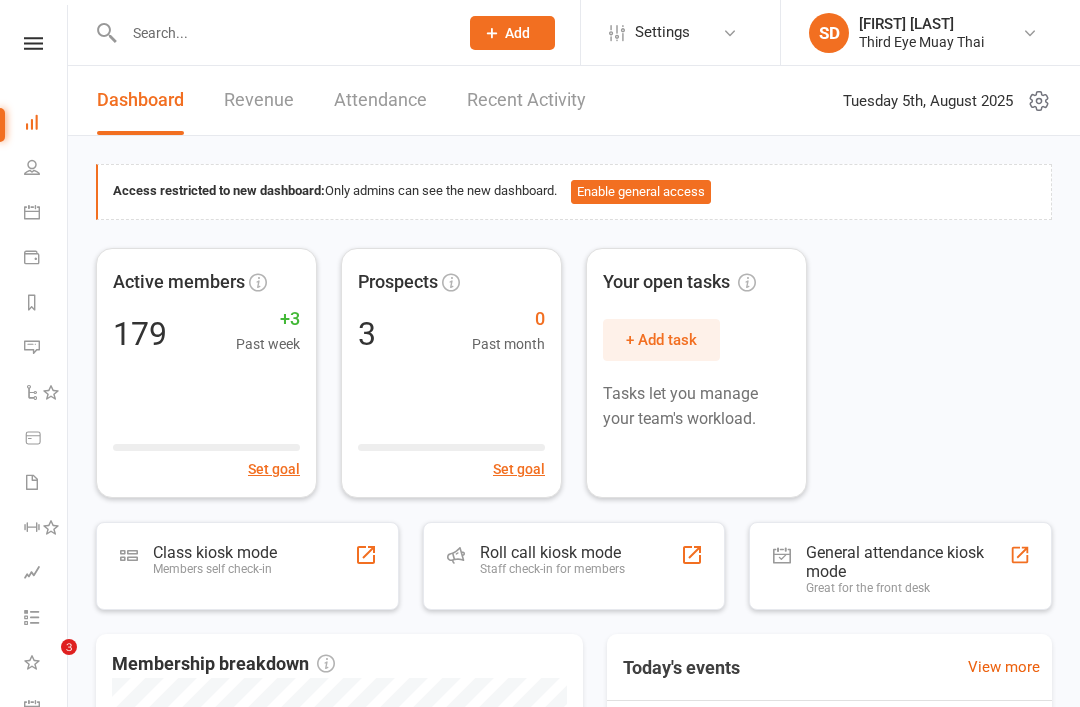 scroll, scrollTop: 0, scrollLeft: 0, axis: both 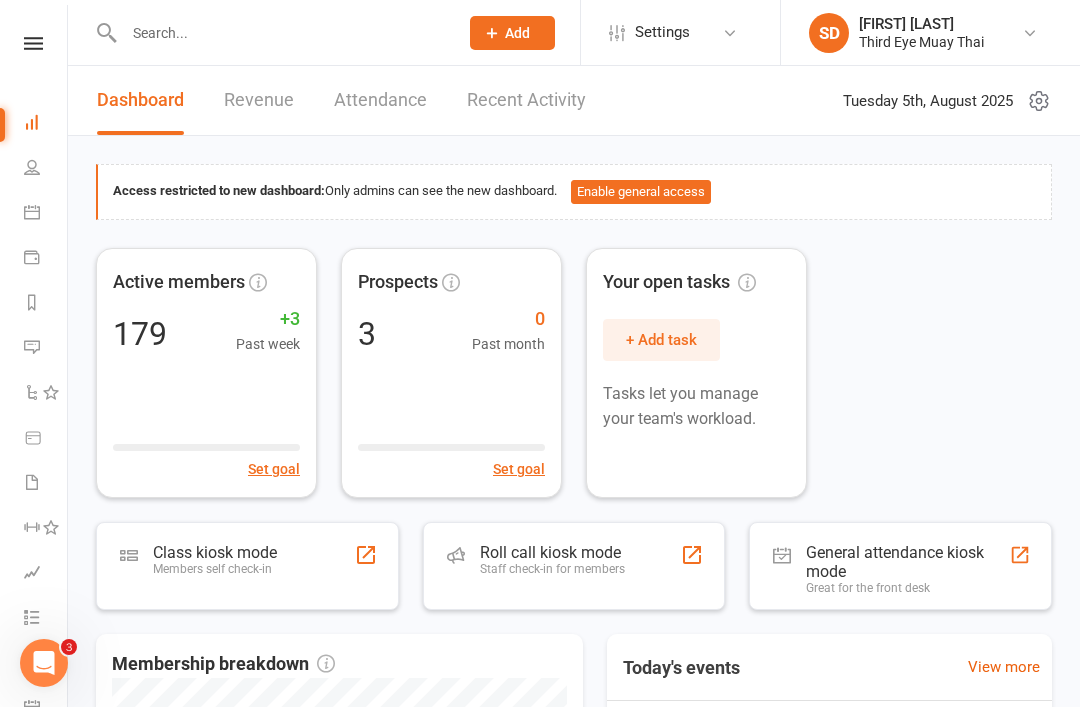 click on "Class kiosk mode" at bounding box center [215, 552] 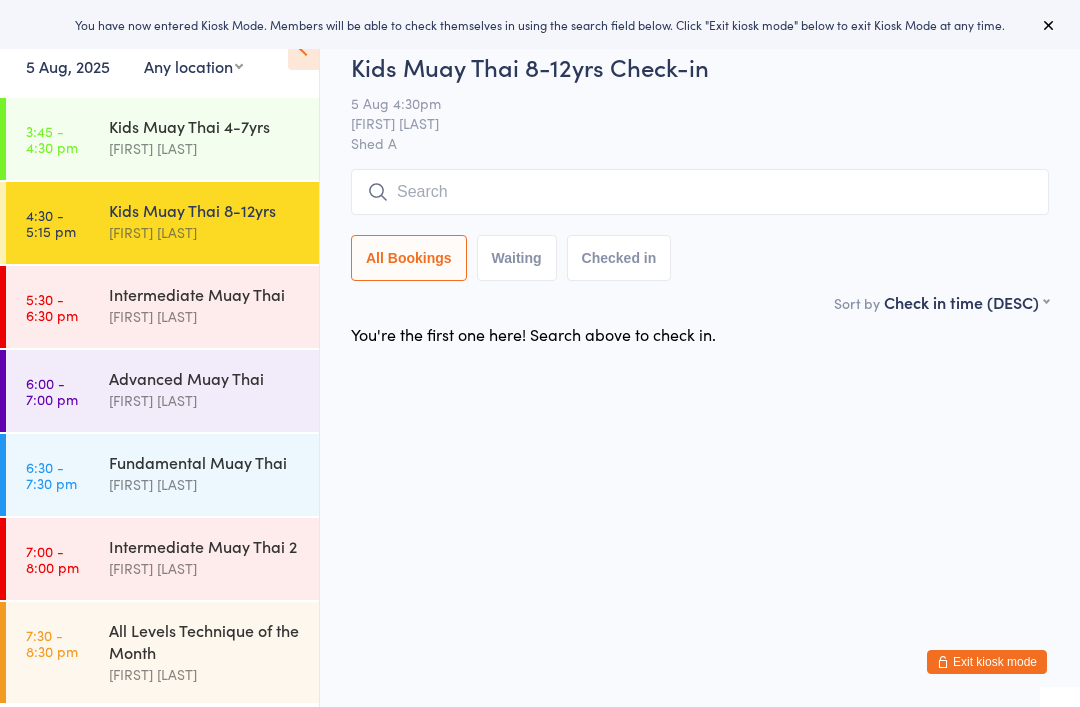 scroll, scrollTop: 0, scrollLeft: 0, axis: both 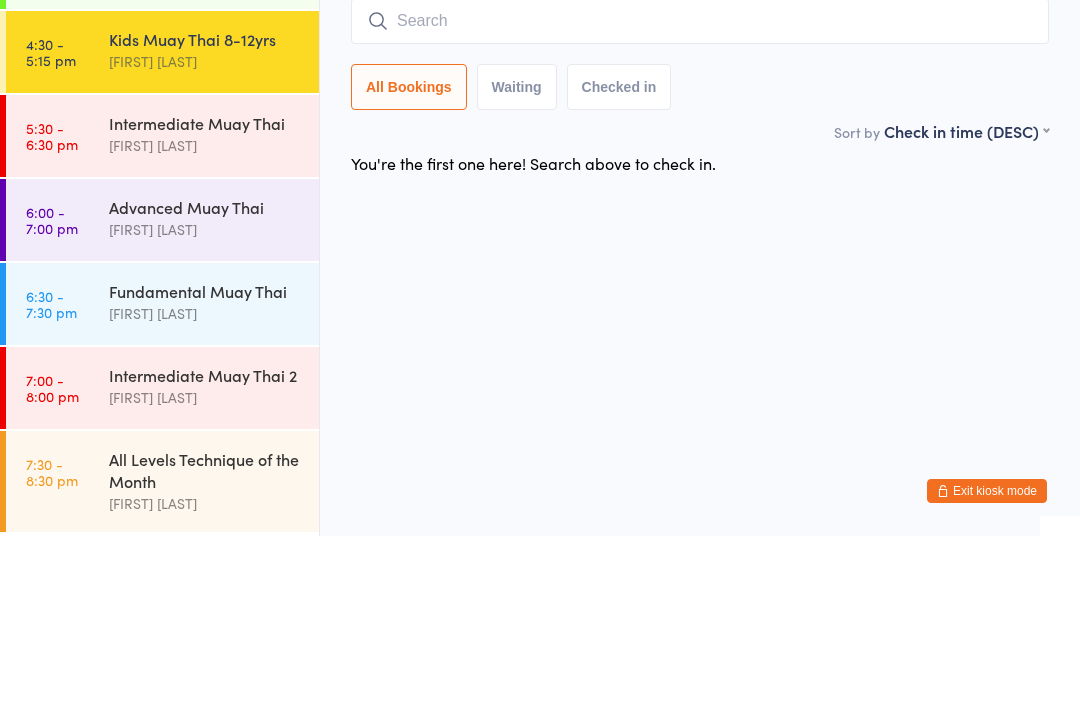 type on "e" 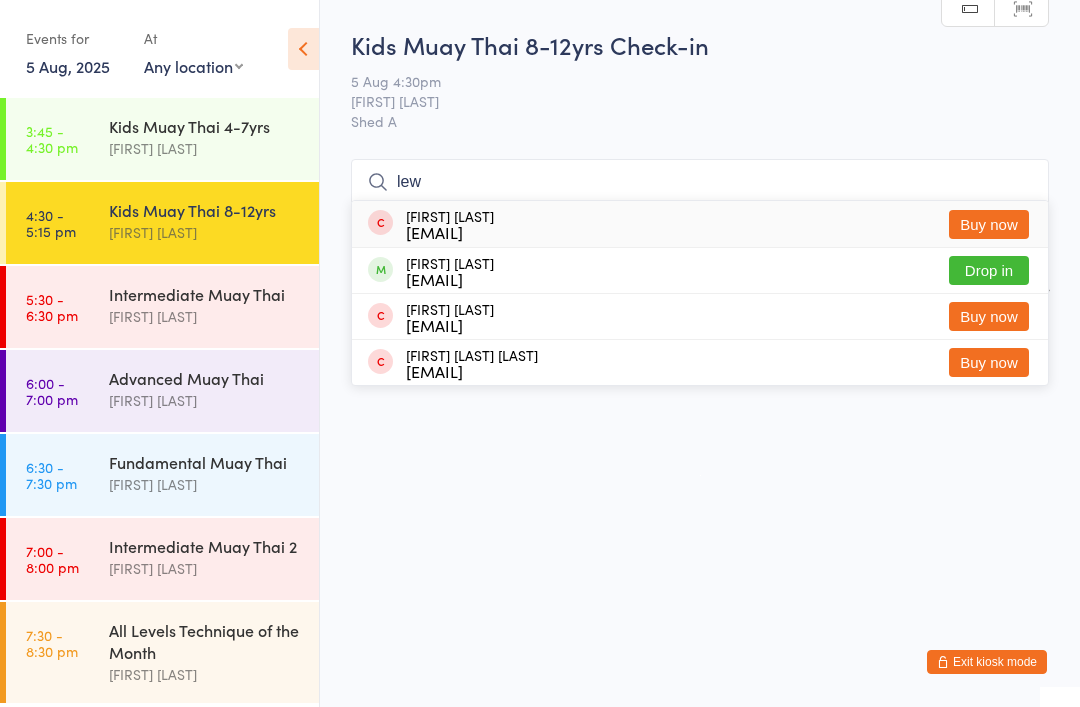 type on "lew" 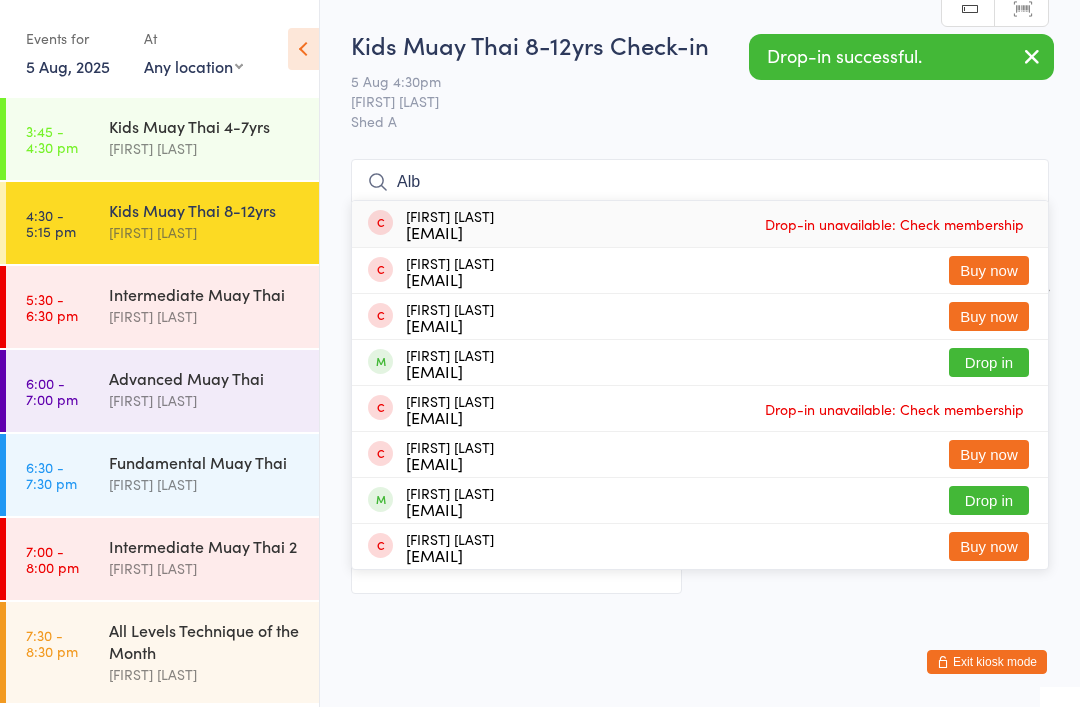 type on "Alb" 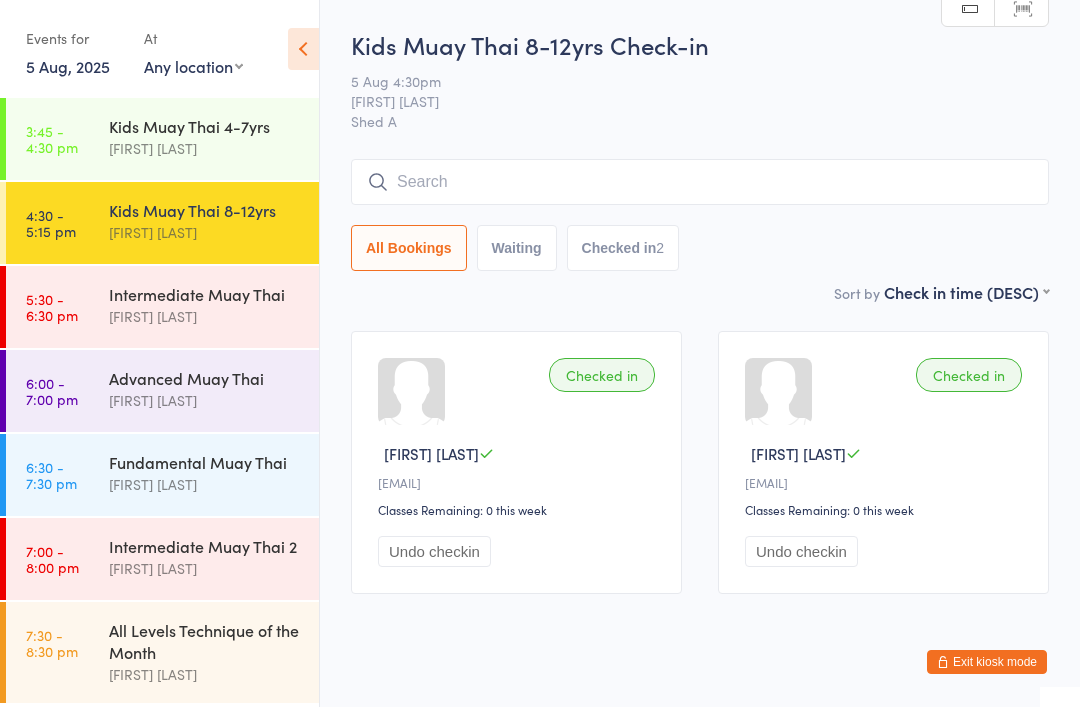 click on "[FIRST] [LAST]" at bounding box center [205, 148] 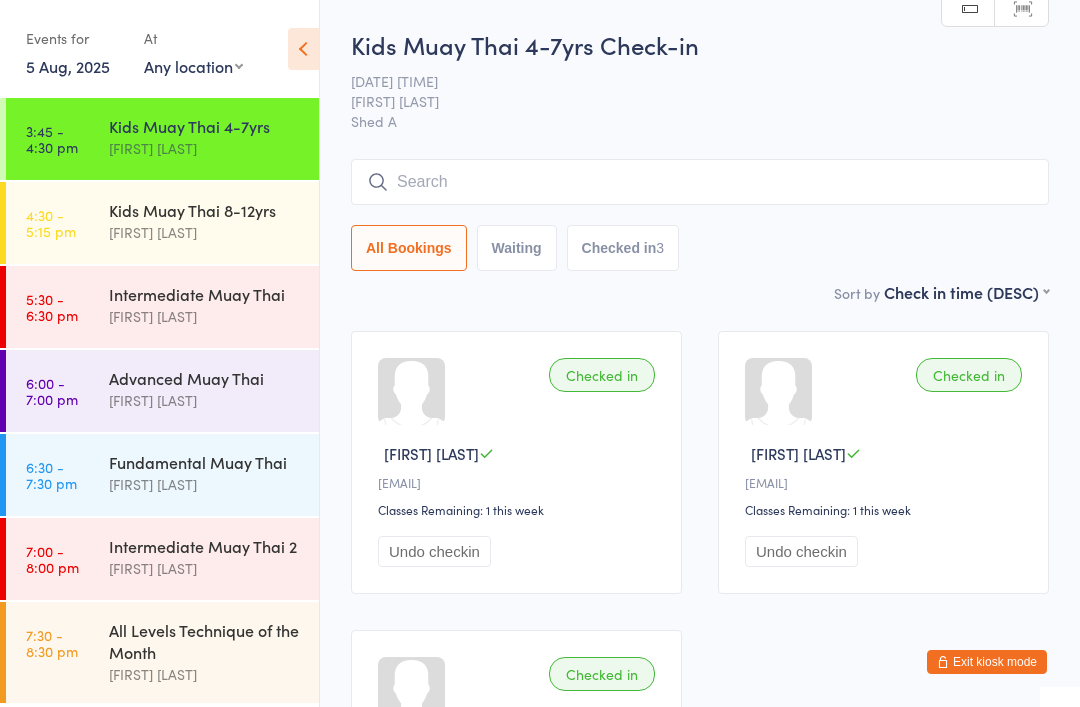 click on "Intermediate Muay Thai" at bounding box center [205, 294] 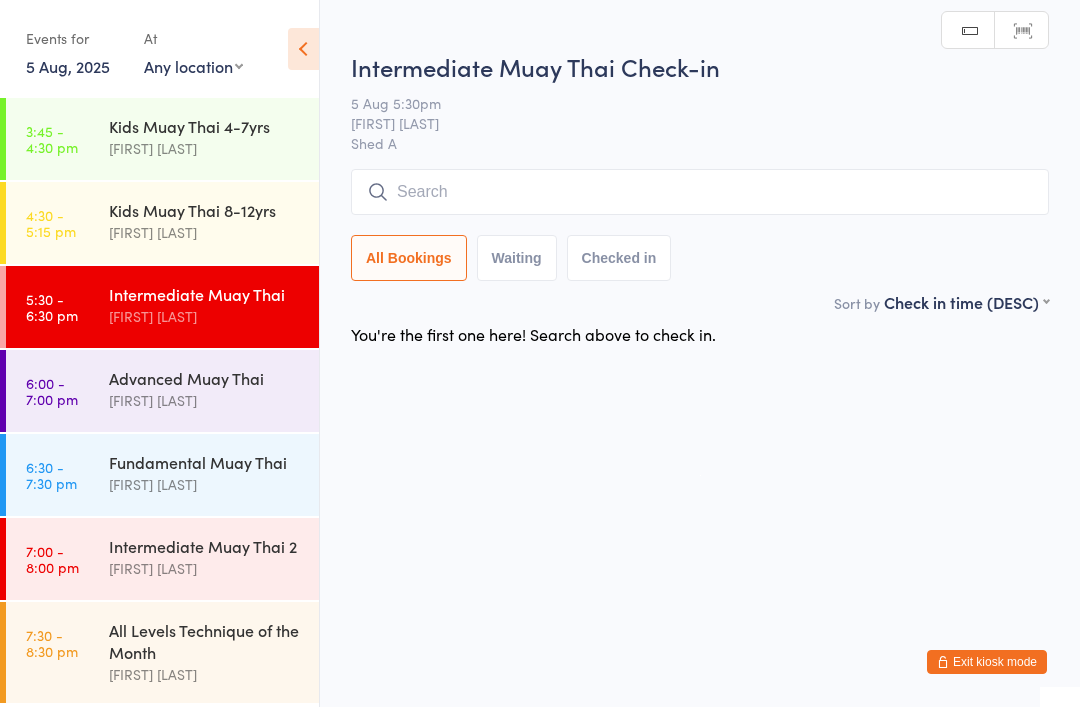 click on "Advanced Muay Thai" at bounding box center (205, 378) 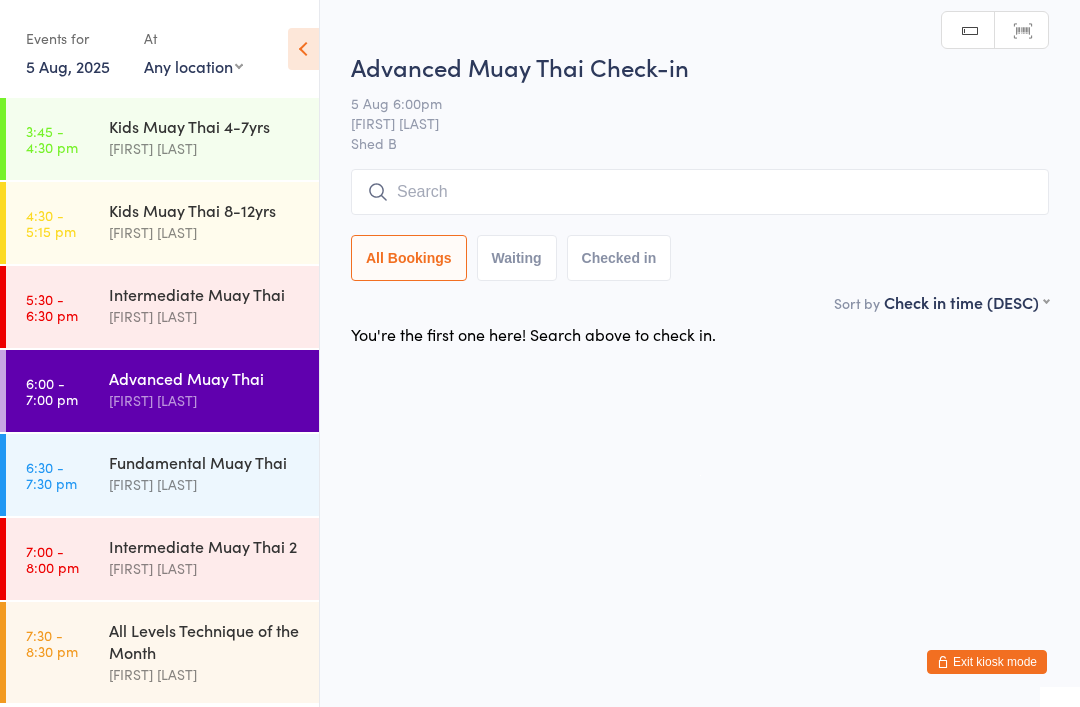 click at bounding box center [700, 192] 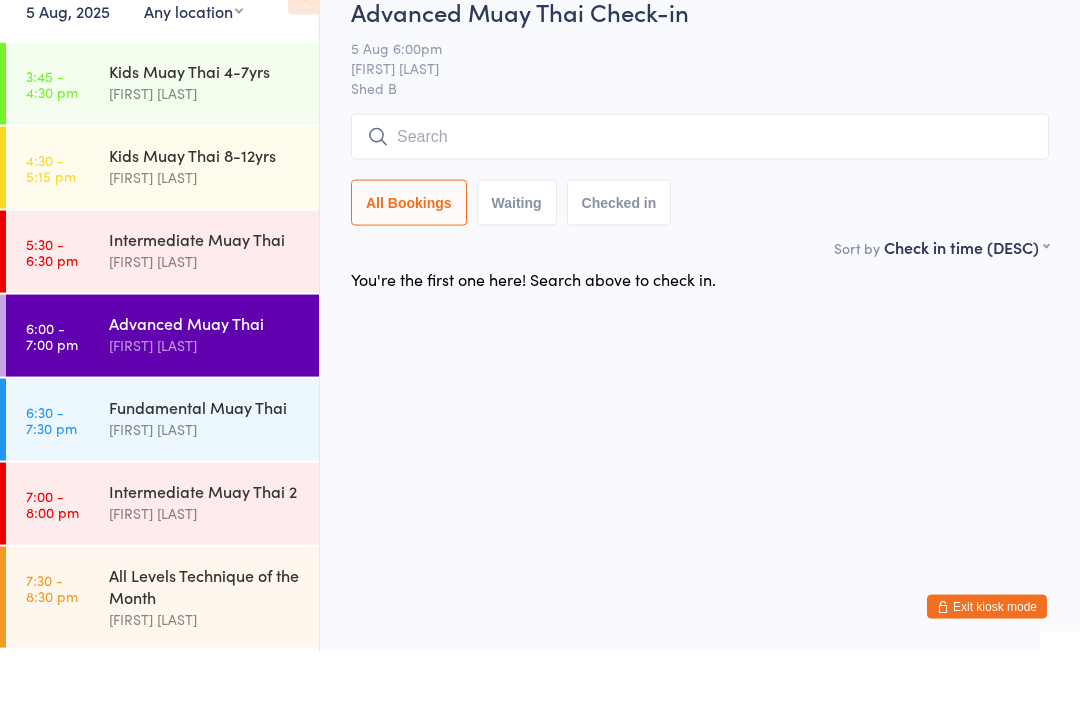 scroll, scrollTop: 0, scrollLeft: 0, axis: both 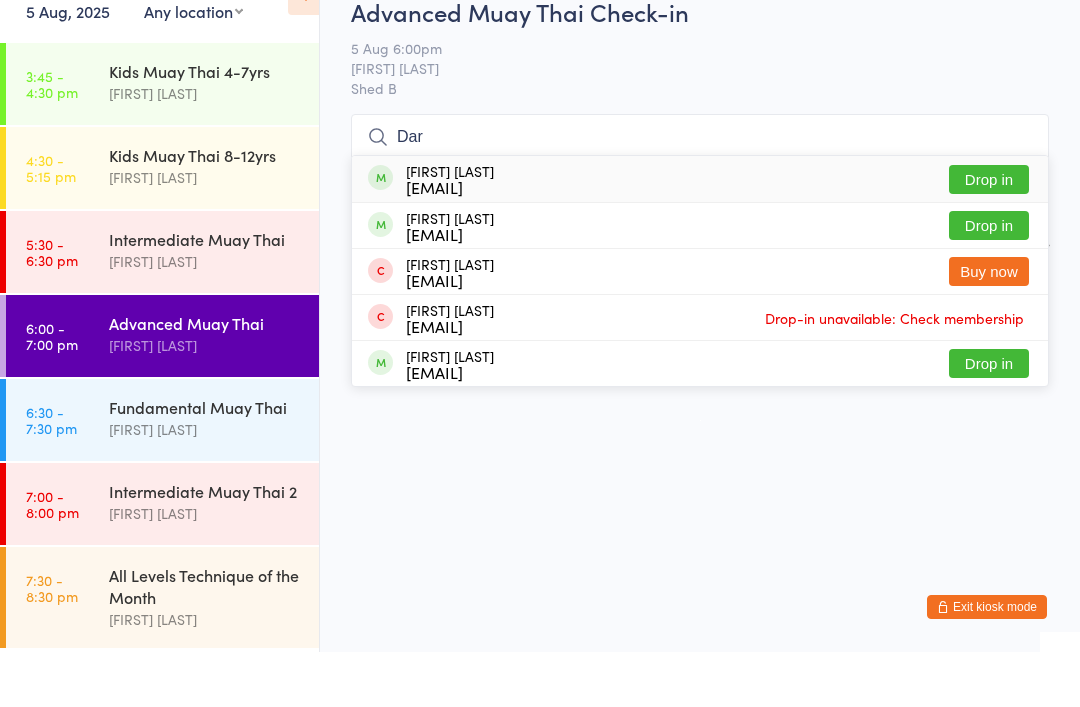 type on "Dar" 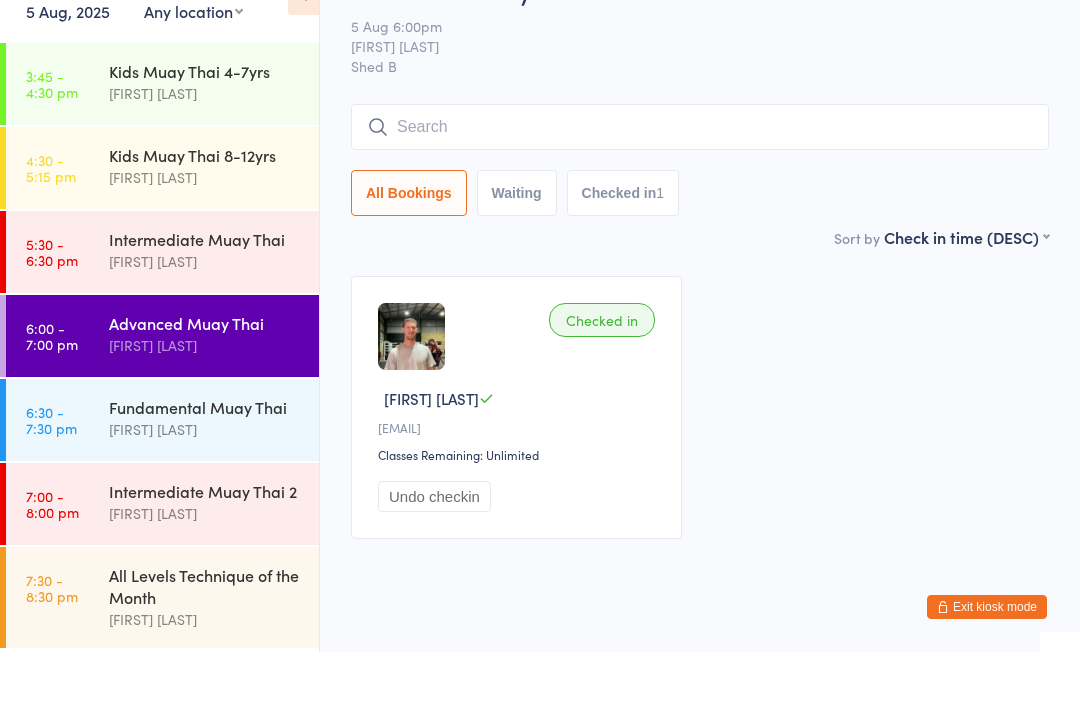 click on "Intermediate Muay Thai" at bounding box center (205, 294) 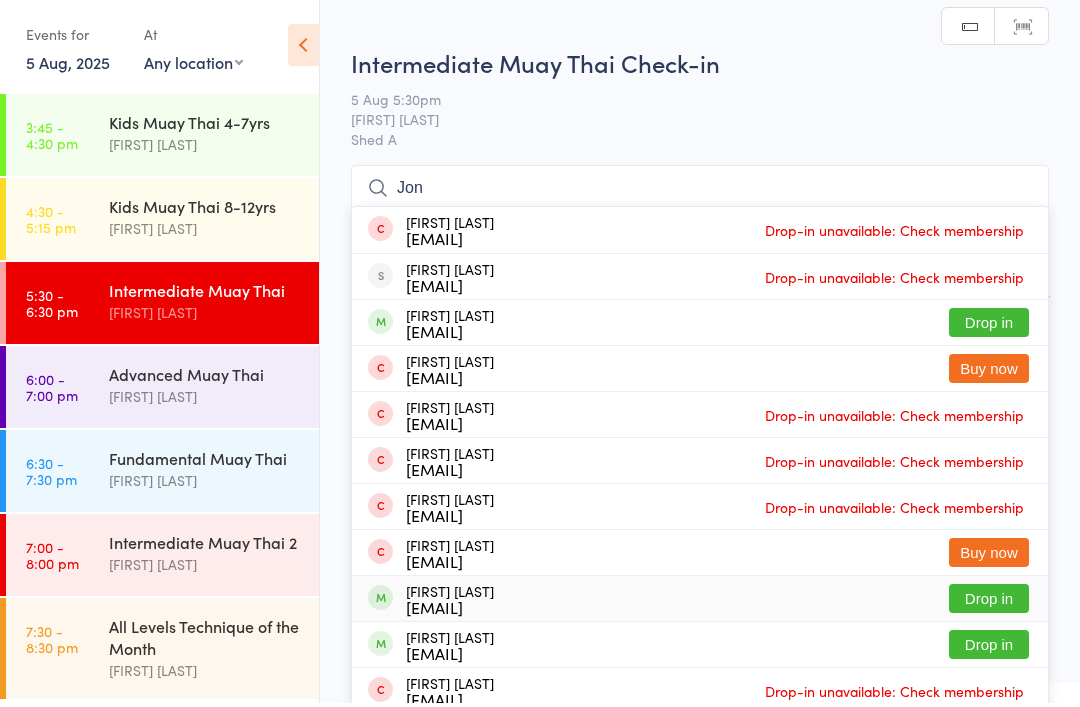 type on "Jon" 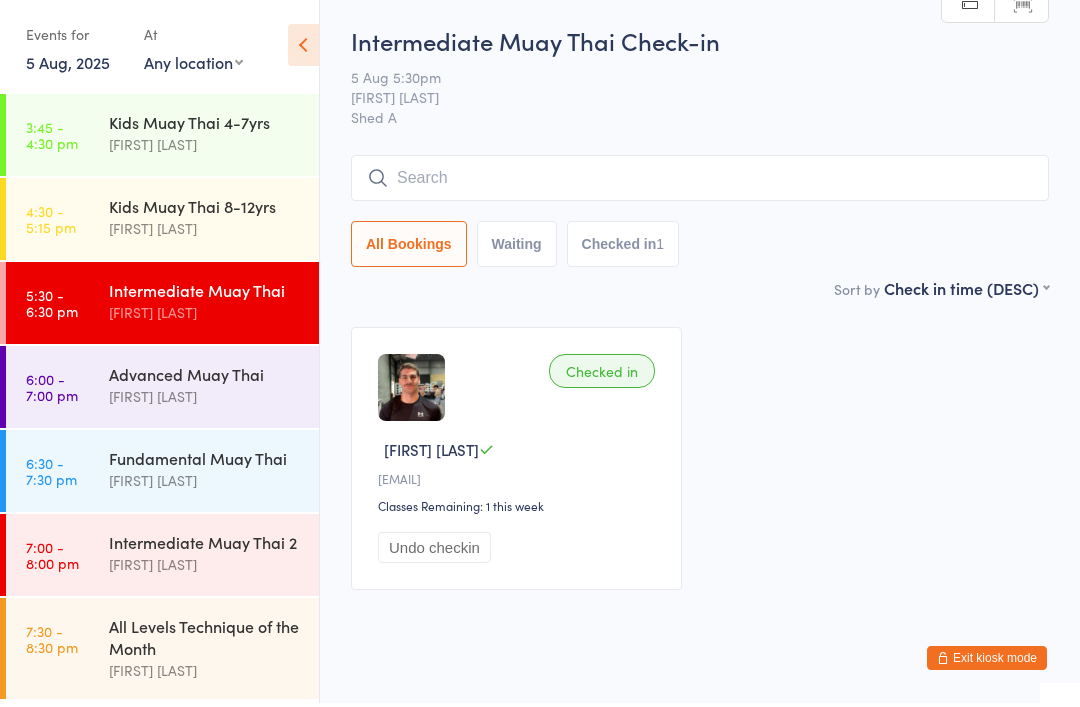 click on "Exit kiosk mode" at bounding box center (987, 662) 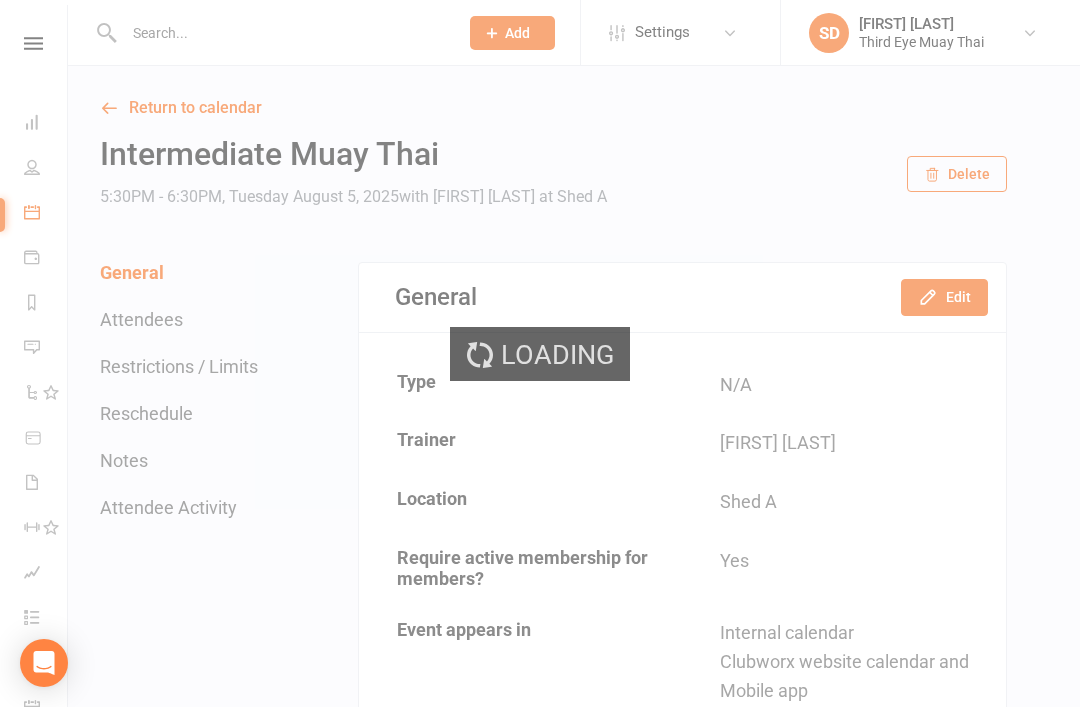 scroll, scrollTop: 0, scrollLeft: 0, axis: both 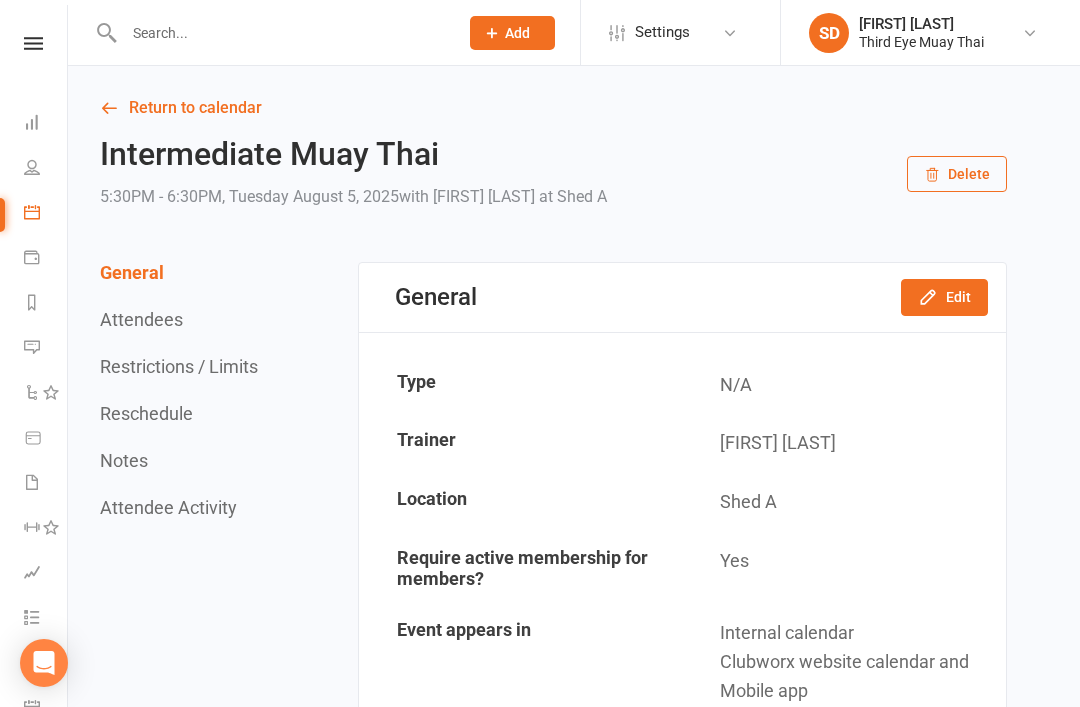 click at bounding box center [281, 33] 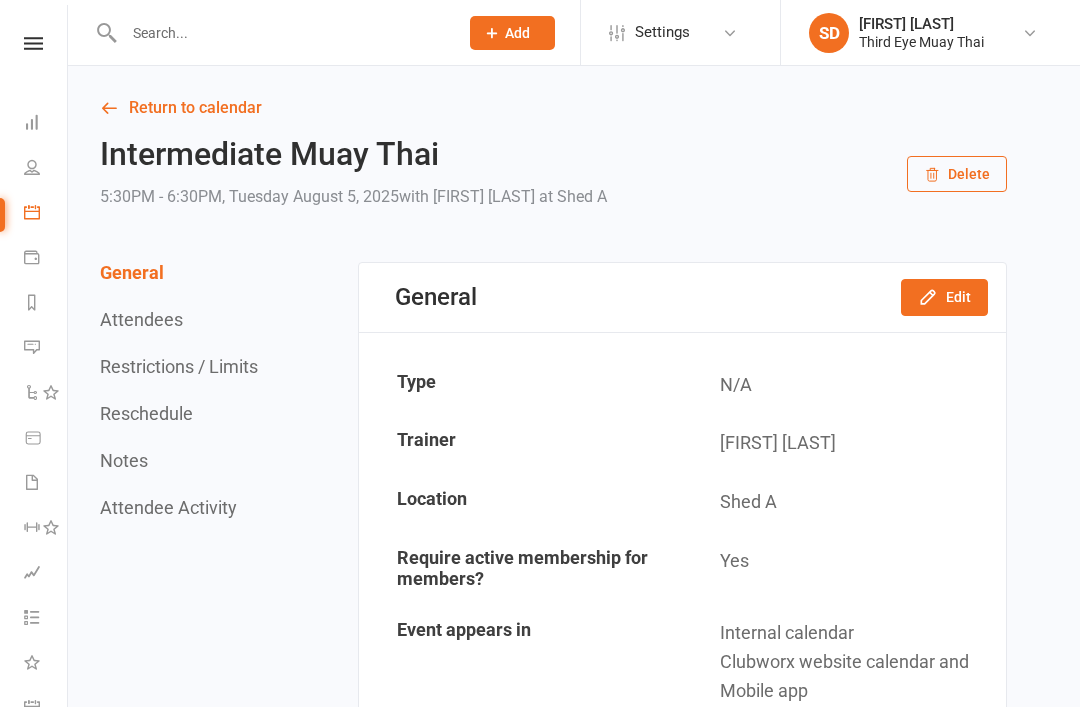 scroll, scrollTop: 0, scrollLeft: 0, axis: both 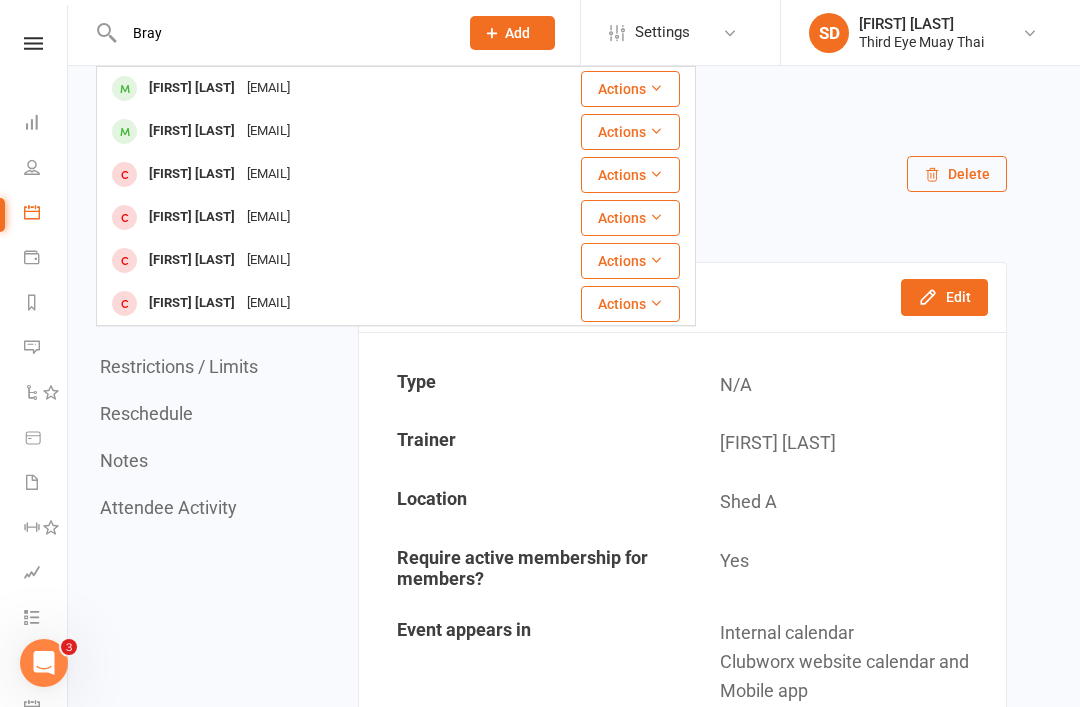 type on "Bray" 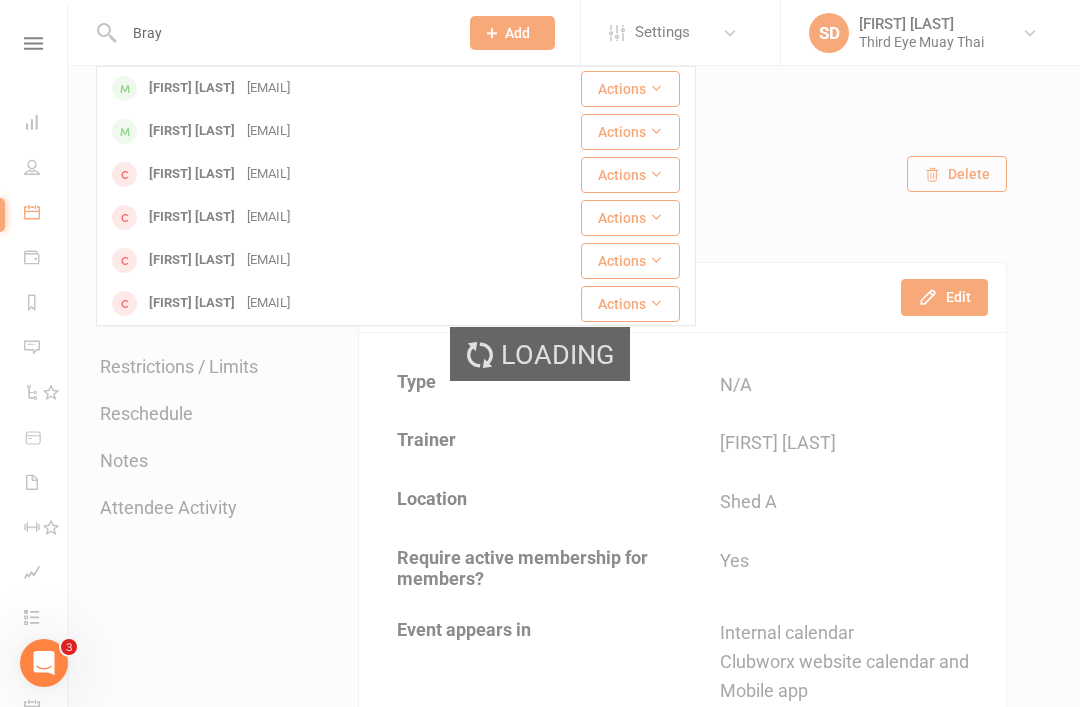type 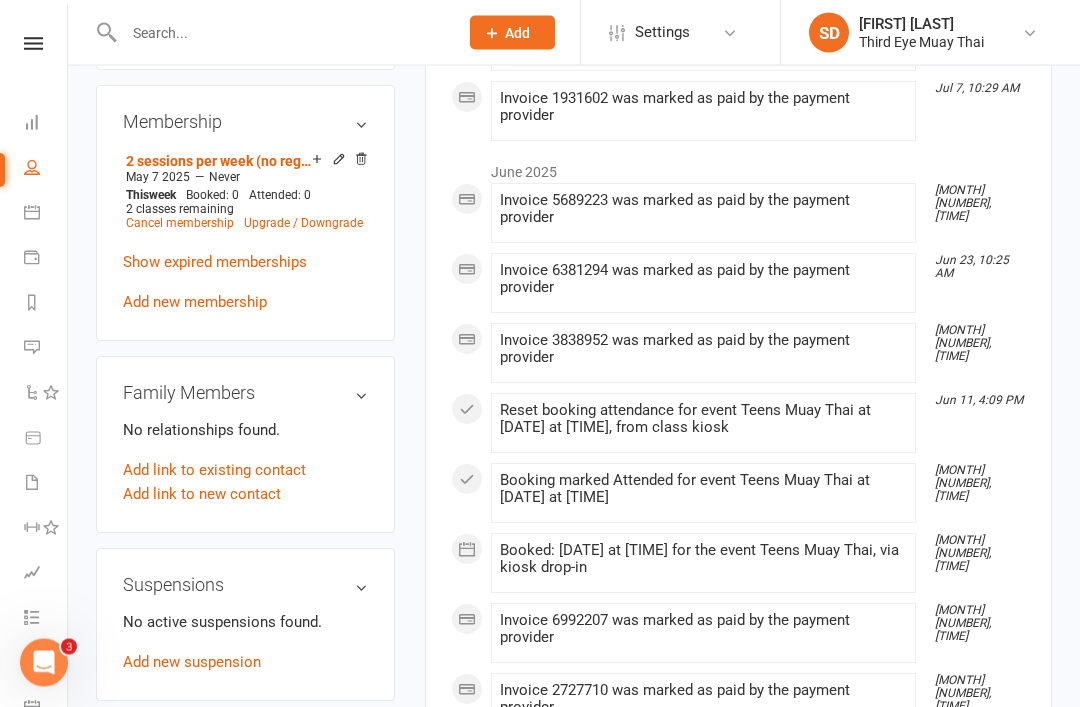scroll, scrollTop: 804, scrollLeft: 0, axis: vertical 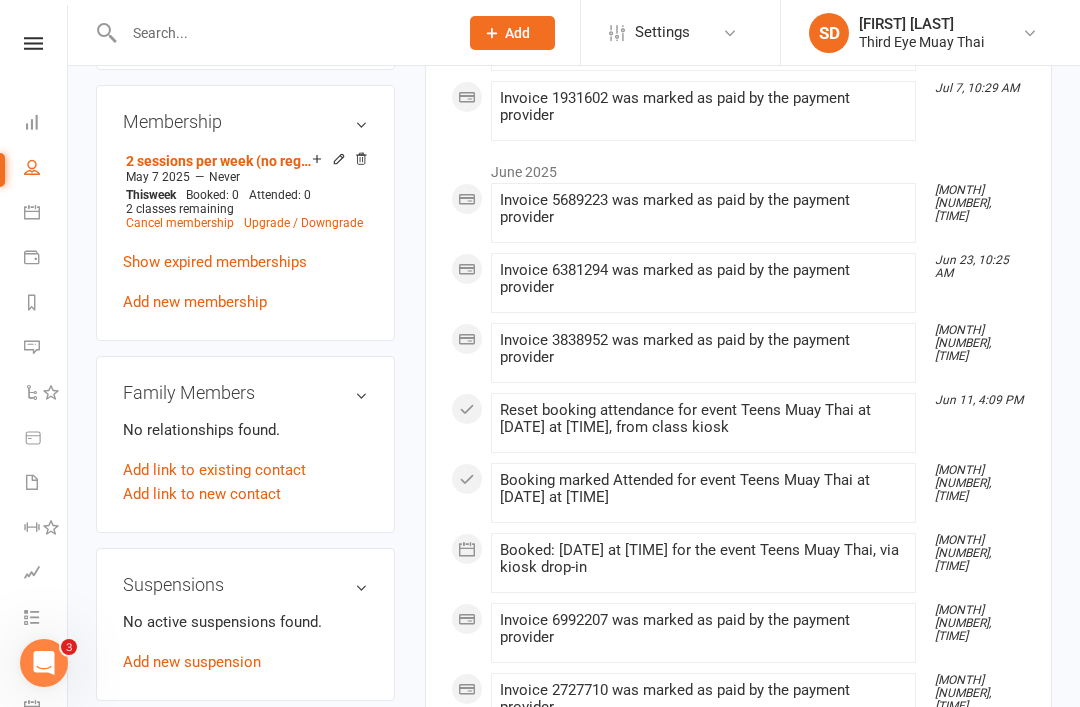 click on "Cancel membership" at bounding box center (180, 223) 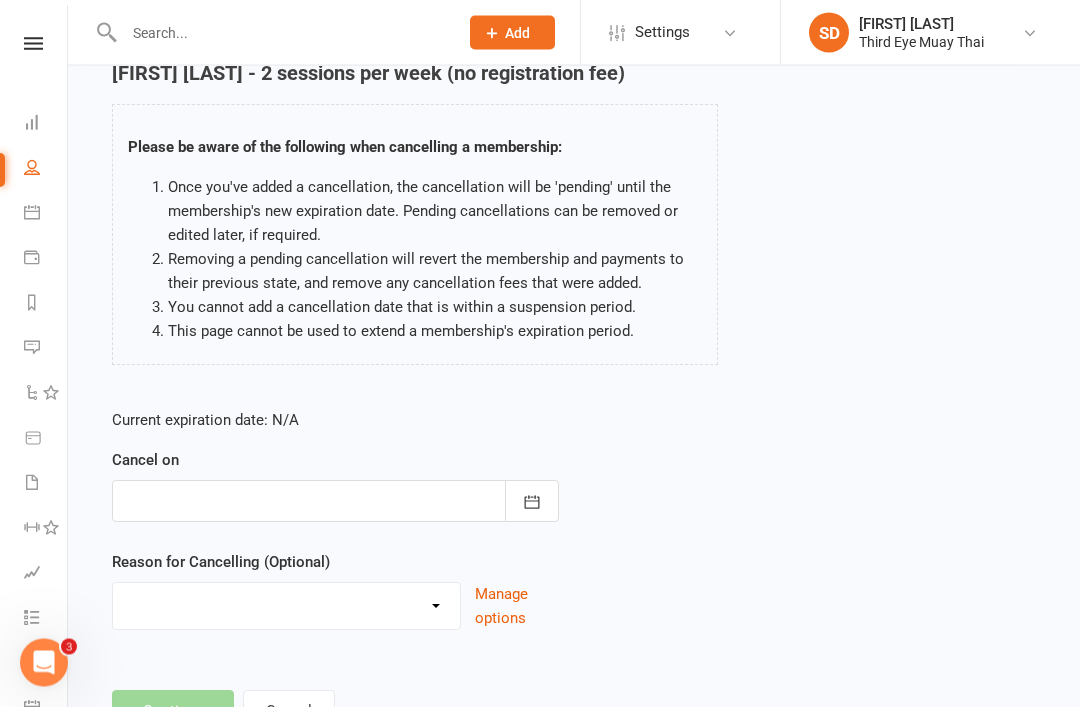 scroll, scrollTop: 133, scrollLeft: 0, axis: vertical 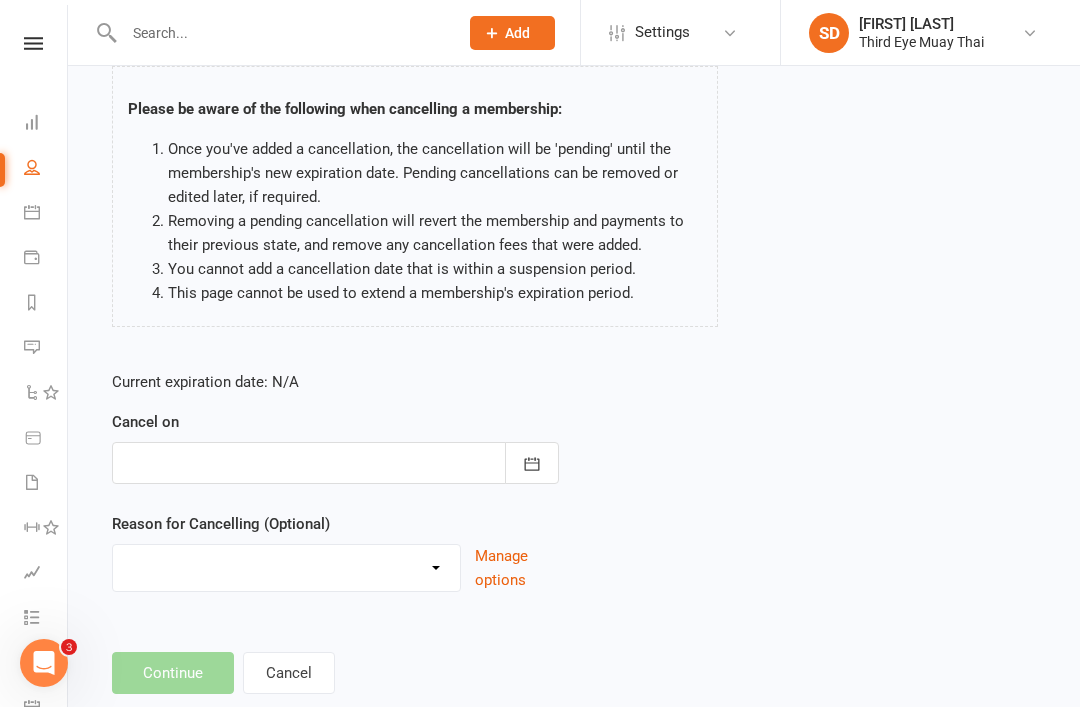 click at bounding box center (335, 463) 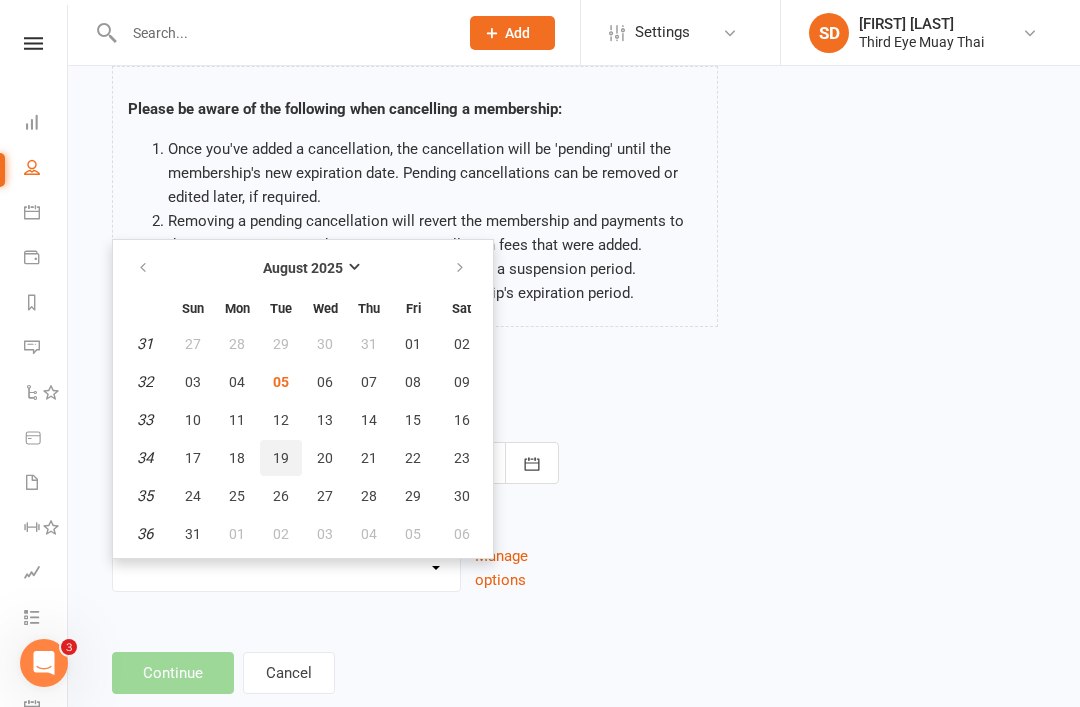 click on "19" at bounding box center [281, 458] 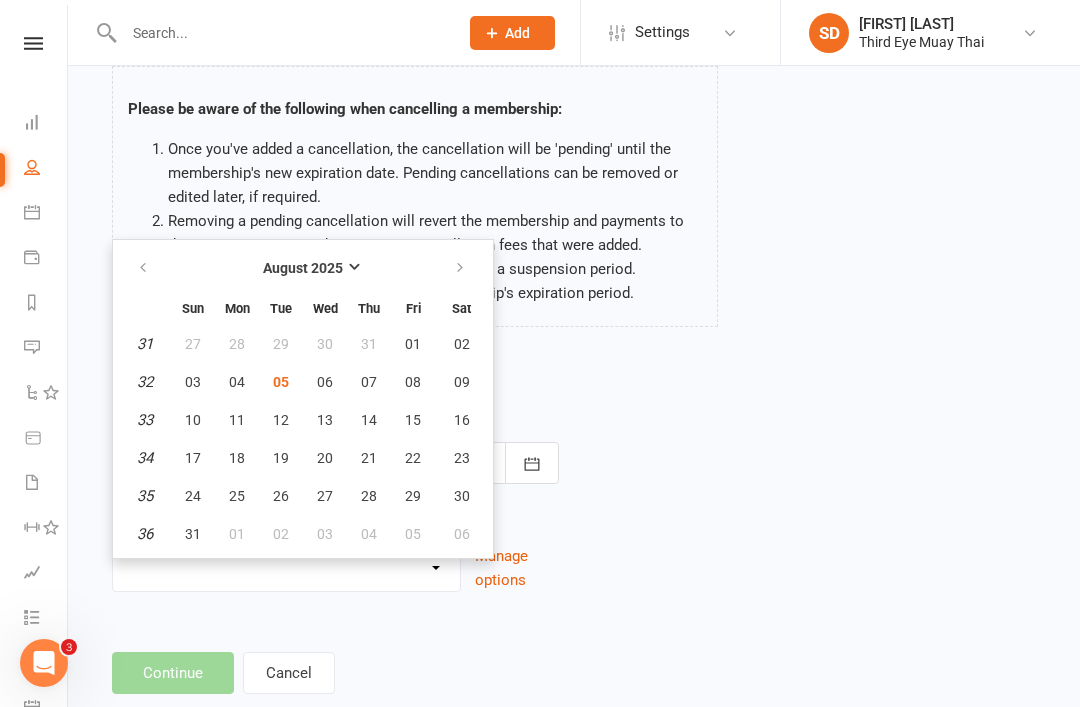 type on "19 Aug 2025" 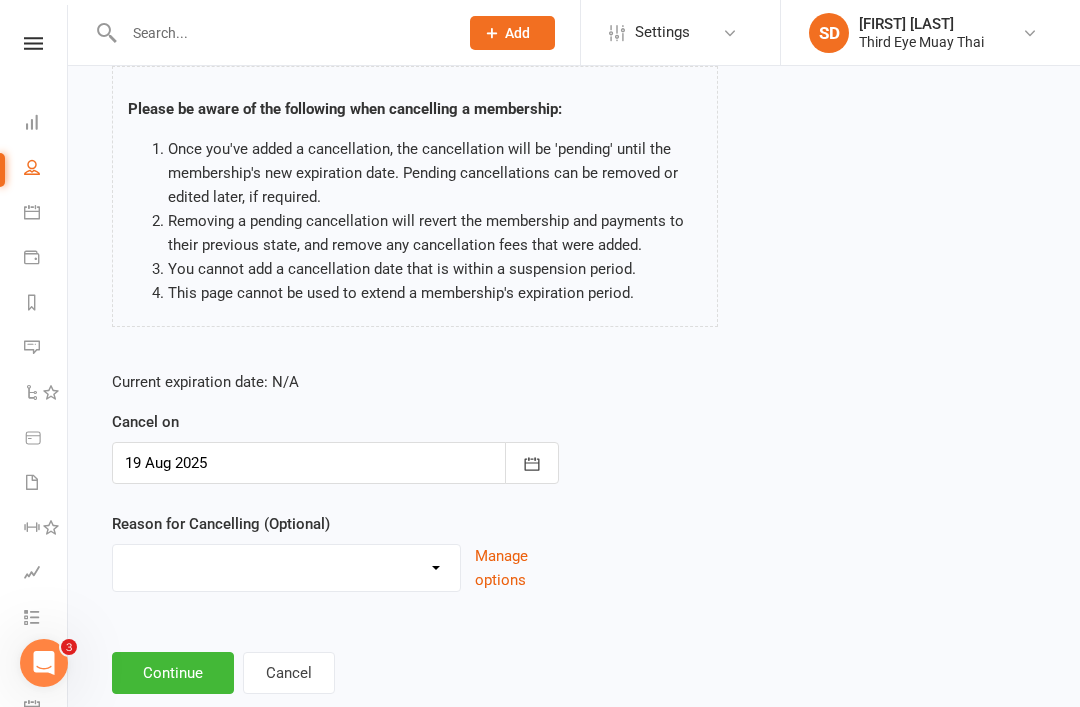 click on "Continue" at bounding box center [173, 673] 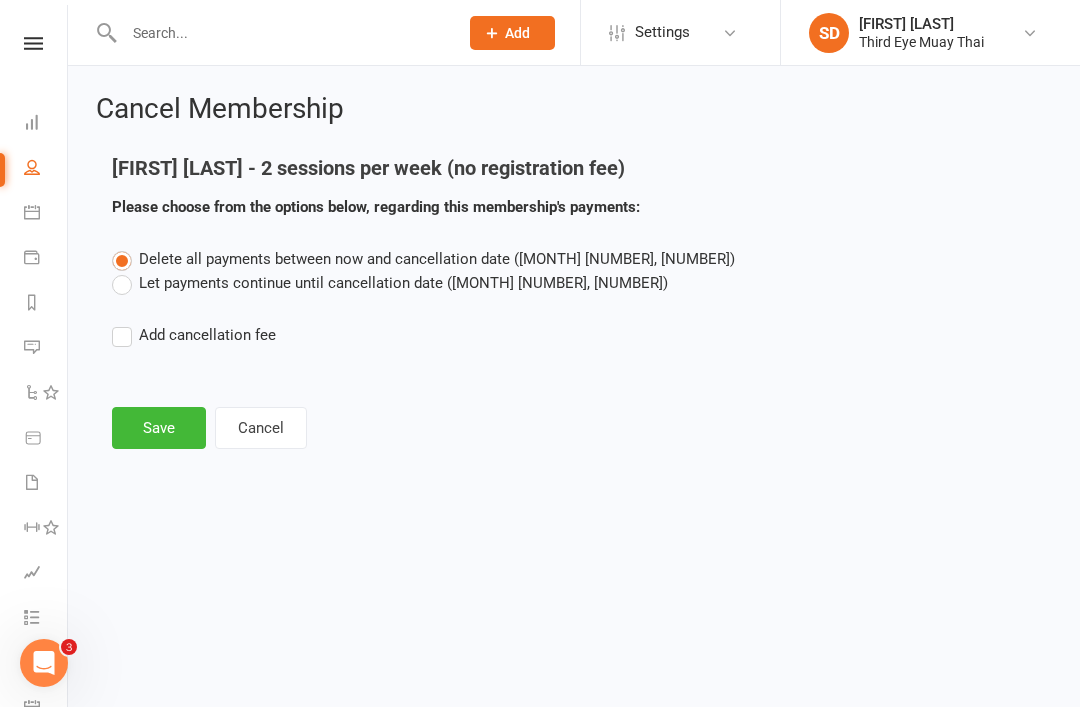 scroll, scrollTop: 0, scrollLeft: 0, axis: both 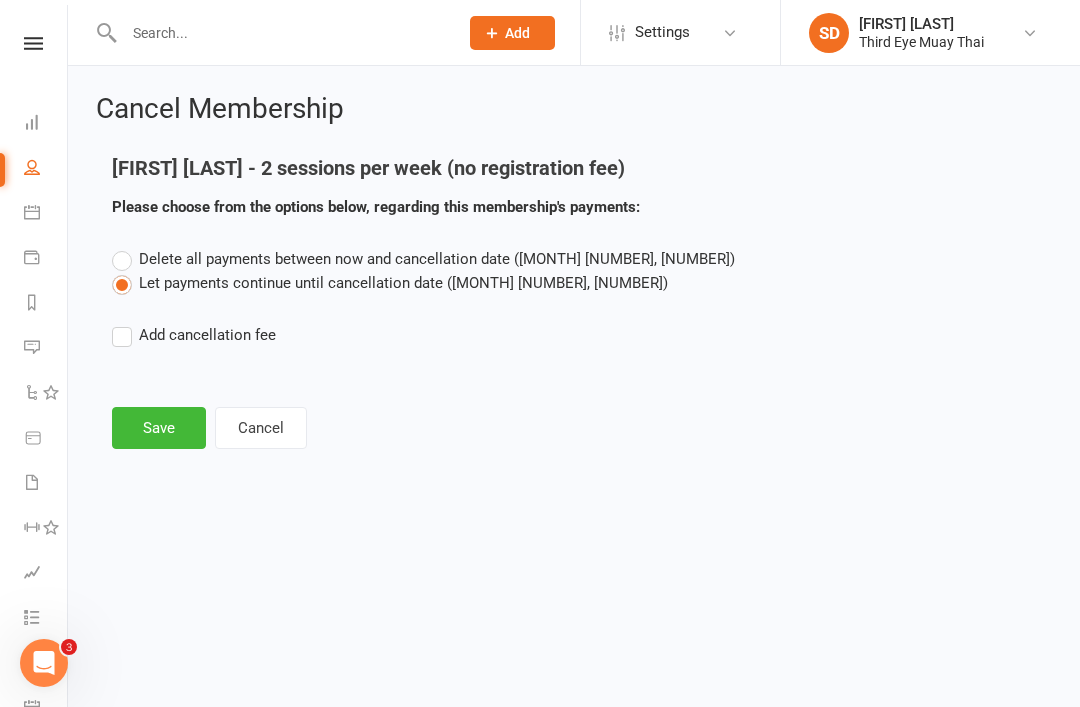 click on "Save" at bounding box center [159, 428] 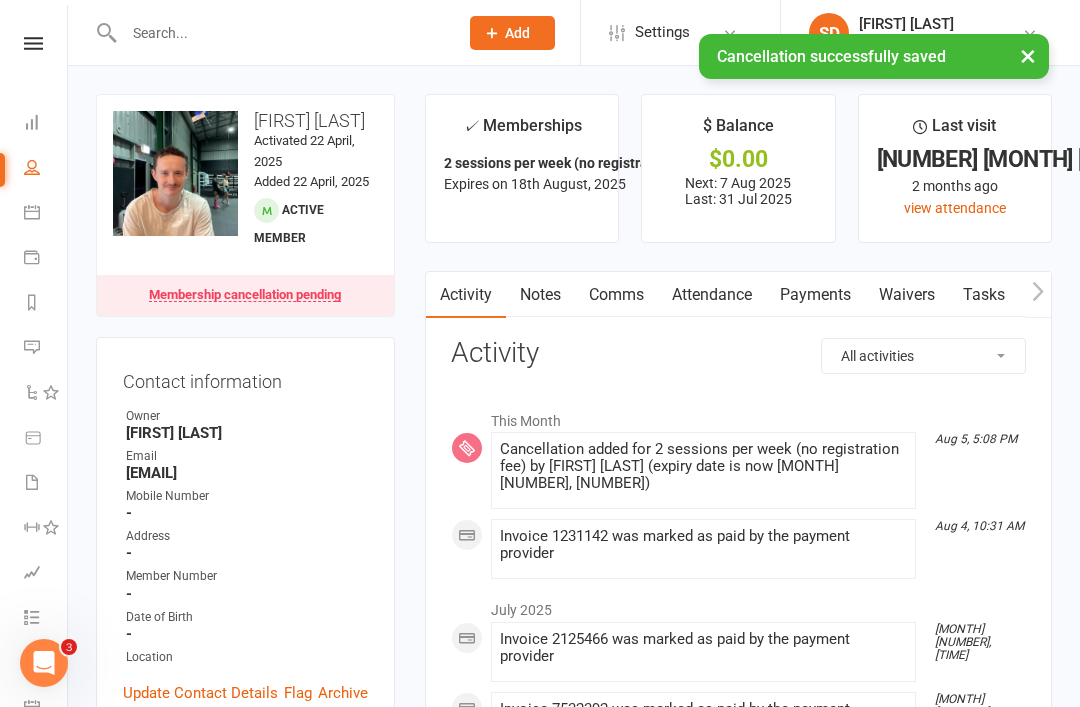 click on "Dashboard" at bounding box center (46, 124) 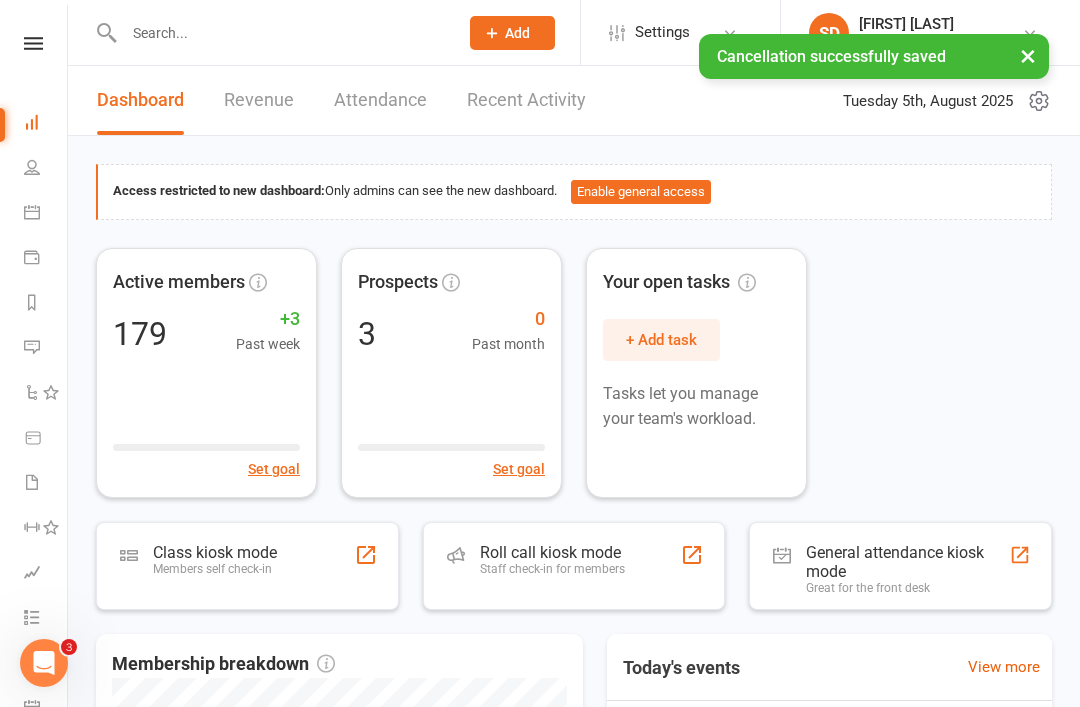 click on "Members self check-in" at bounding box center (215, 569) 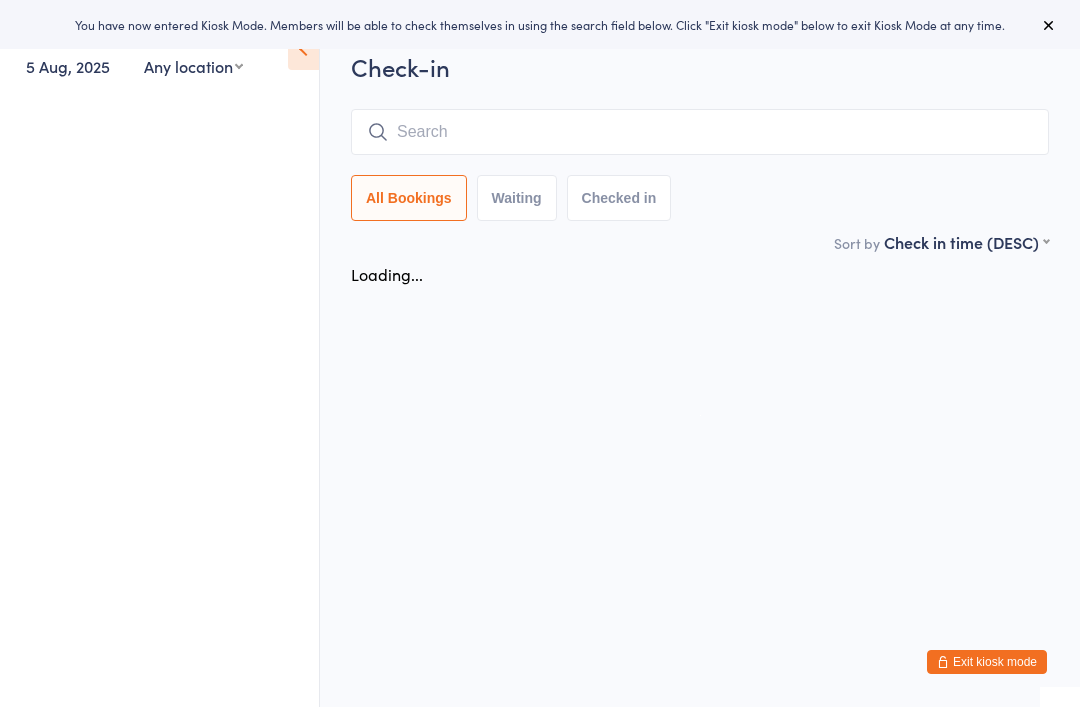 scroll, scrollTop: 0, scrollLeft: 0, axis: both 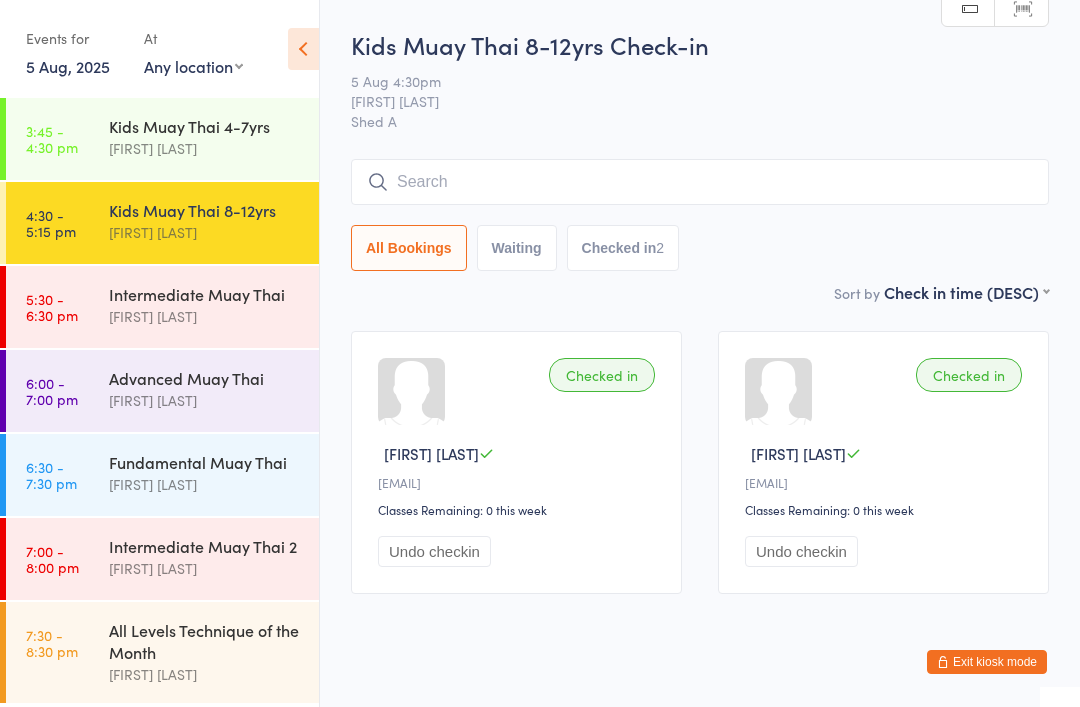 click on "Intermediate Muay Thai Shae Dekel" at bounding box center (214, 305) 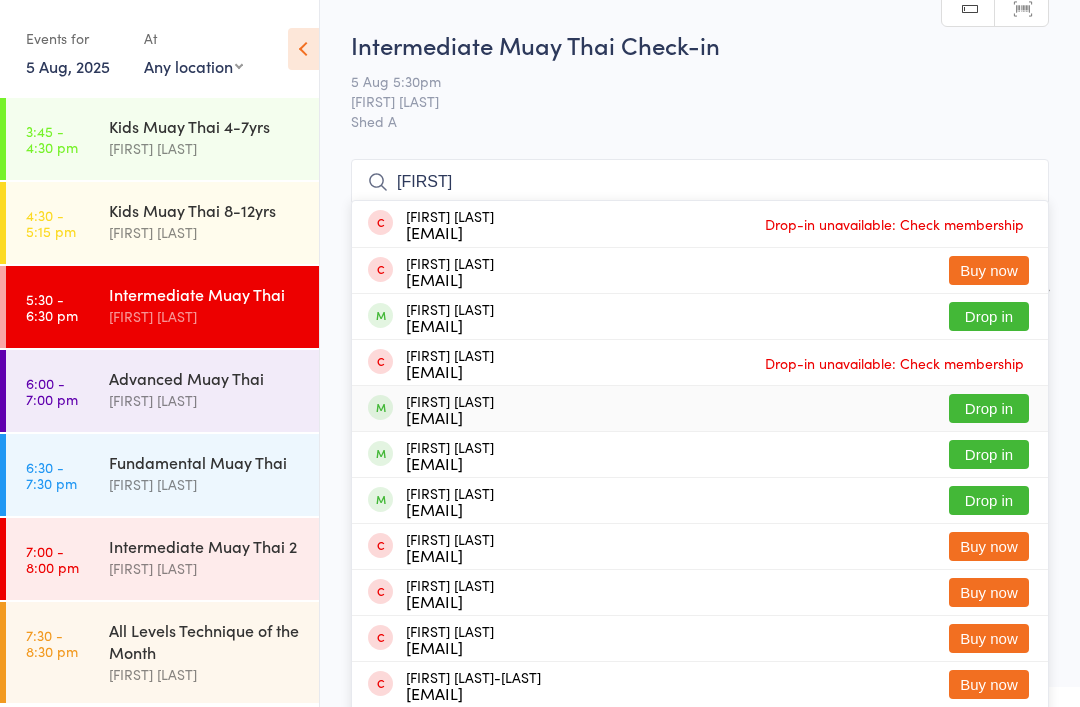 type on "Ben" 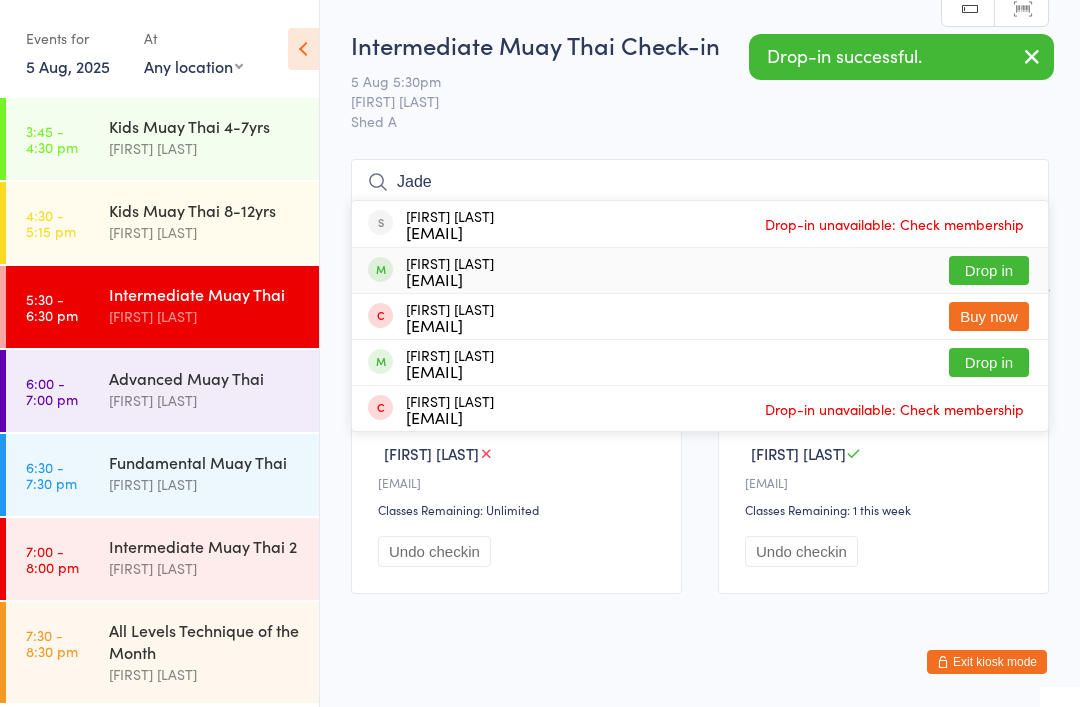 type on "Jade" 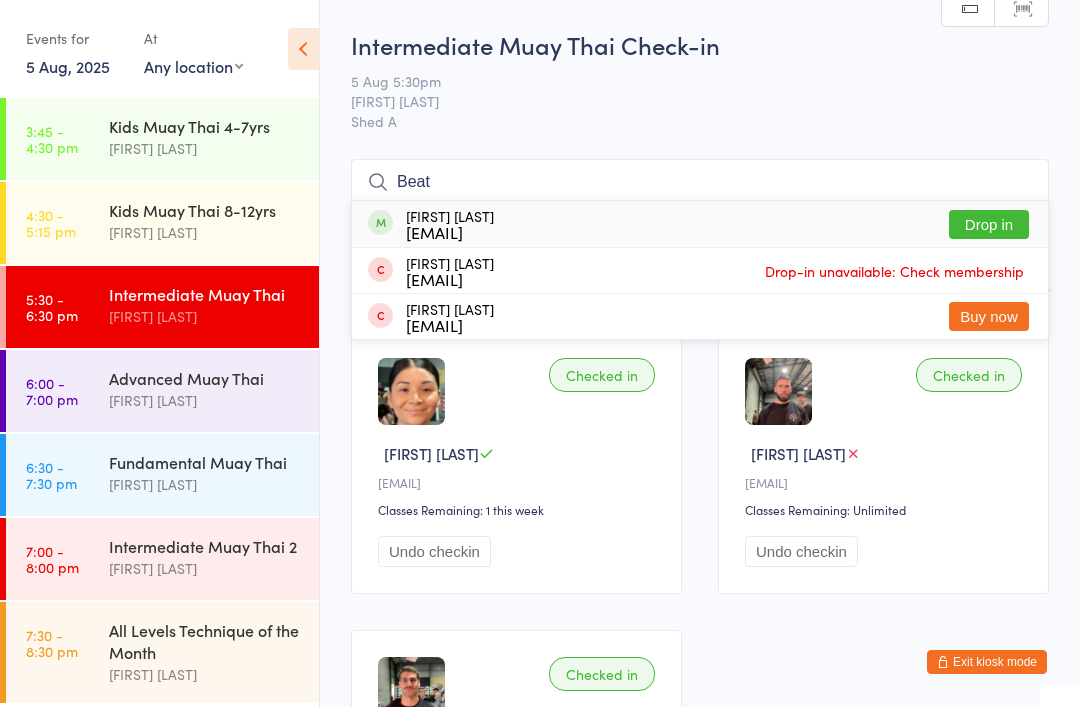 type on "Beat" 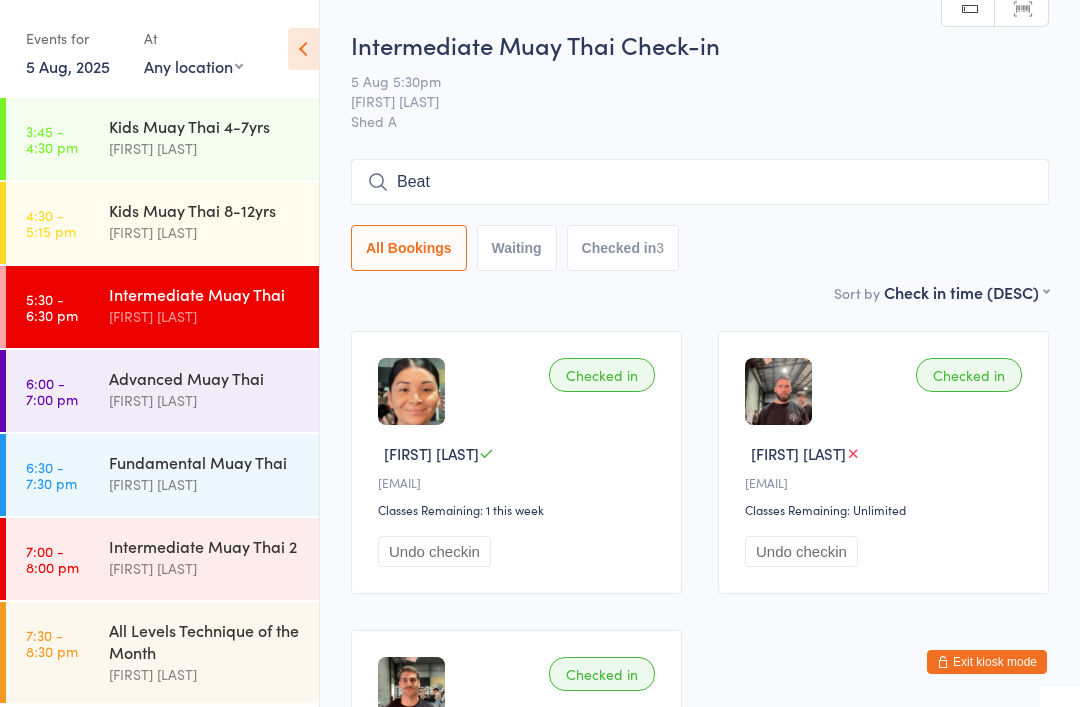 type 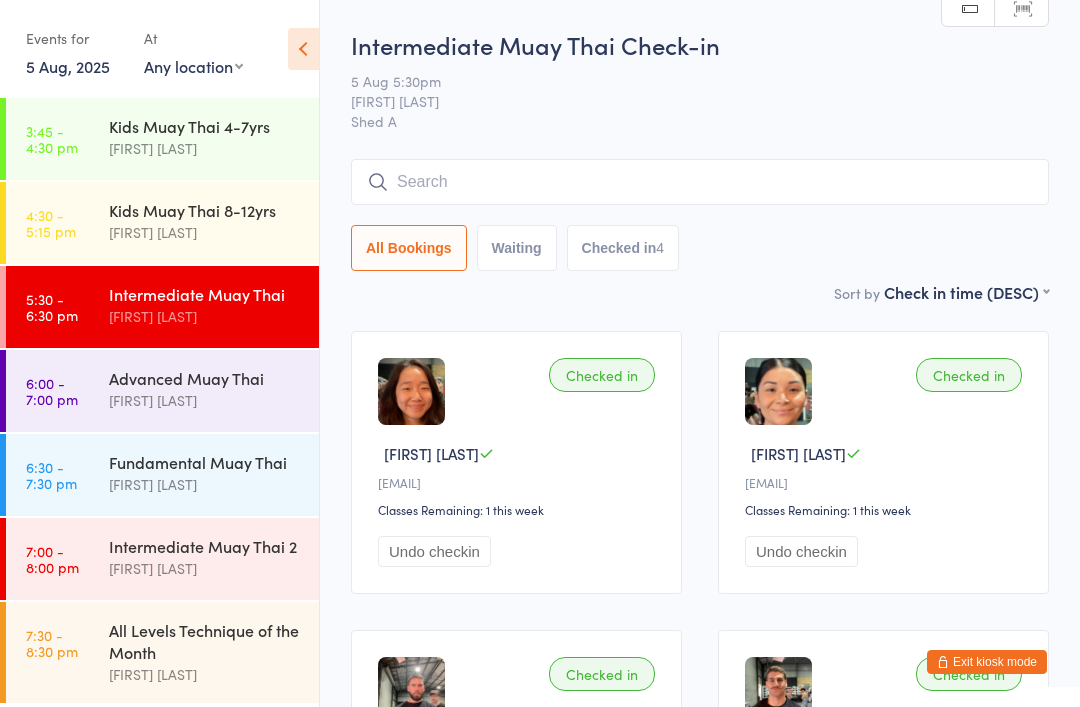 click on "Exit kiosk mode" at bounding box center (987, 662) 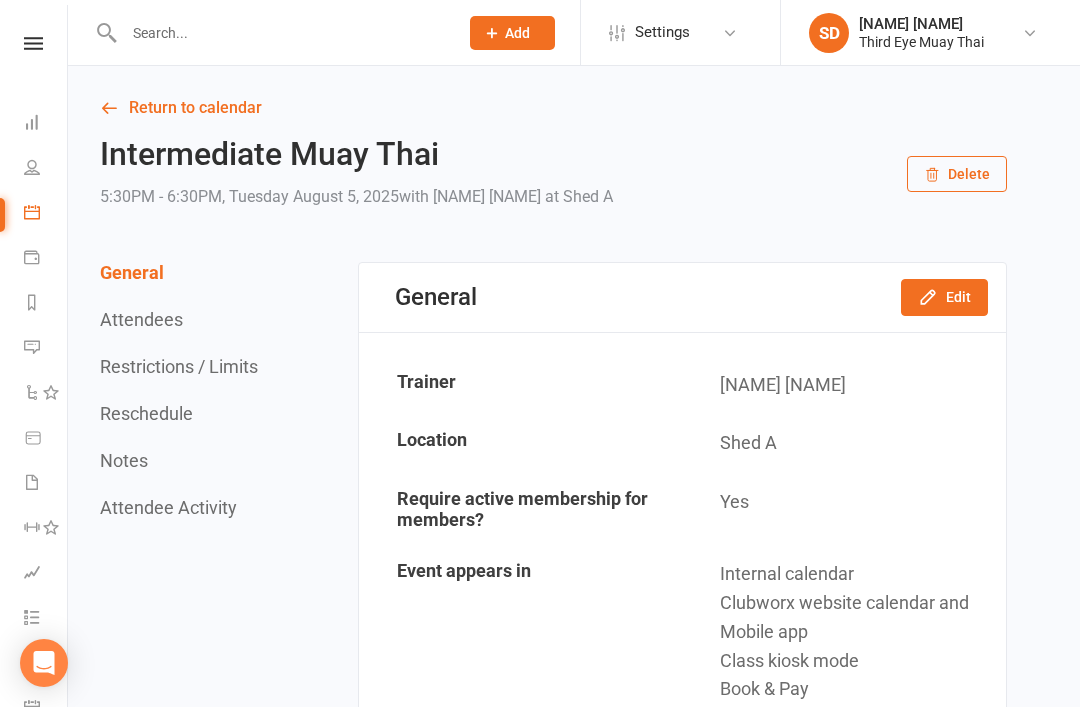 scroll, scrollTop: 0, scrollLeft: 0, axis: both 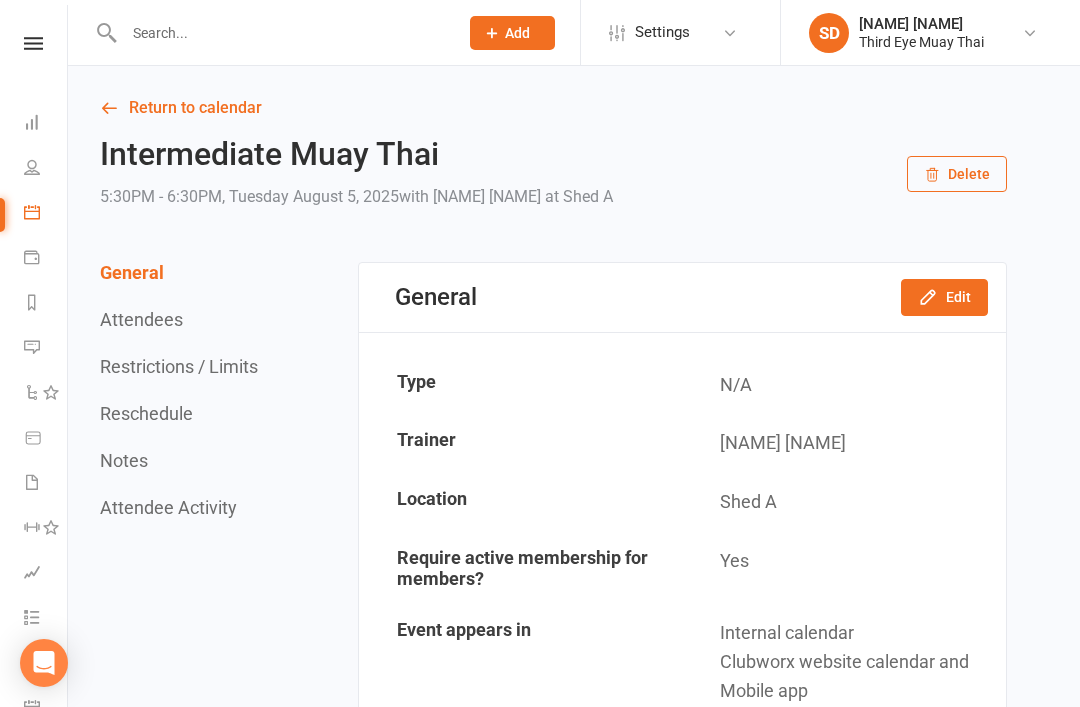 click at bounding box center (281, 33) 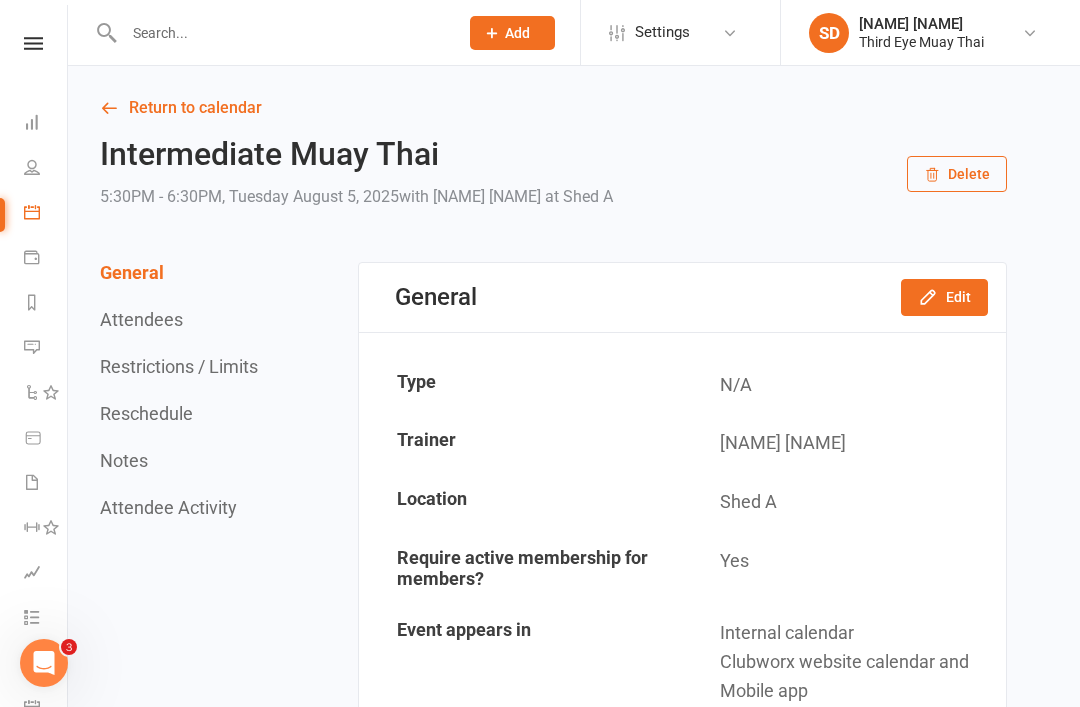 scroll, scrollTop: 0, scrollLeft: 0, axis: both 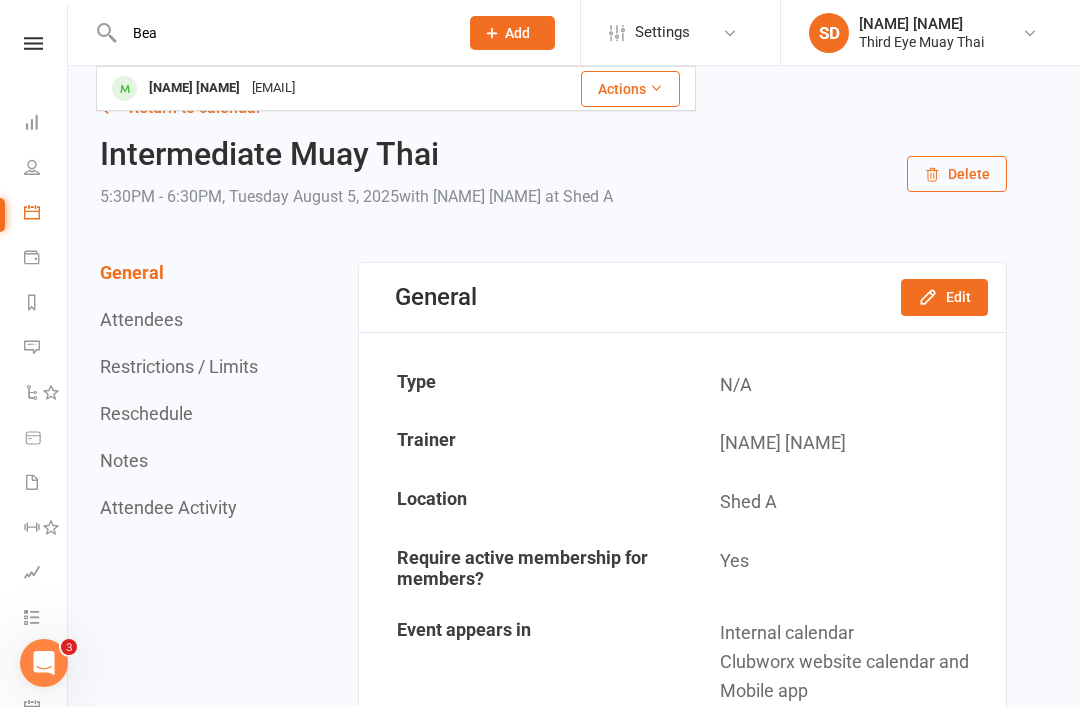type on "Bea" 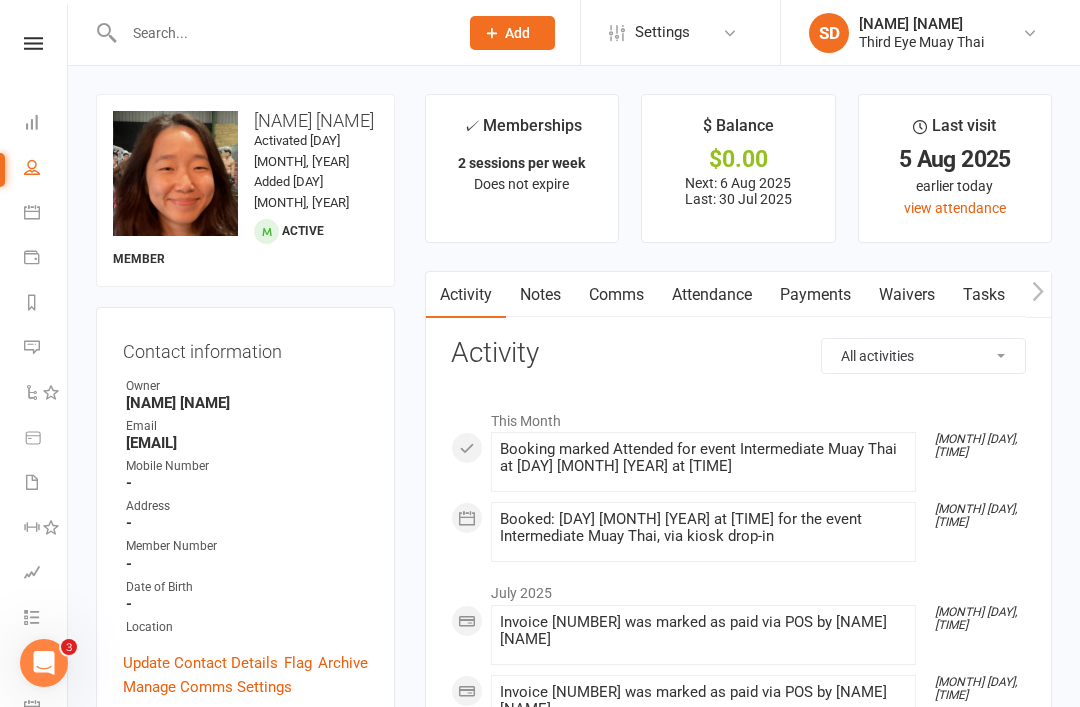 click on "Payments" at bounding box center (815, 295) 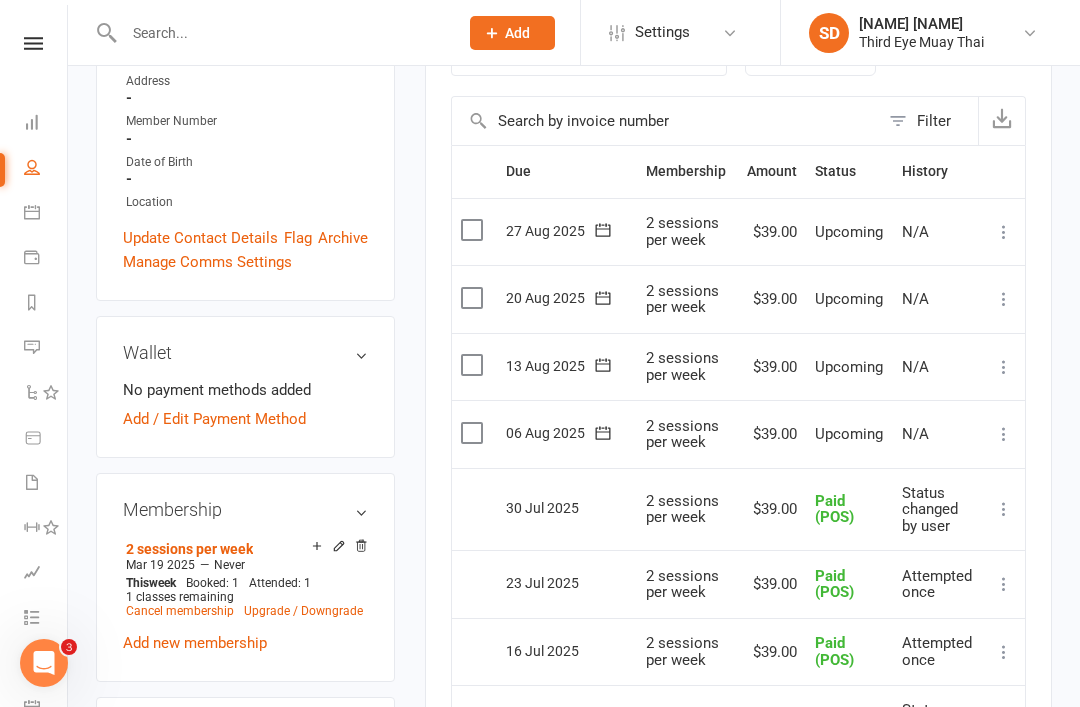 scroll, scrollTop: 453, scrollLeft: 0, axis: vertical 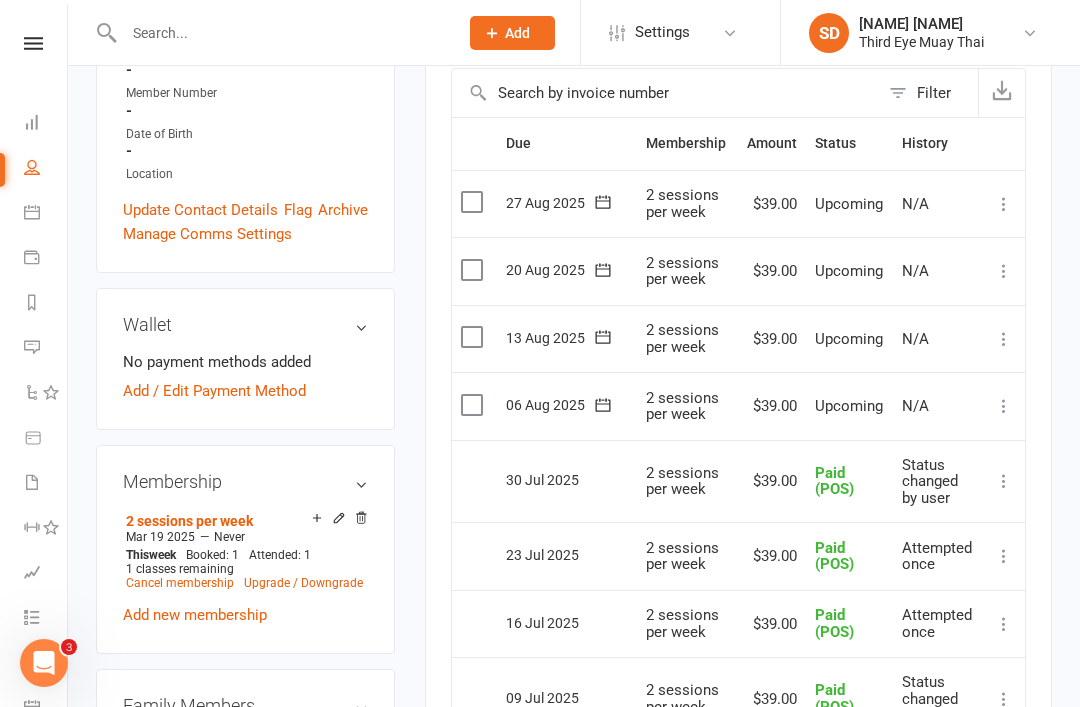 click at bounding box center (1004, 406) 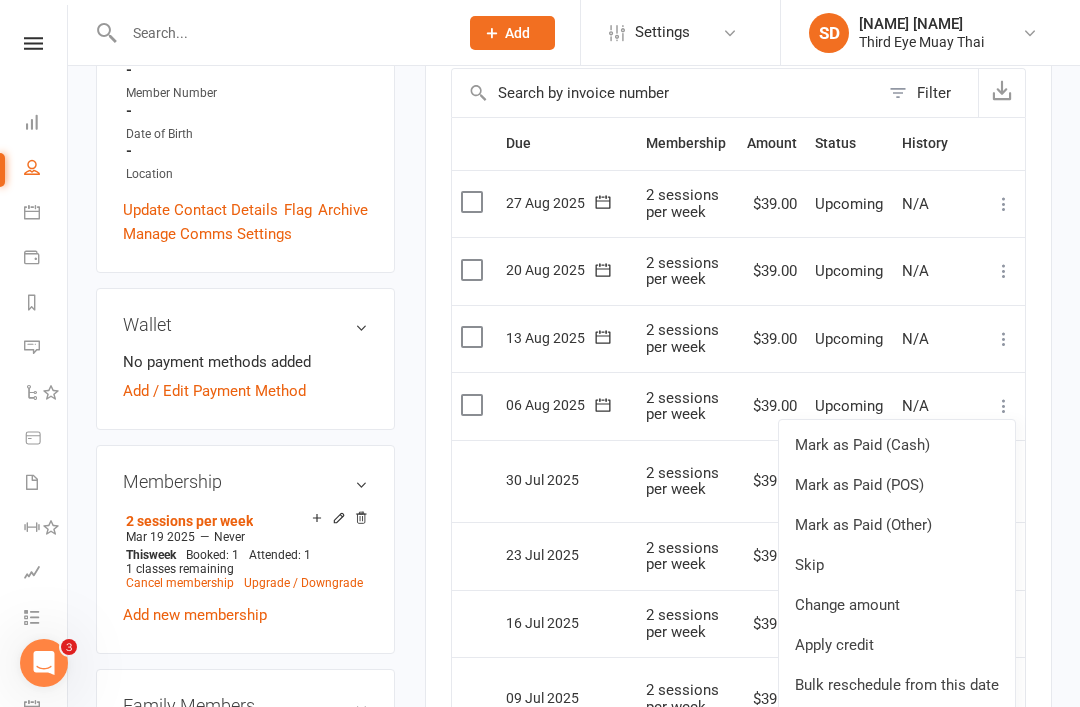 click on "Mark as Paid (POS)" at bounding box center (897, 485) 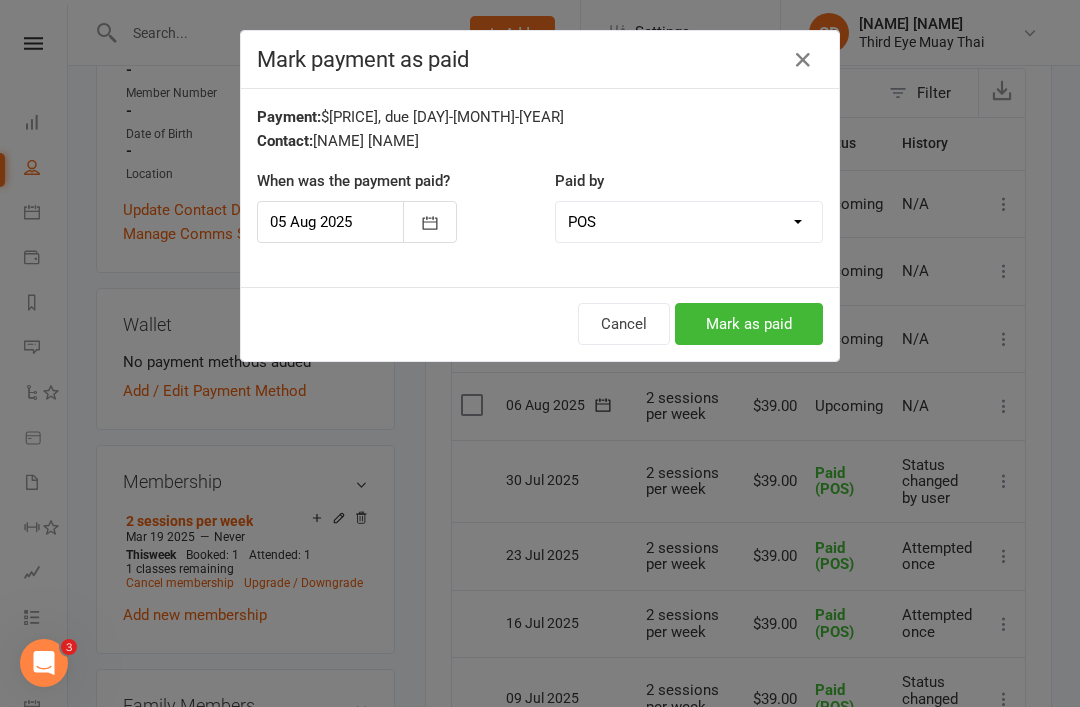 click on "Mark as paid" at bounding box center [749, 324] 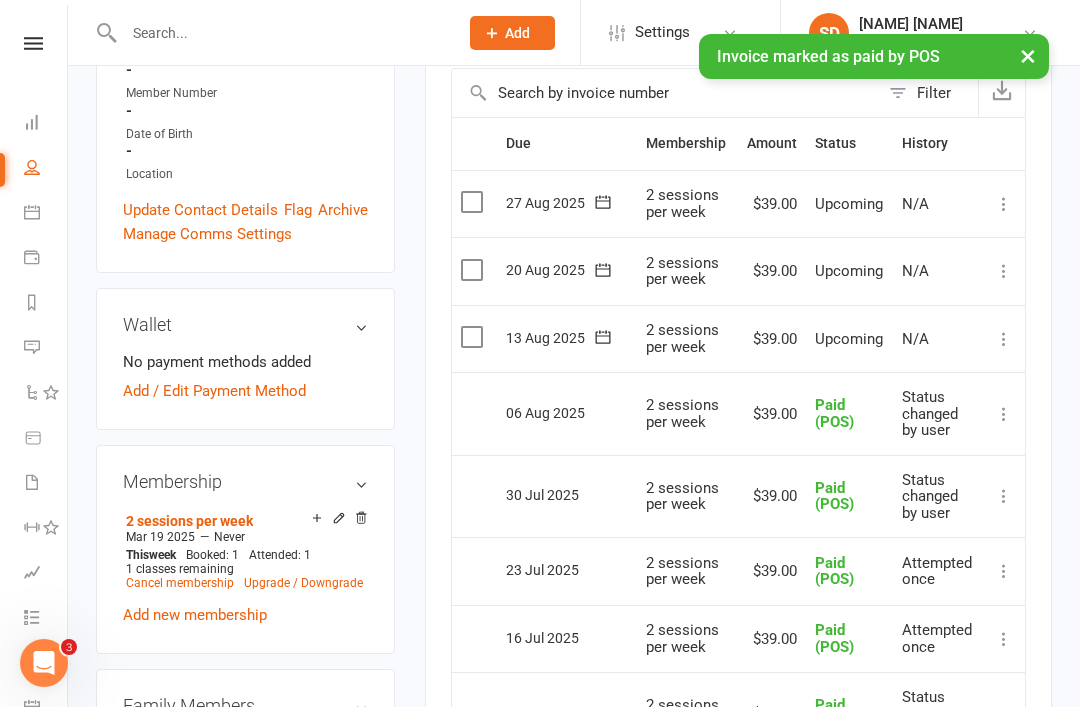 click at bounding box center (281, 33) 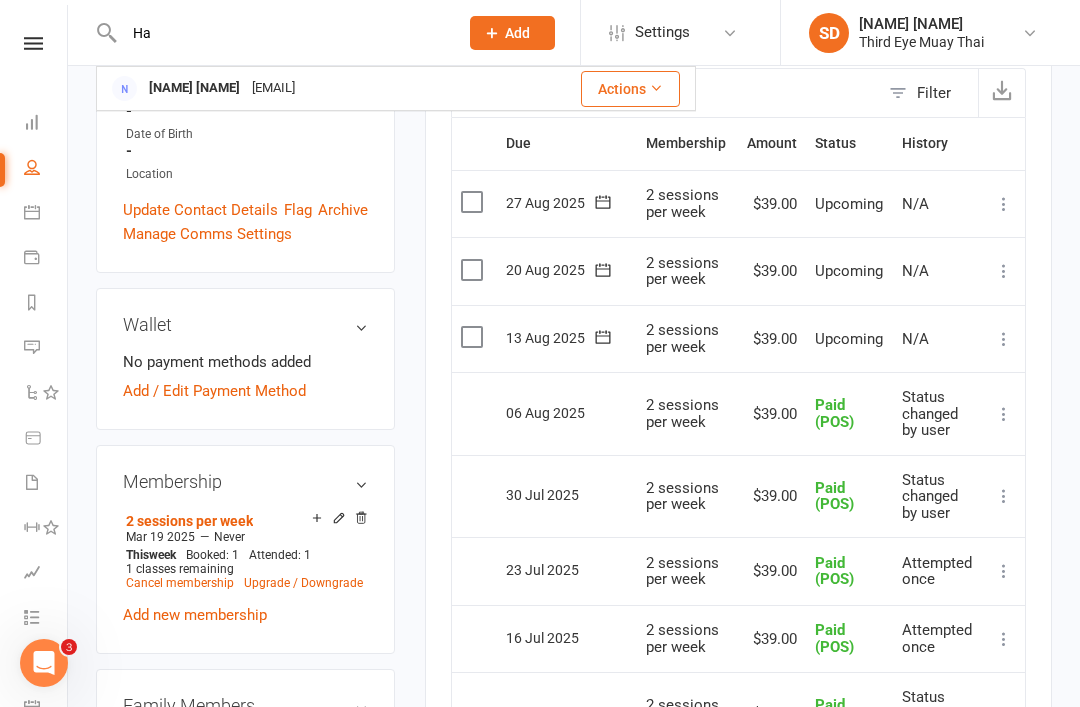 type on "H" 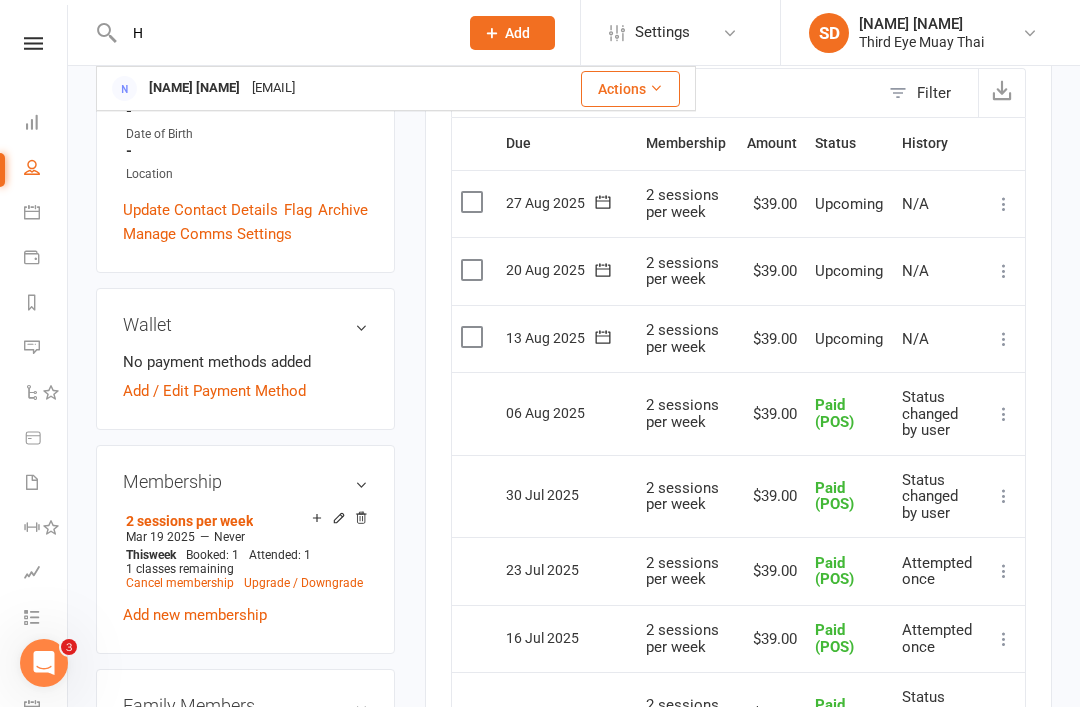 type 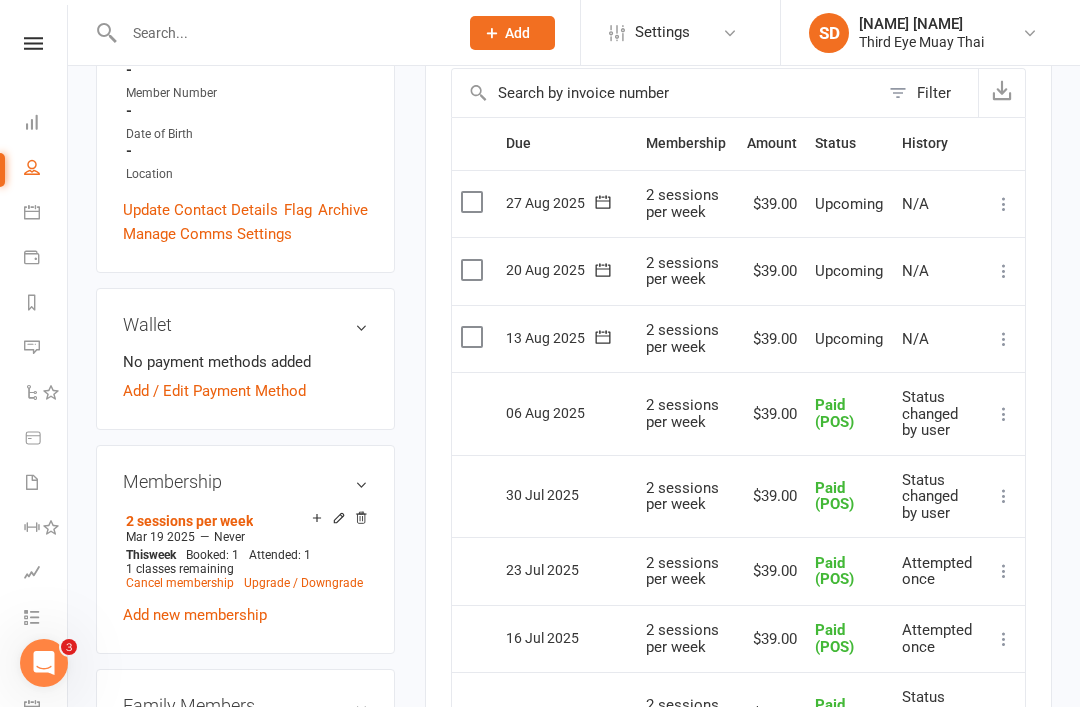 click on "Dashboard" at bounding box center [46, 124] 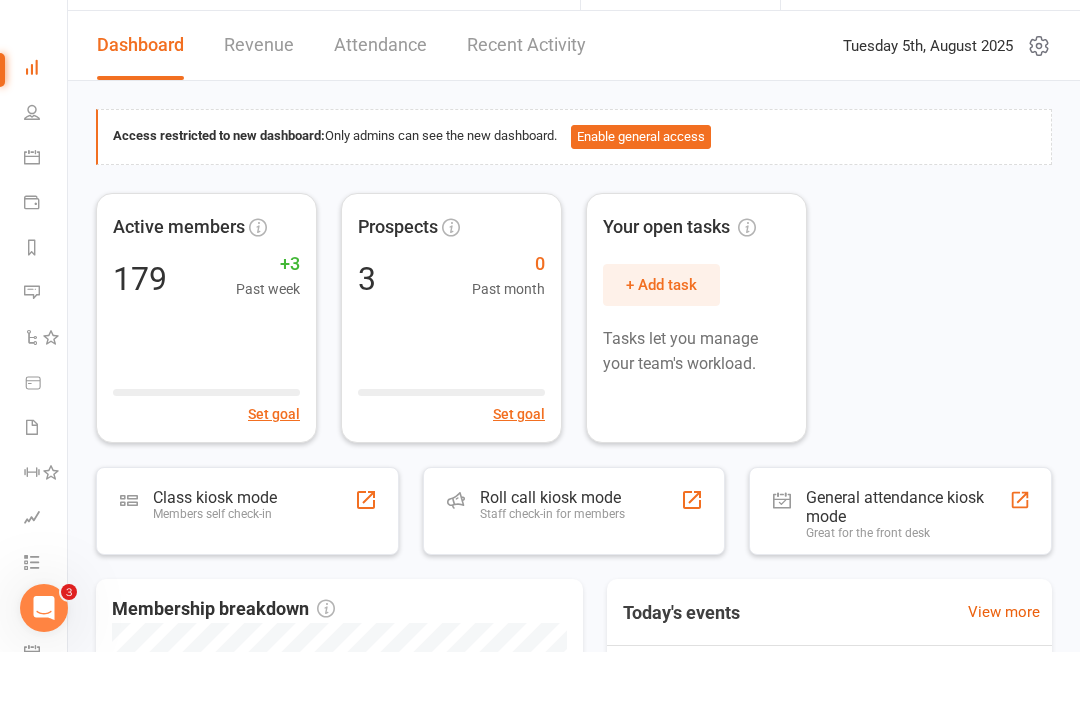 scroll, scrollTop: 55, scrollLeft: 0, axis: vertical 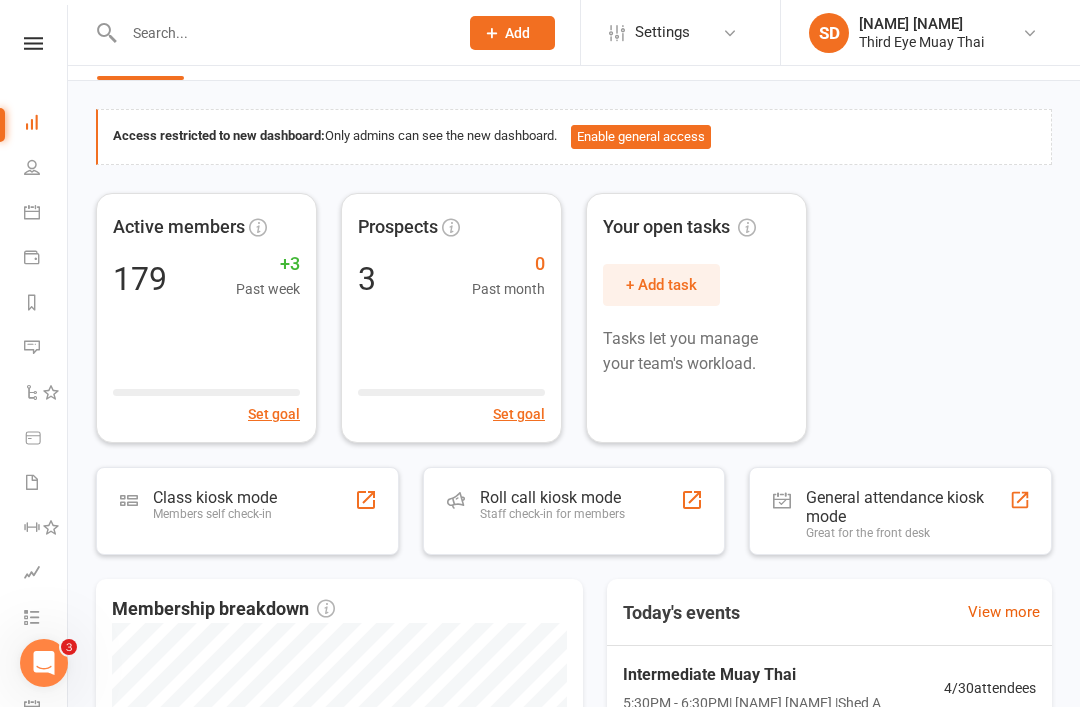 click on "Class kiosk mode" at bounding box center (215, 497) 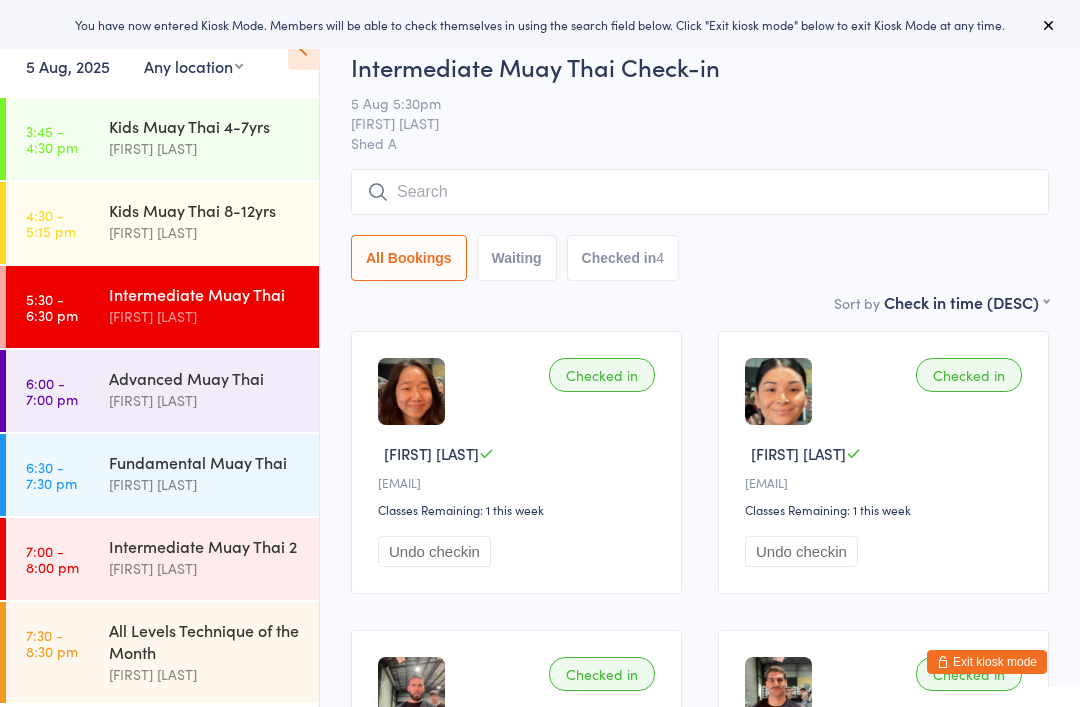 scroll, scrollTop: 0, scrollLeft: 0, axis: both 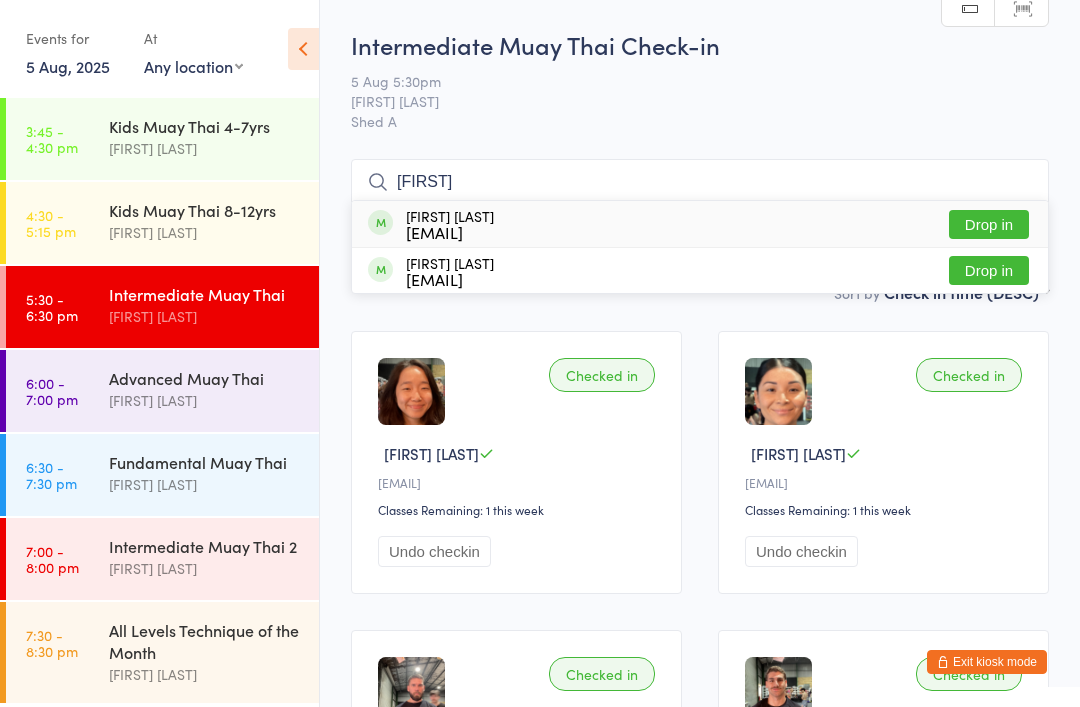 type on "[FIRST]" 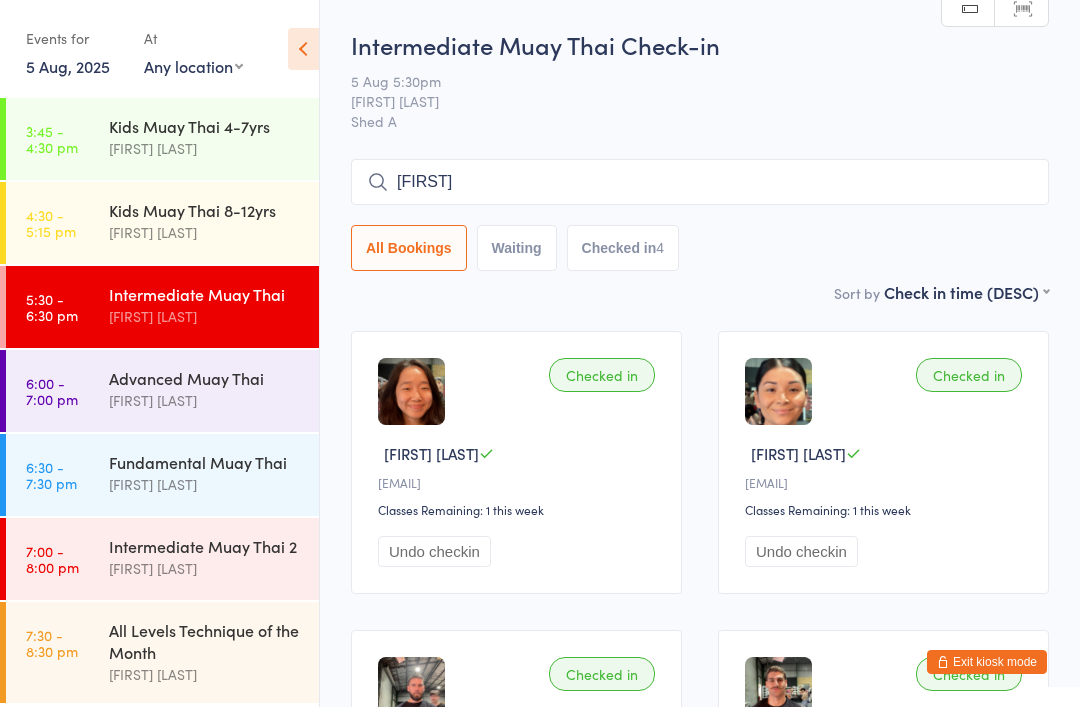 type 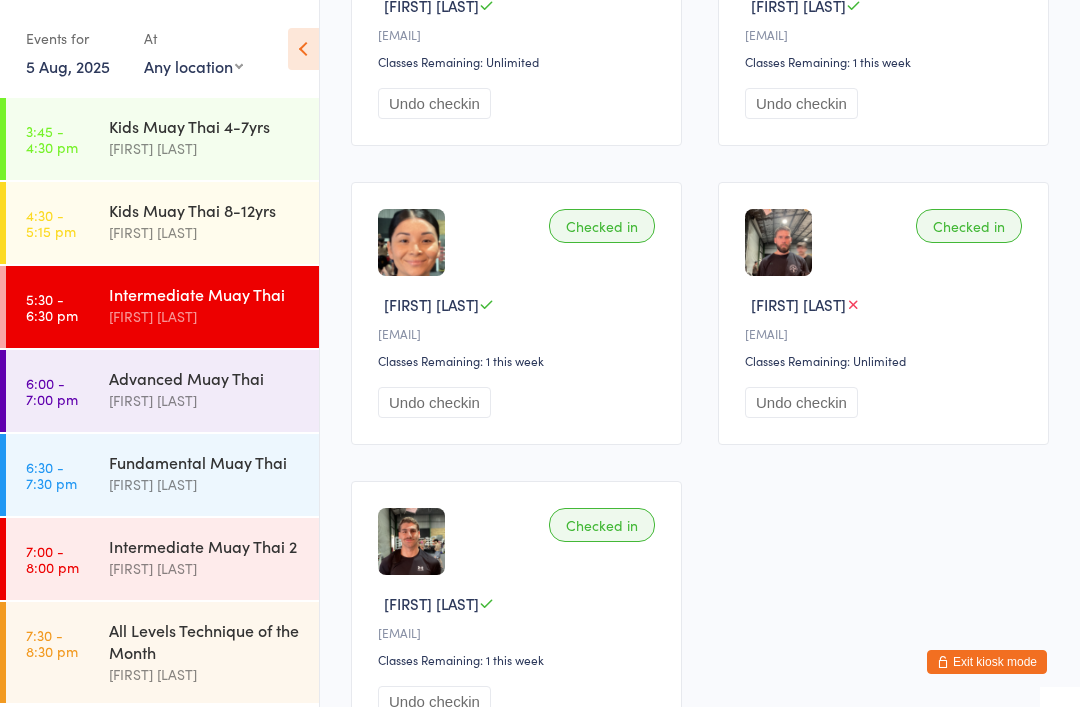scroll, scrollTop: 439, scrollLeft: 0, axis: vertical 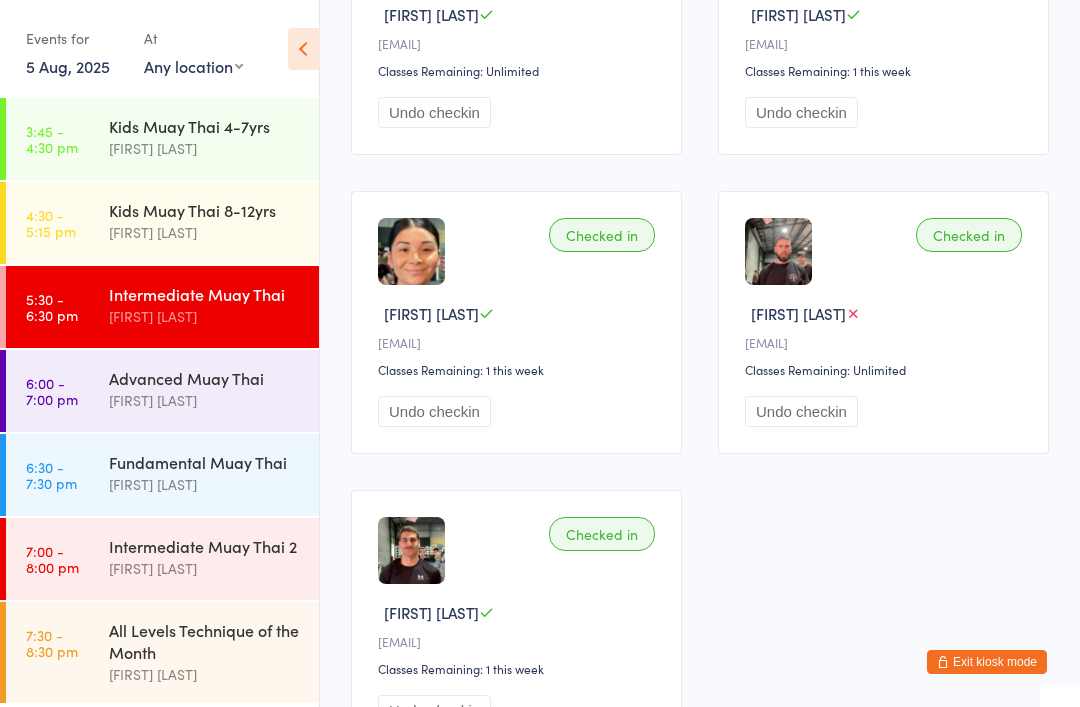 click on "6:00 - 7:00 pm" at bounding box center (52, 391) 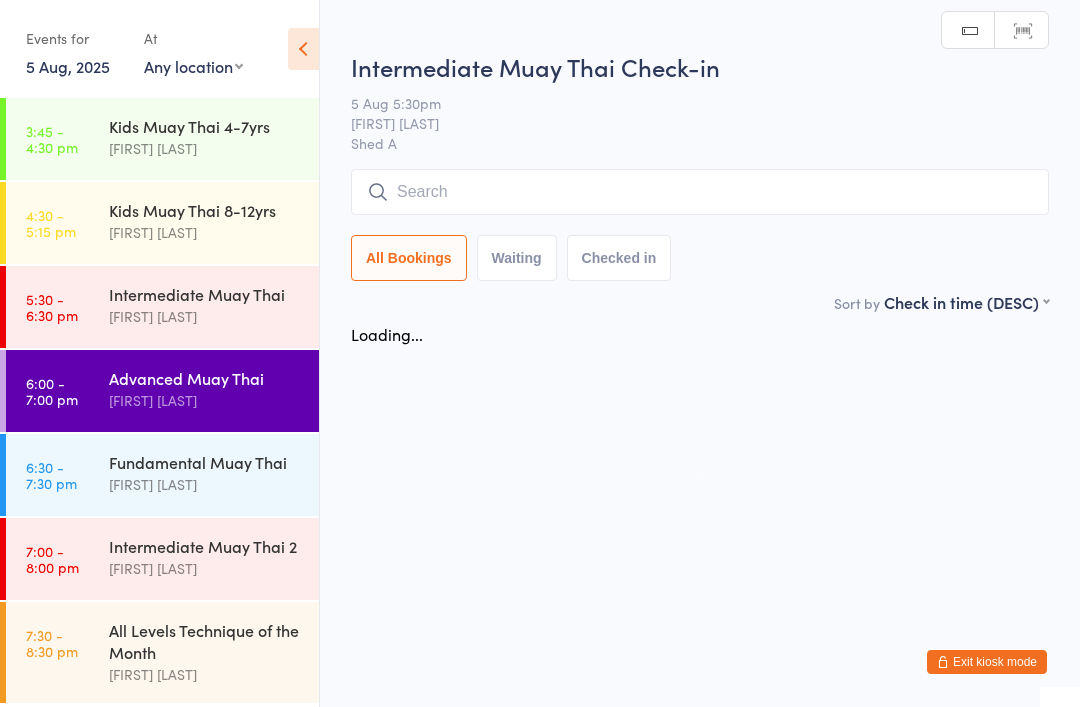 scroll, scrollTop: 0, scrollLeft: 0, axis: both 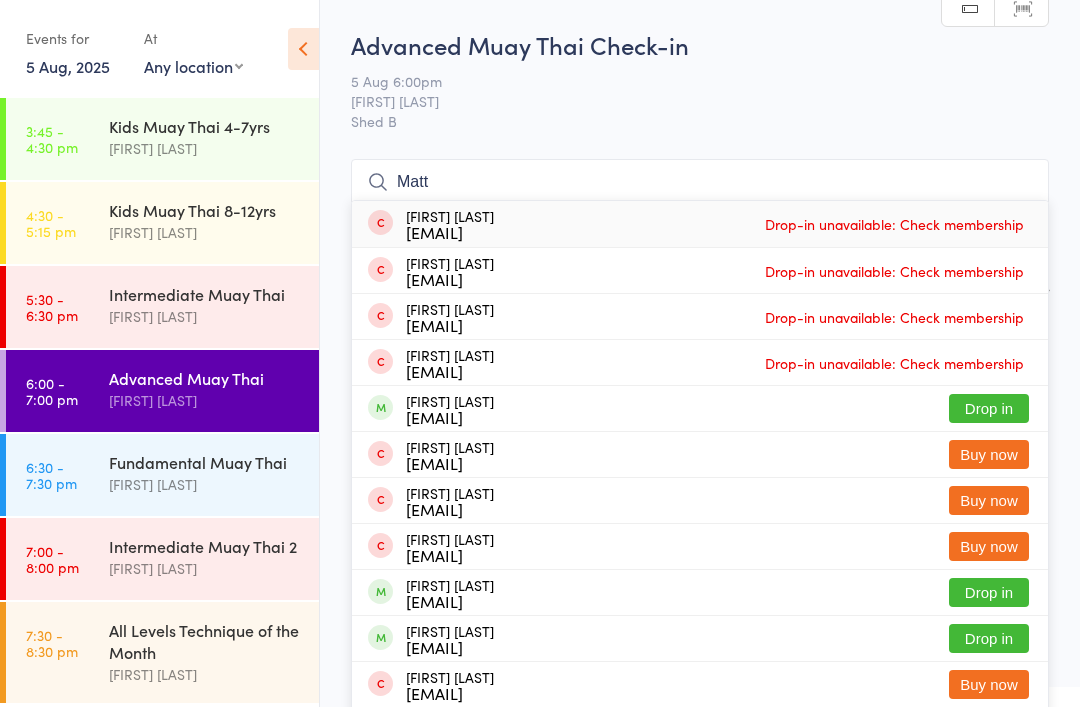 type on "Matt" 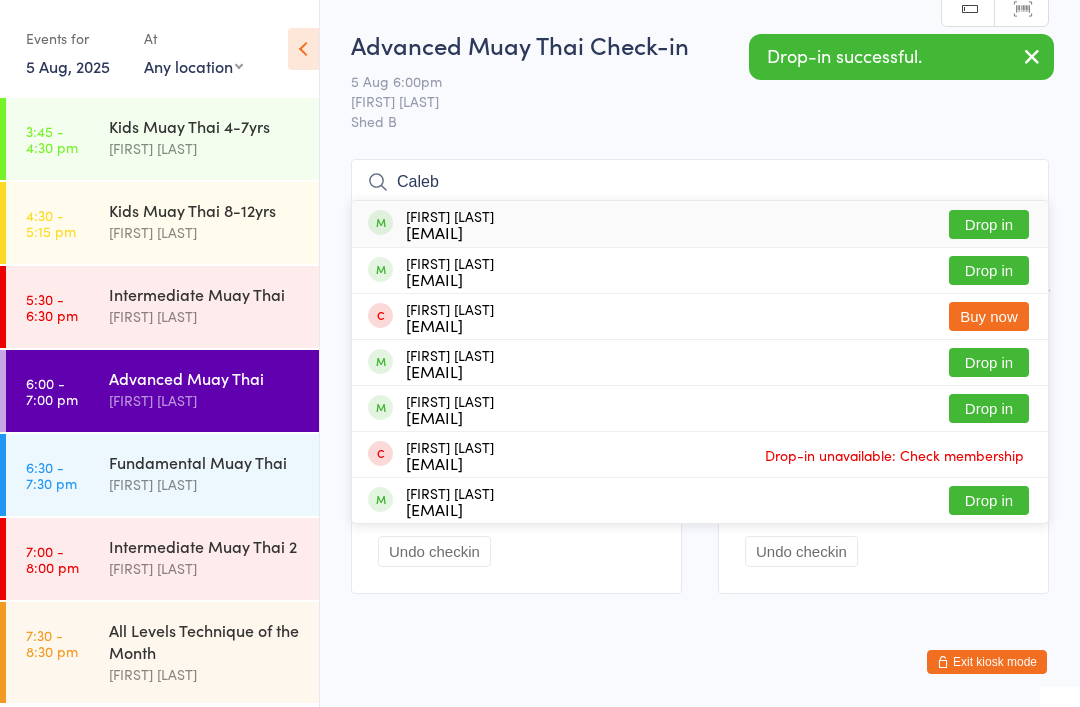 type on "Caleb" 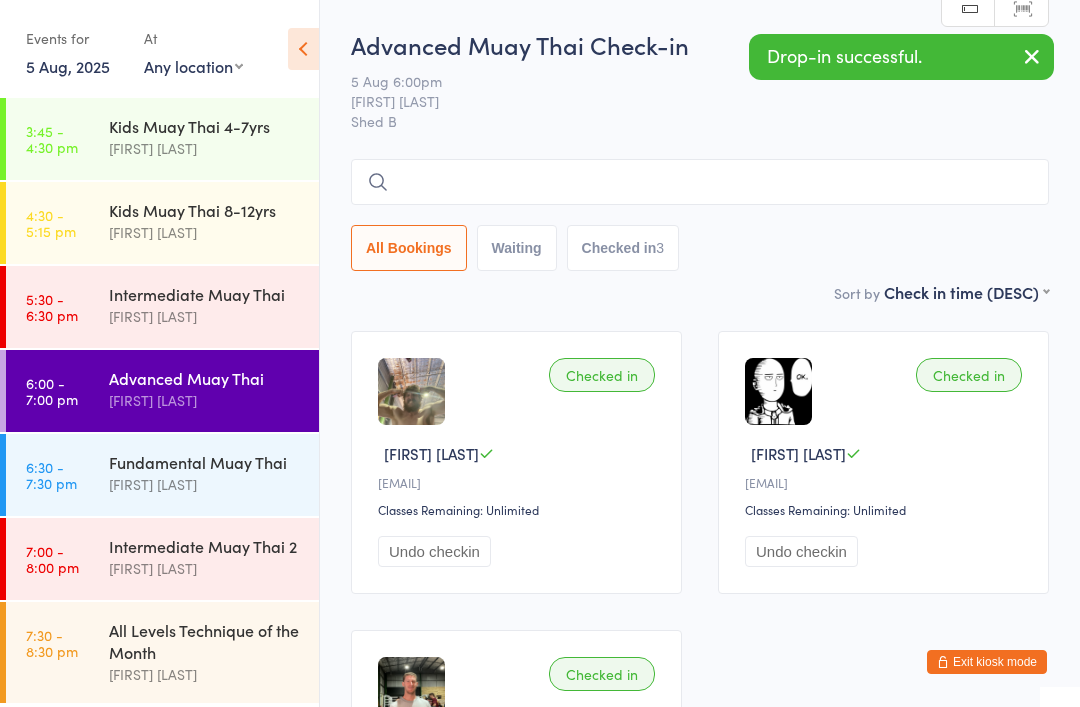 type 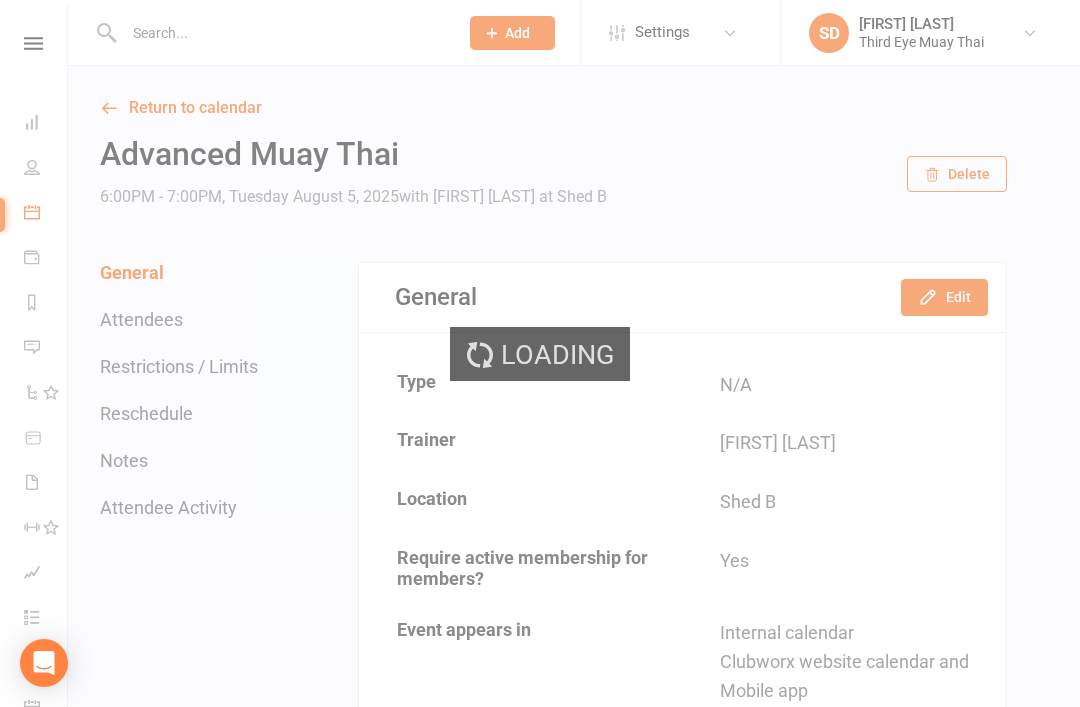 scroll, scrollTop: 0, scrollLeft: 0, axis: both 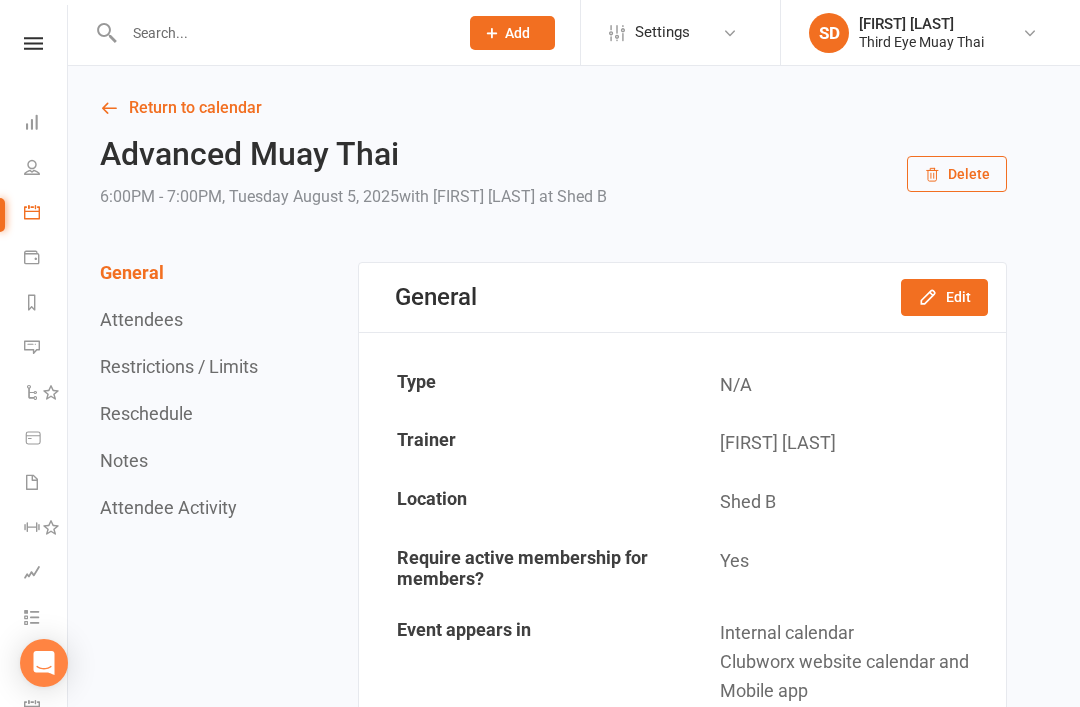 click at bounding box center [281, 33] 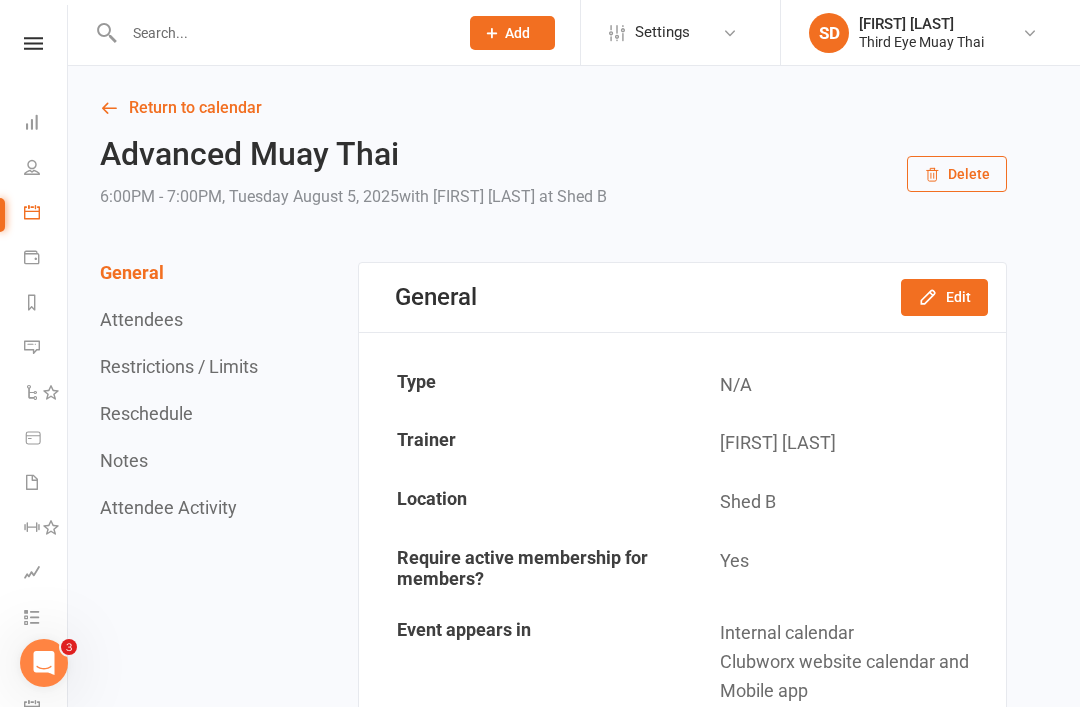scroll, scrollTop: 0, scrollLeft: 0, axis: both 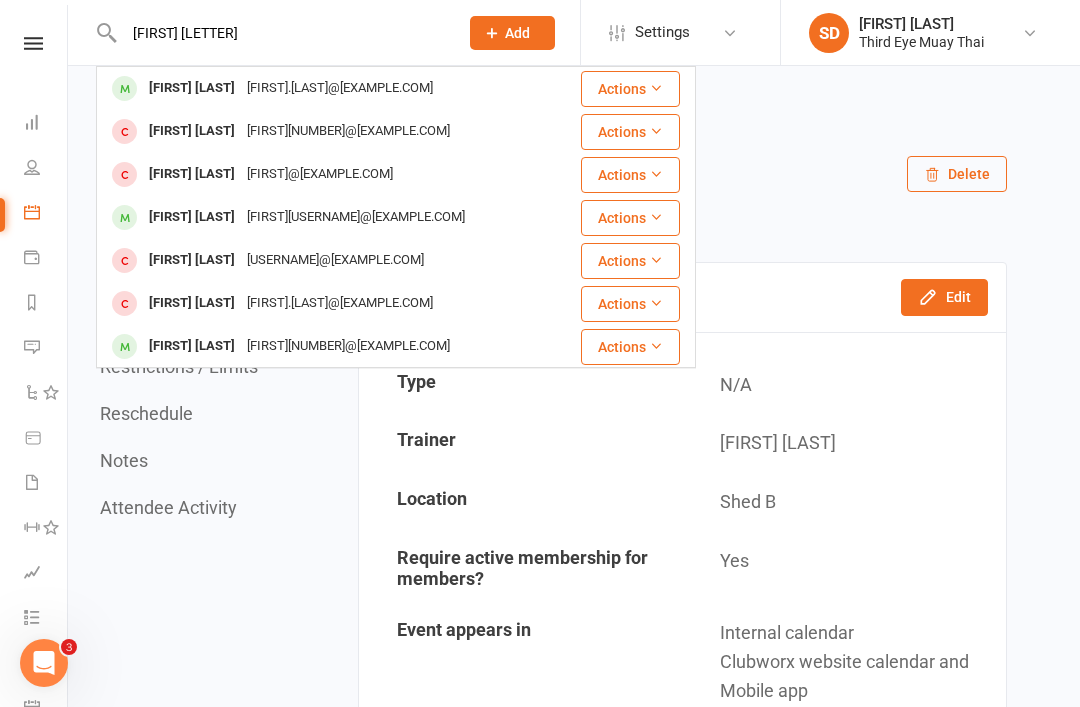 type on "[FIRST] [LETTER]" 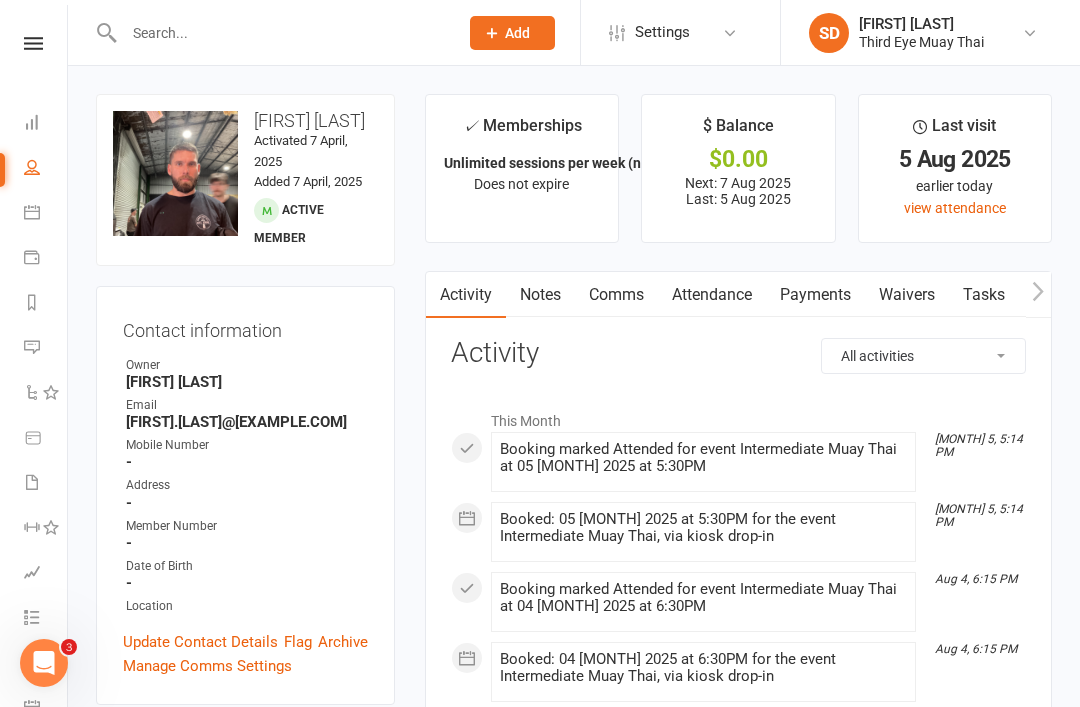 click on "Payments" at bounding box center [815, 295] 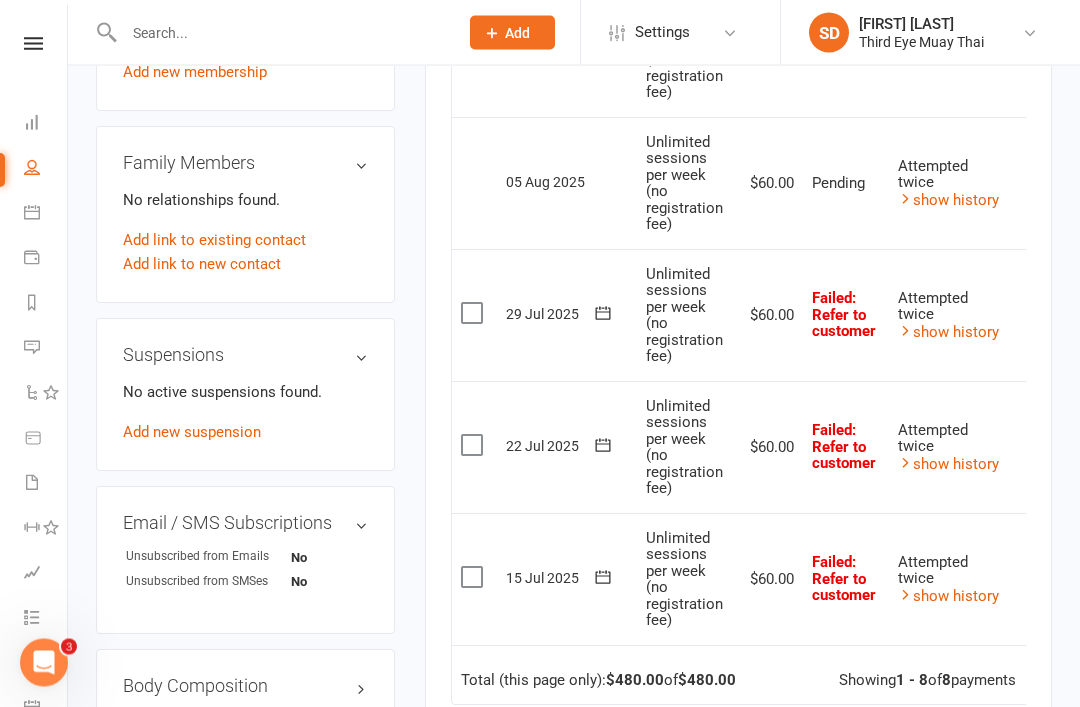 scroll, scrollTop: 1032, scrollLeft: 0, axis: vertical 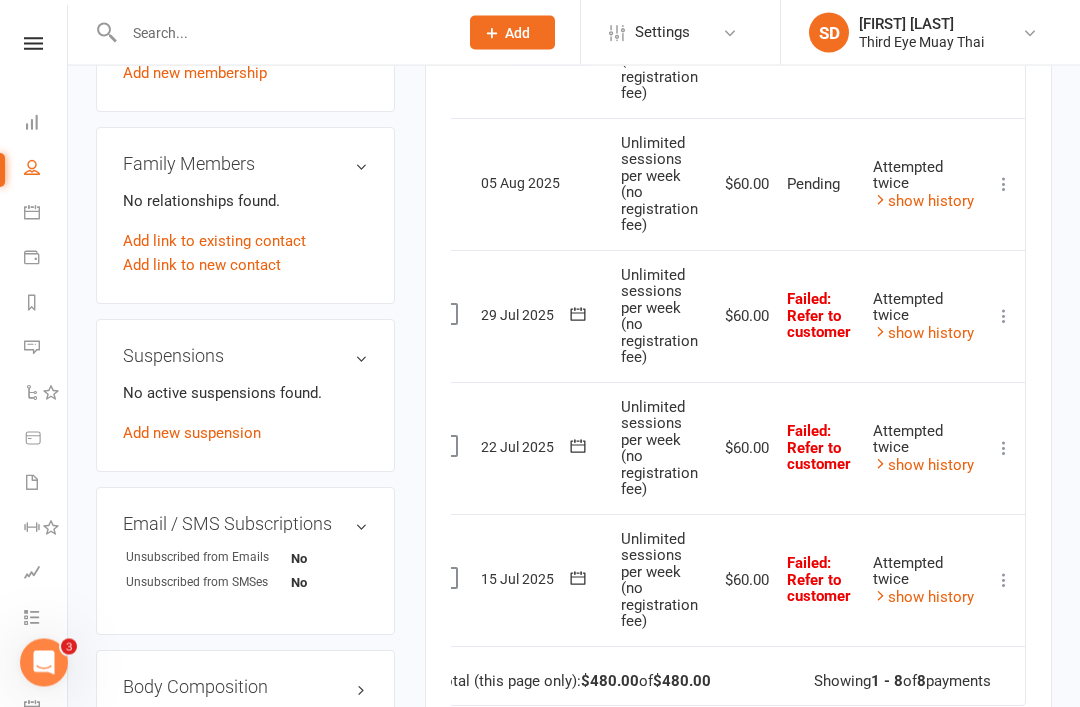 click at bounding box center [1004, 581] 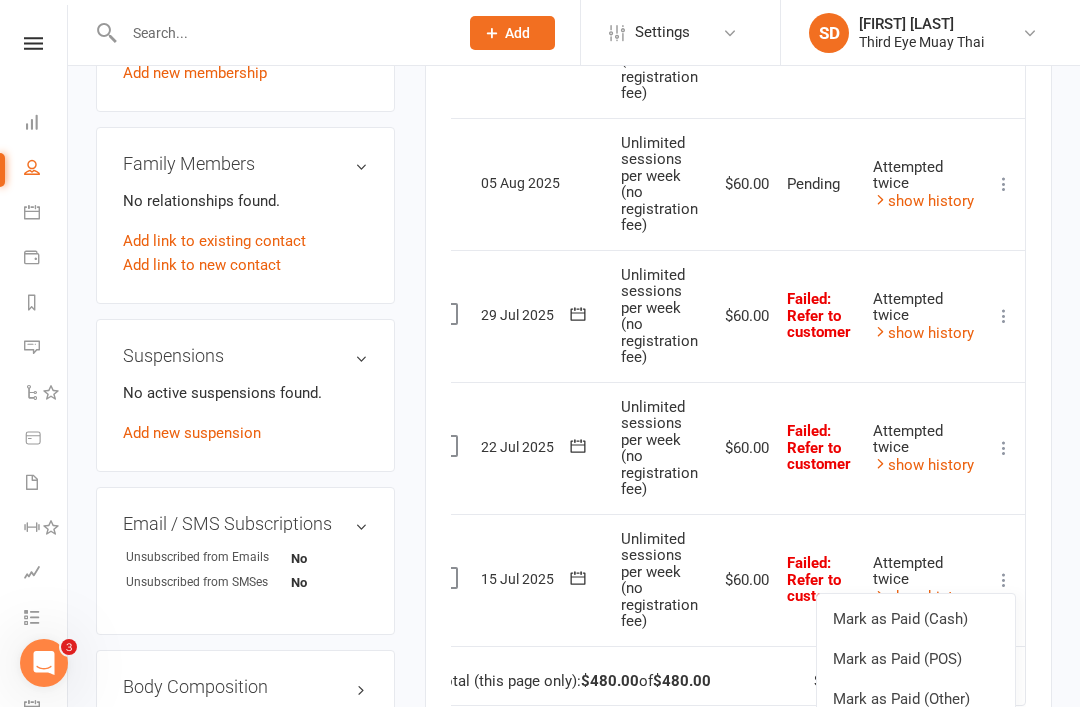 click on "Mark as Paid (POS)" at bounding box center [916, 659] 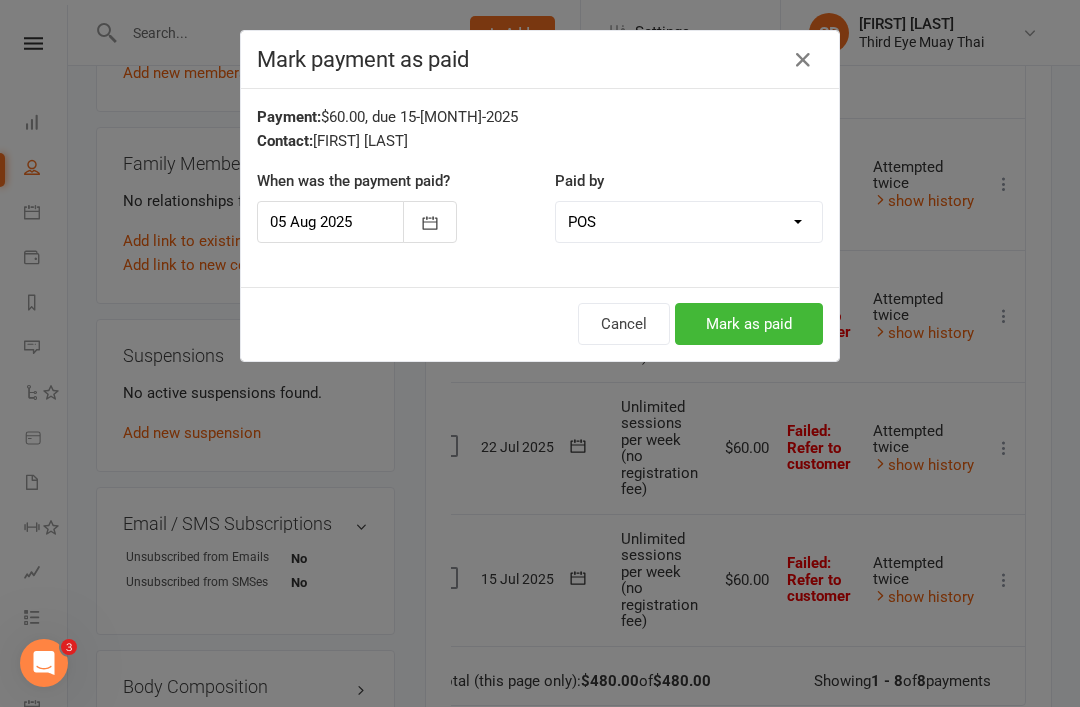 click on "Mark as paid" at bounding box center [749, 324] 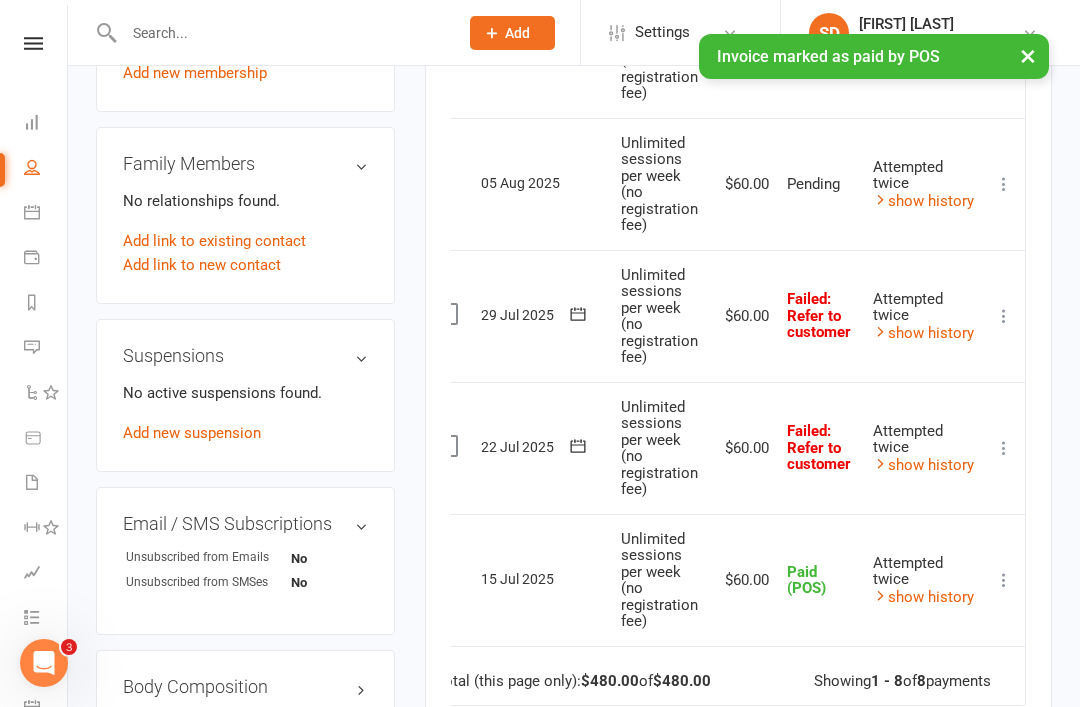 click at bounding box center (1004, 448) 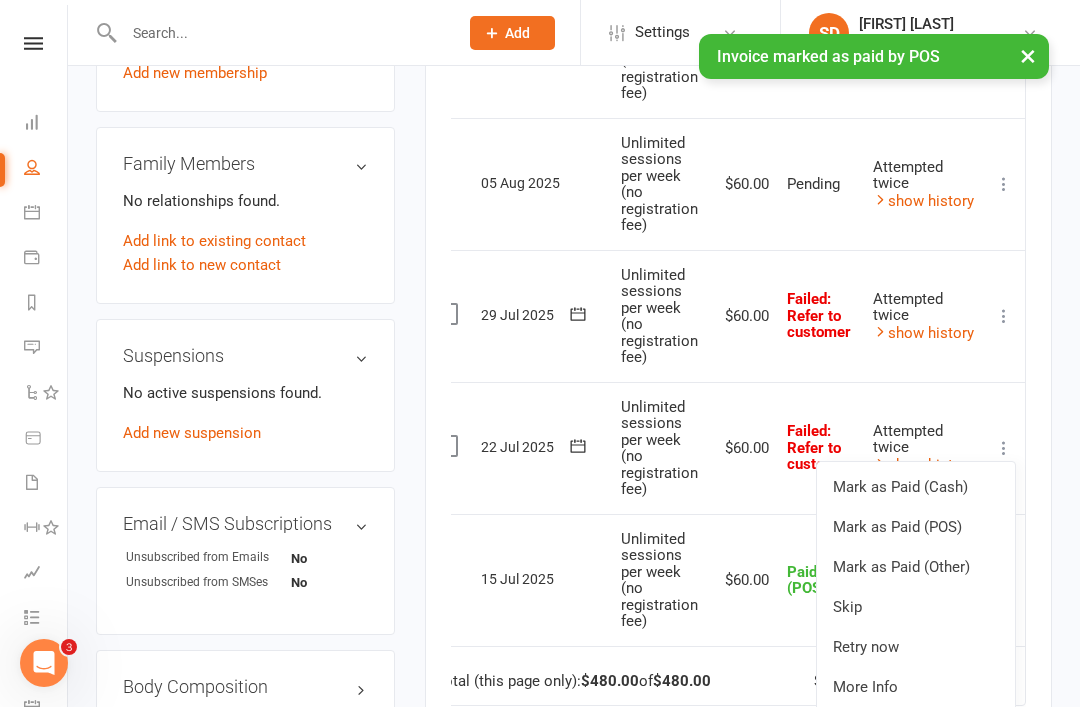 click on "Mark as Paid (POS)" at bounding box center (916, 527) 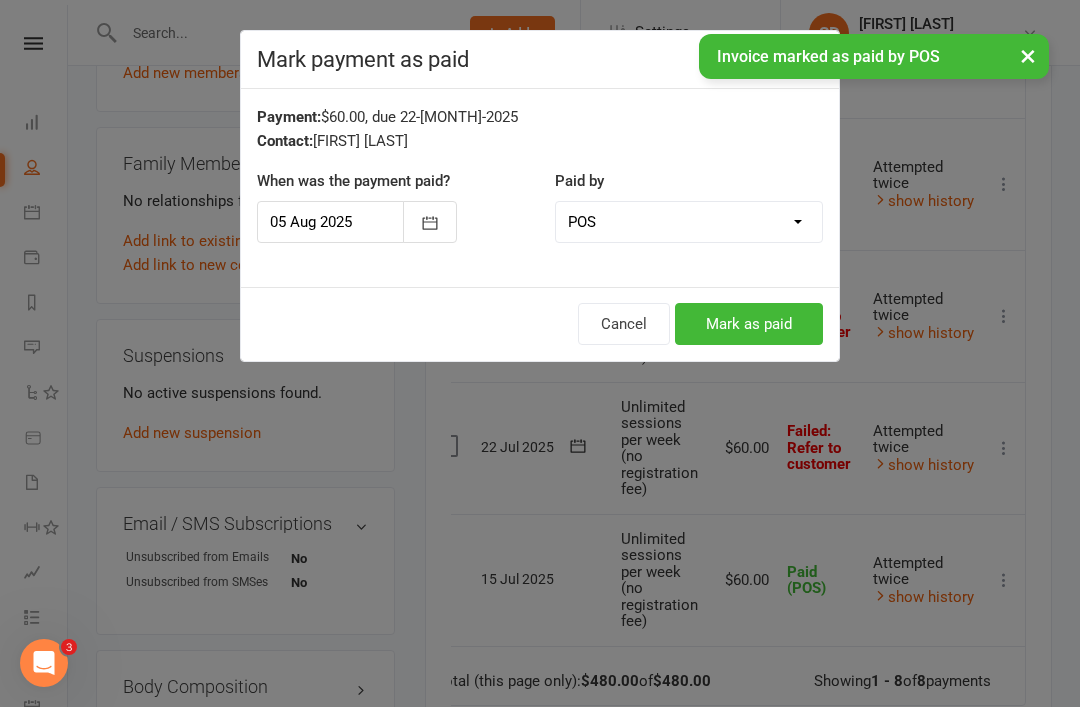 click on "Mark as paid" at bounding box center [749, 324] 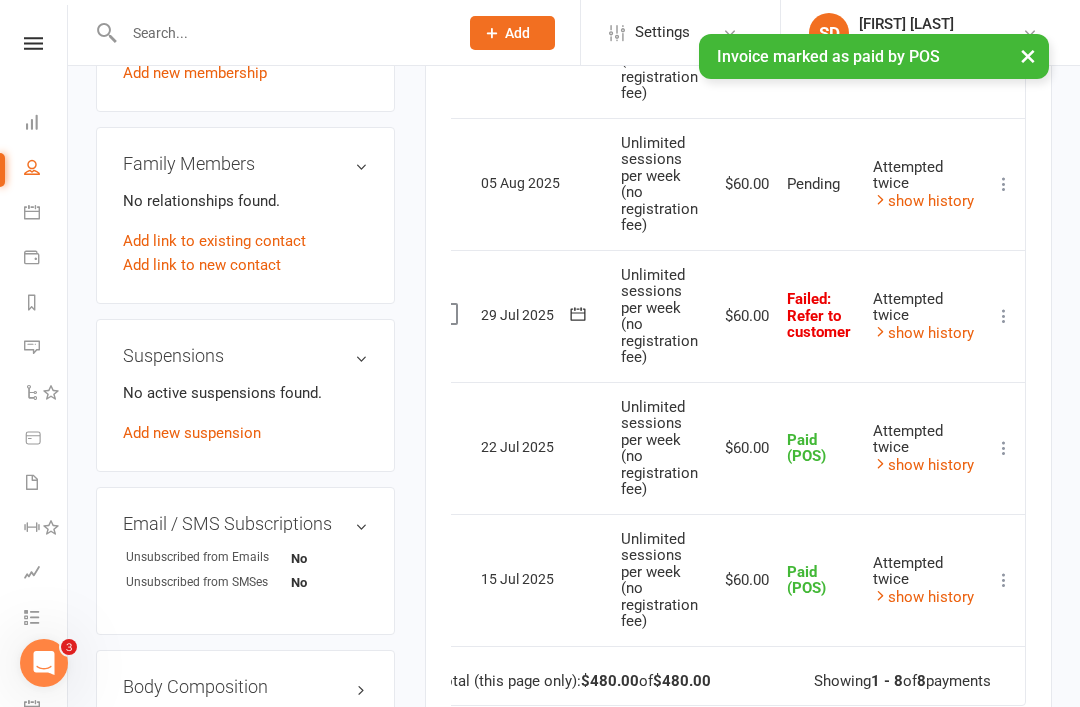 click at bounding box center (1004, 316) 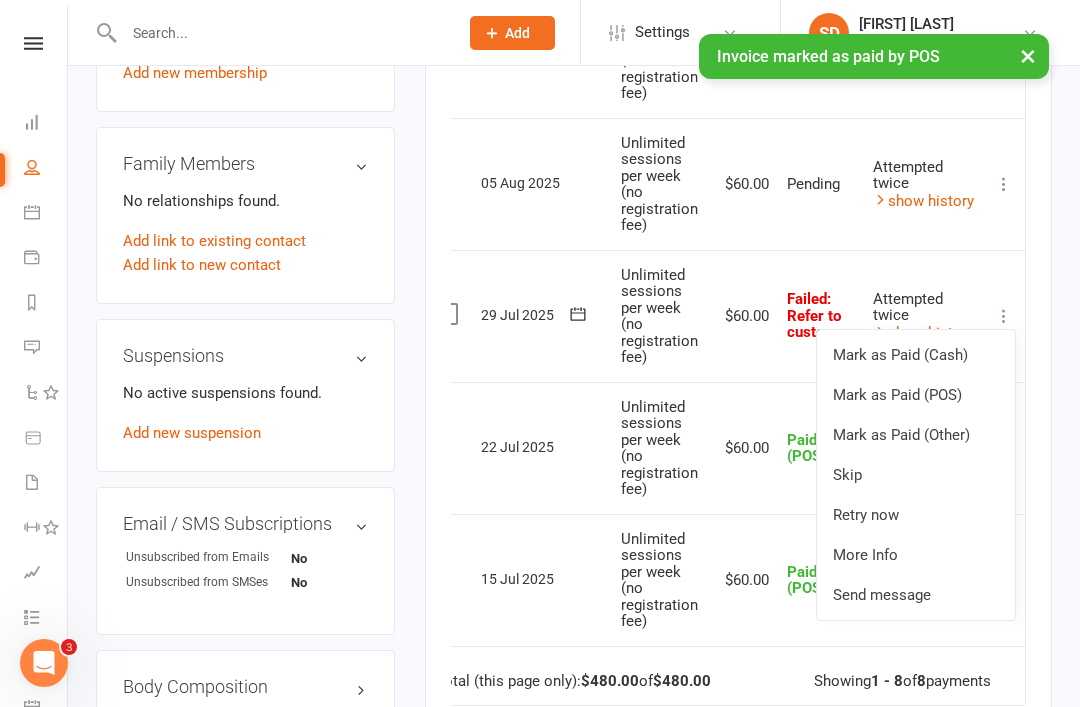 click on "Mark as Paid (POS)" at bounding box center (916, 395) 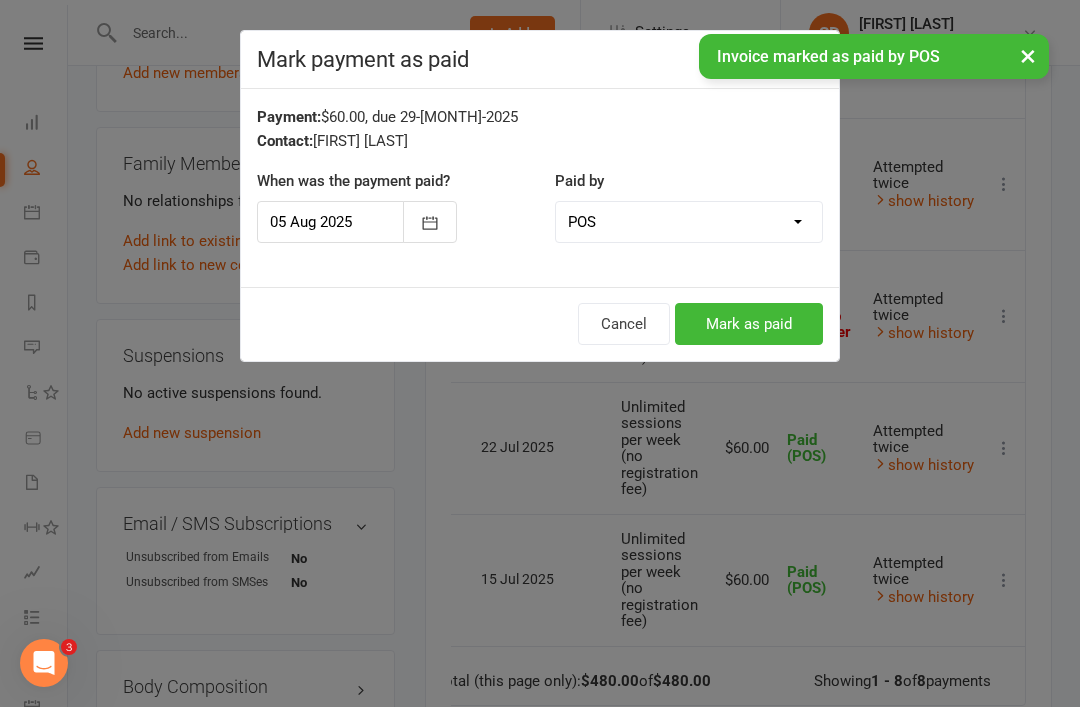 click on "Mark as paid" at bounding box center [749, 324] 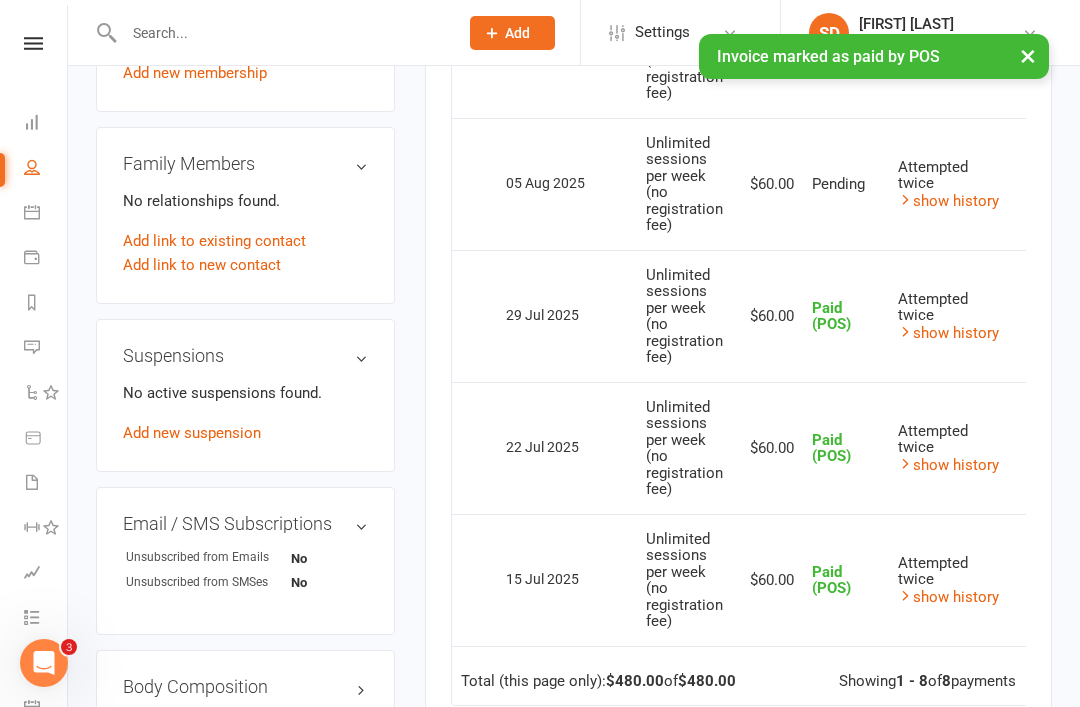 scroll, scrollTop: 0, scrollLeft: 0, axis: both 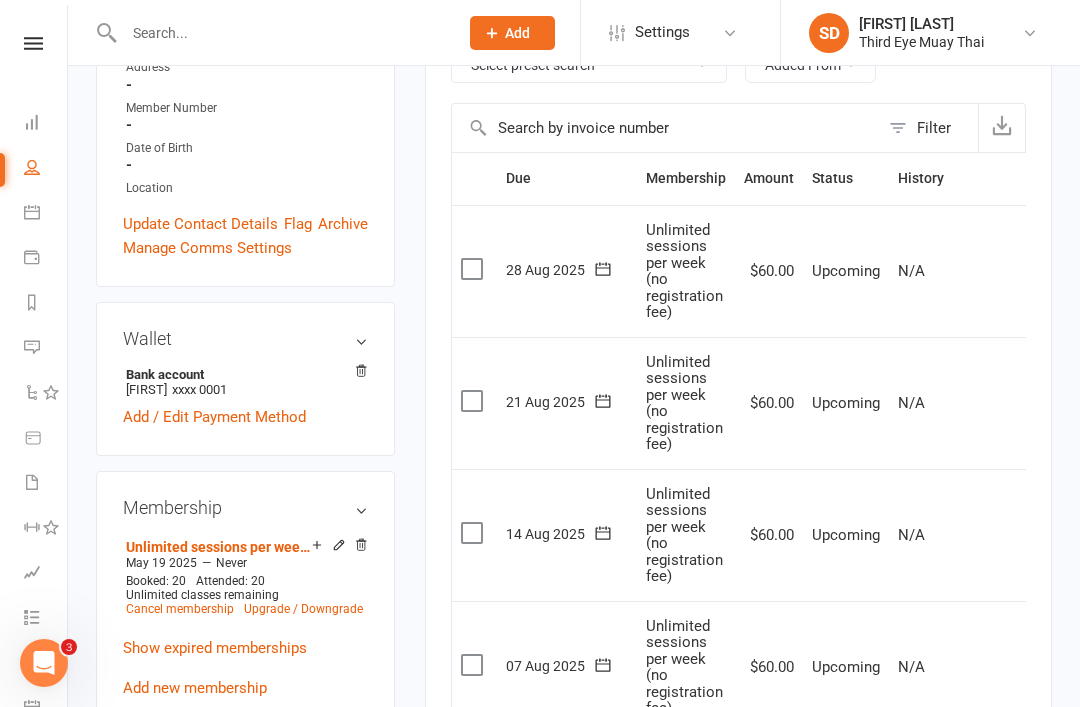 click 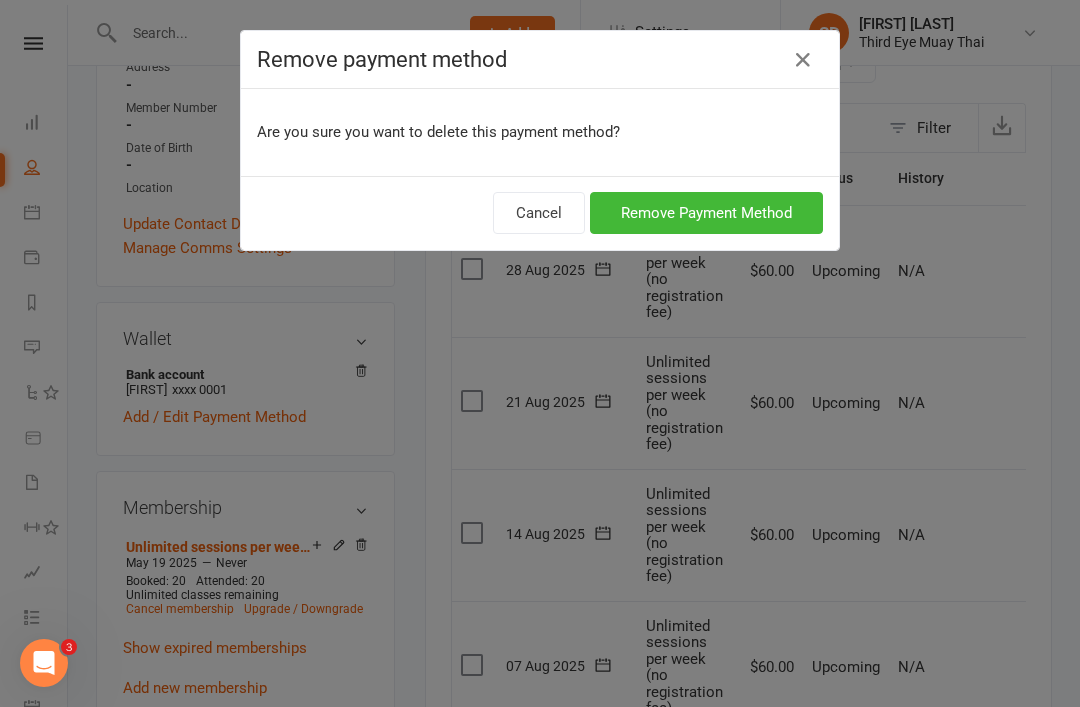 click on "Remove Payment Method" at bounding box center [706, 213] 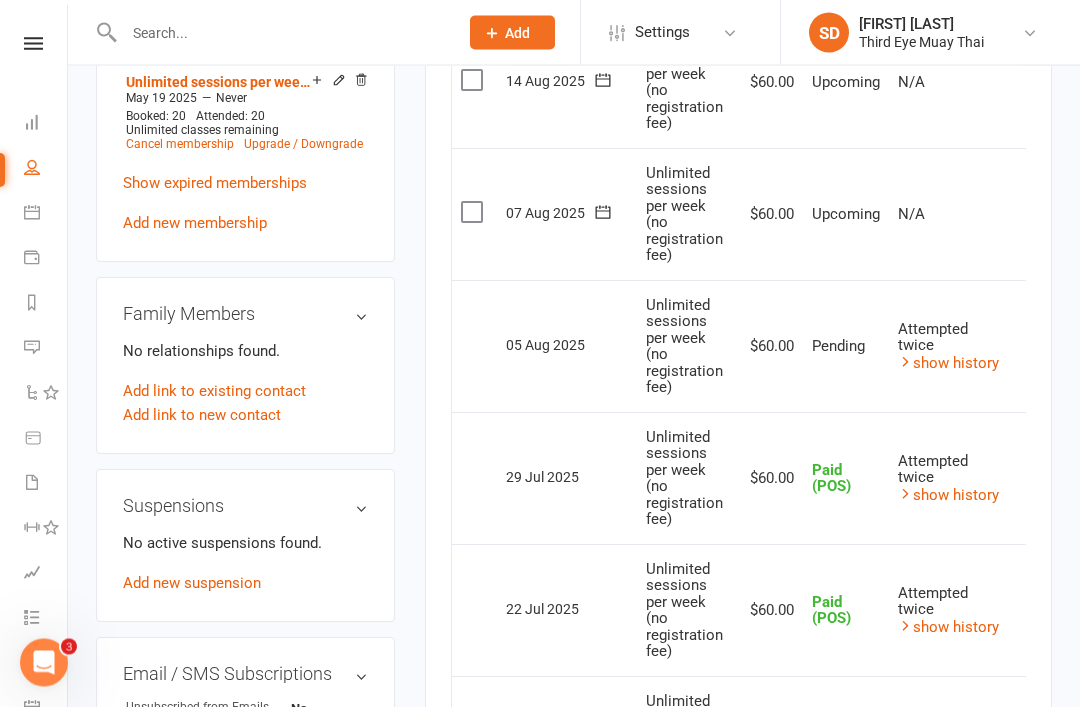 scroll, scrollTop: 857, scrollLeft: 0, axis: vertical 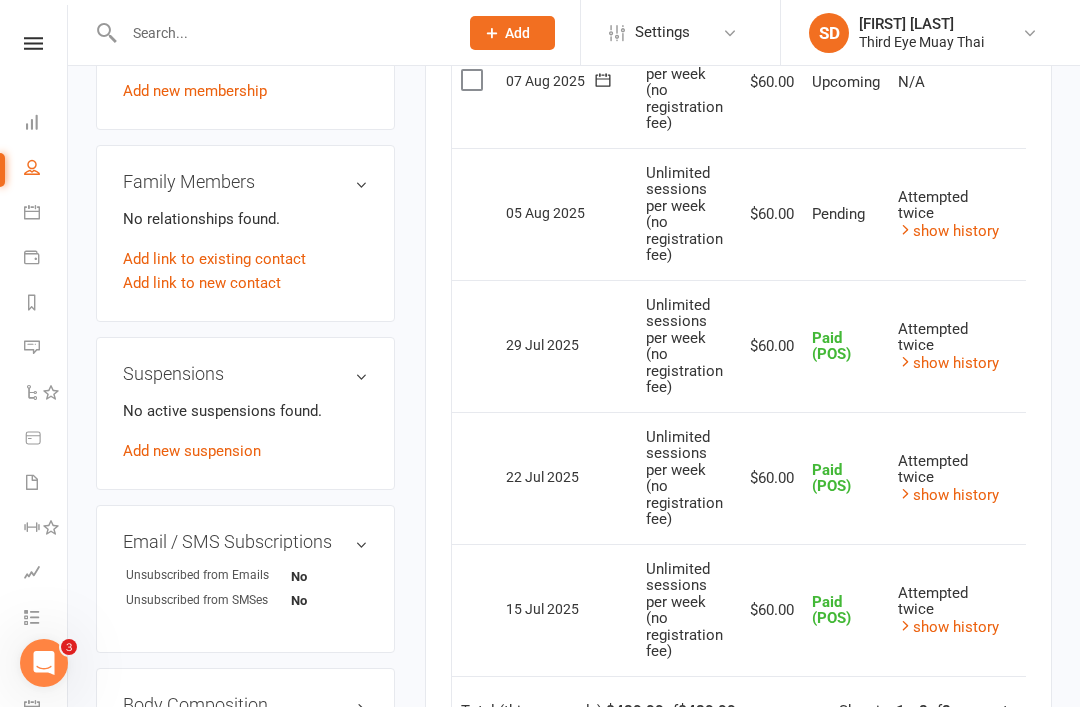 click on "show history" at bounding box center (948, 363) 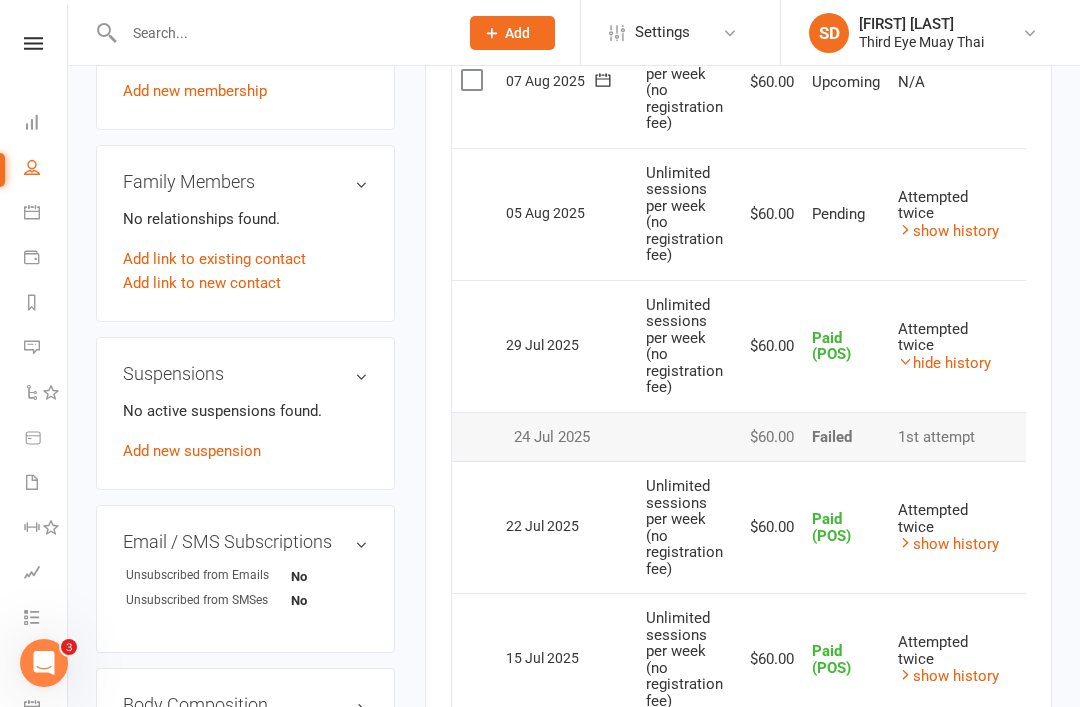click on "hide history" at bounding box center [944, 363] 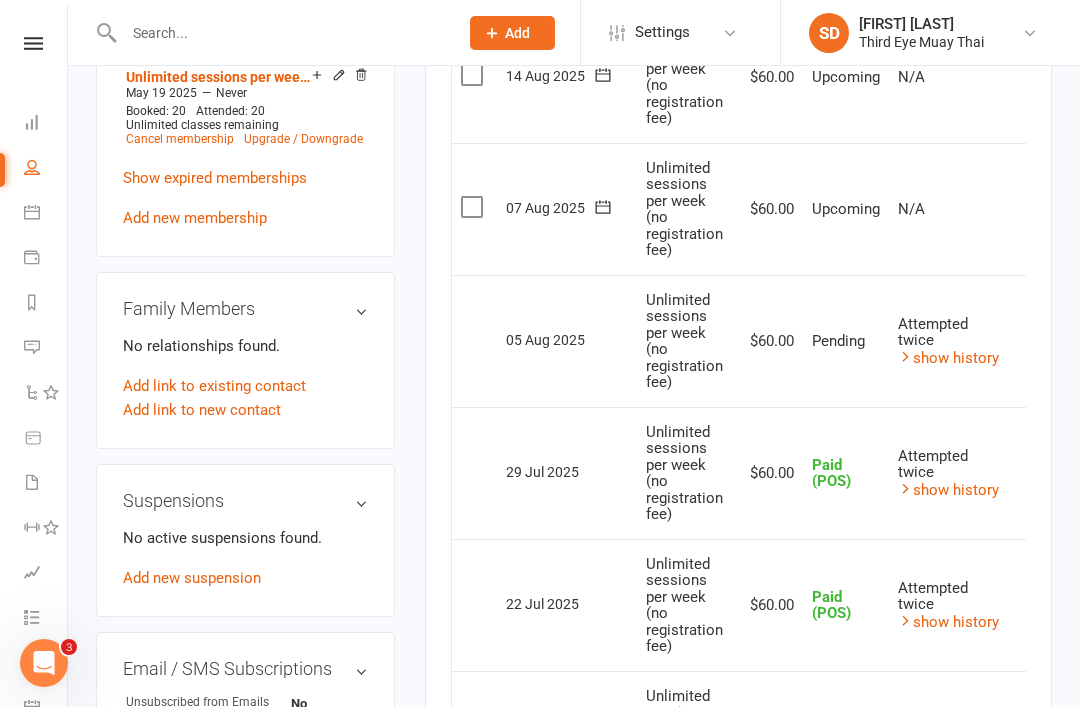 scroll, scrollTop: 874, scrollLeft: 0, axis: vertical 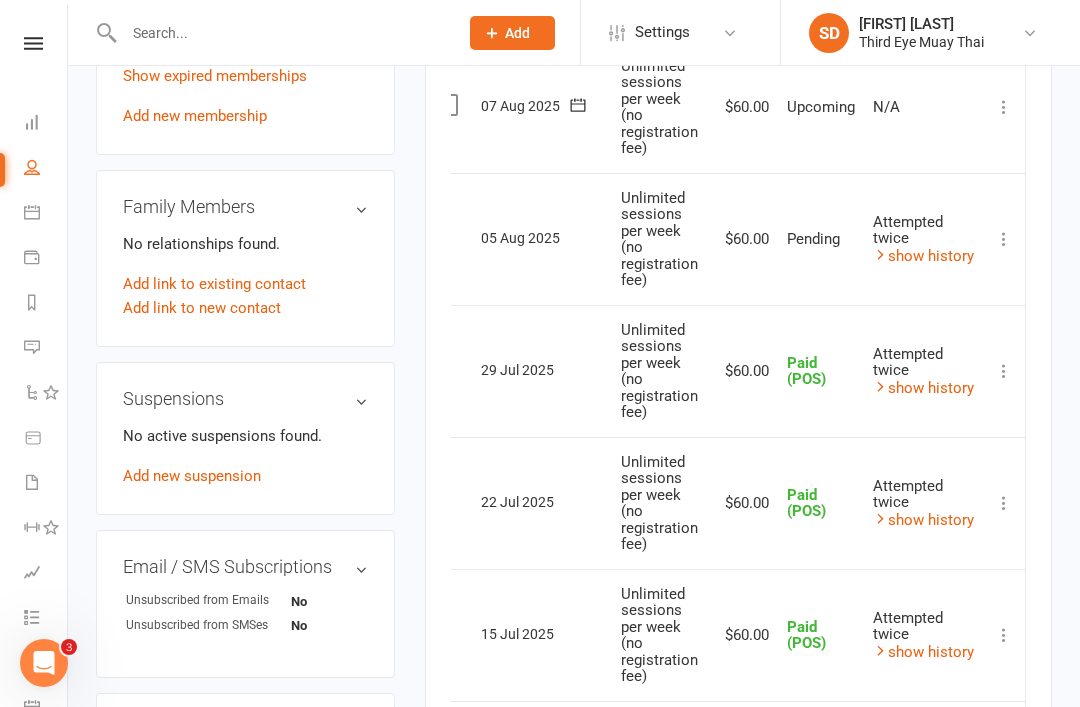 click at bounding box center [1004, 239] 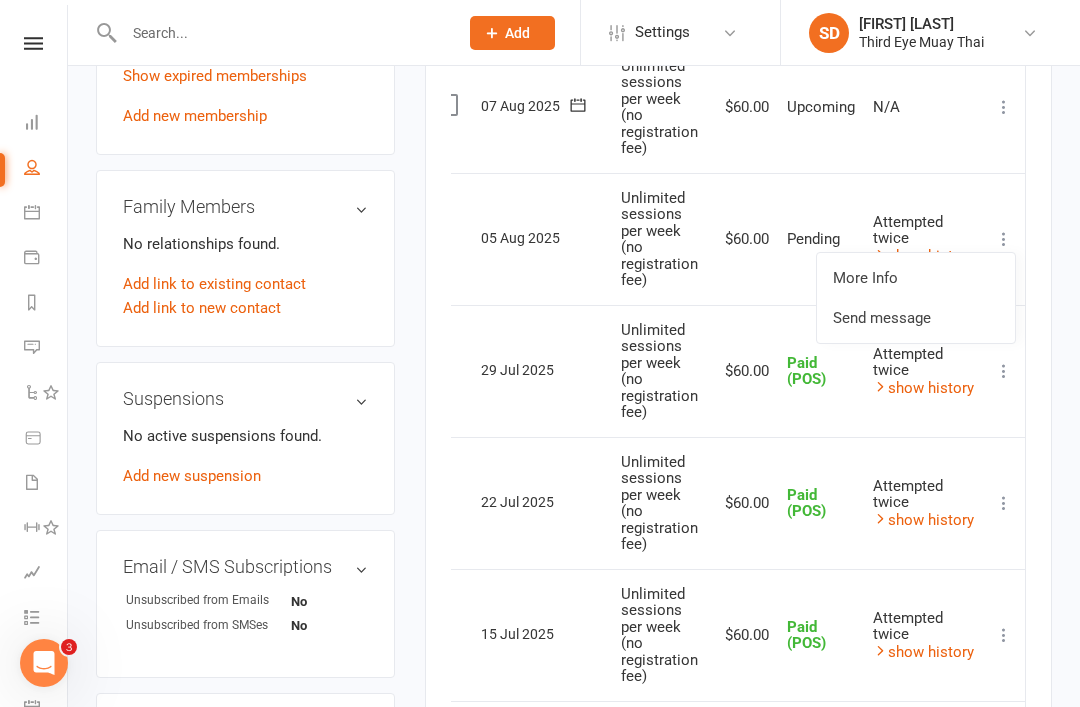 click on "More Info Send message" at bounding box center [1004, 239] 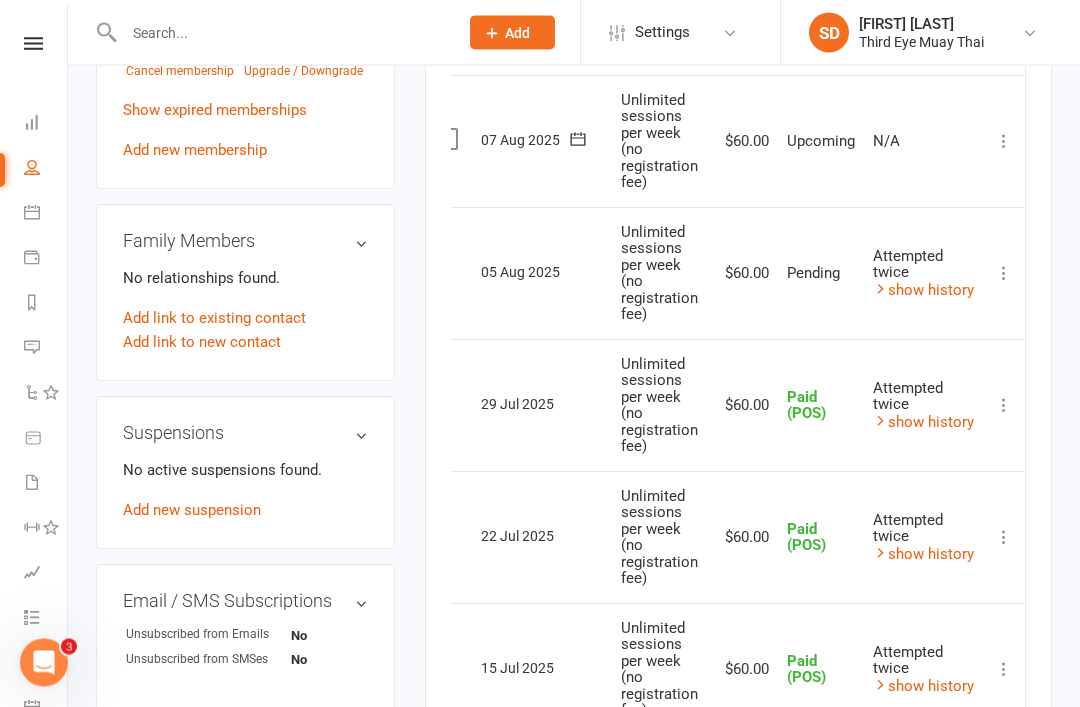 scroll, scrollTop: 842, scrollLeft: 0, axis: vertical 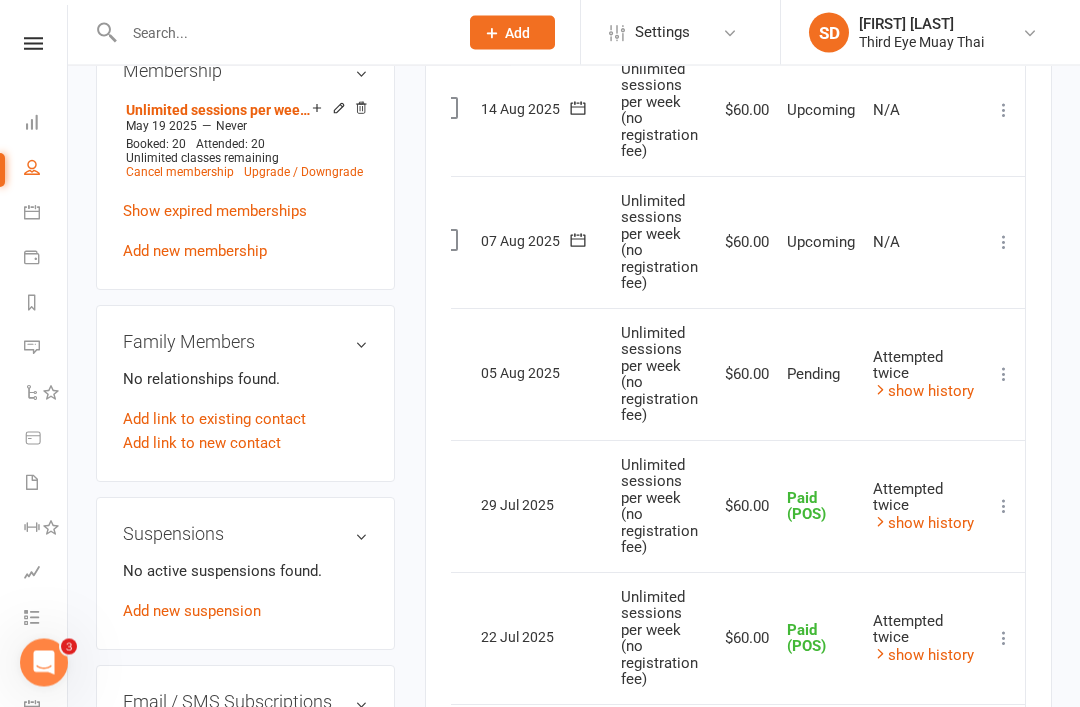 click on "Dashboard" at bounding box center [46, 124] 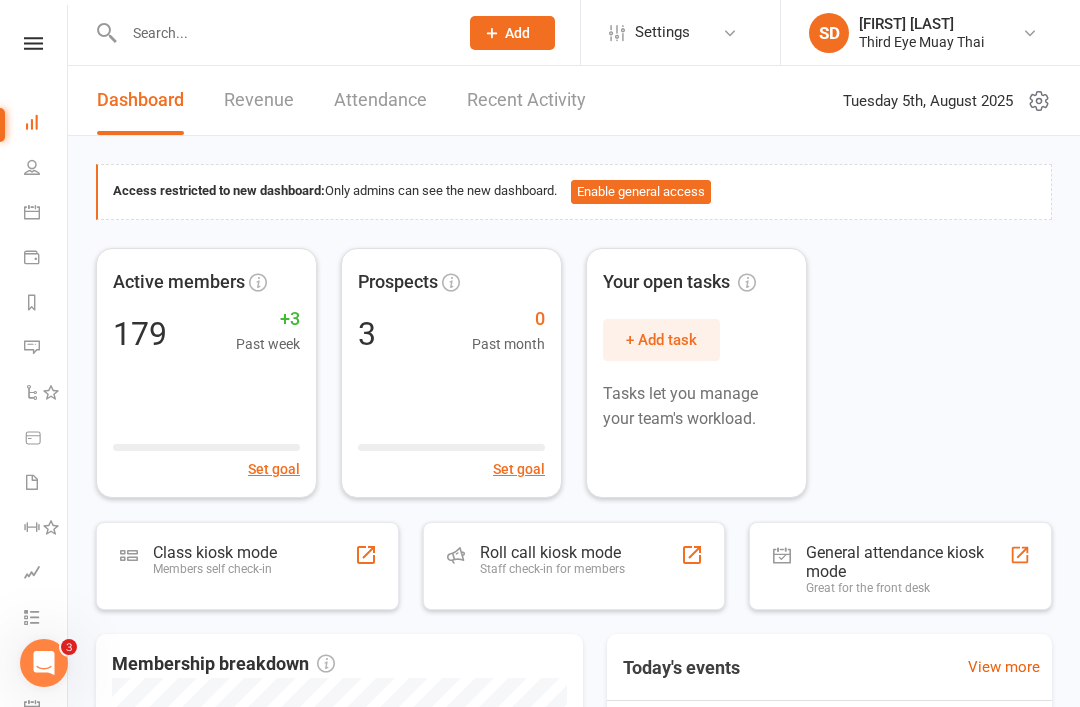 click on "Class kiosk mode" at bounding box center (215, 552) 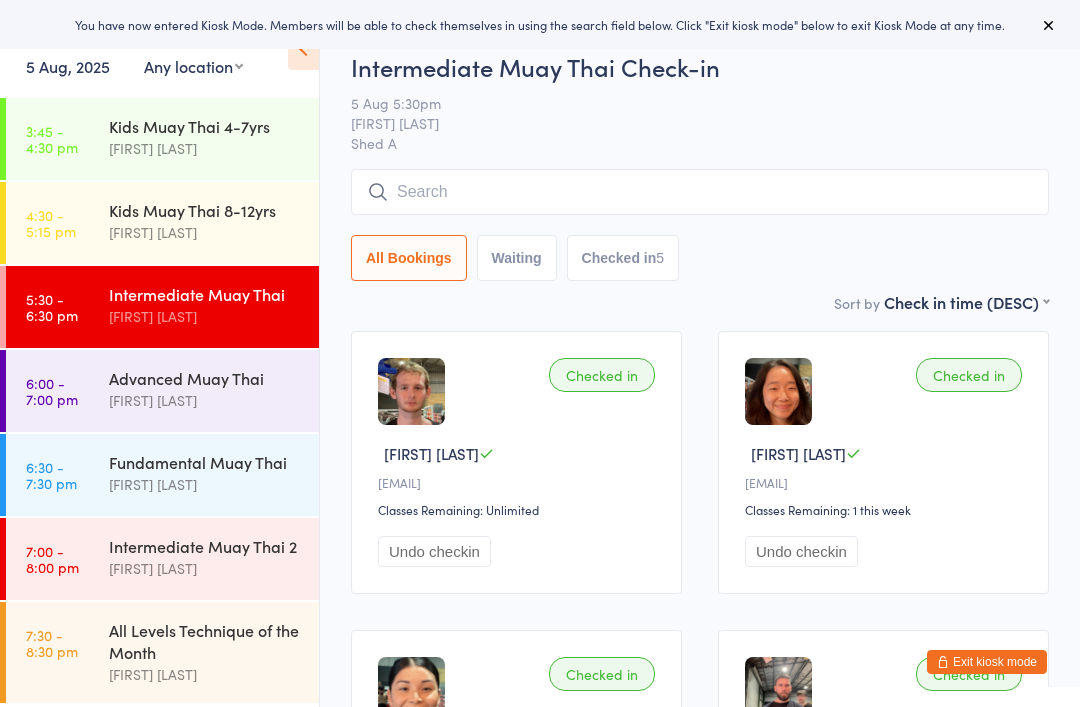 scroll, scrollTop: 0, scrollLeft: 0, axis: both 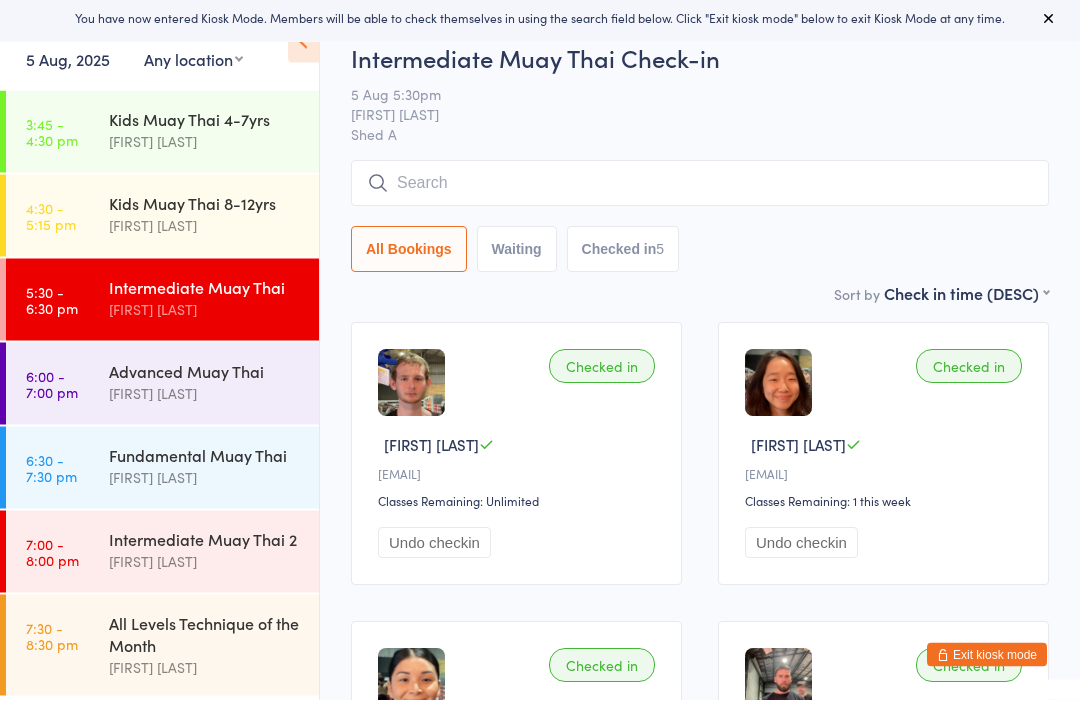 click on "Exit kiosk mode" at bounding box center (987, 662) 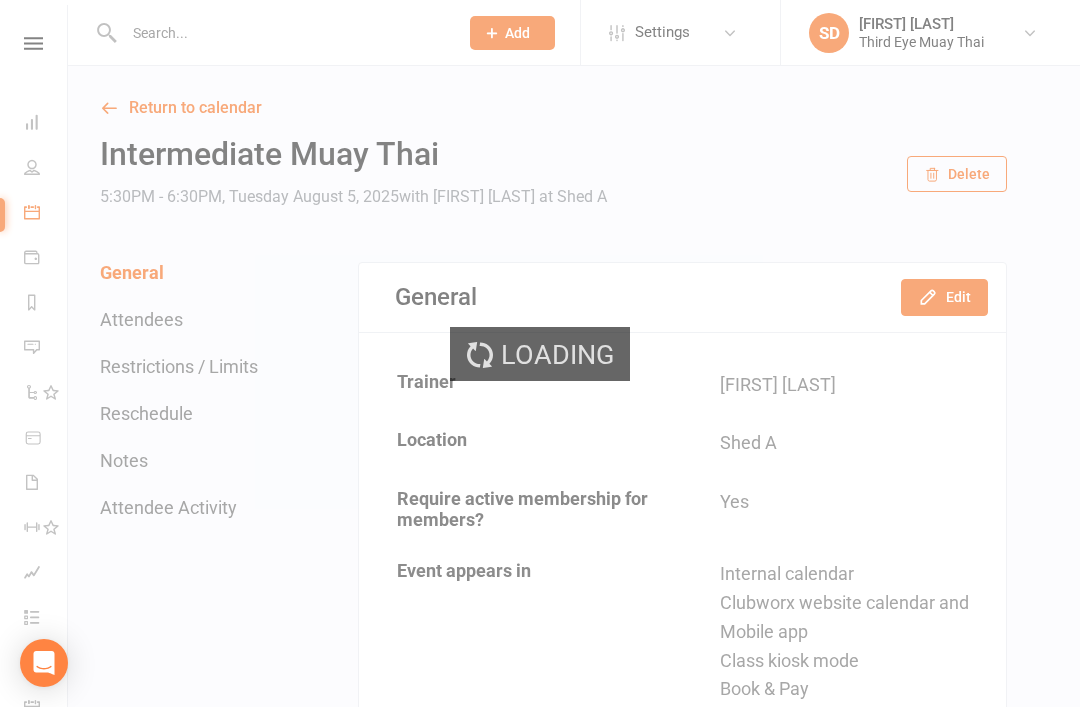 scroll, scrollTop: 0, scrollLeft: 0, axis: both 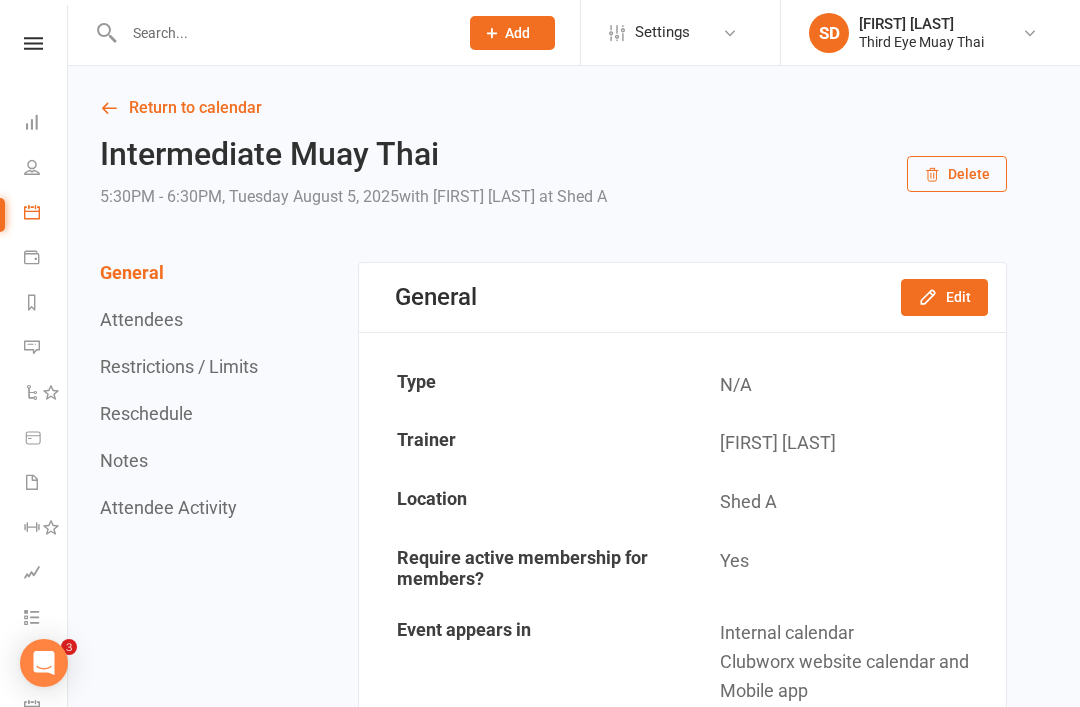 click at bounding box center (281, 33) 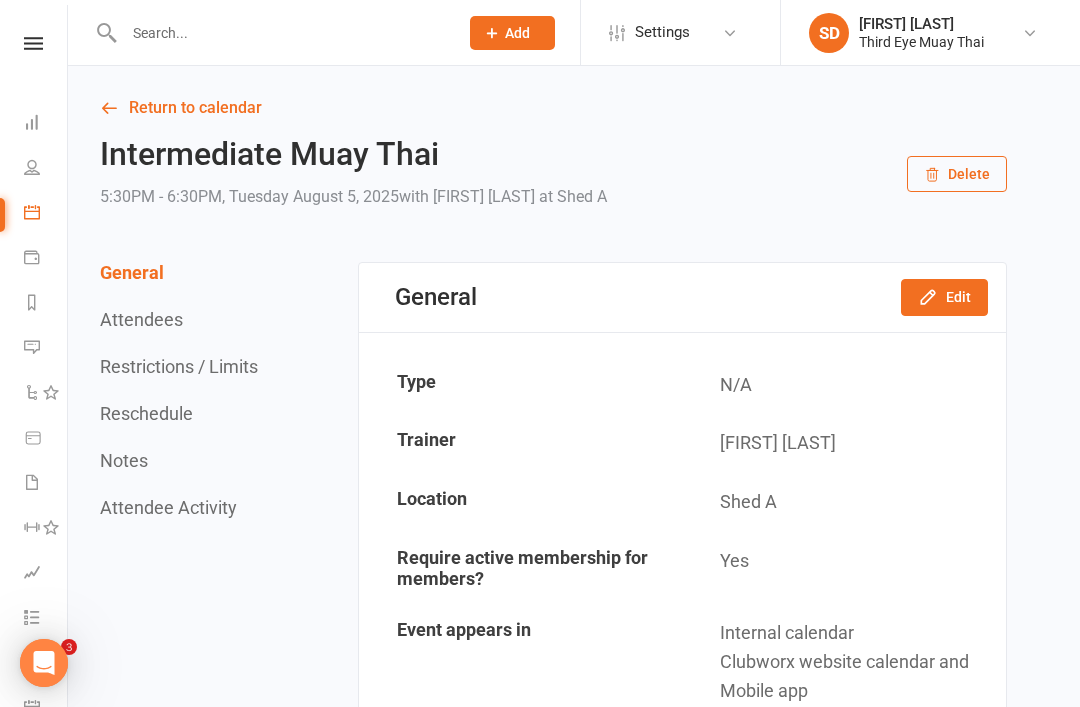 scroll, scrollTop: 0, scrollLeft: 0, axis: both 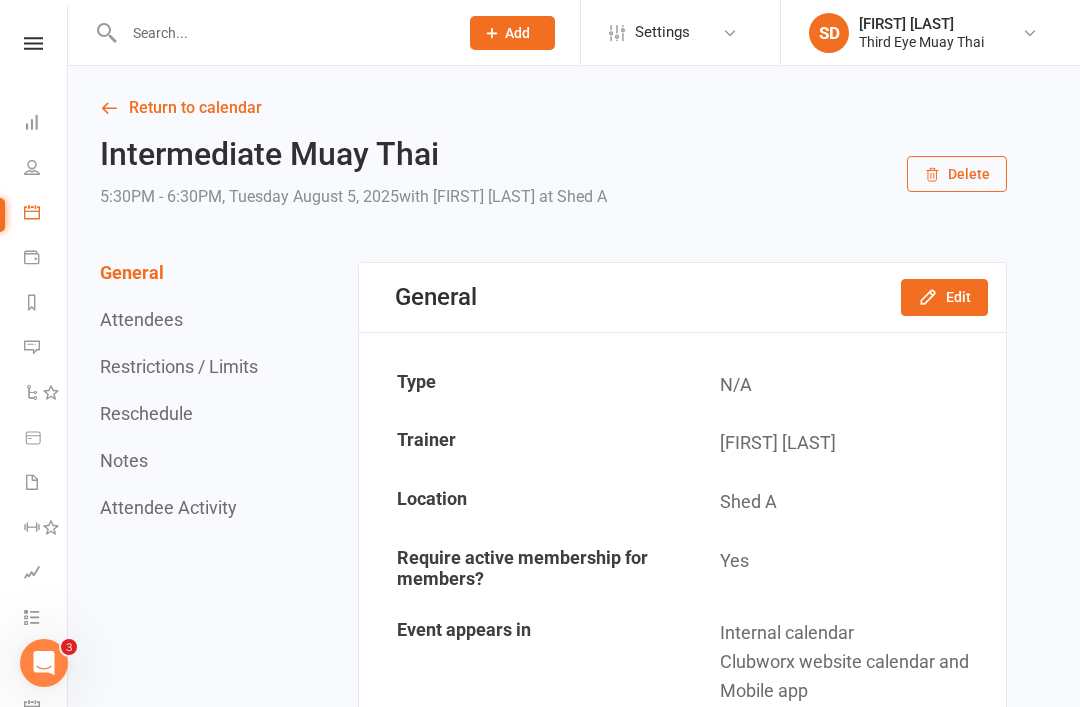 click at bounding box center [281, 33] 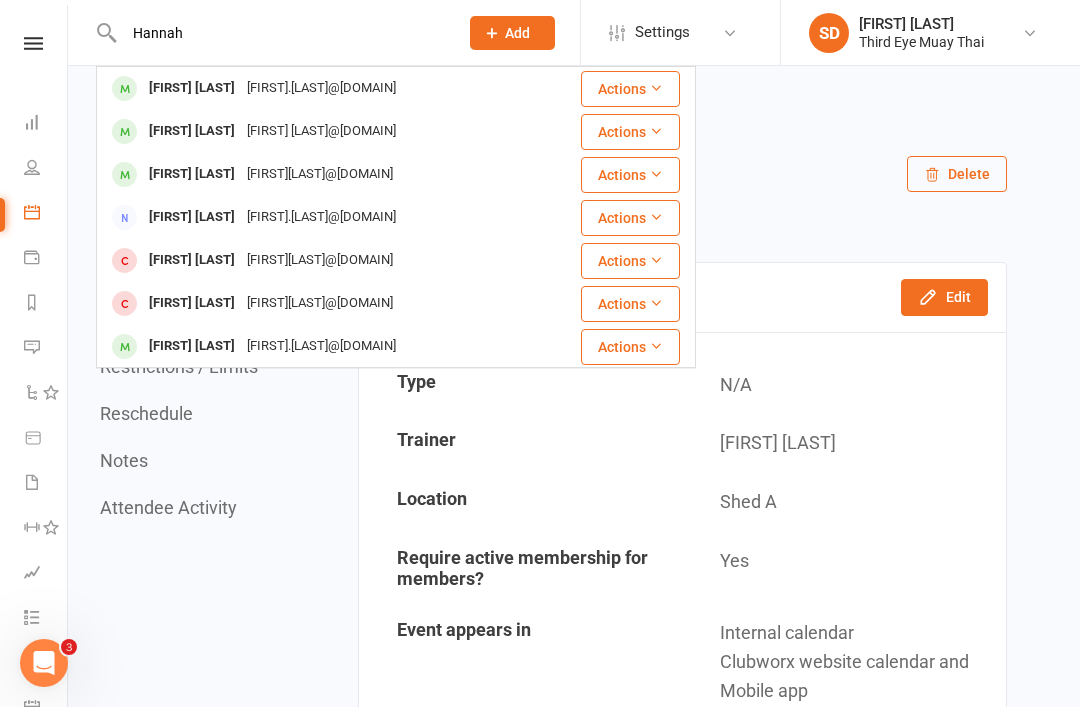 type on "Hannah" 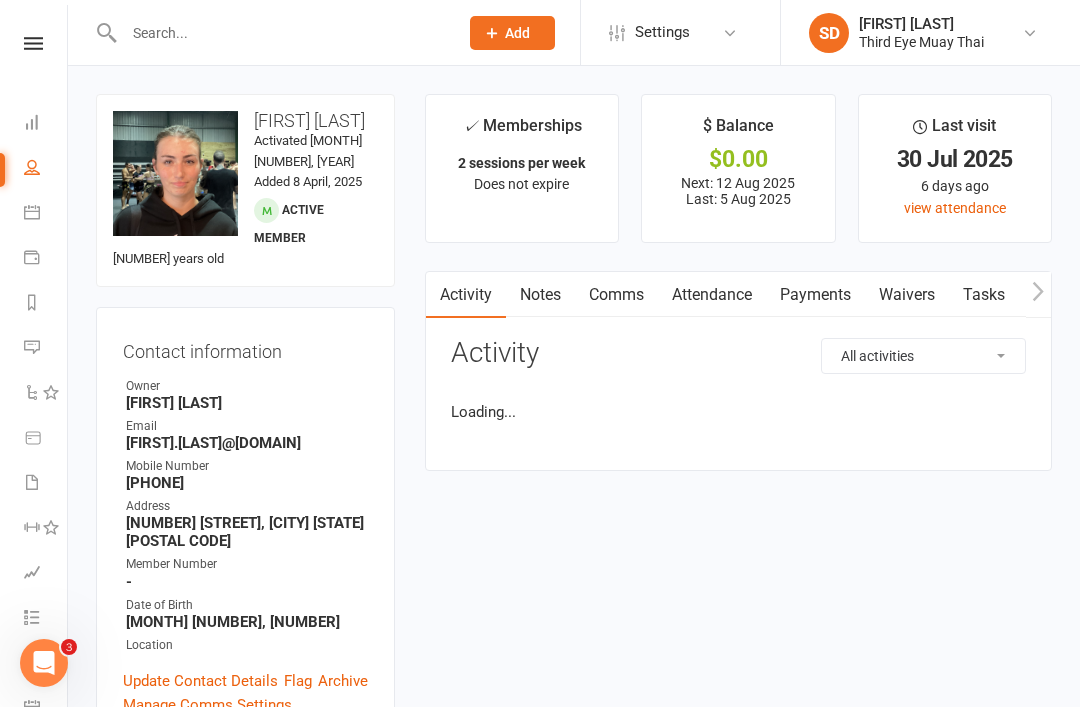 click at bounding box center (281, 33) 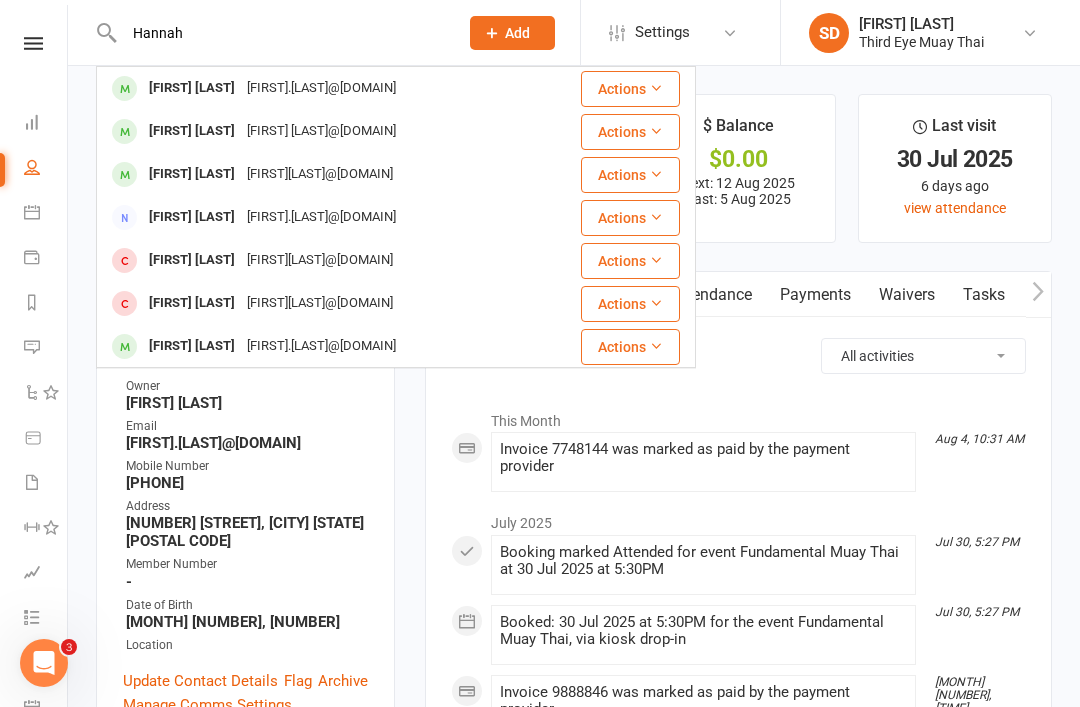 type on "Hannah" 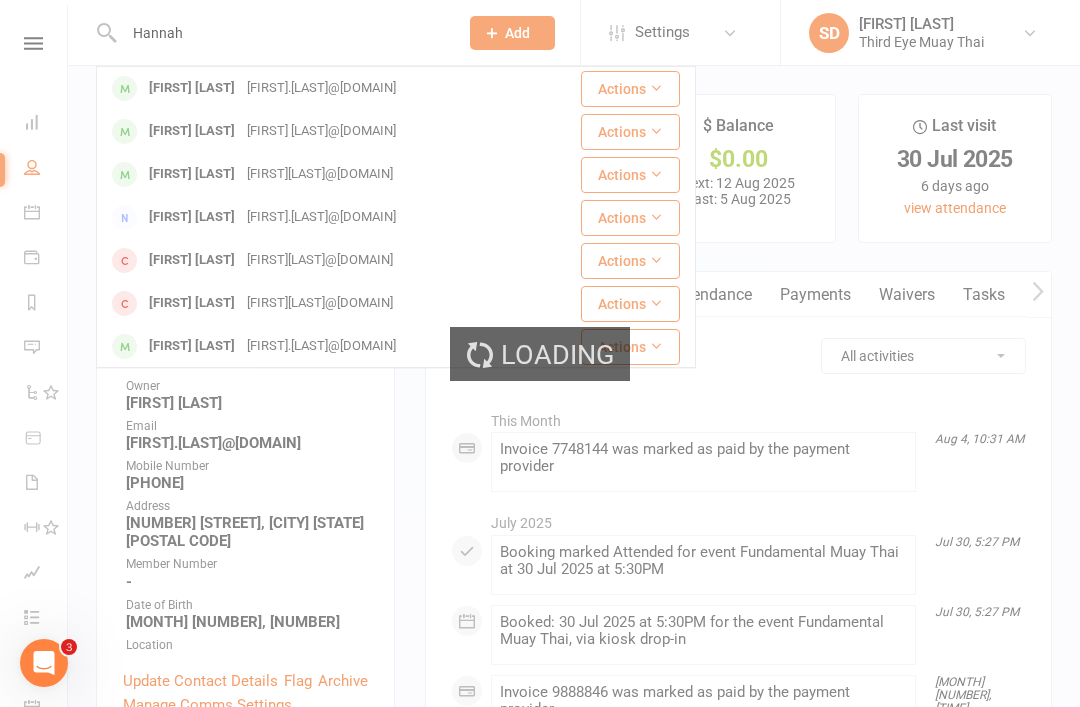 type 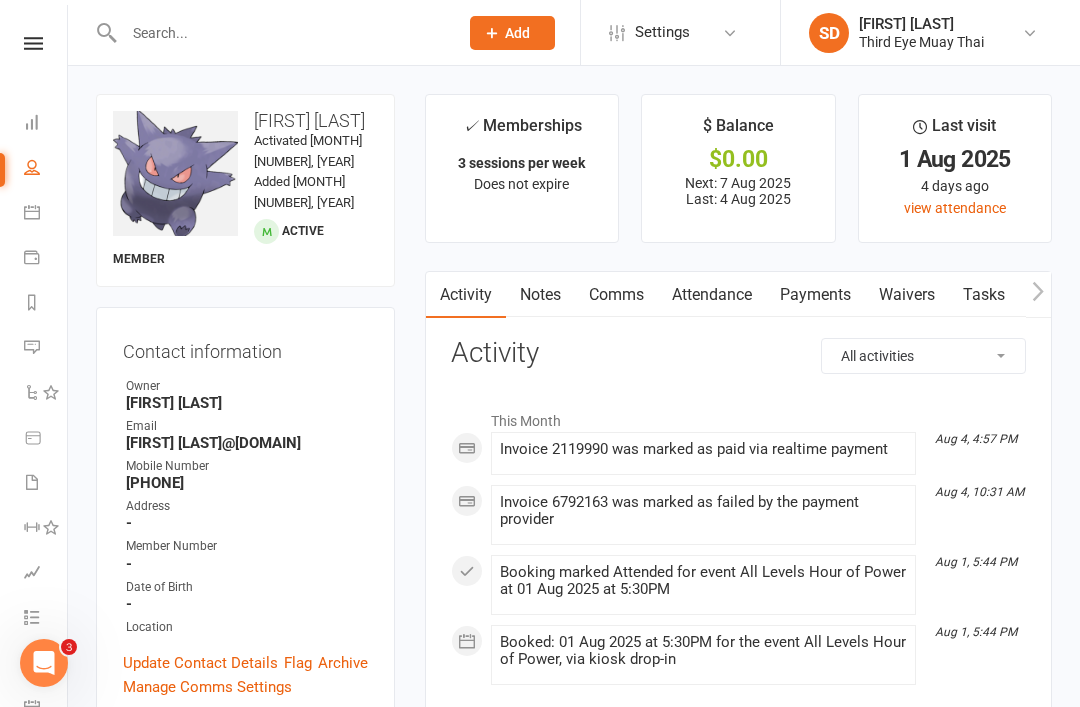click on "Payments" at bounding box center (815, 295) 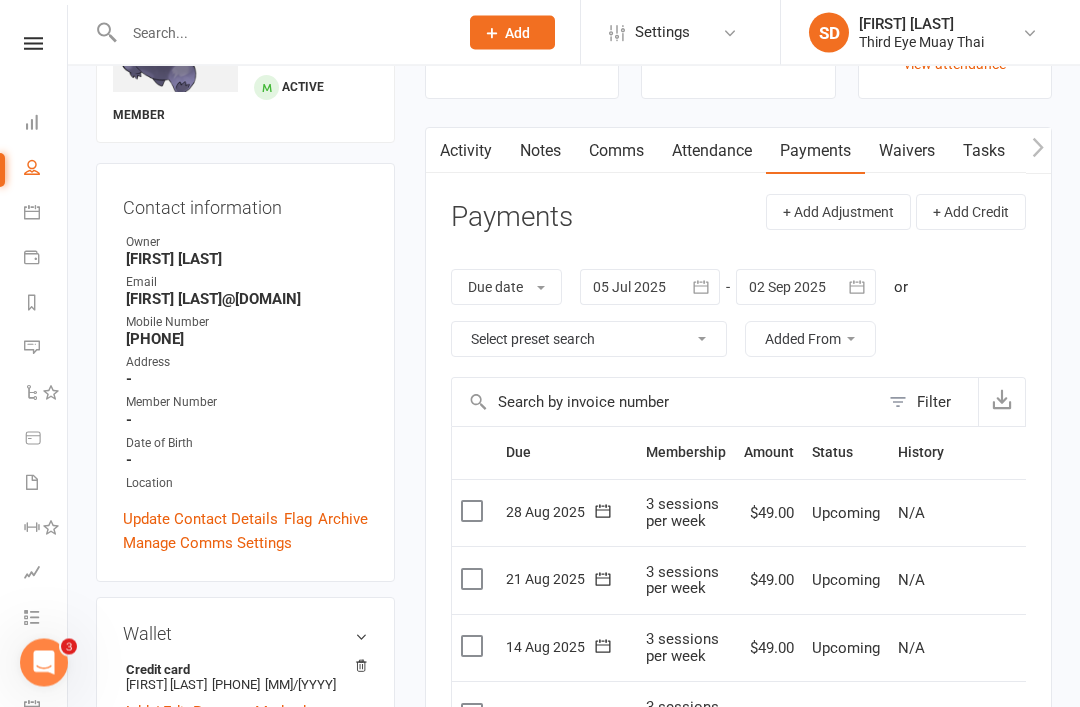 scroll, scrollTop: 144, scrollLeft: 0, axis: vertical 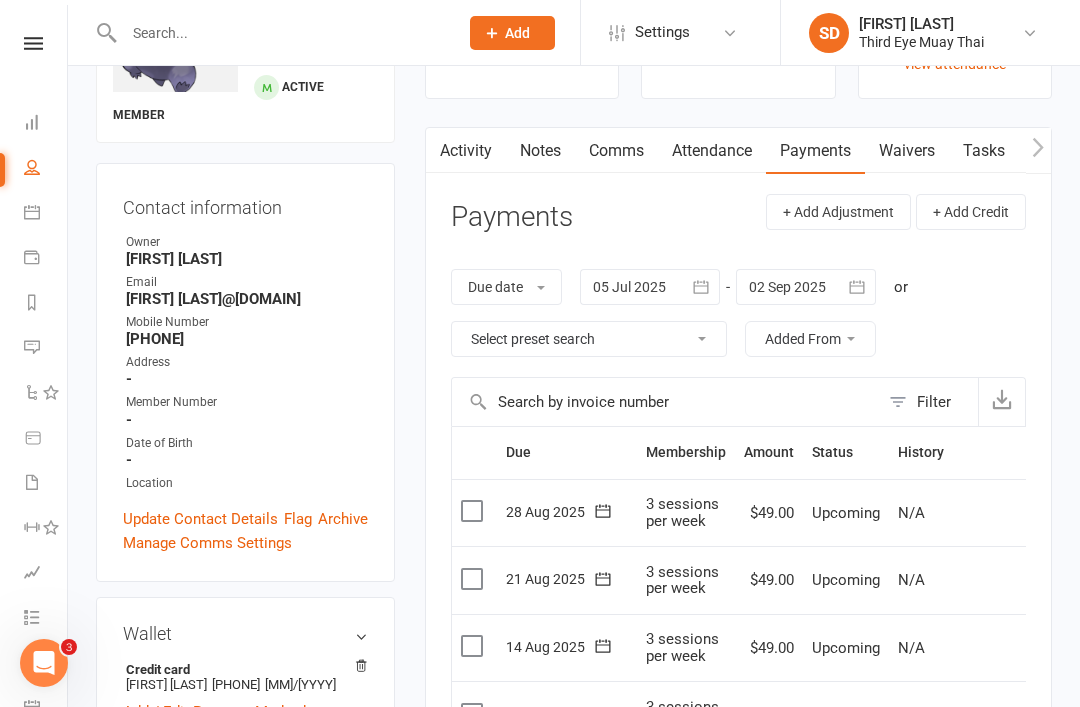 click at bounding box center [32, 122] 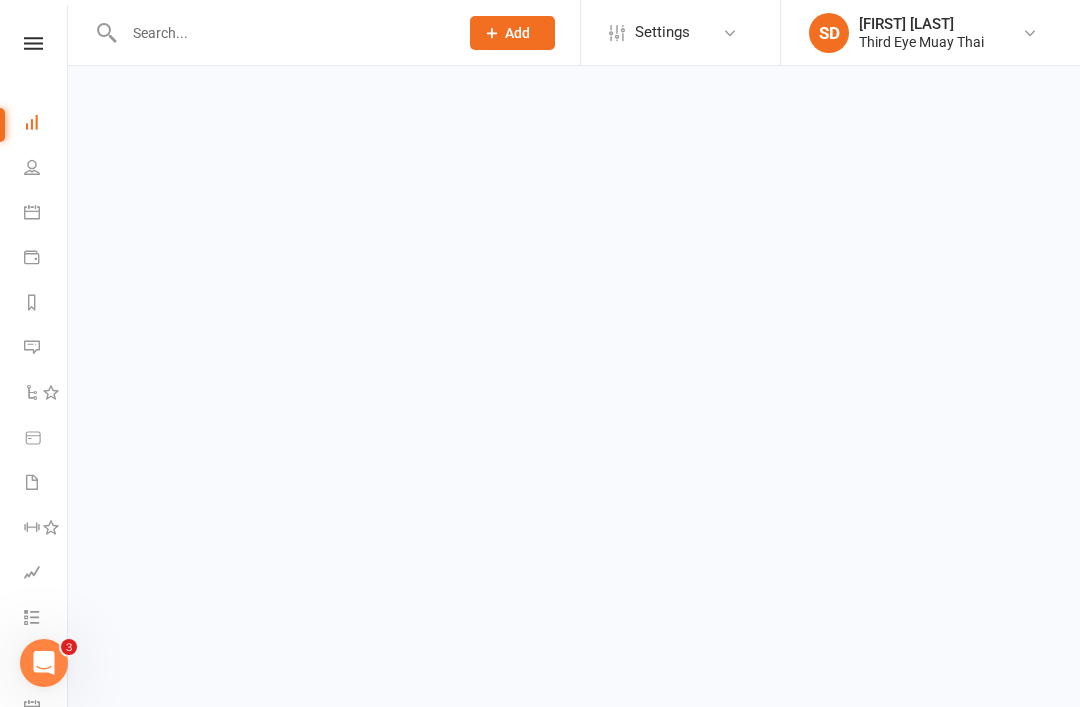 scroll, scrollTop: 0, scrollLeft: 0, axis: both 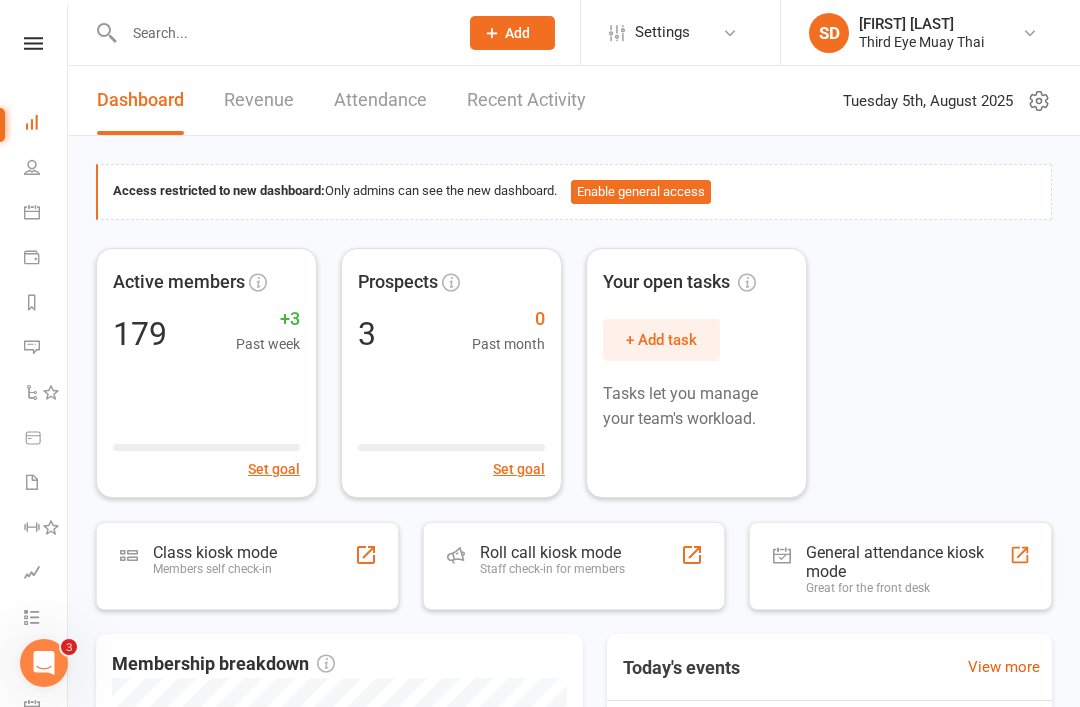 click on "Class kiosk mode Members self check-in" at bounding box center (247, 566) 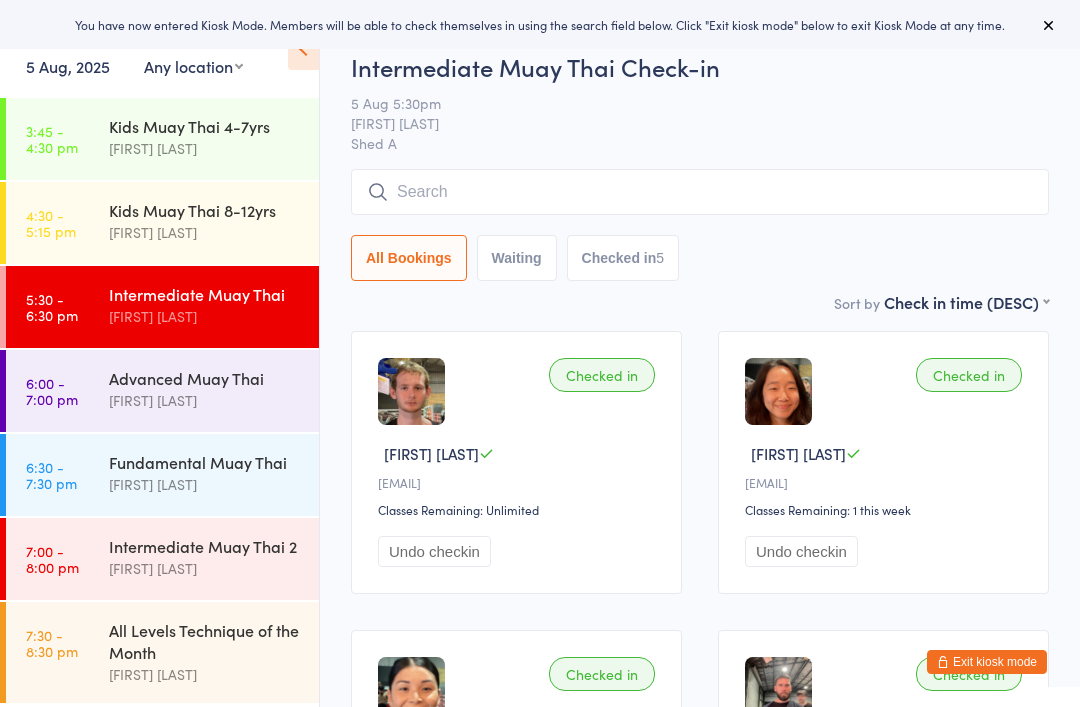 scroll, scrollTop: 0, scrollLeft: 0, axis: both 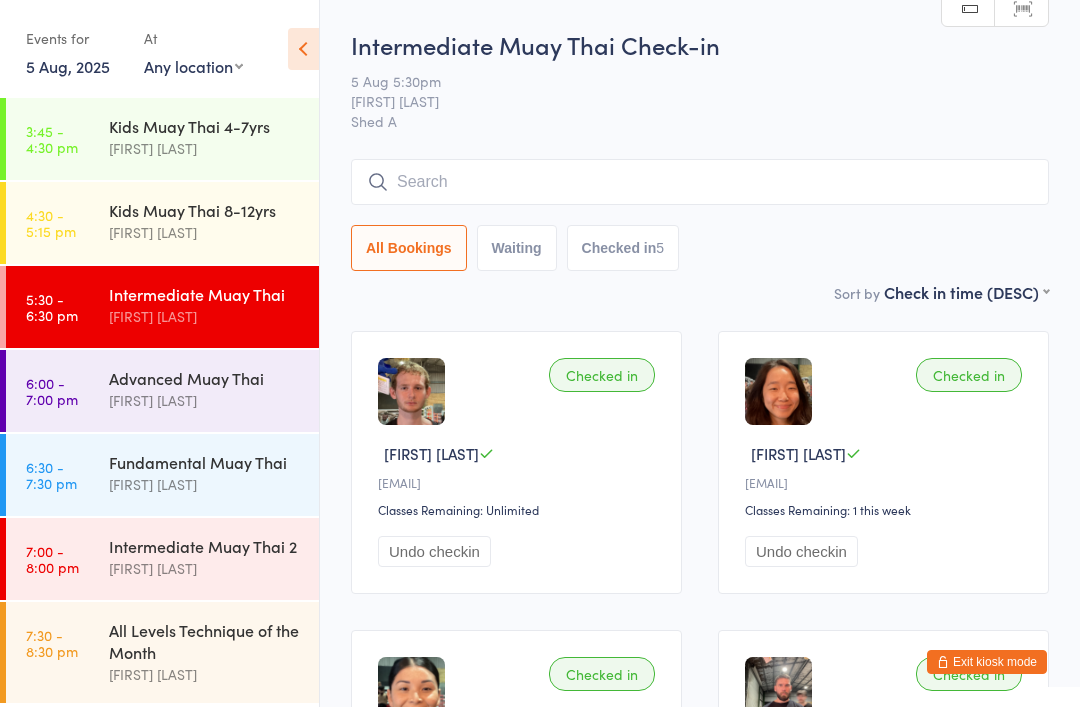 click on "Kids Muay Thai 8-12yrs" at bounding box center (205, 210) 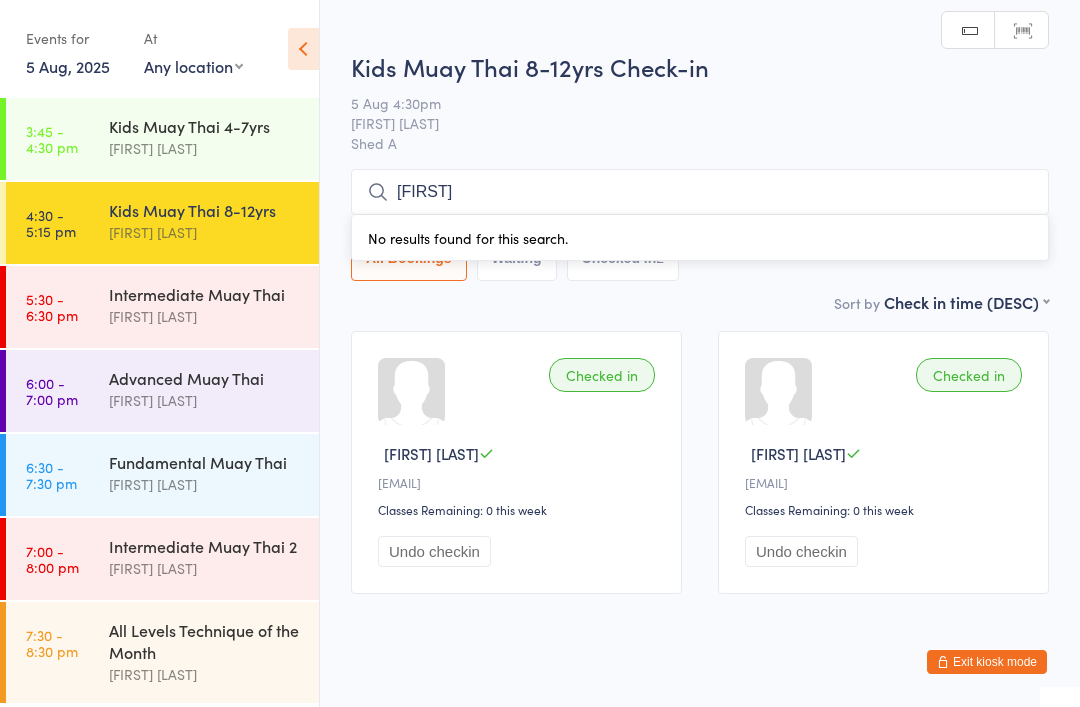type on "R" 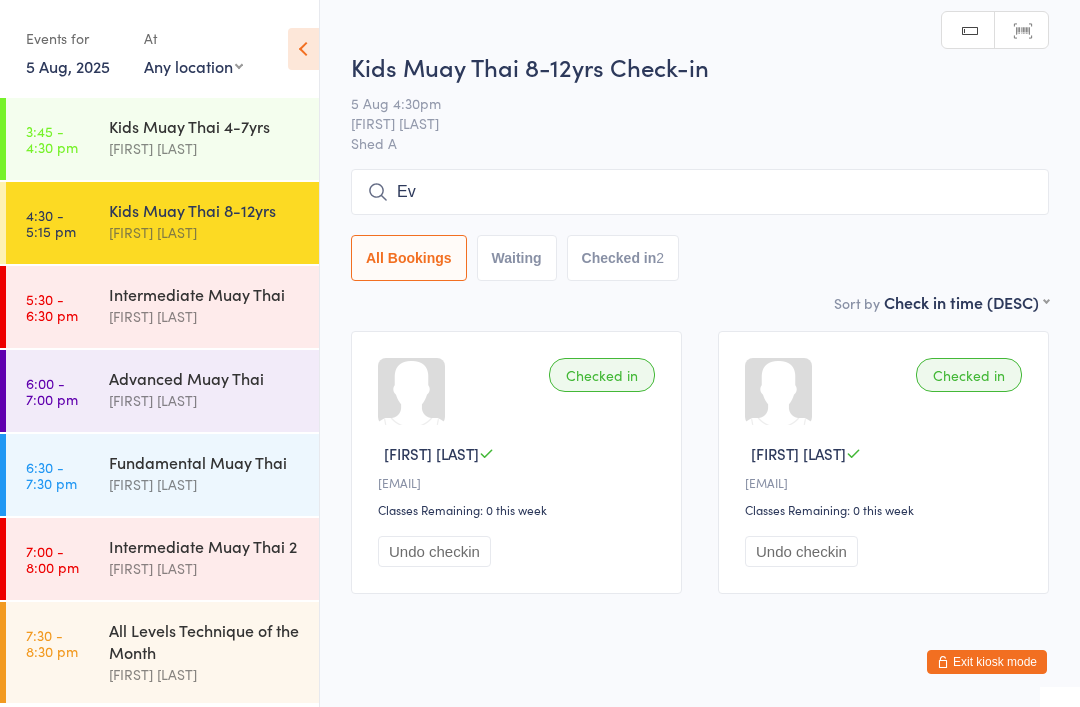 type on "[FIRST]" 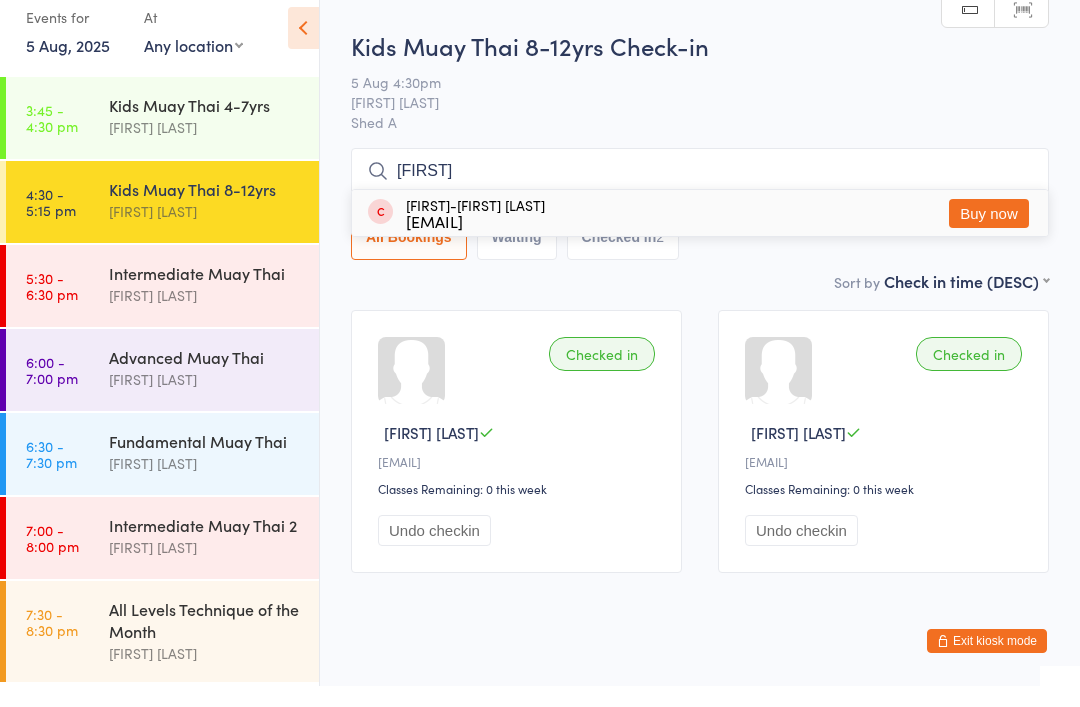 click on "Intermediate Muay Thai Shae Dekel" at bounding box center (214, 305) 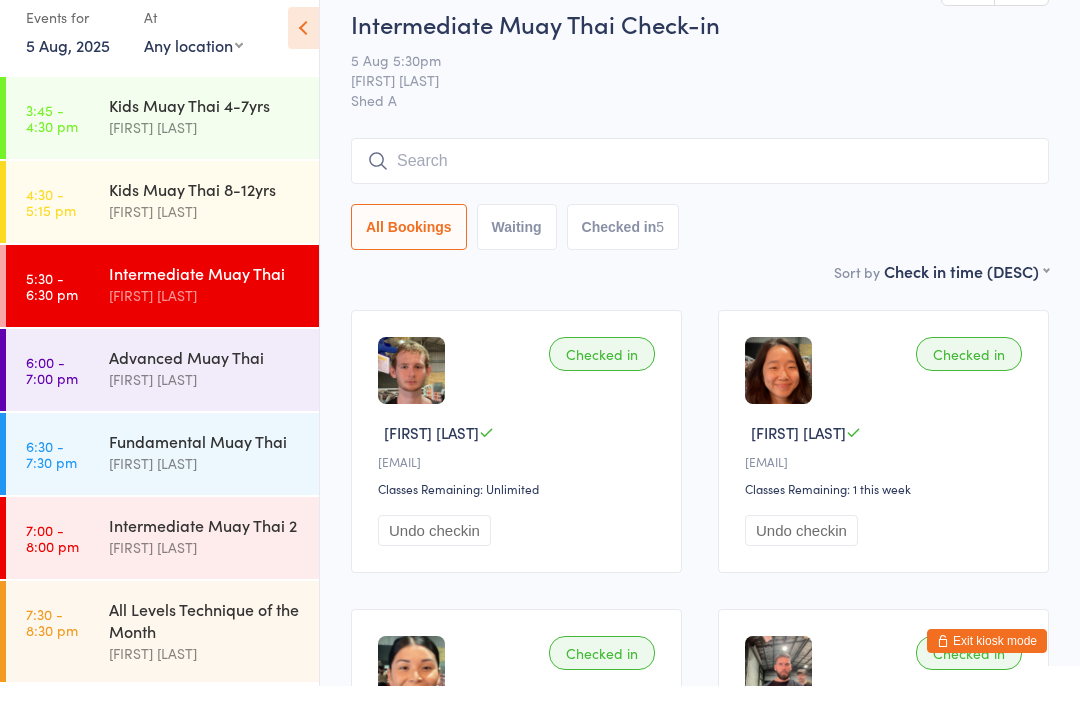 click on "Kids Muay Thai 8-12yrs" at bounding box center [205, 210] 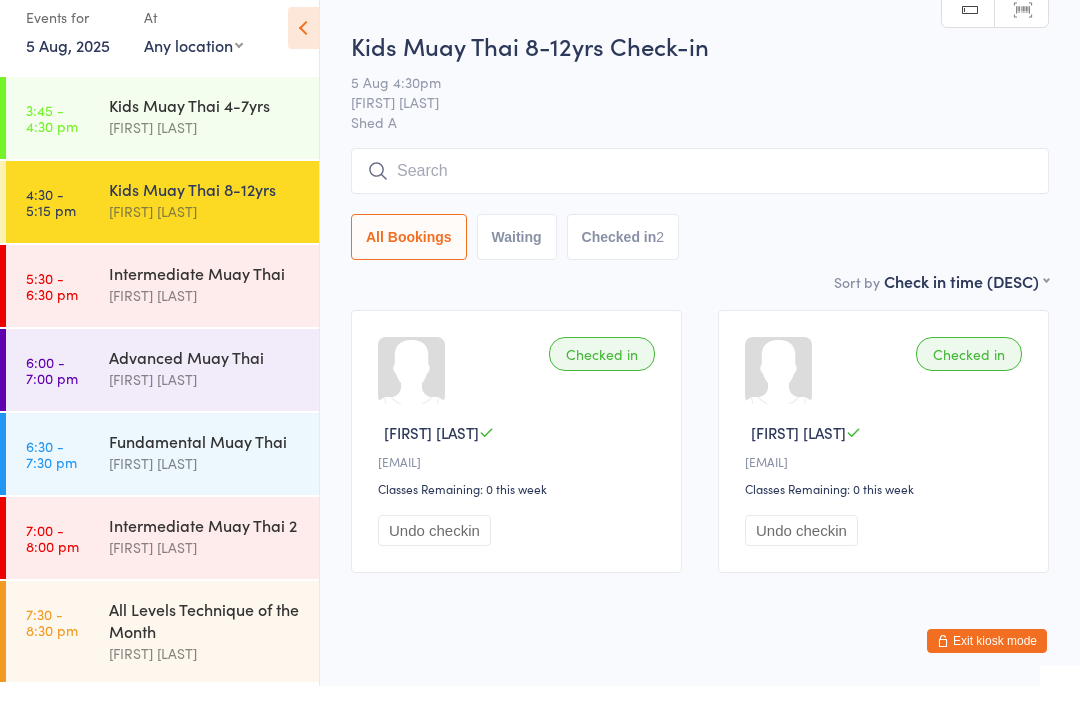 click on "[FIRST] [LAST]" at bounding box center (205, 148) 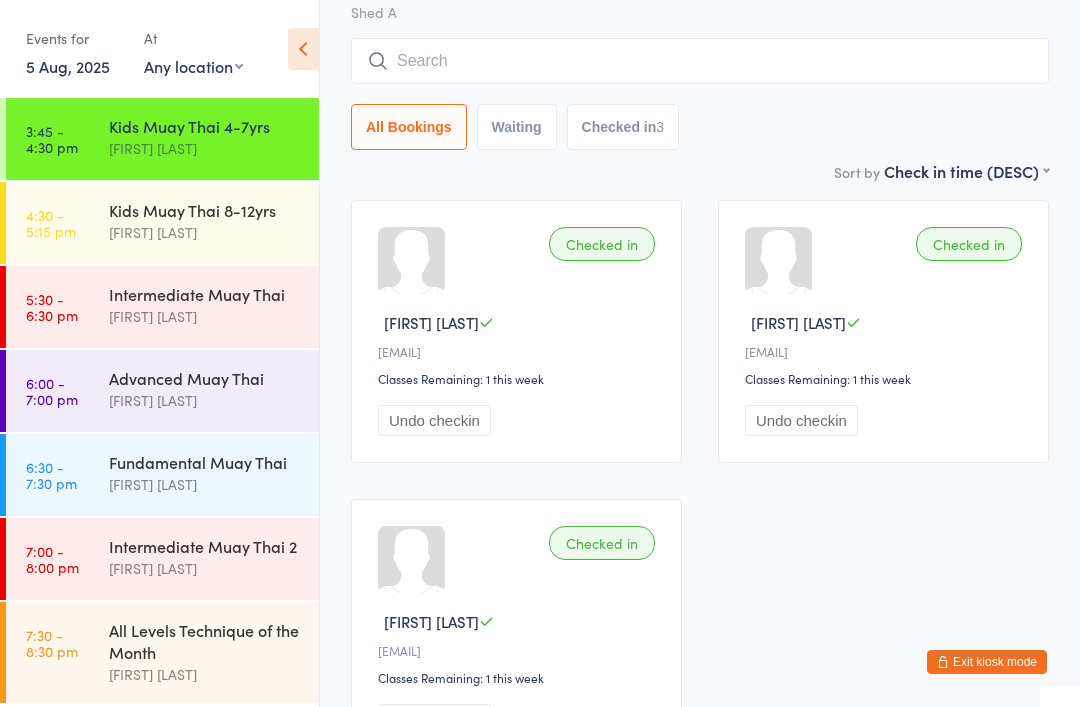 scroll, scrollTop: 0, scrollLeft: 0, axis: both 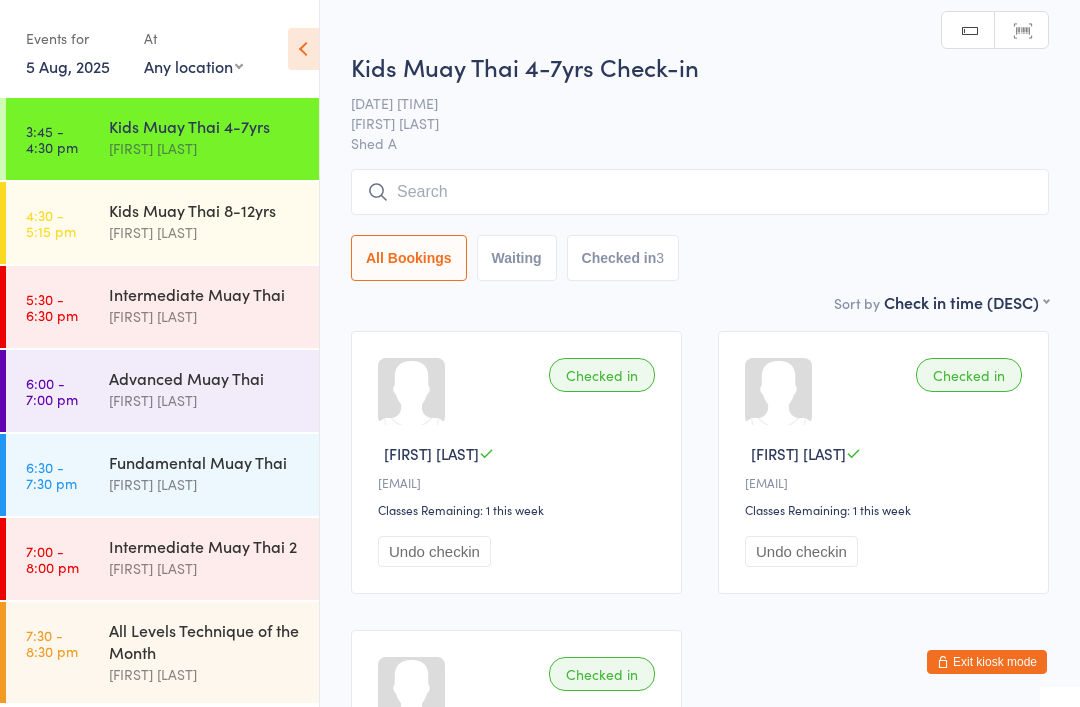 click on "Kids Muay Thai 8-12yrs" at bounding box center (205, 210) 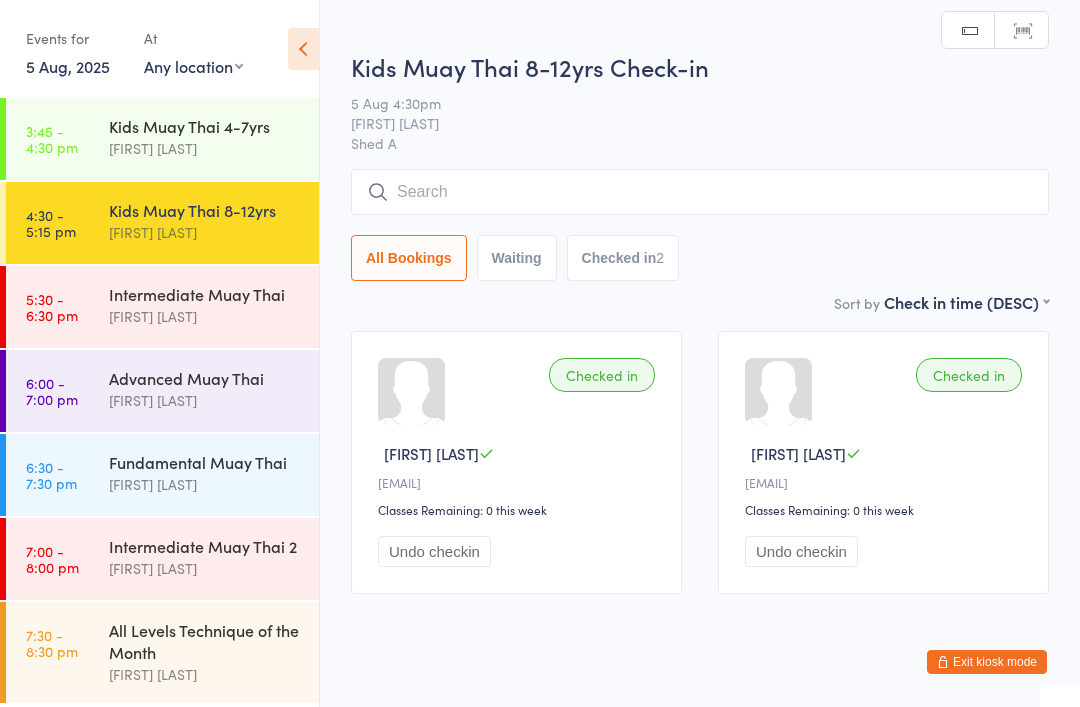 click on "5:30 - 6:30 pm Intermediate Muay Thai Shae Dekel" at bounding box center [162, 307] 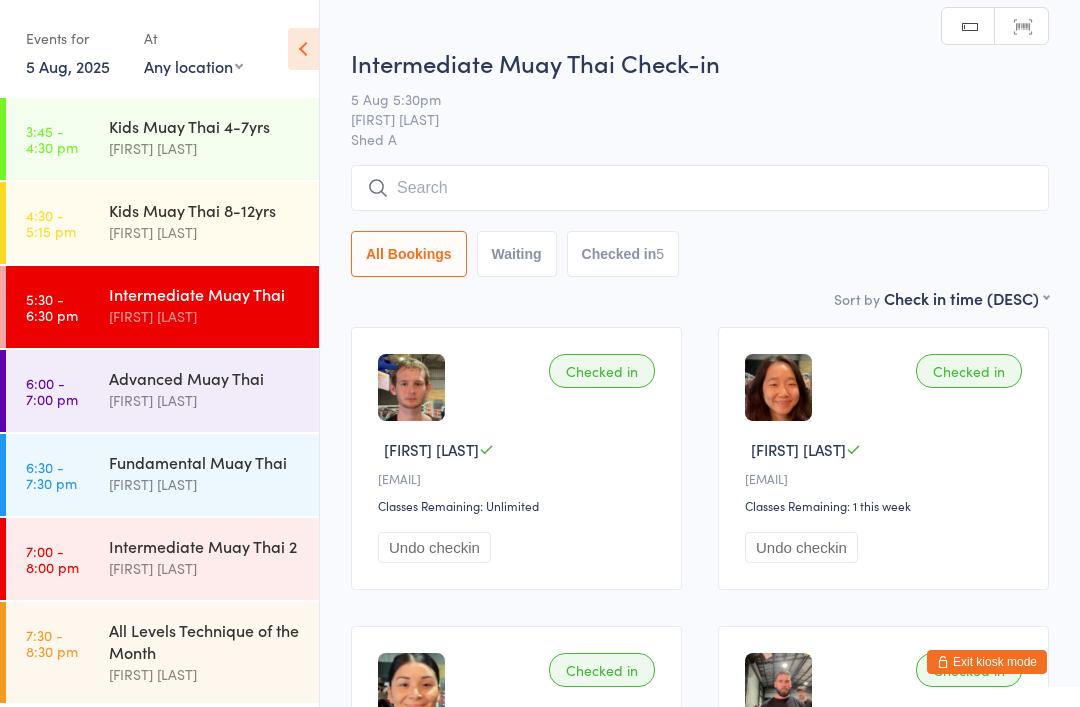 scroll, scrollTop: 0, scrollLeft: 0, axis: both 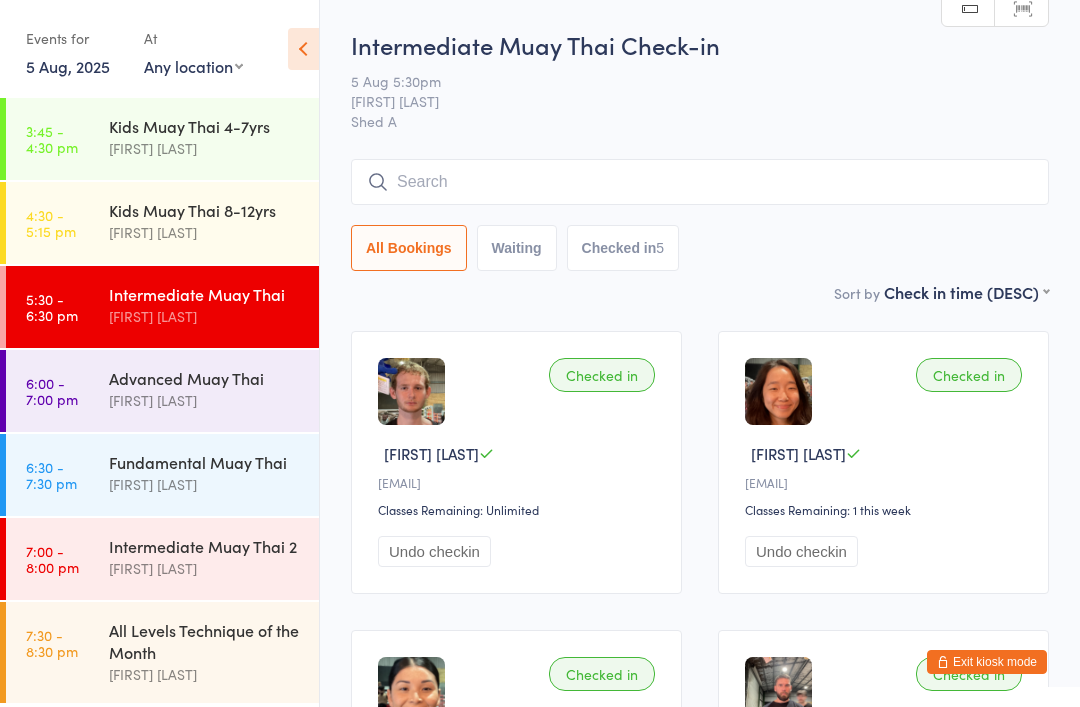 click on "Advanced Muay Thai" at bounding box center [205, 378] 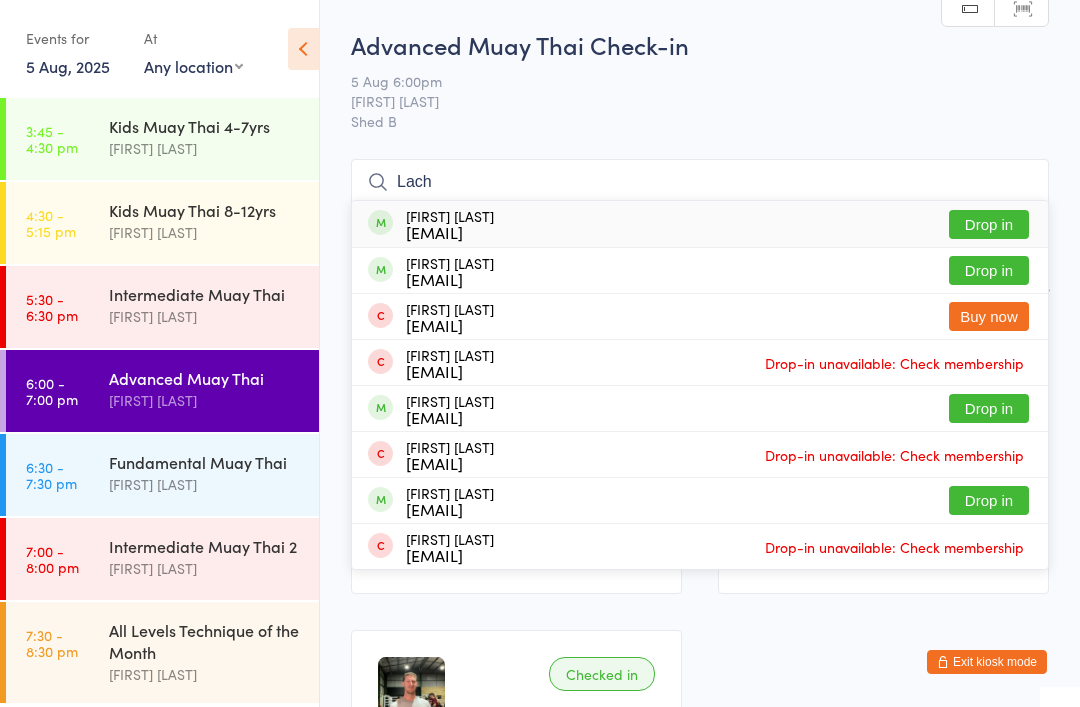 type on "Lach" 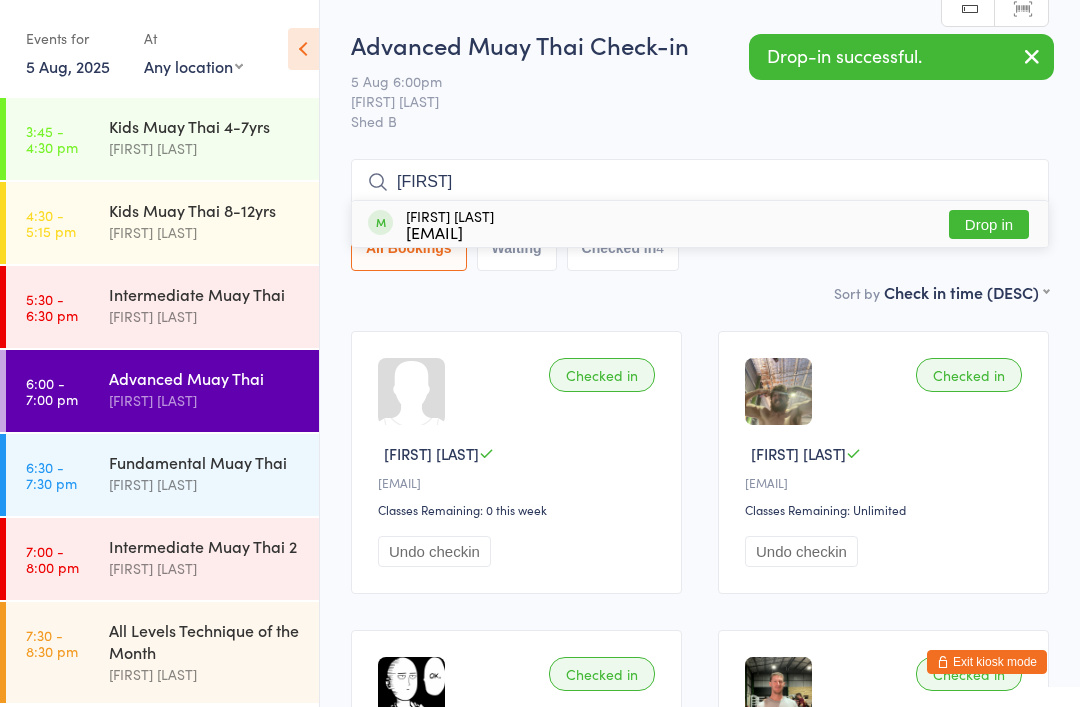 type on "Imogen" 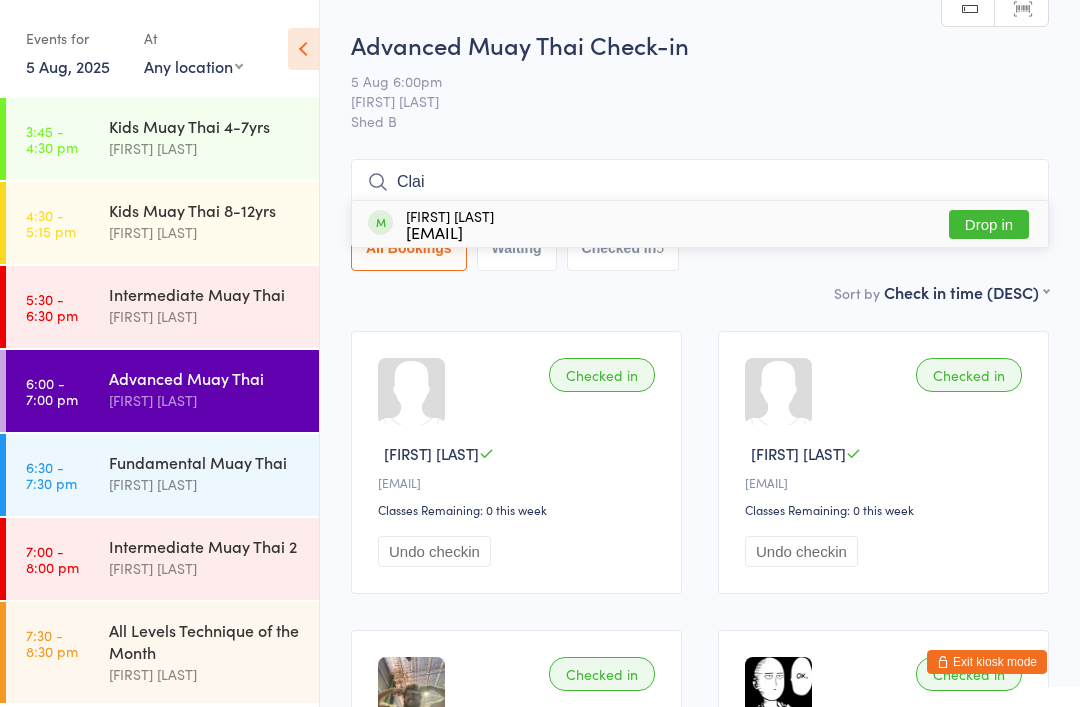 type on "Clai" 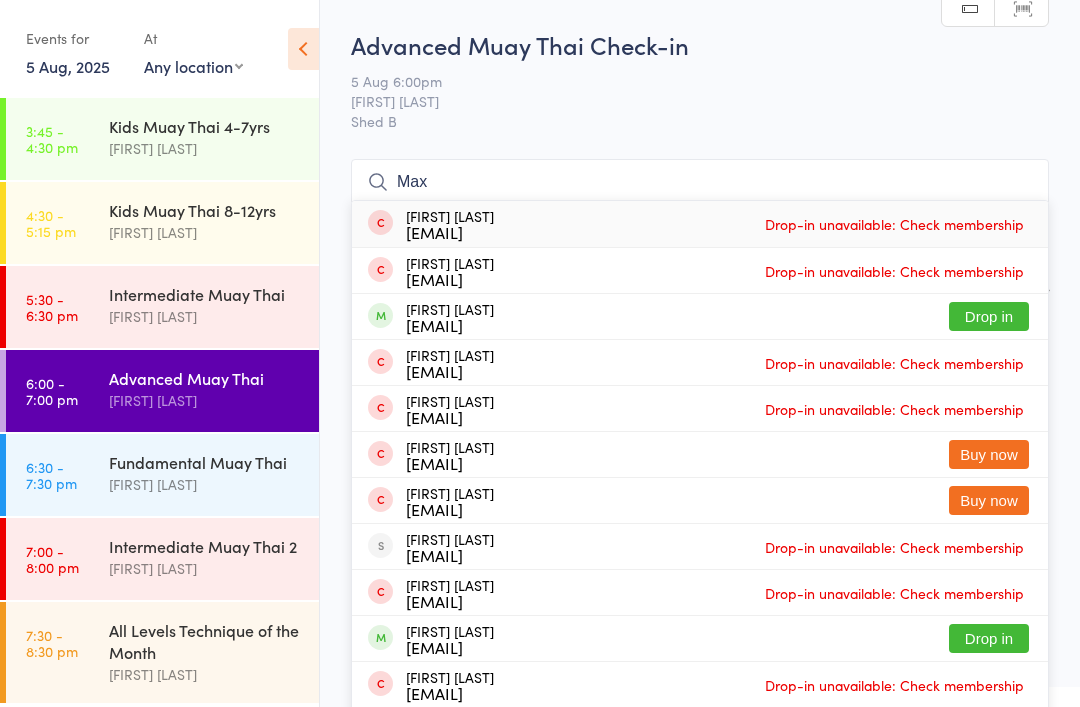 type on "Max" 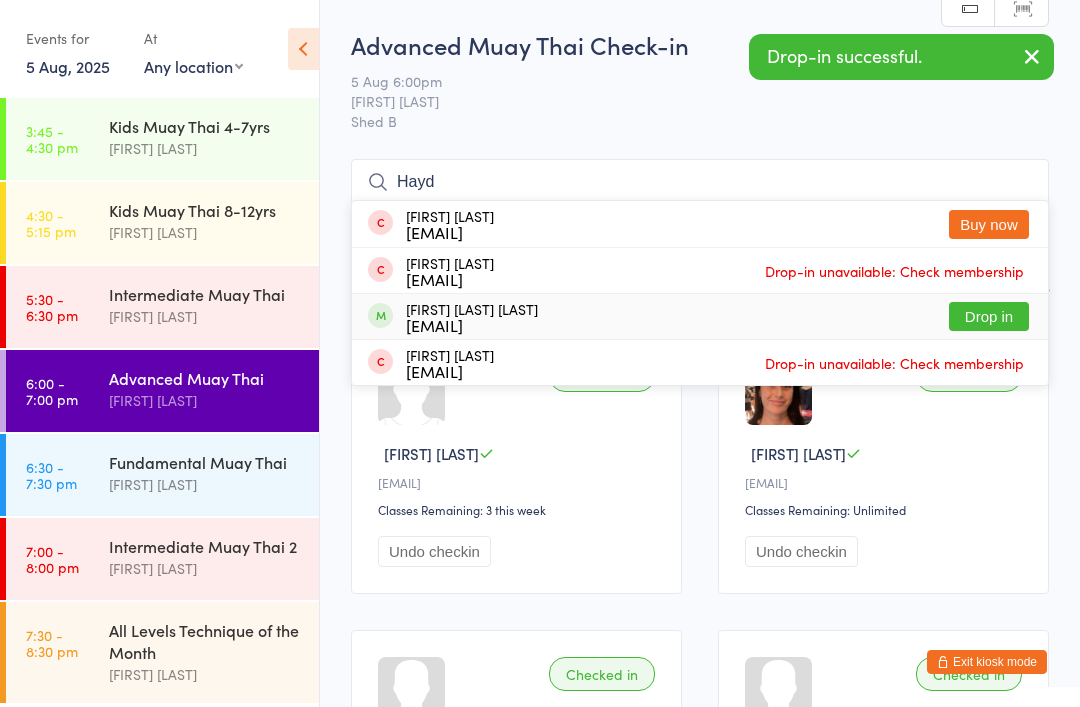 type on "Hayd" 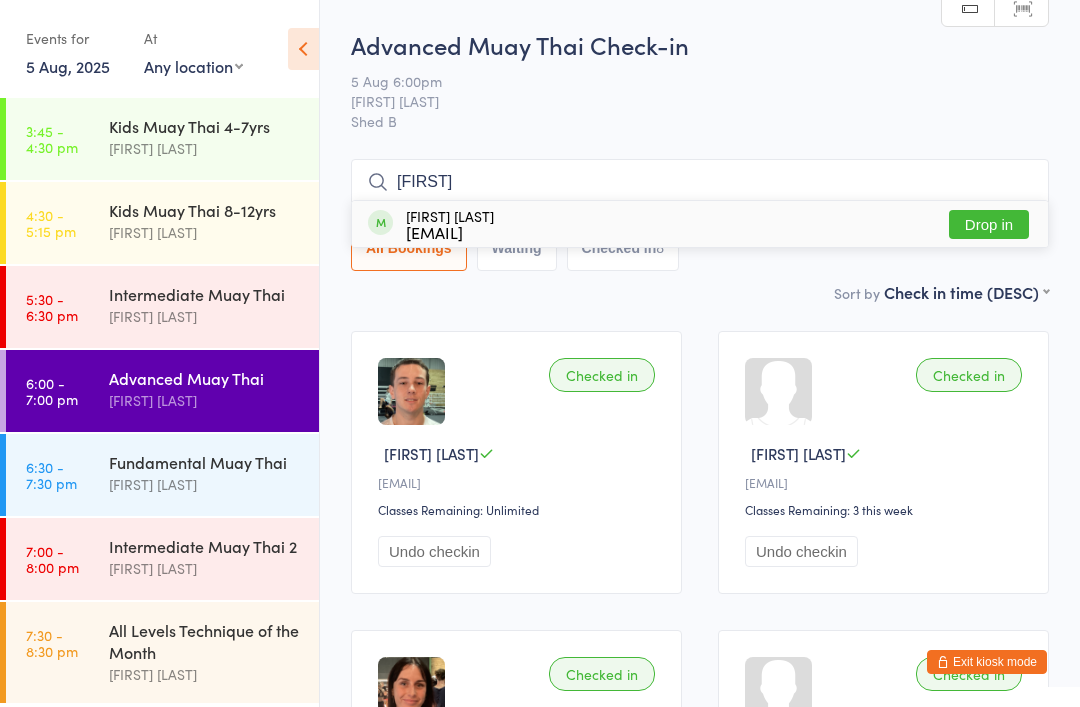 type on "Eugene" 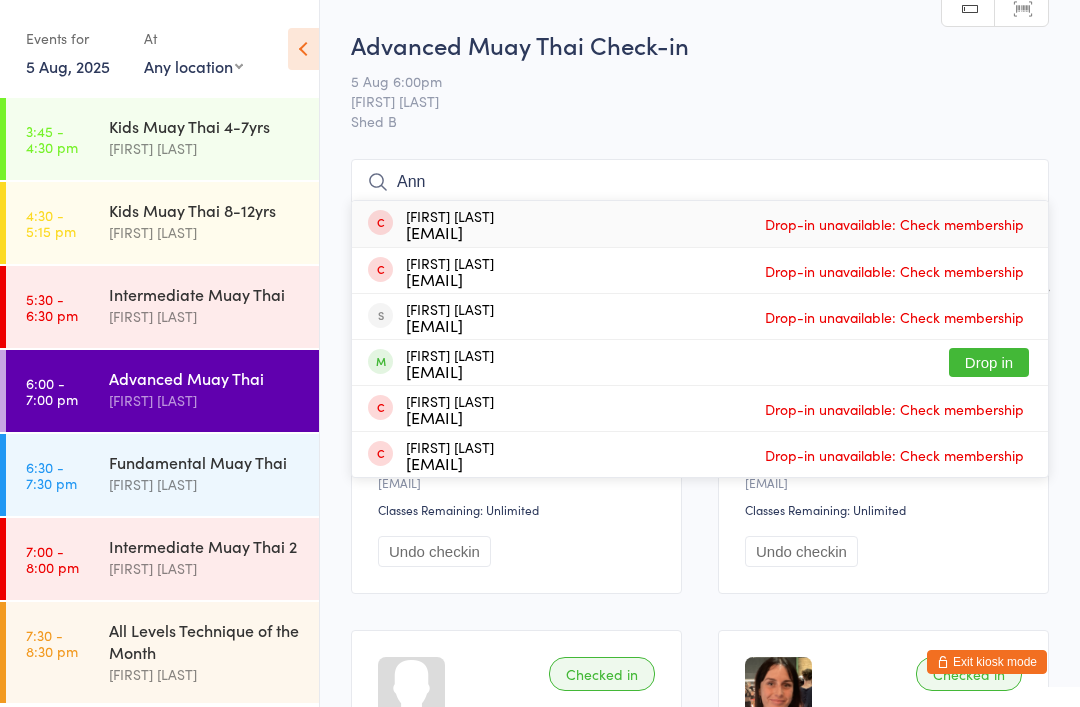 type on "Ann" 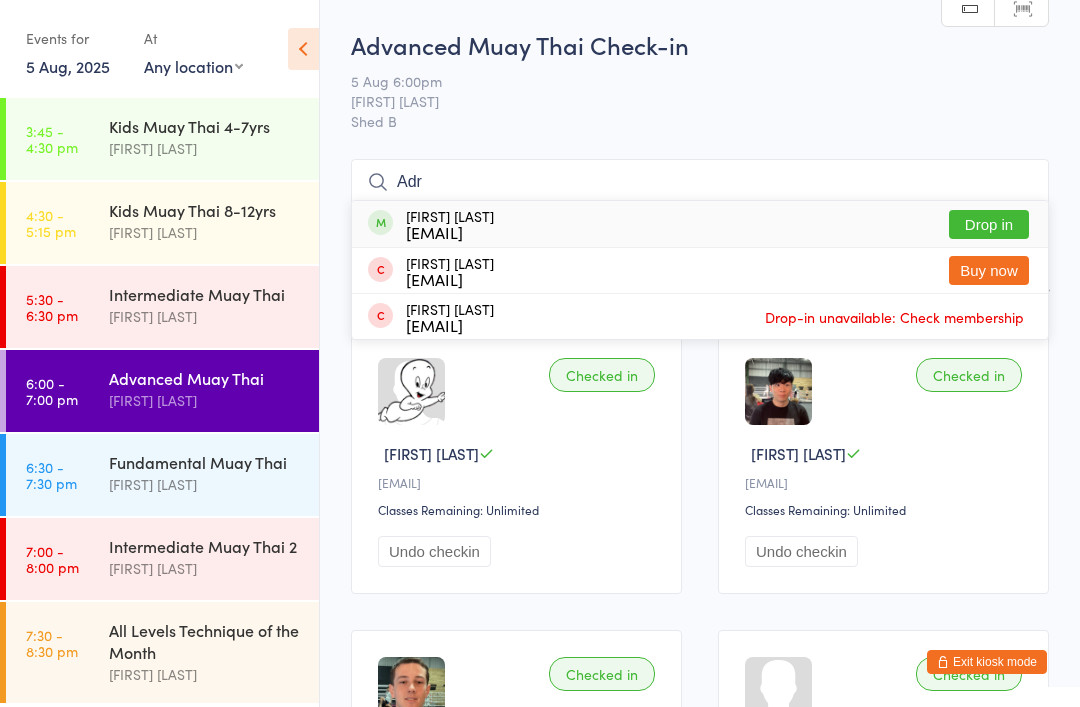 type on "Adr" 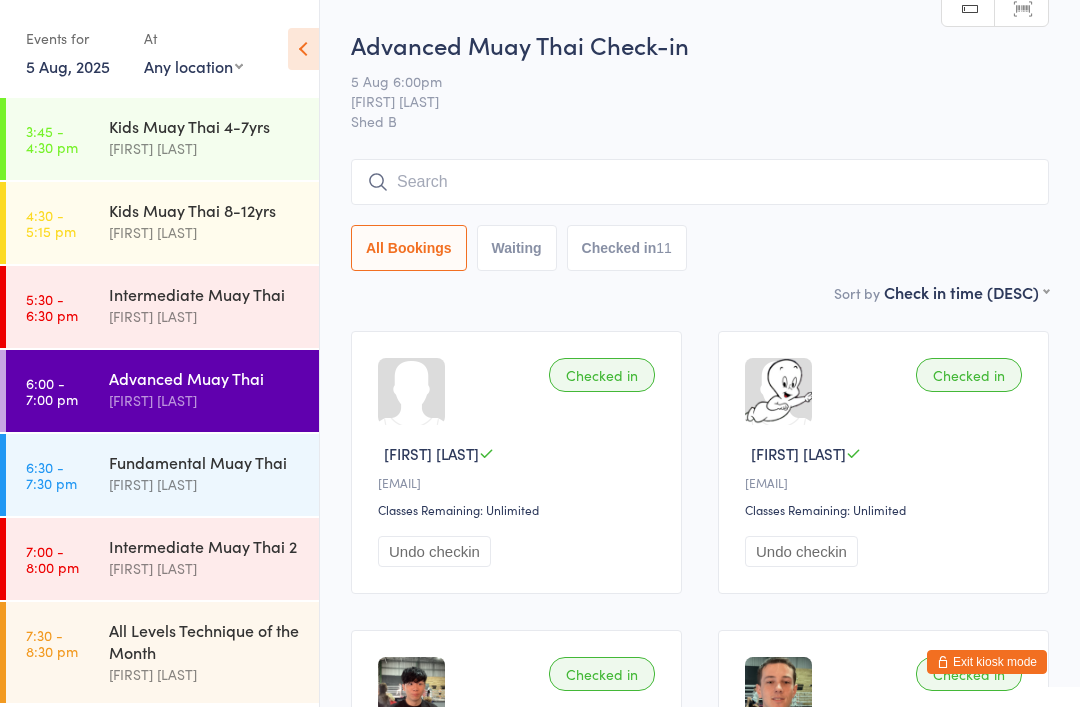 click at bounding box center [700, 182] 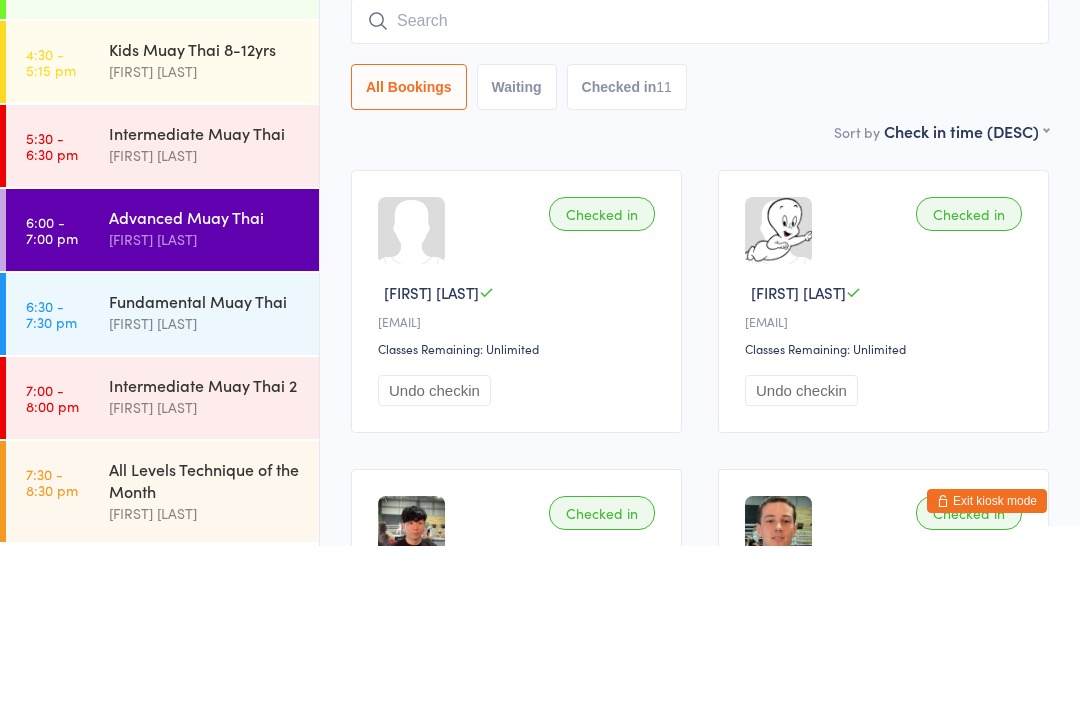 scroll, scrollTop: 2, scrollLeft: 0, axis: vertical 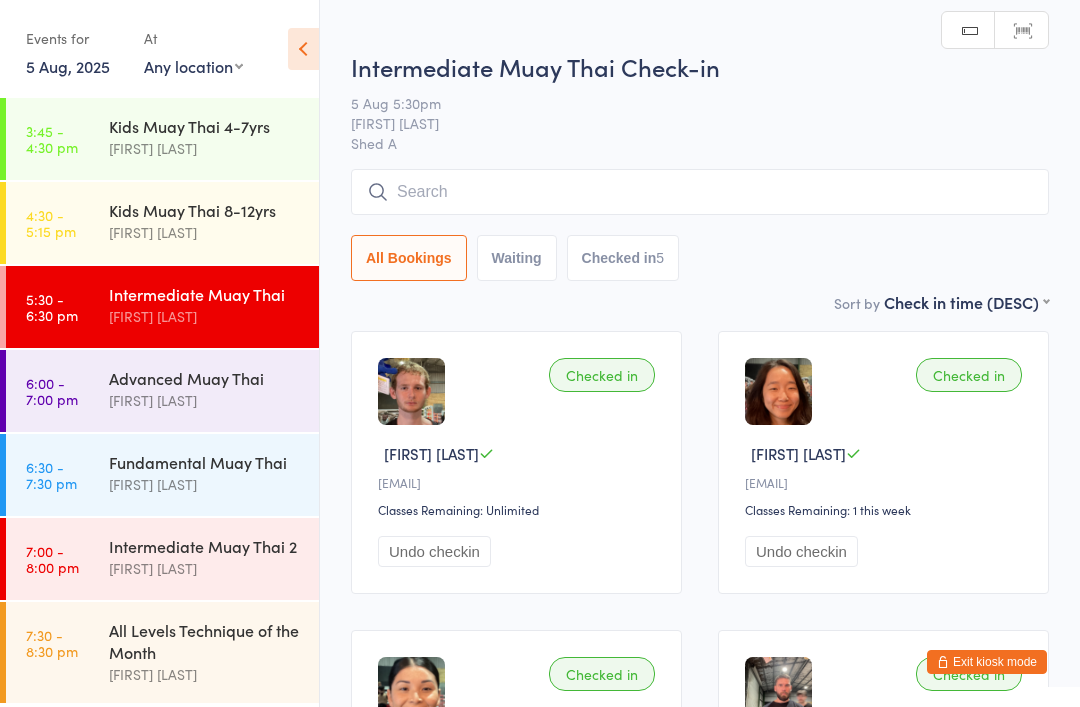 click on "Exit kiosk mode" at bounding box center [987, 662] 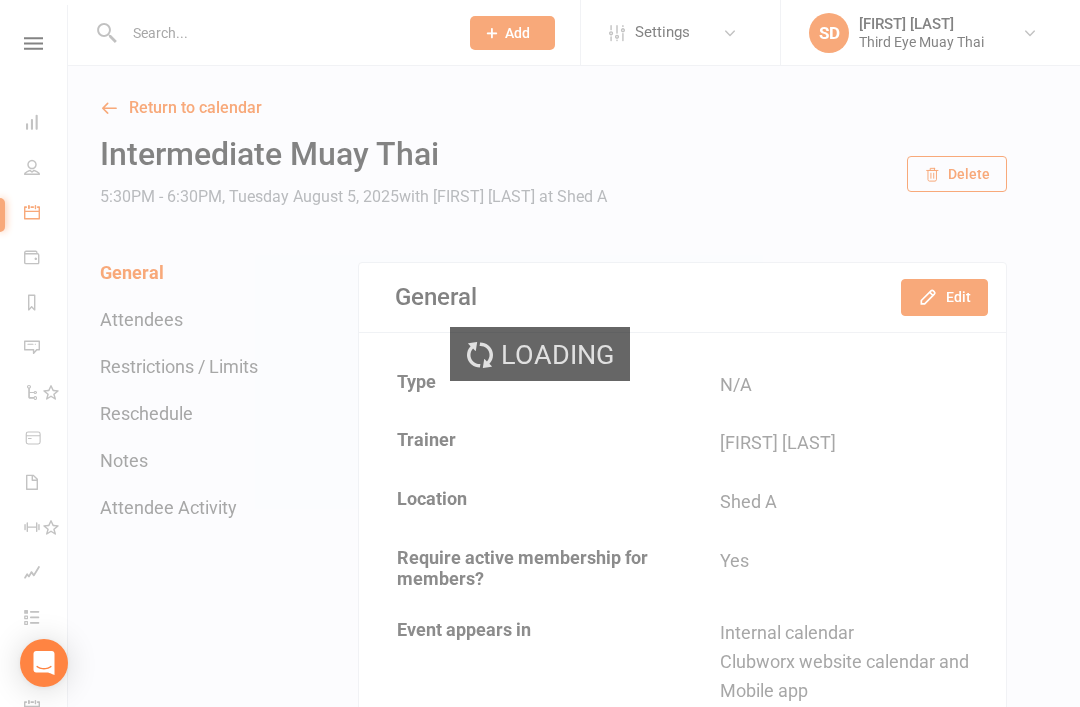 scroll, scrollTop: 0, scrollLeft: 0, axis: both 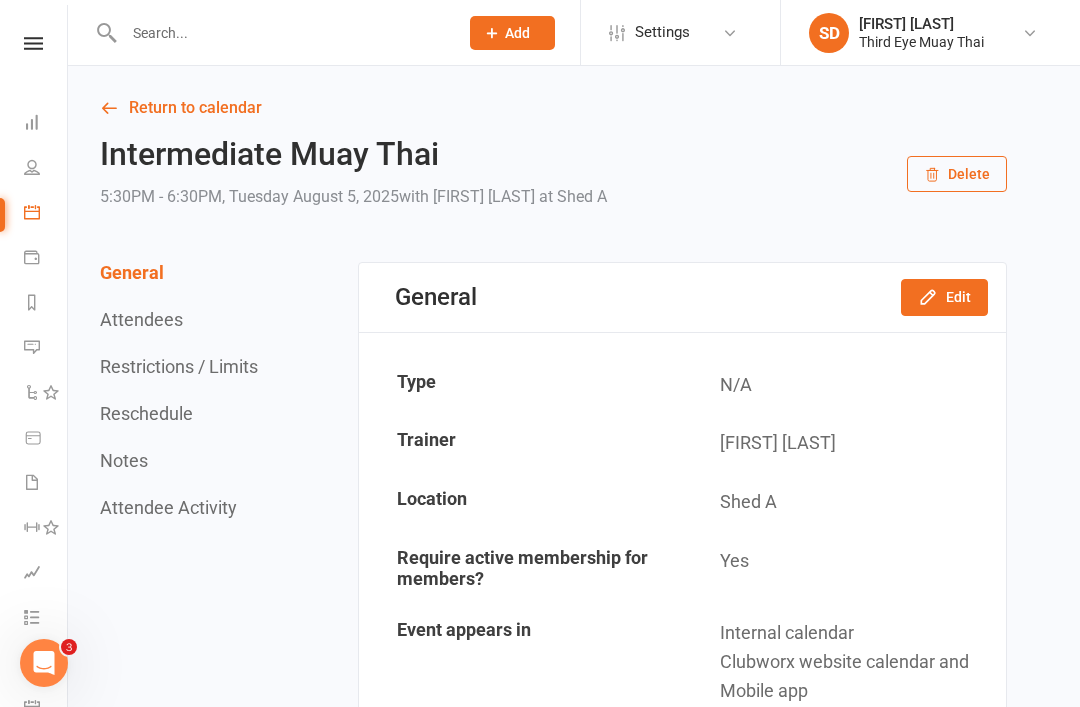 click on "Dashboard" at bounding box center [46, 124] 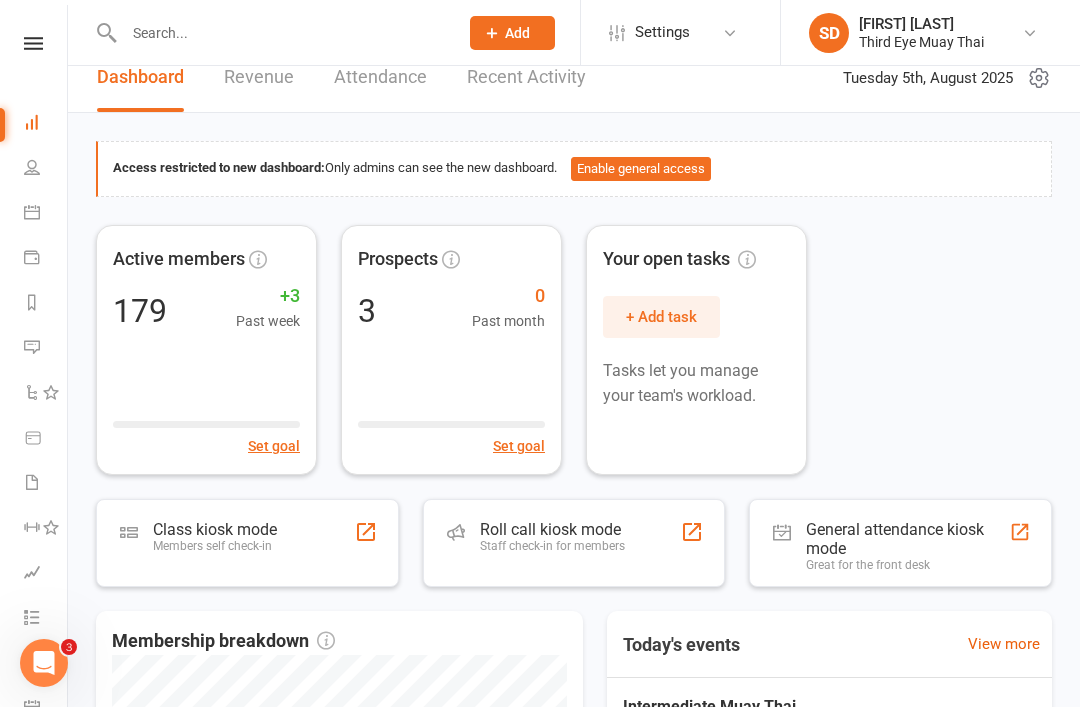 scroll, scrollTop: 26, scrollLeft: 0, axis: vertical 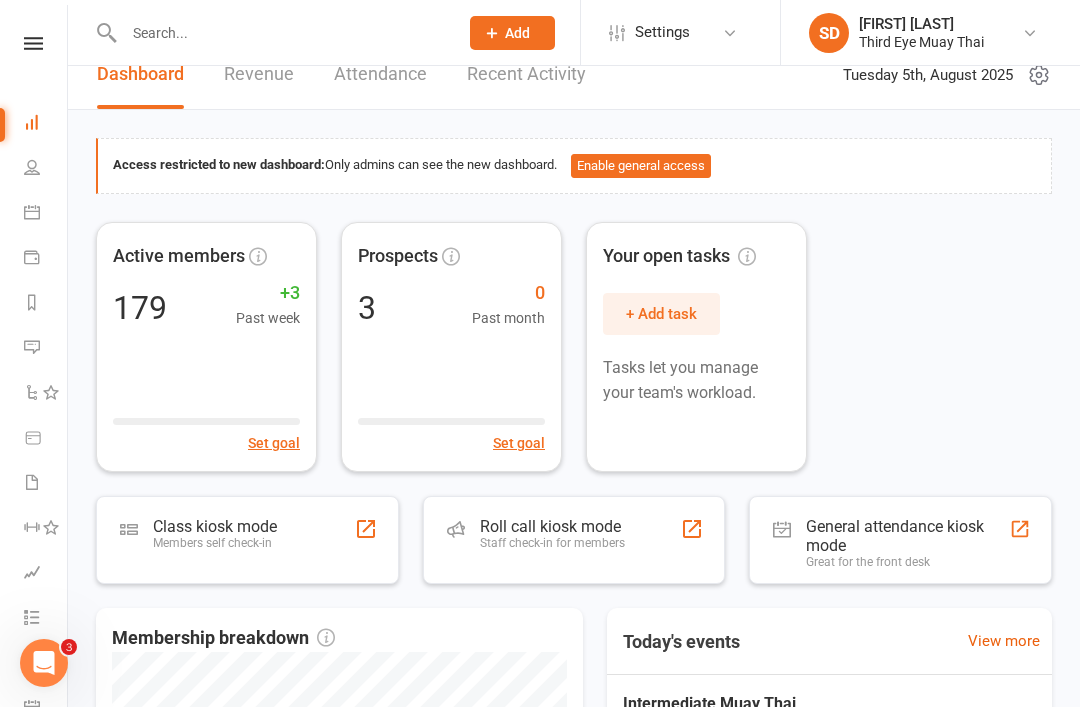 click on "Class kiosk mode" at bounding box center (215, 526) 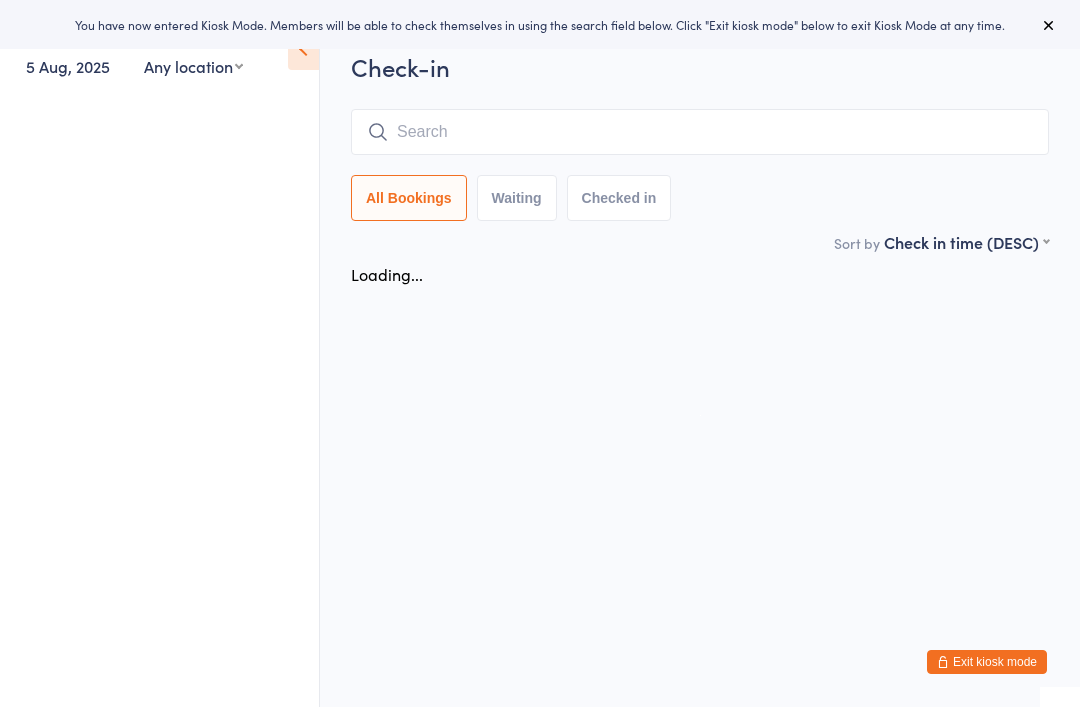 scroll, scrollTop: 0, scrollLeft: 0, axis: both 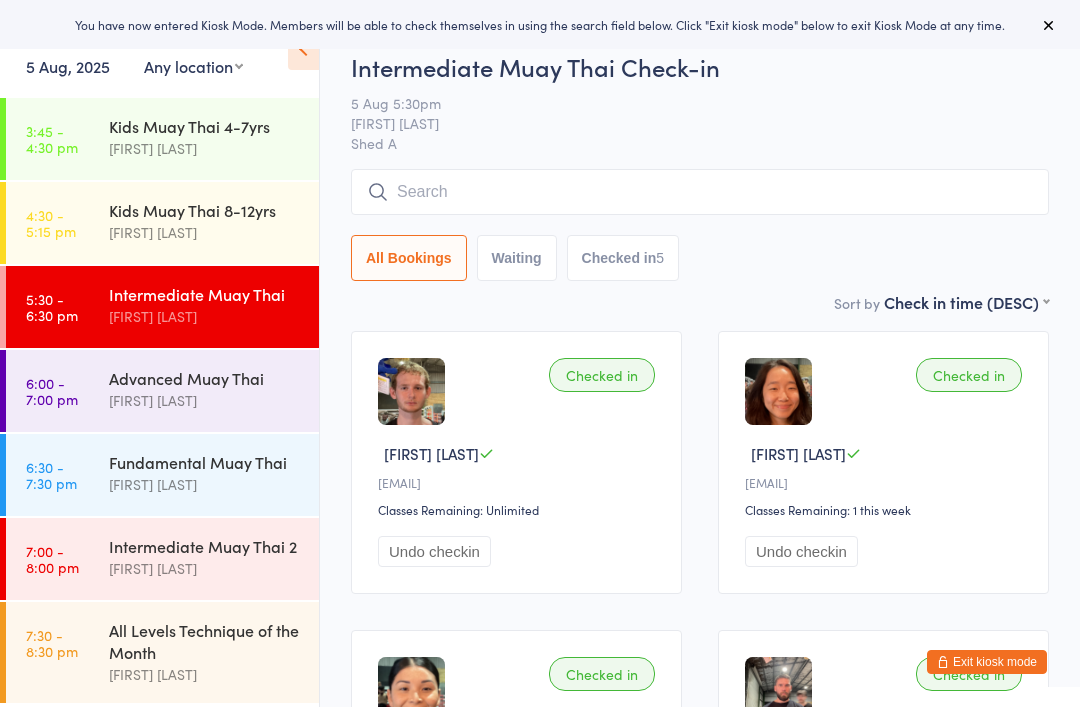 click on "Fundamental Muay Thai" at bounding box center (205, 462) 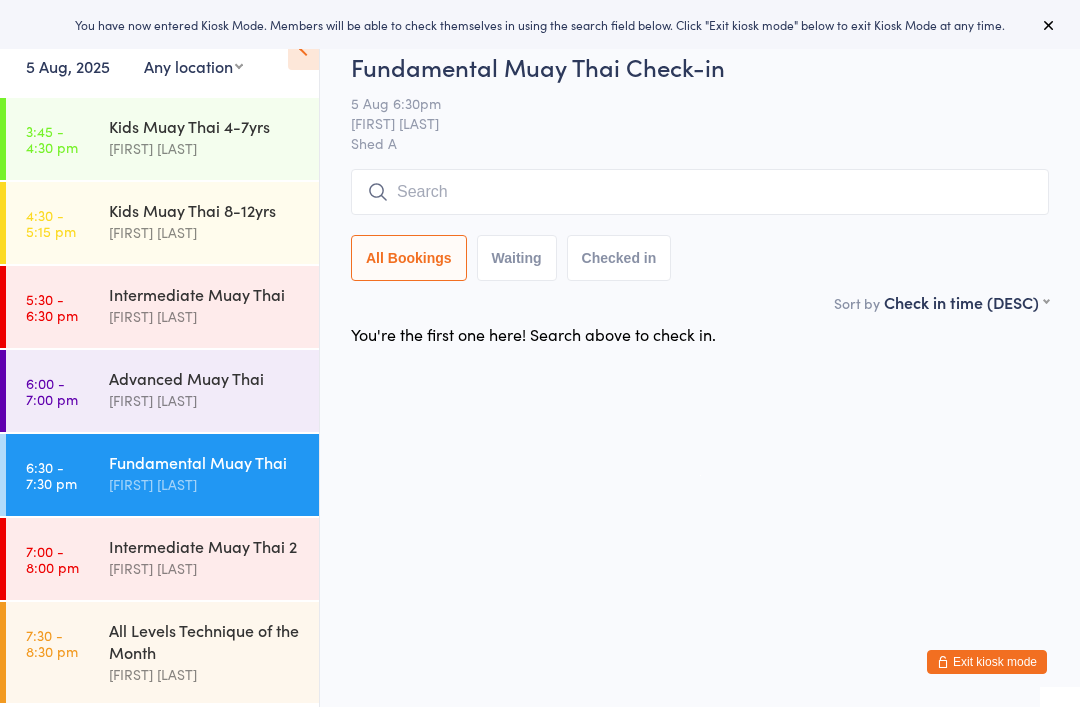 click at bounding box center [700, 192] 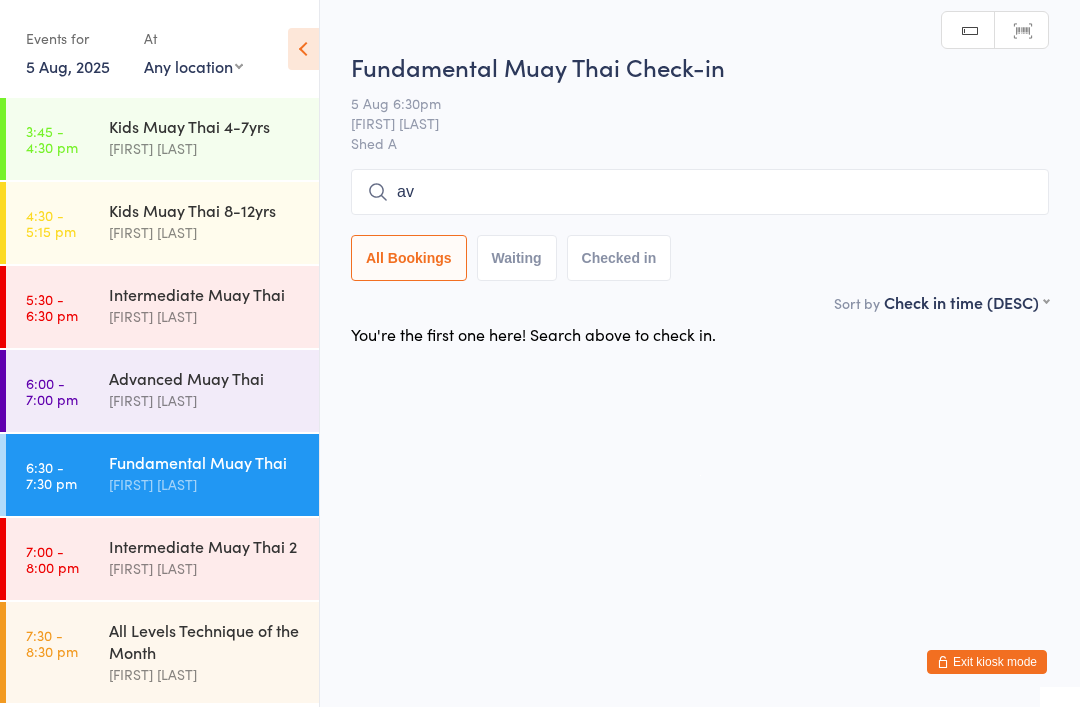 type on "a" 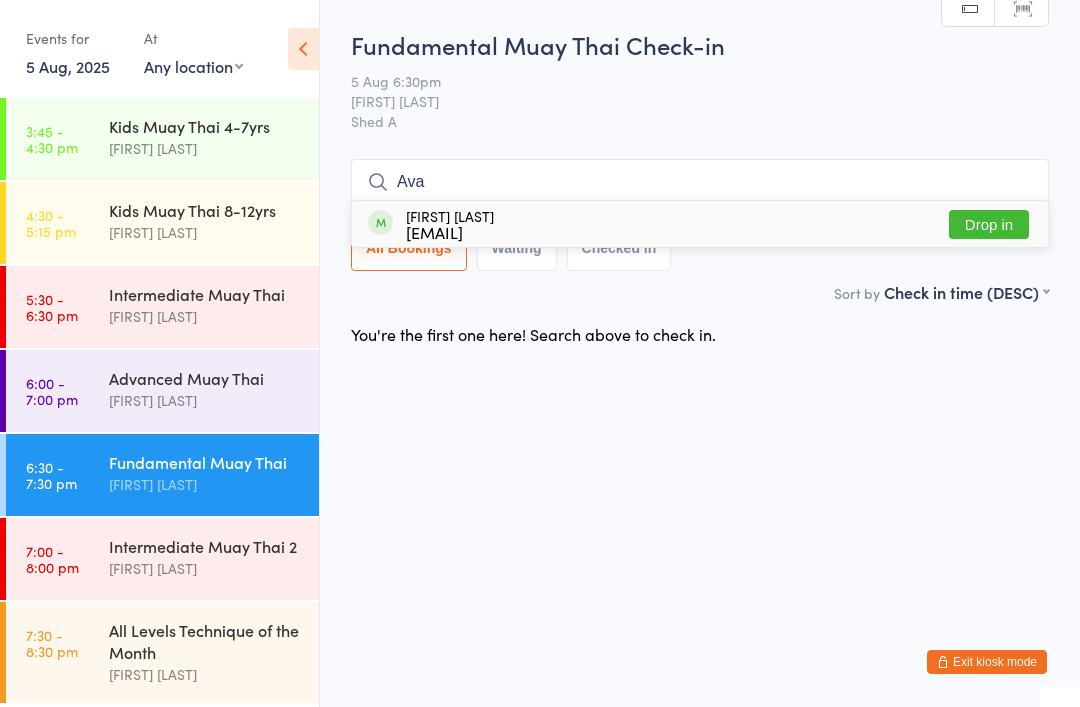 type on "Ava" 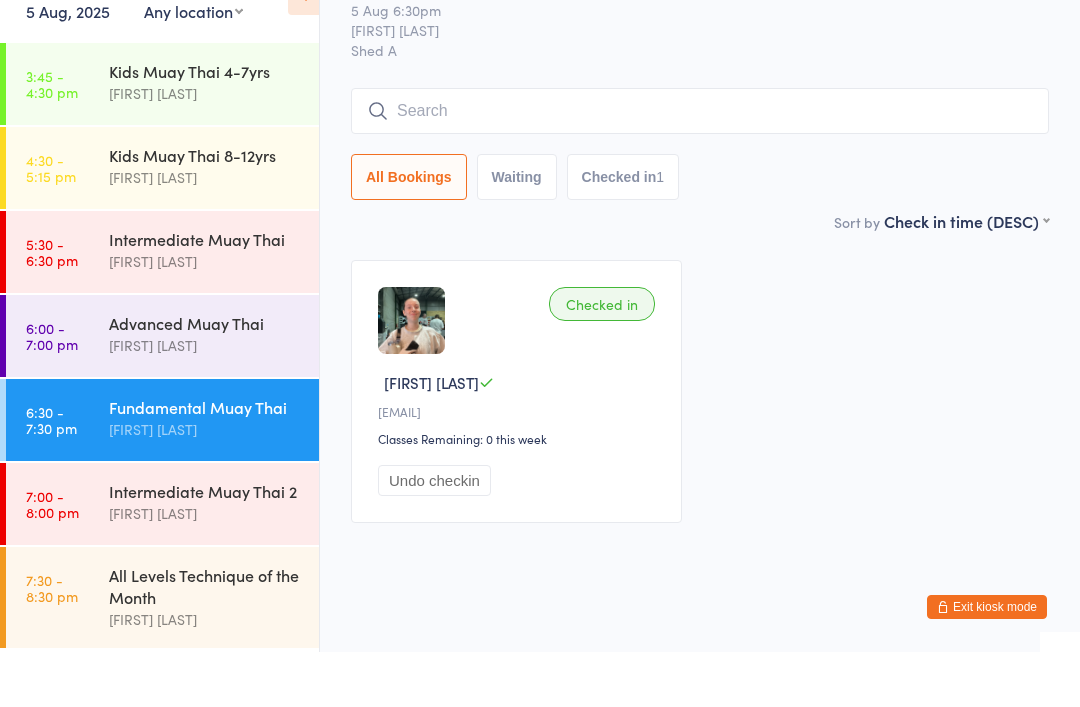 scroll, scrollTop: 51, scrollLeft: 0, axis: vertical 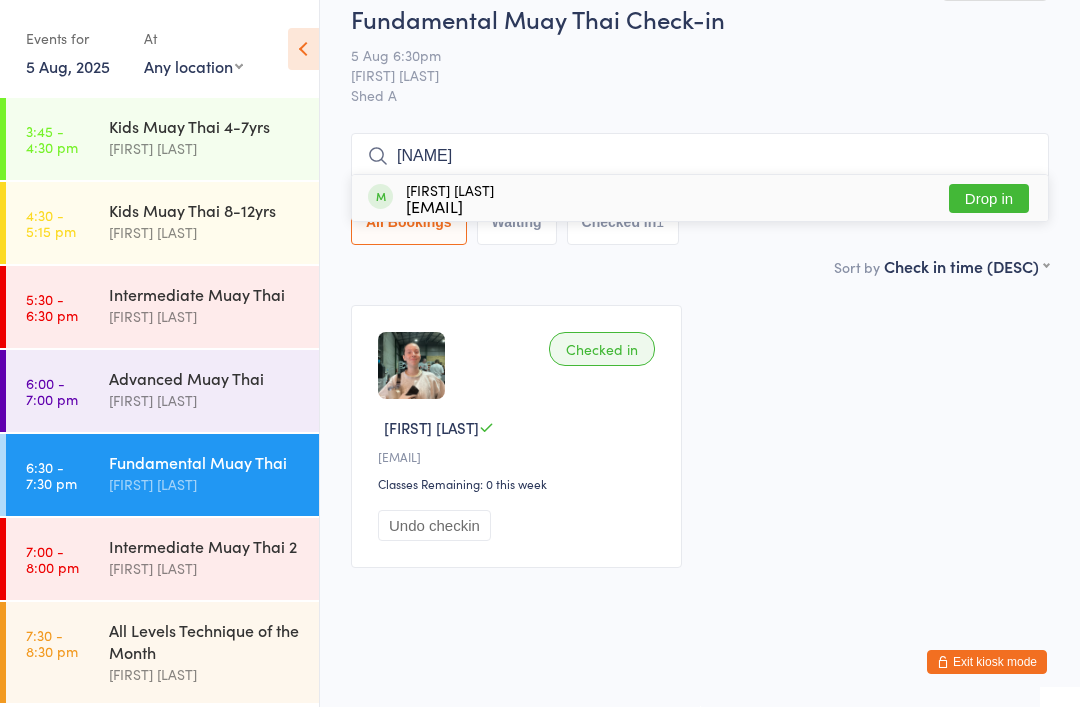 type on "E" 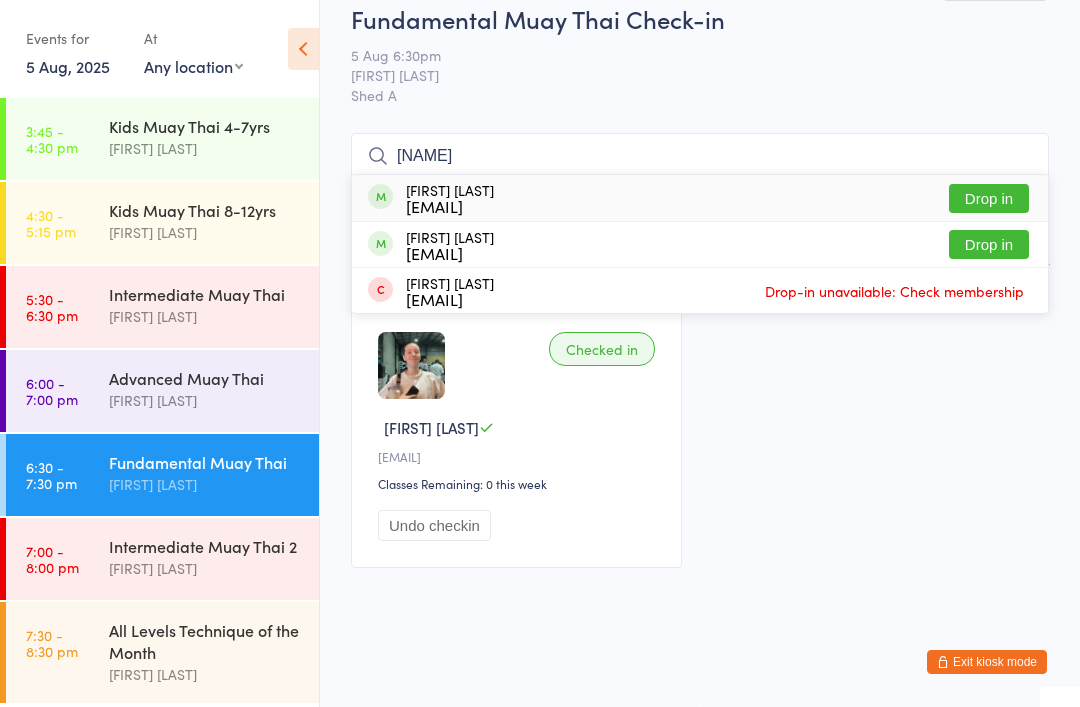 type on "[NAME]" 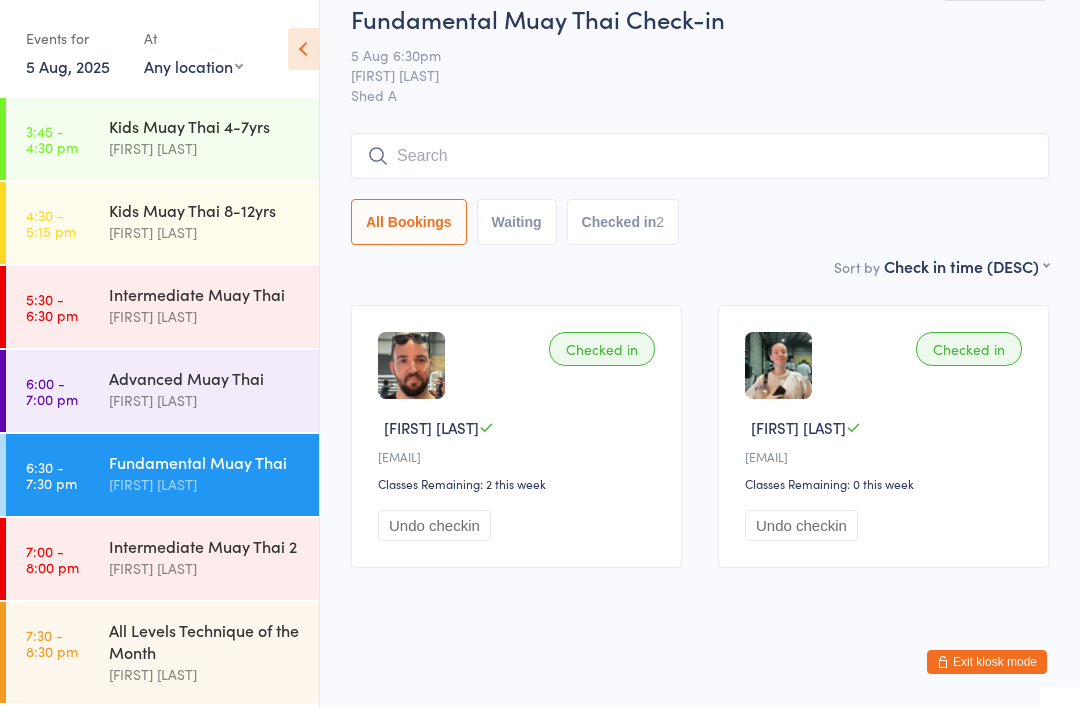 click on "Exit kiosk mode" at bounding box center (987, 662) 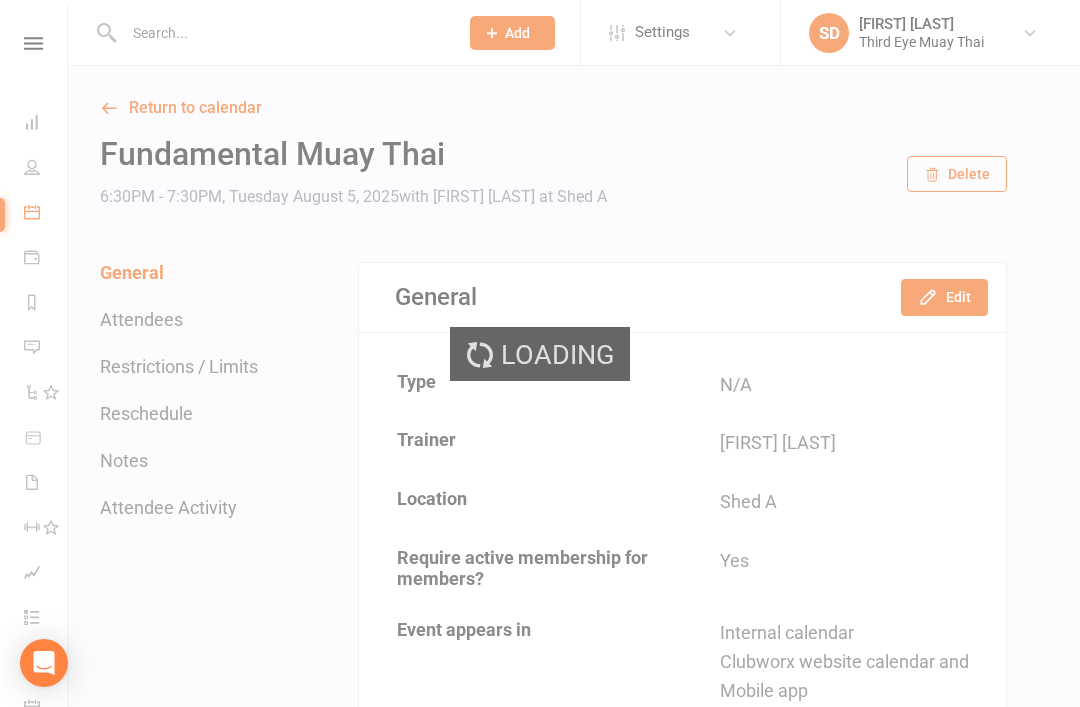 scroll, scrollTop: 0, scrollLeft: 0, axis: both 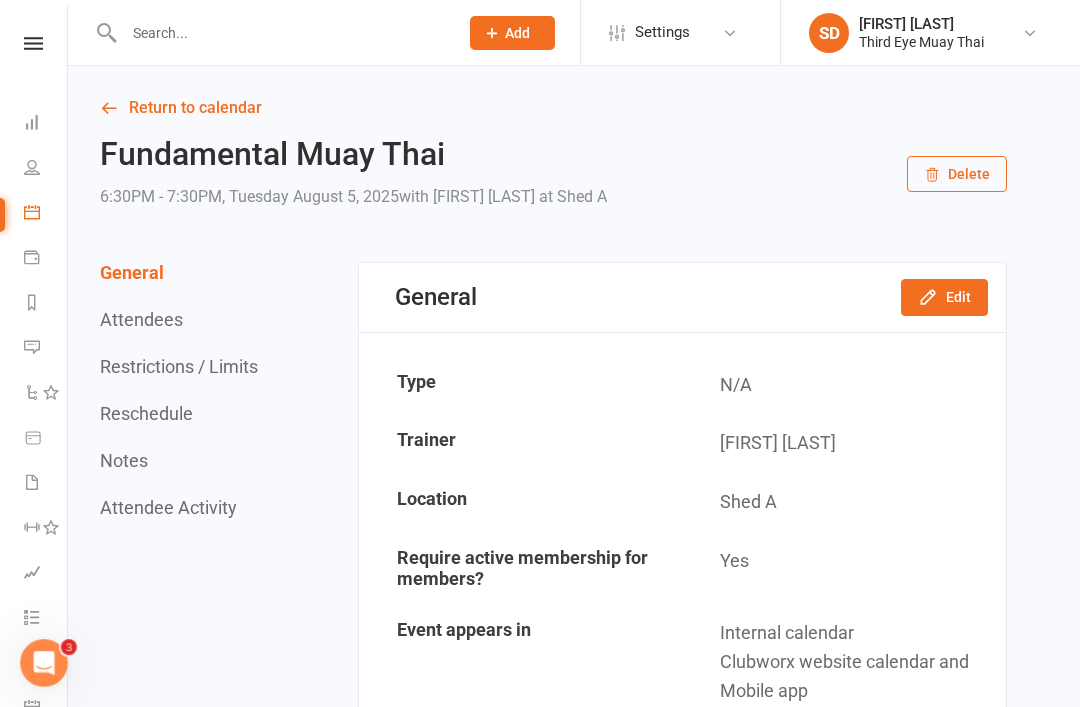 click on "Dashboard" at bounding box center [46, 124] 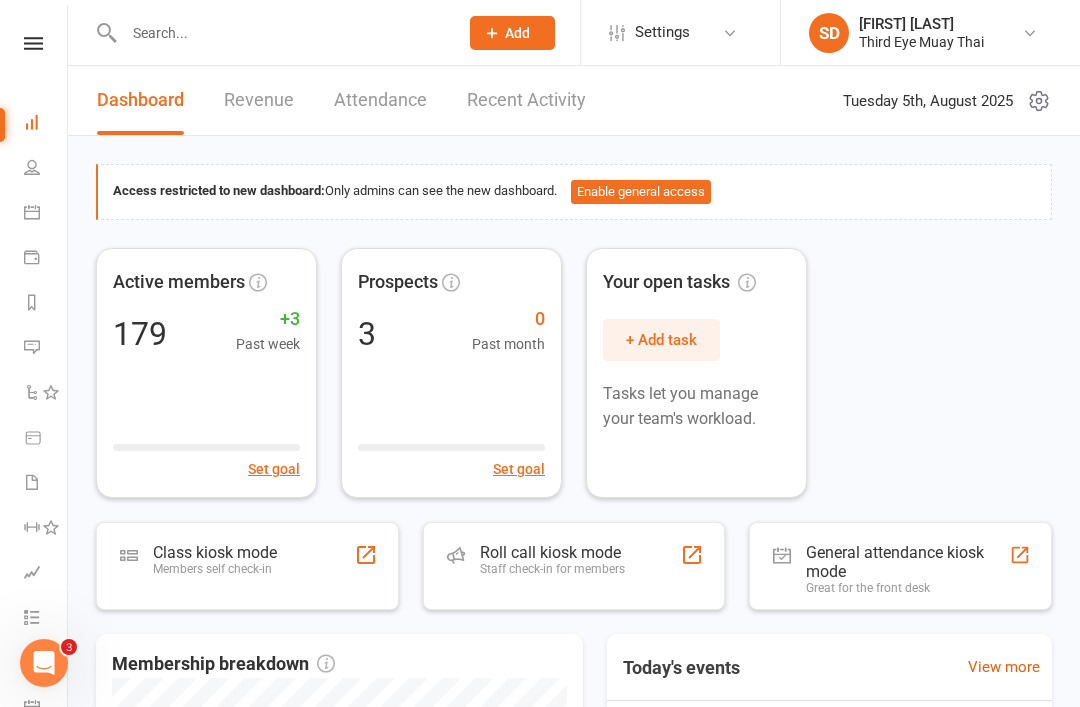 click on "Add" 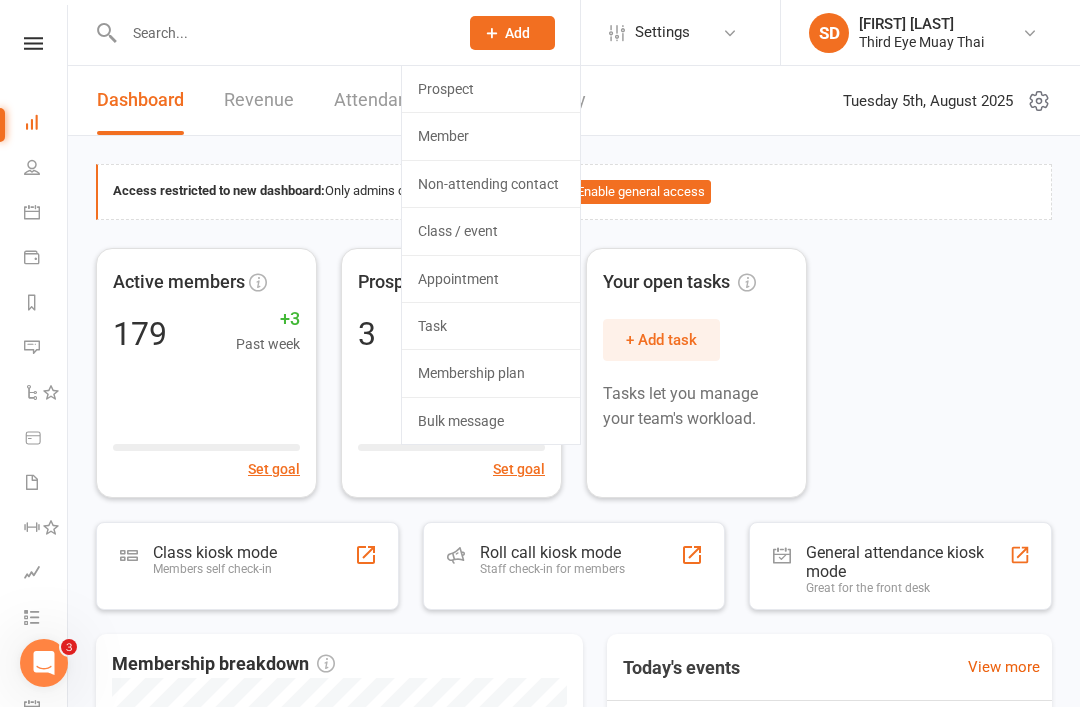 click on "Member" 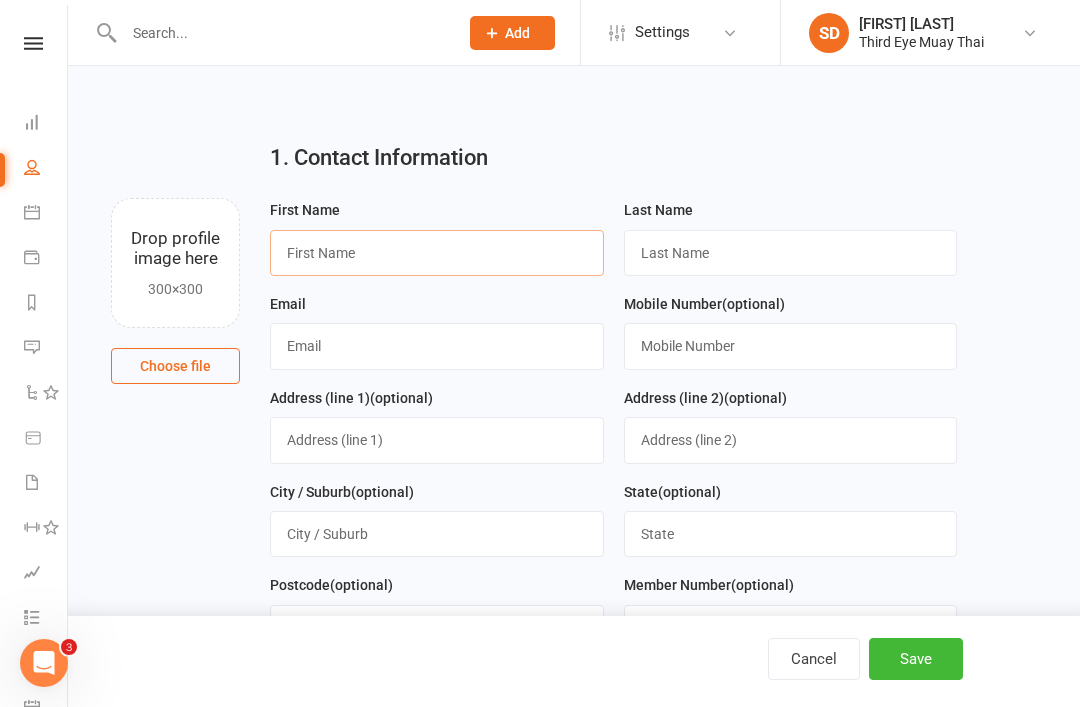 click at bounding box center [437, 253] 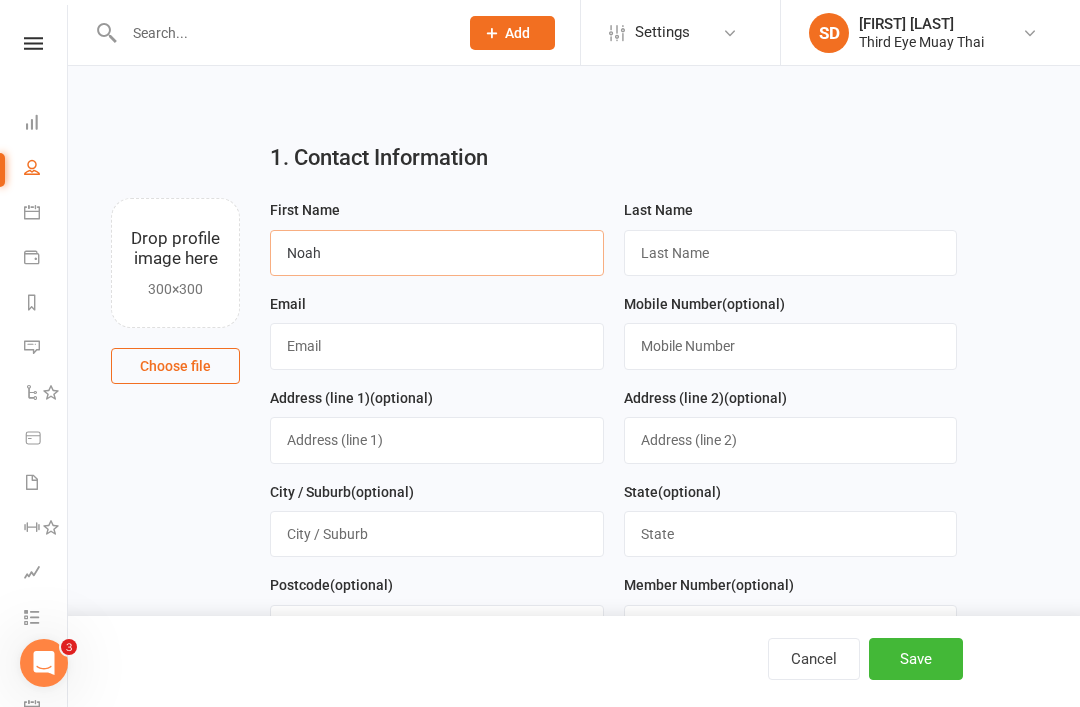 type on "Noah" 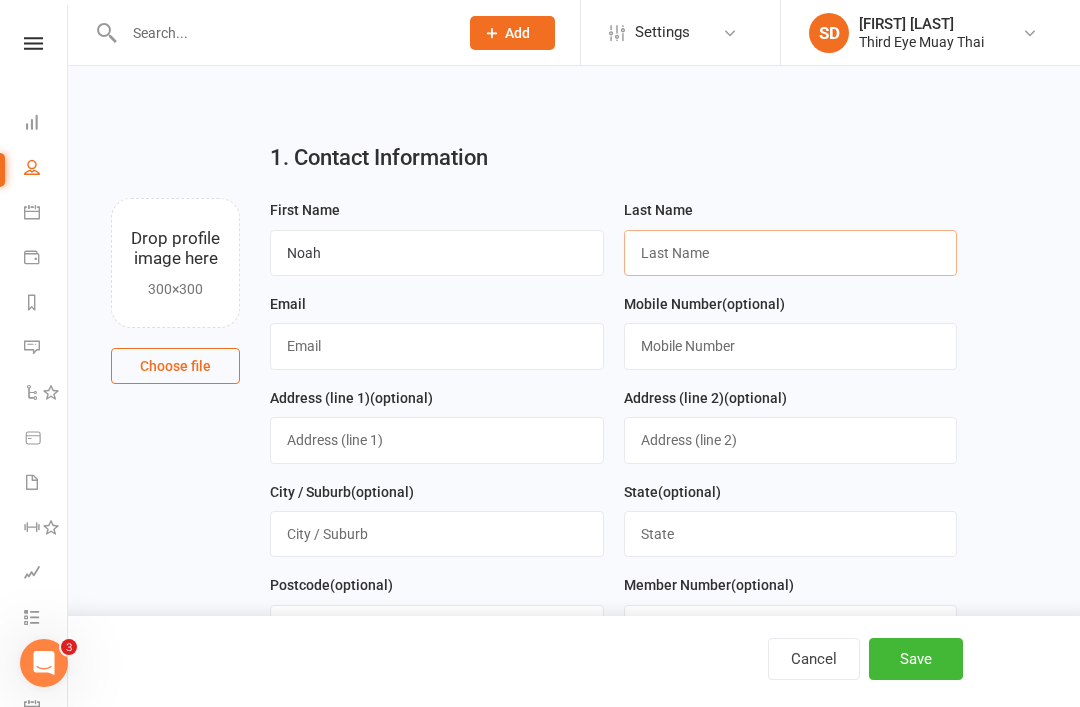 click at bounding box center (791, 253) 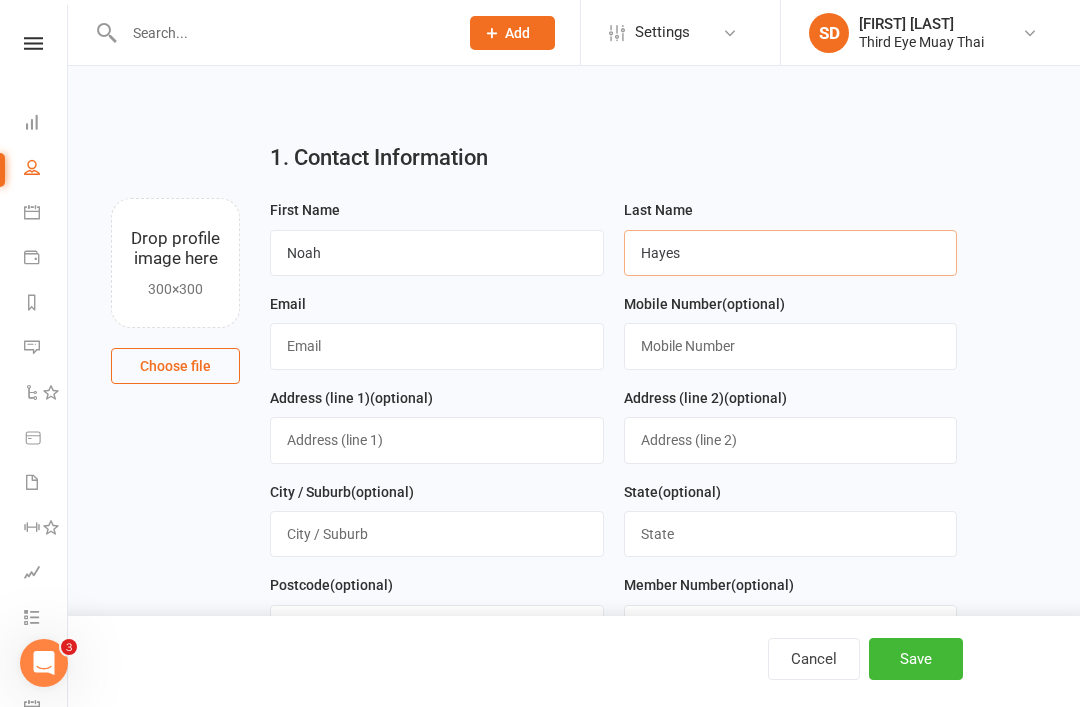 type on "Hayes" 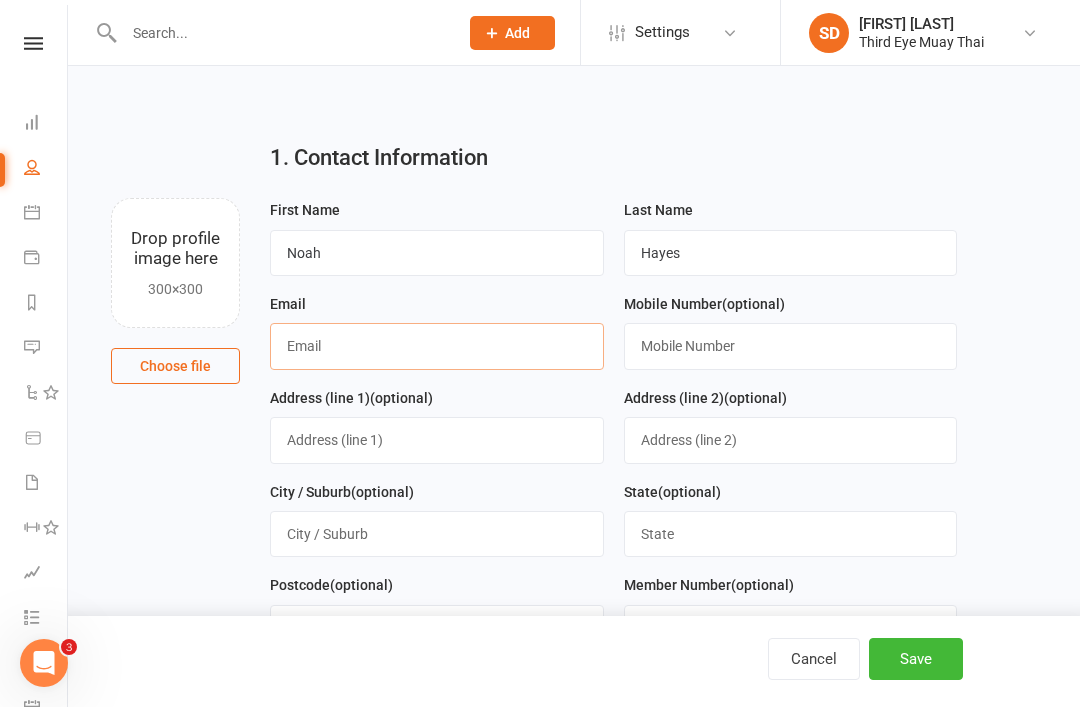 click at bounding box center [437, 346] 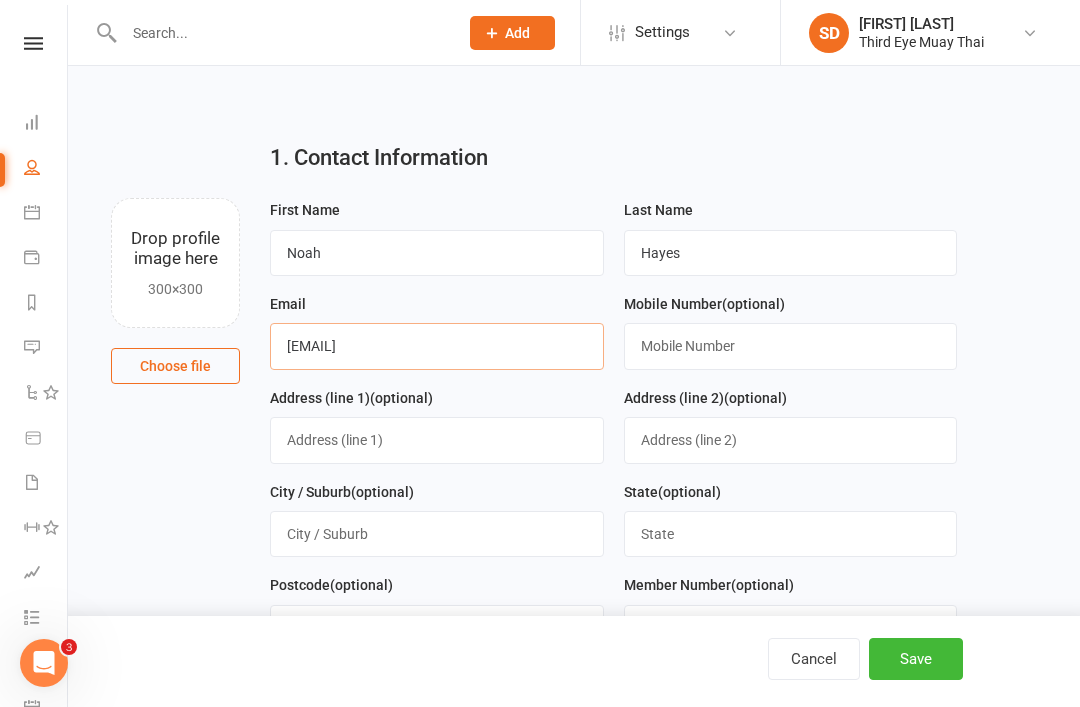 type on "noah.hayes@protonmail.com" 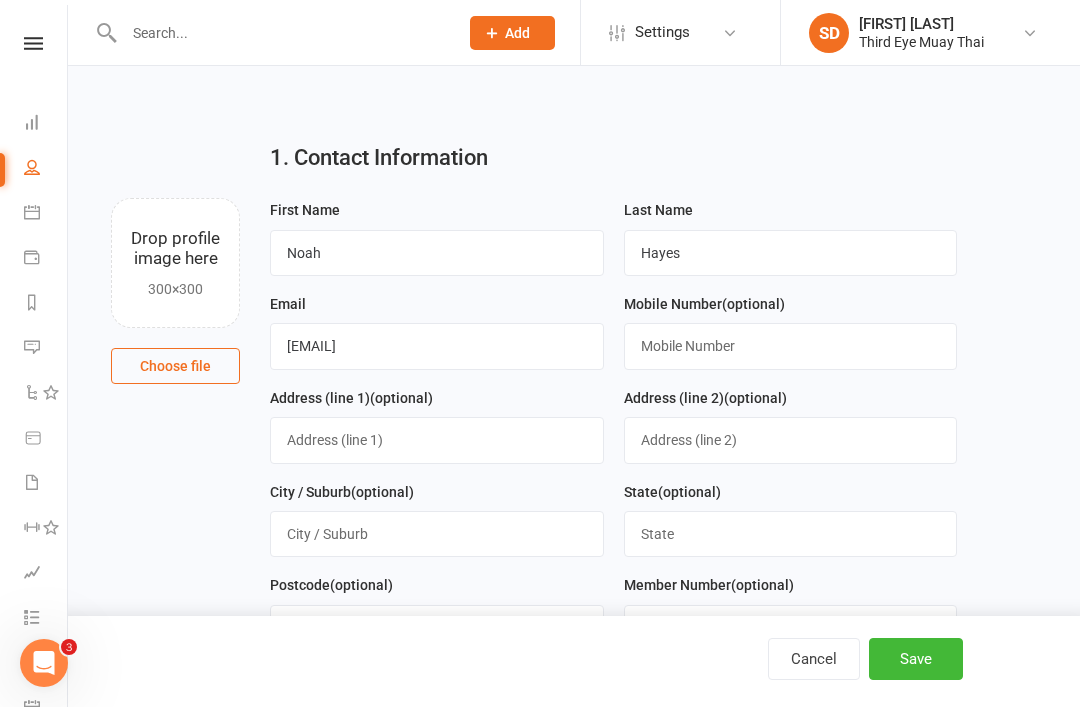 click on "Save" at bounding box center (916, 659) 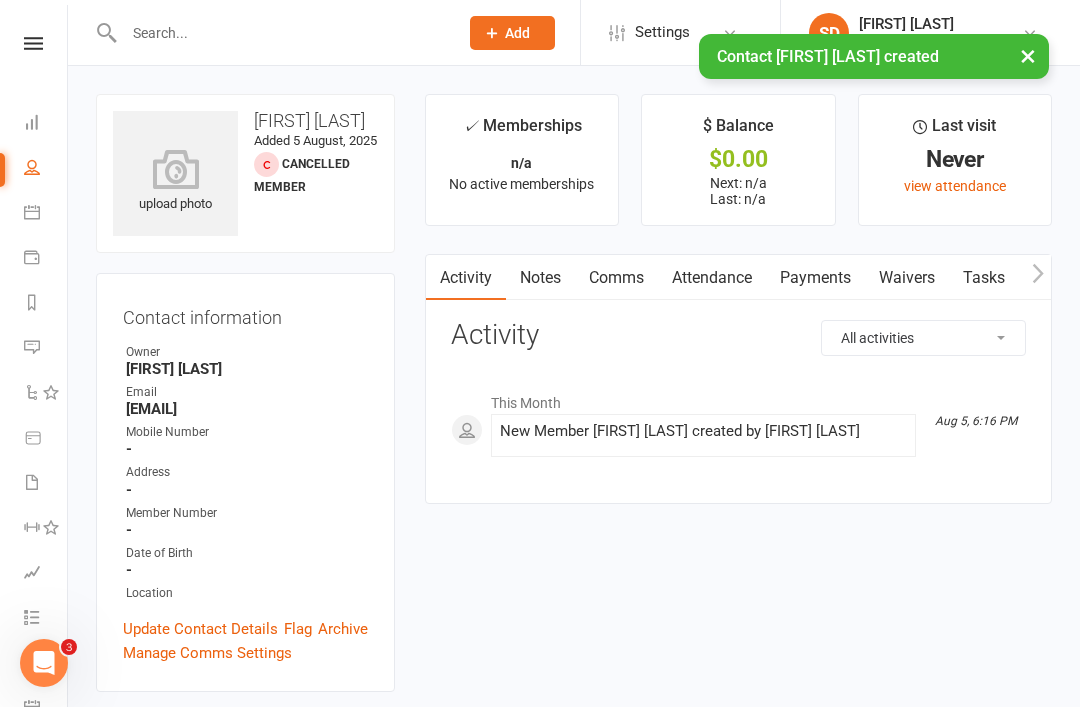 click at bounding box center [175, 169] 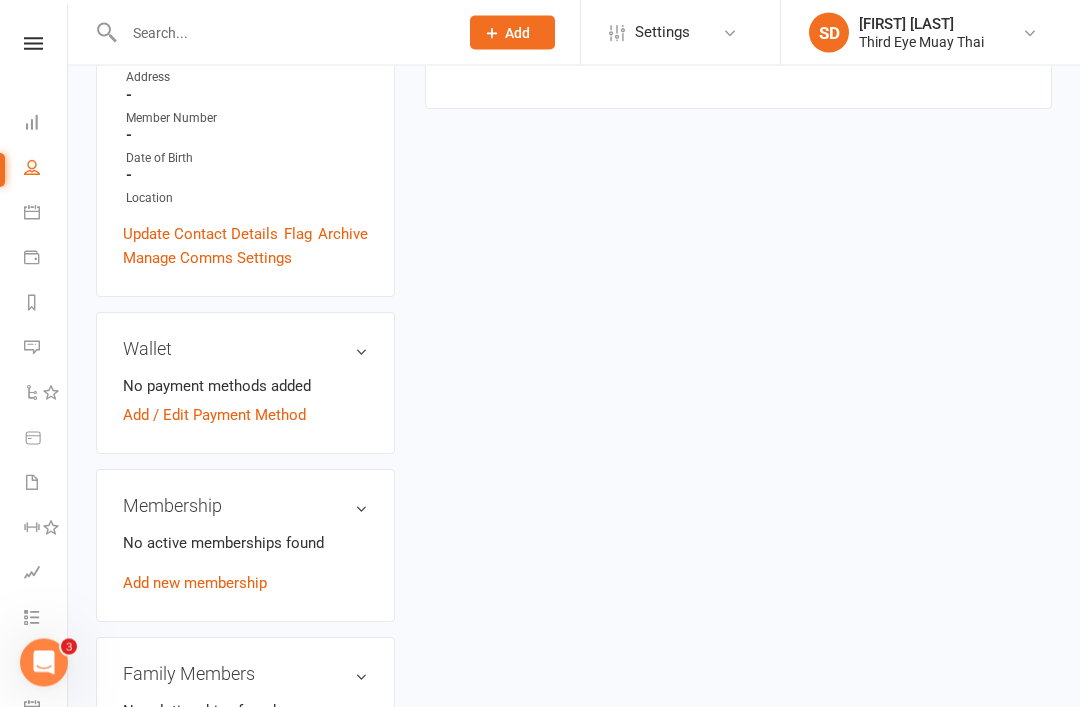 click on "Add new membership" at bounding box center (195, 584) 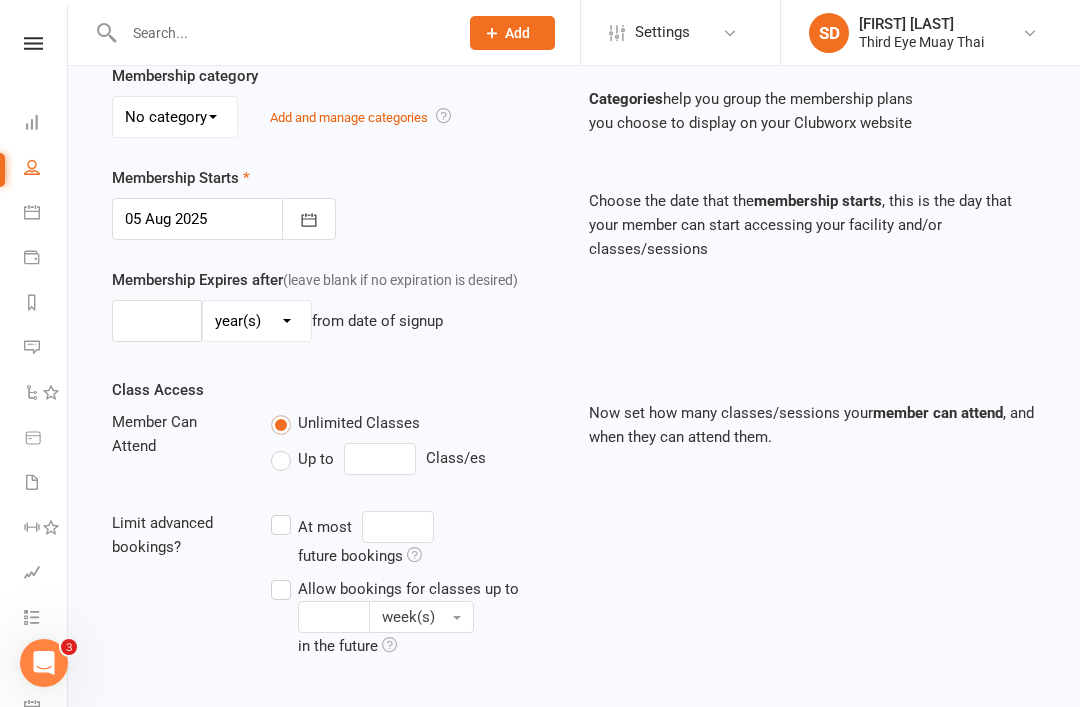 scroll, scrollTop: 0, scrollLeft: 0, axis: both 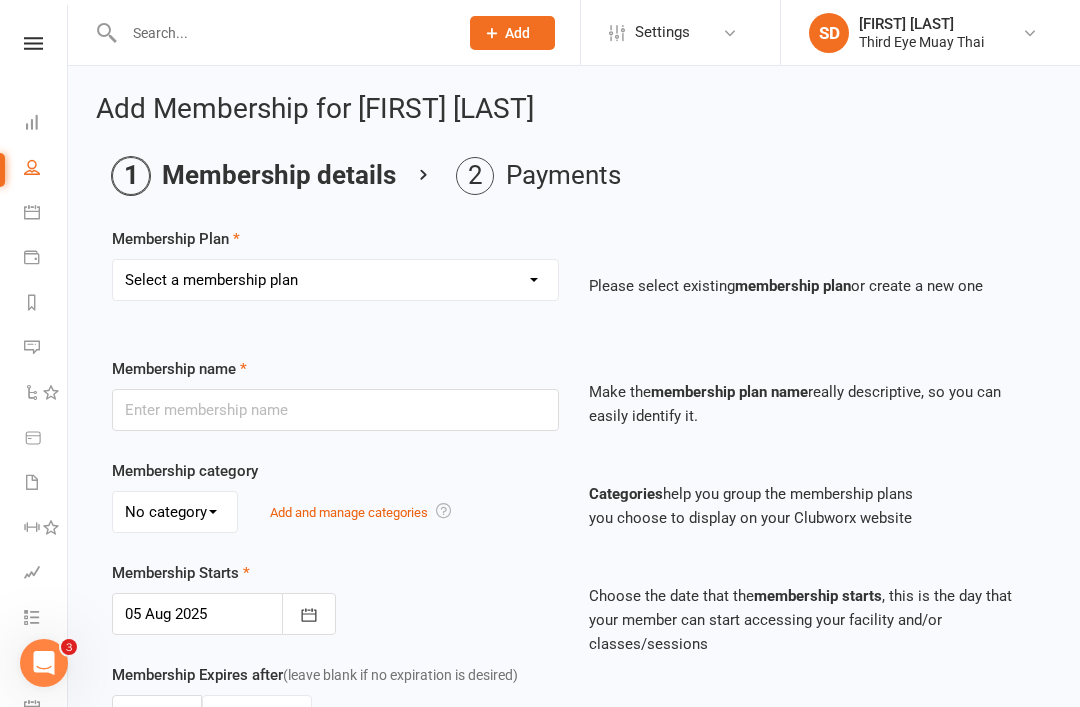 click on "Select a membership plan Create new Membership Plan 1 per week casual visit 1 per week casual visit (no registration fee) 2 sessions per week (no registration fee) Unlimited sessions per week (no registration fee) 2 sessions per week Unlimited sessions per week Unlimited sessions monthly Unlimited sessions monthly (no registration fee) Unlimited sessions 3 monthly Unlimited sessions 3 monthly (no registration fee) Unlimited sessions 6 monthly (no registration fee) 4 sessions per week monthly (no registration fee) 4 sessions per week 55 (no registration fee) 2 Weeks for $39 Plus FREE Gloves! Two Week Trial $39 - Tap Kids and Teens 1 Per Week Kids and Teens 2 Per Week Kids and Teens 3 Per Week Kids and Teens Unlimited Per Week 3 sessions per week Referral - 1 week free" at bounding box center (335, 280) 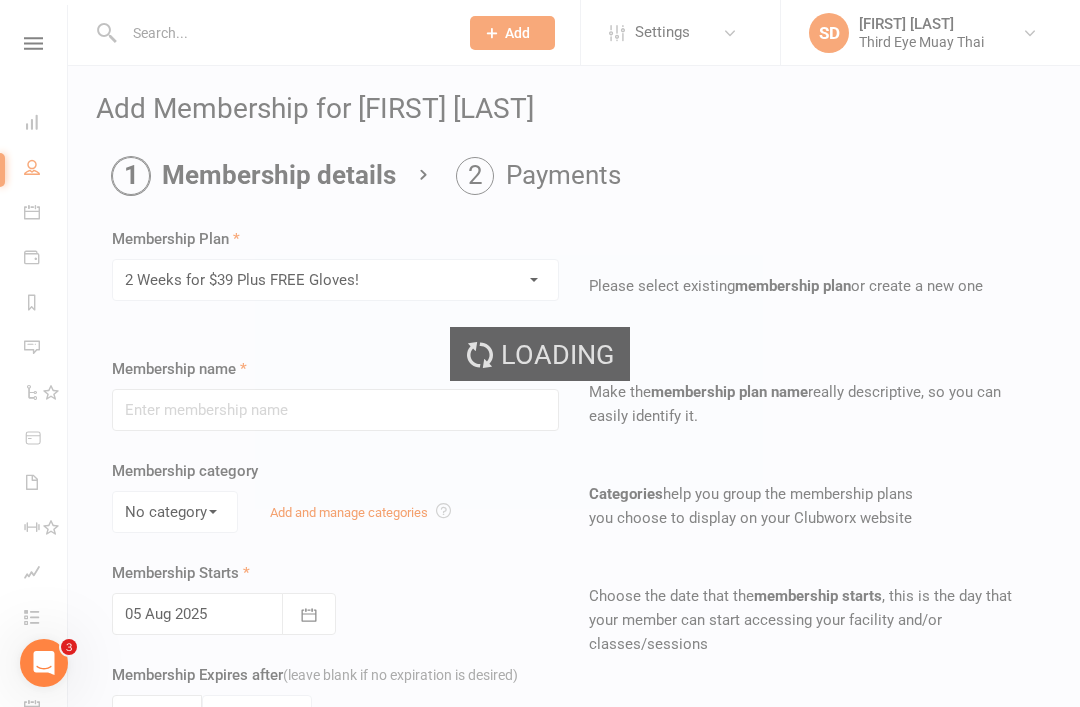 type on "2 Weeks for $39 Plus FREE Gloves!" 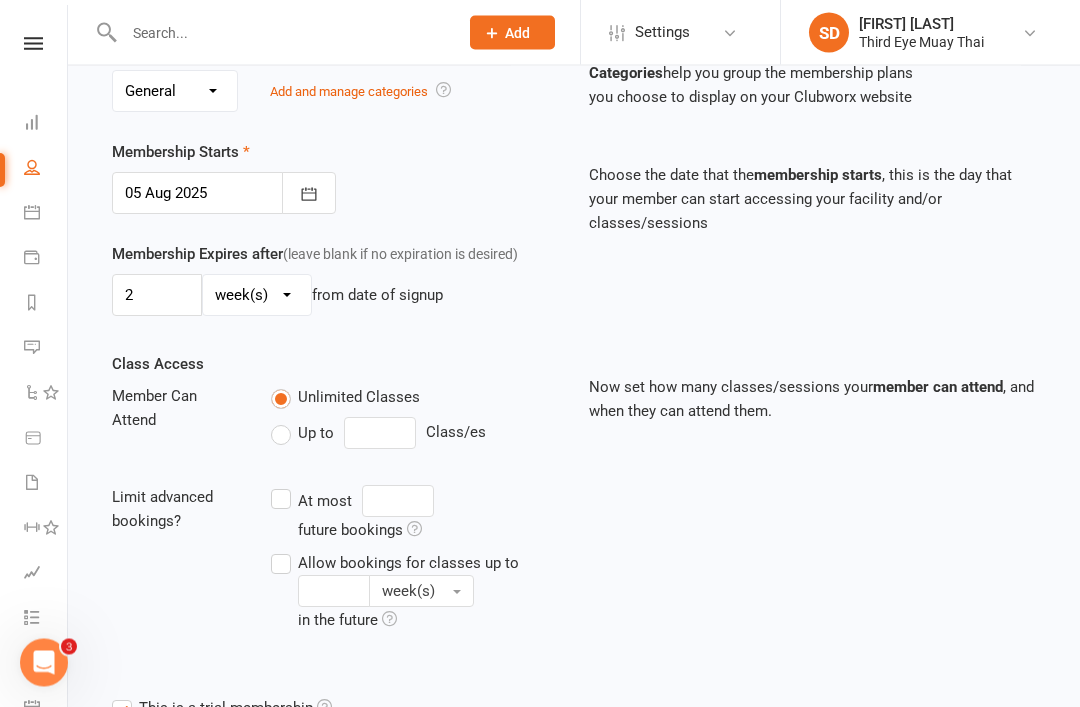 scroll, scrollTop: 667, scrollLeft: 0, axis: vertical 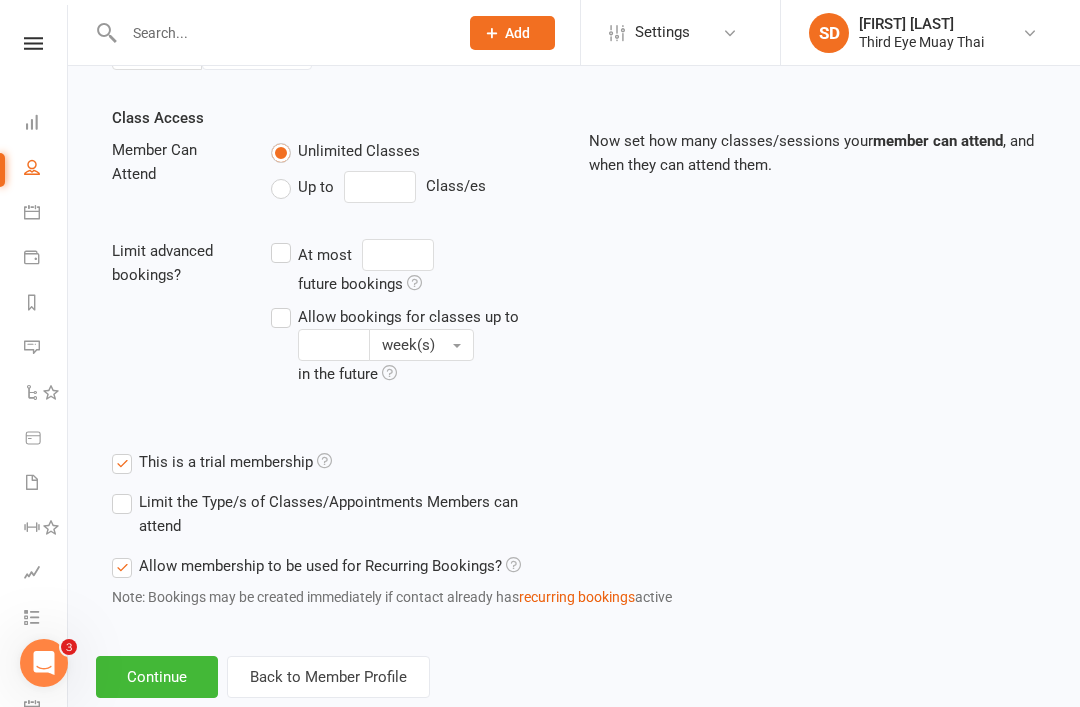 click on "Continue" at bounding box center [157, 677] 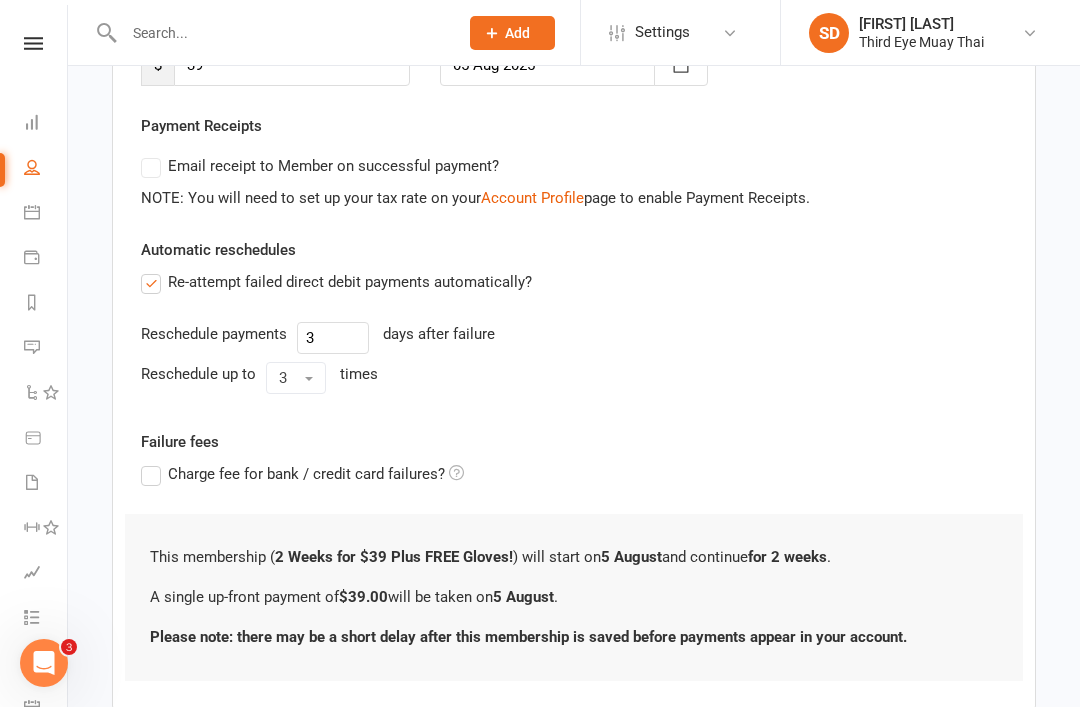 scroll, scrollTop: 414, scrollLeft: 0, axis: vertical 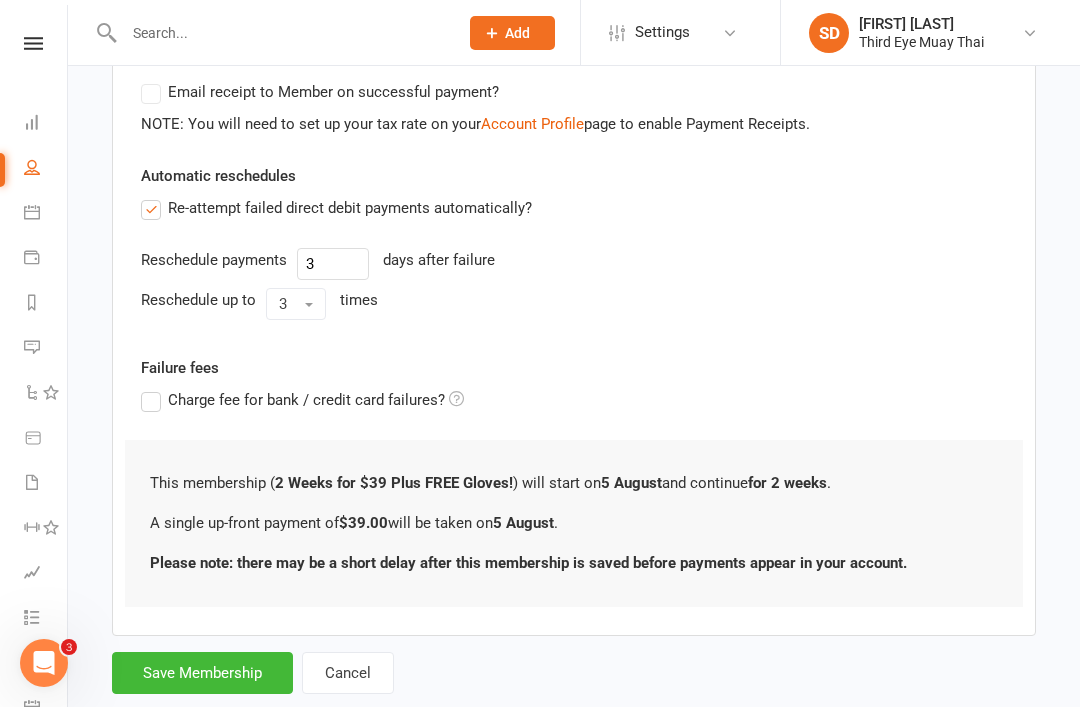 click on "Save Membership" at bounding box center [202, 673] 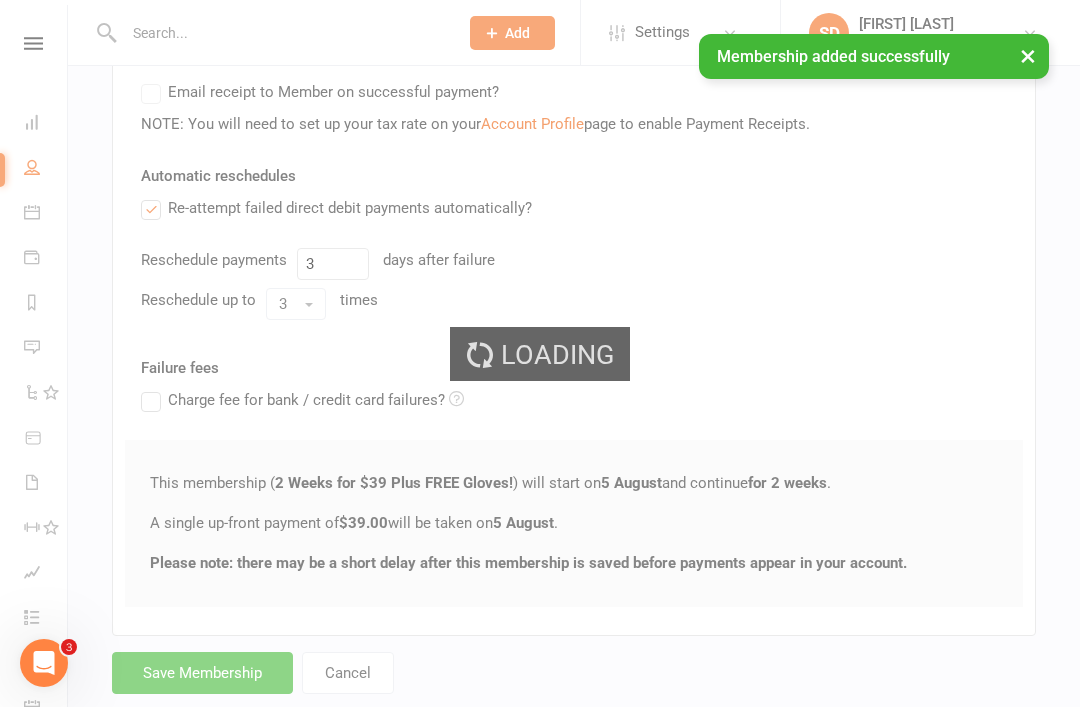 scroll, scrollTop: 0, scrollLeft: 0, axis: both 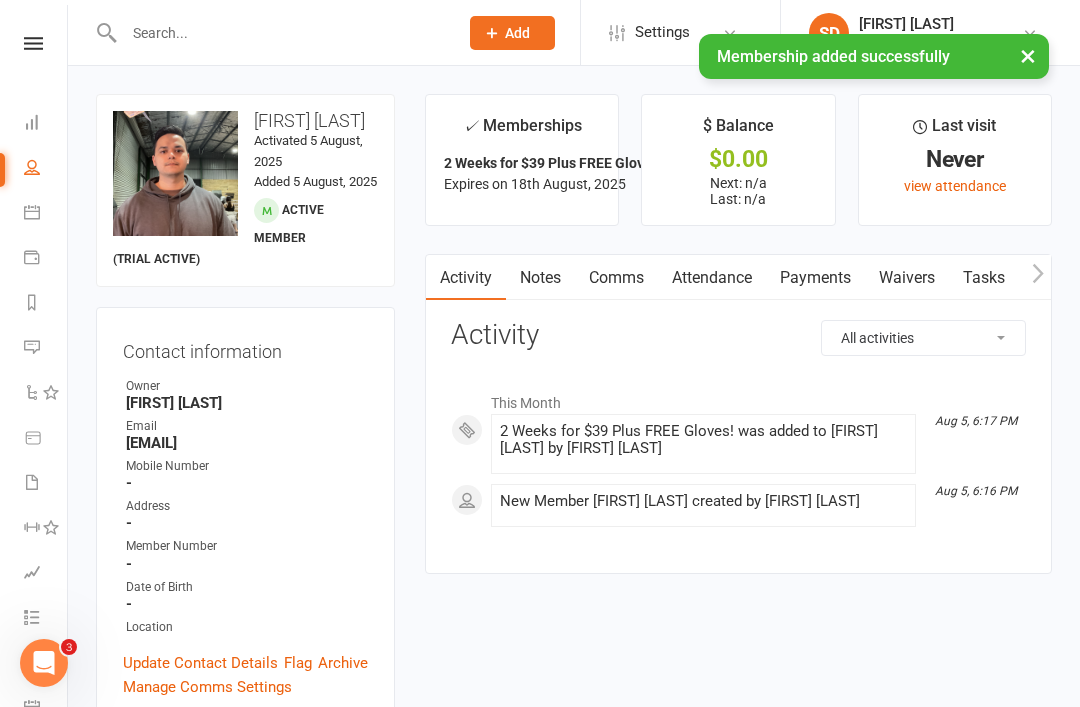 click on "Payments" at bounding box center (815, 278) 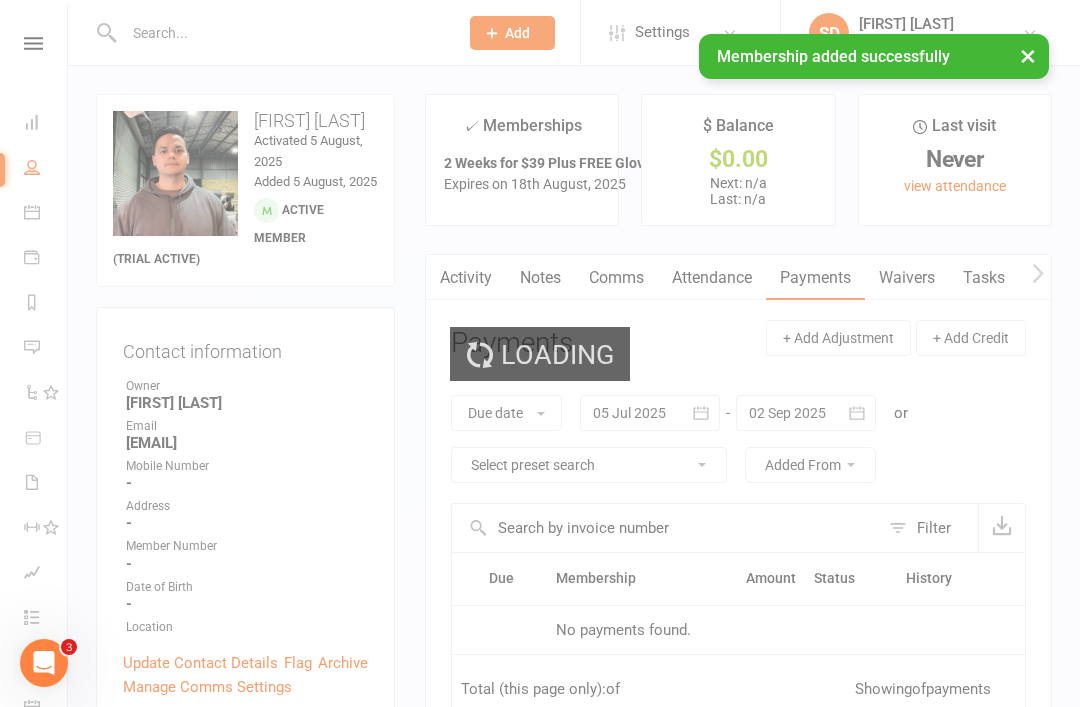 scroll, scrollTop: 64, scrollLeft: 0, axis: vertical 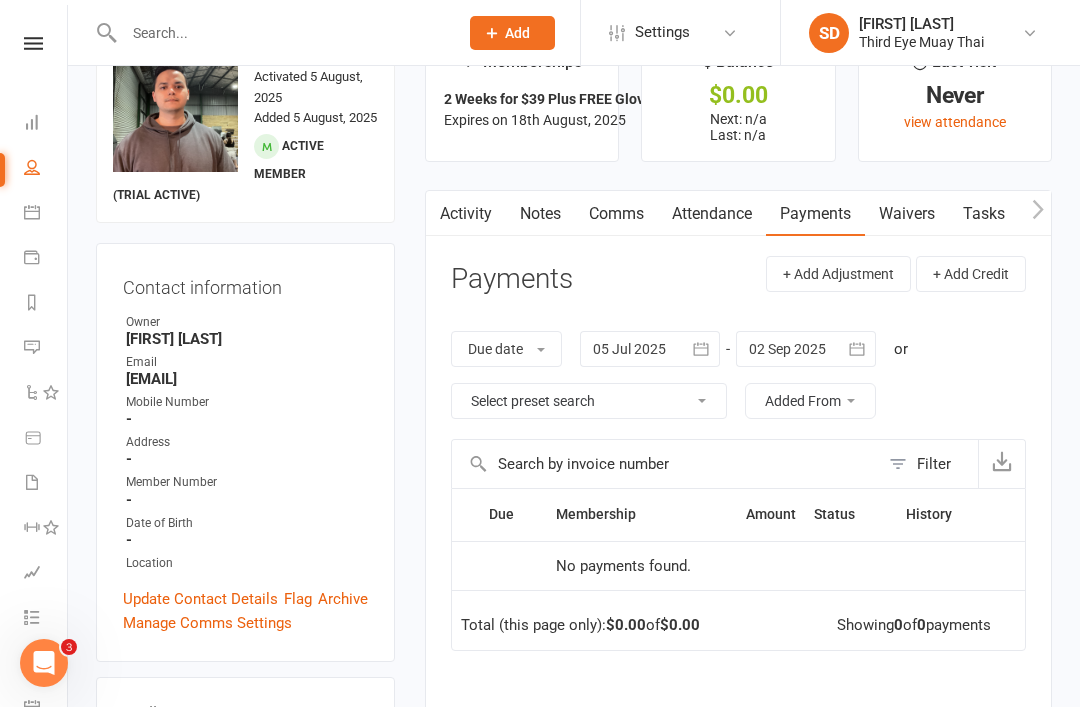 click at bounding box center (32, 122) 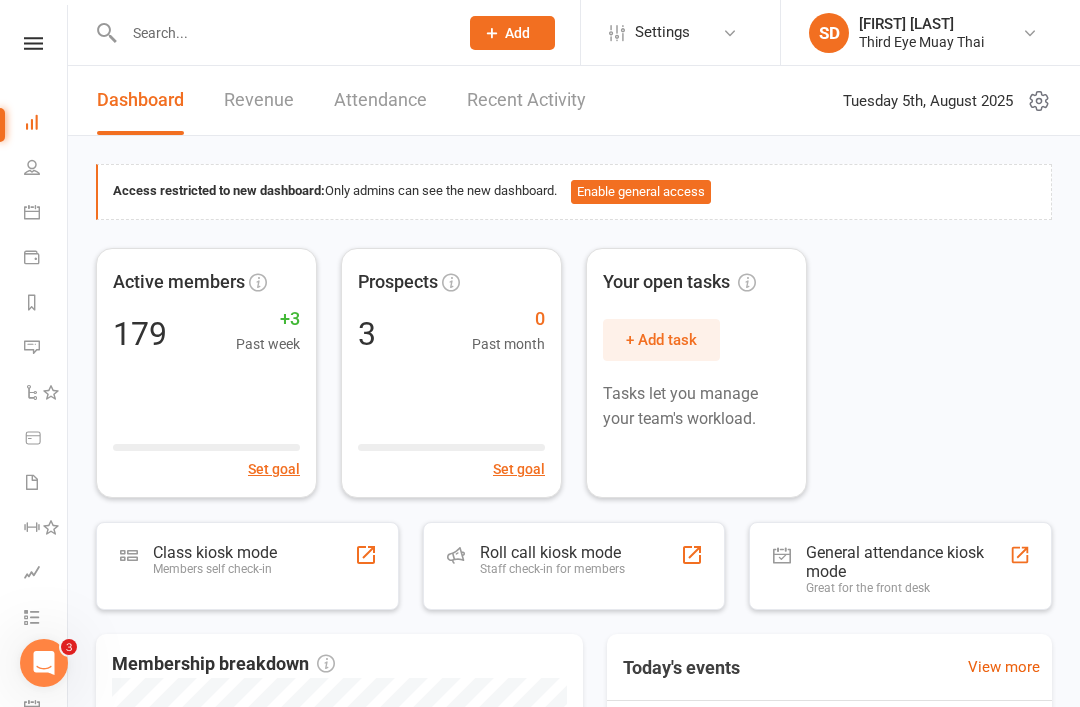 click on "Class kiosk mode Members self check-in" at bounding box center (247, 566) 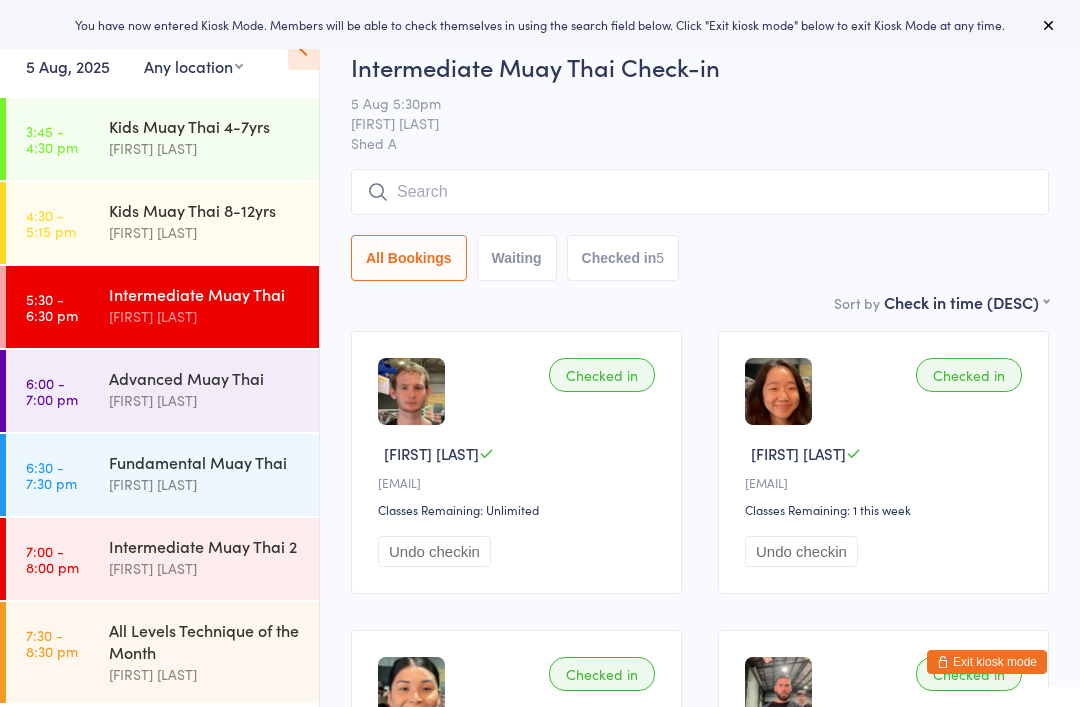 scroll, scrollTop: 0, scrollLeft: 0, axis: both 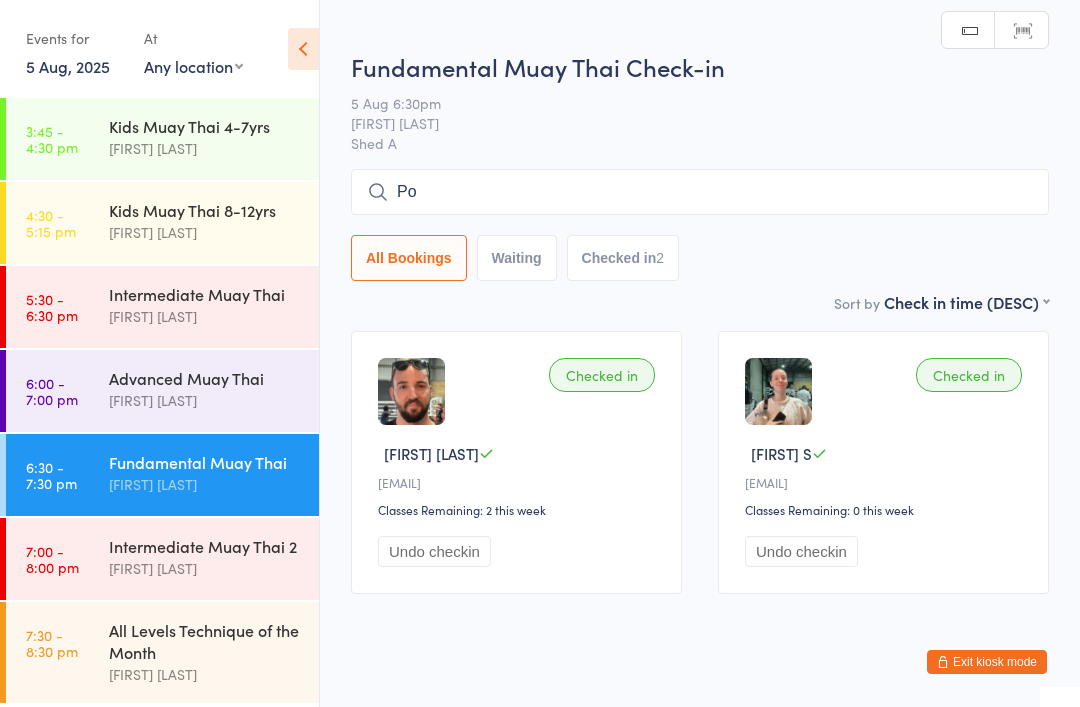 type on "P" 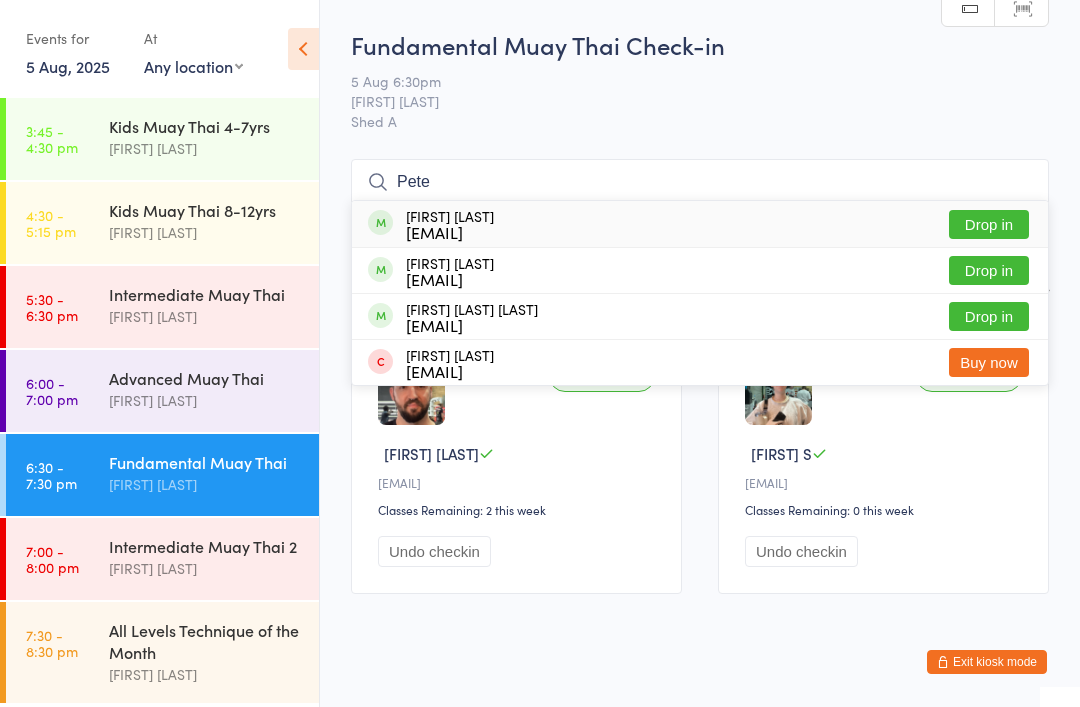 type on "Pete" 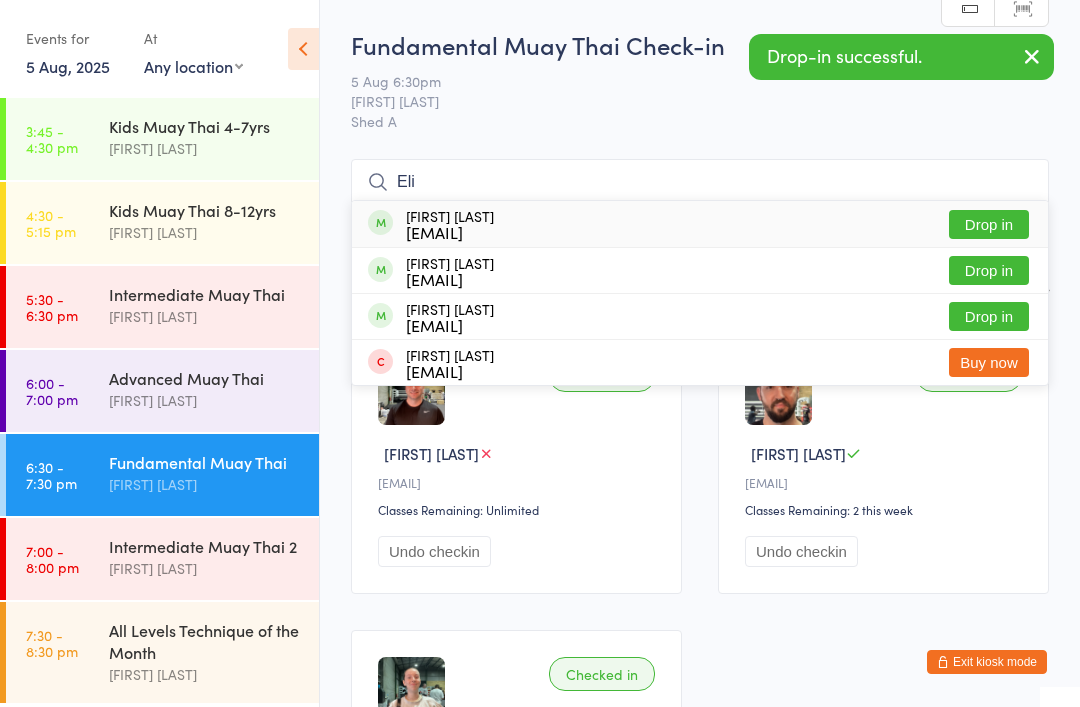 type on "Eli" 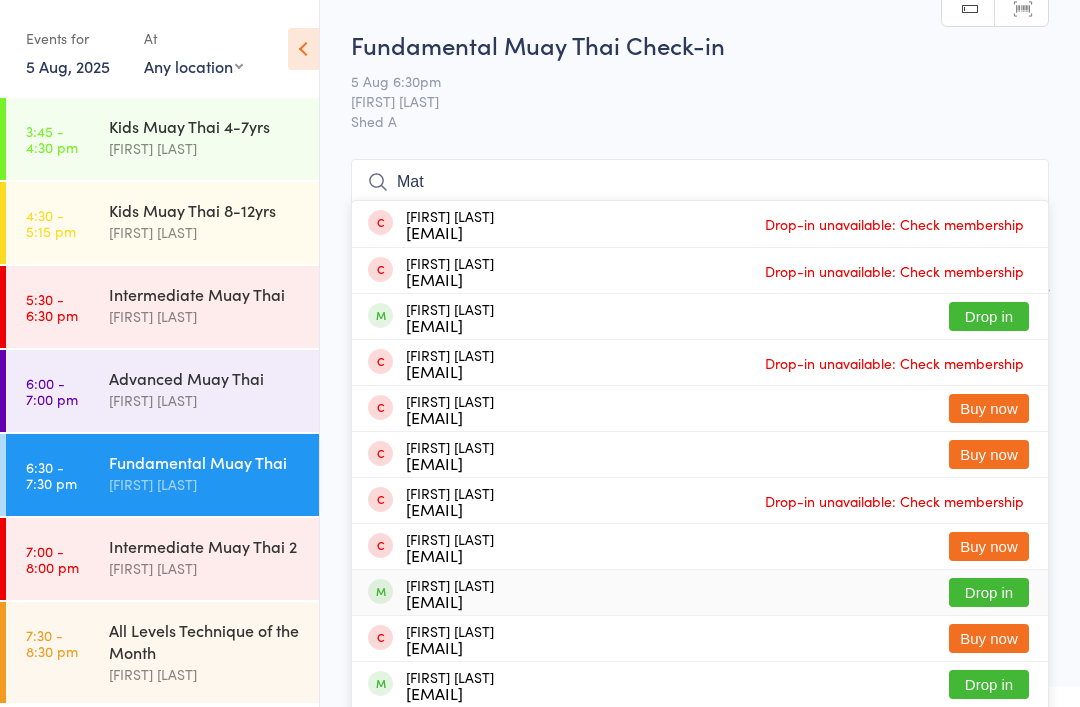type on "Mat" 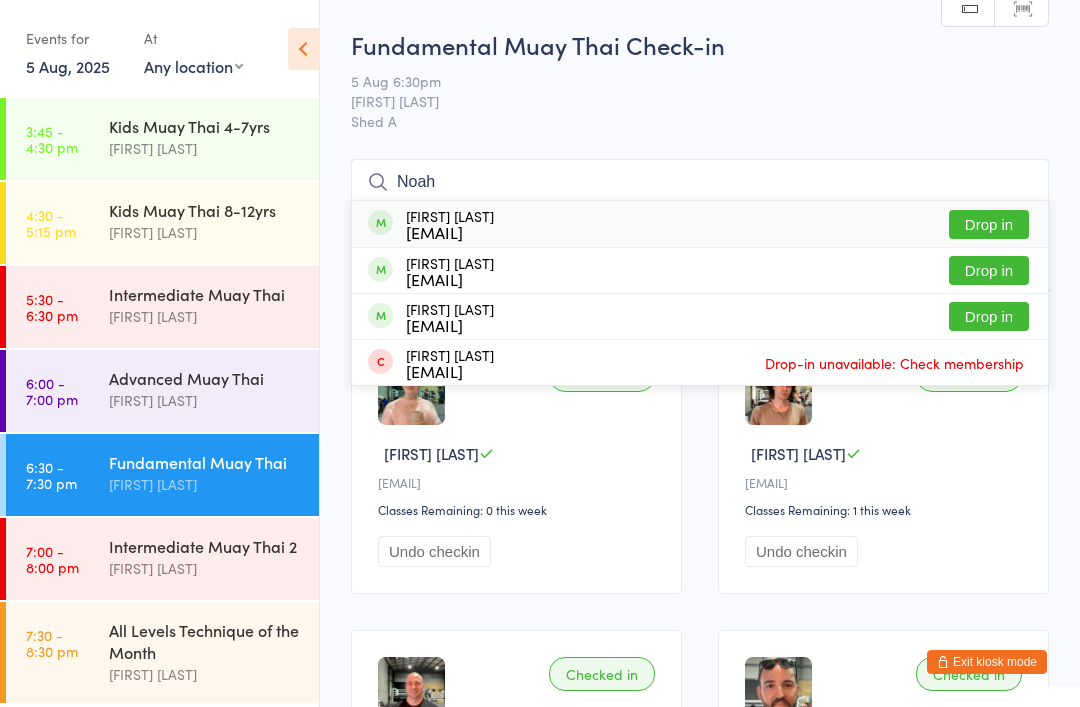 type on "Noah" 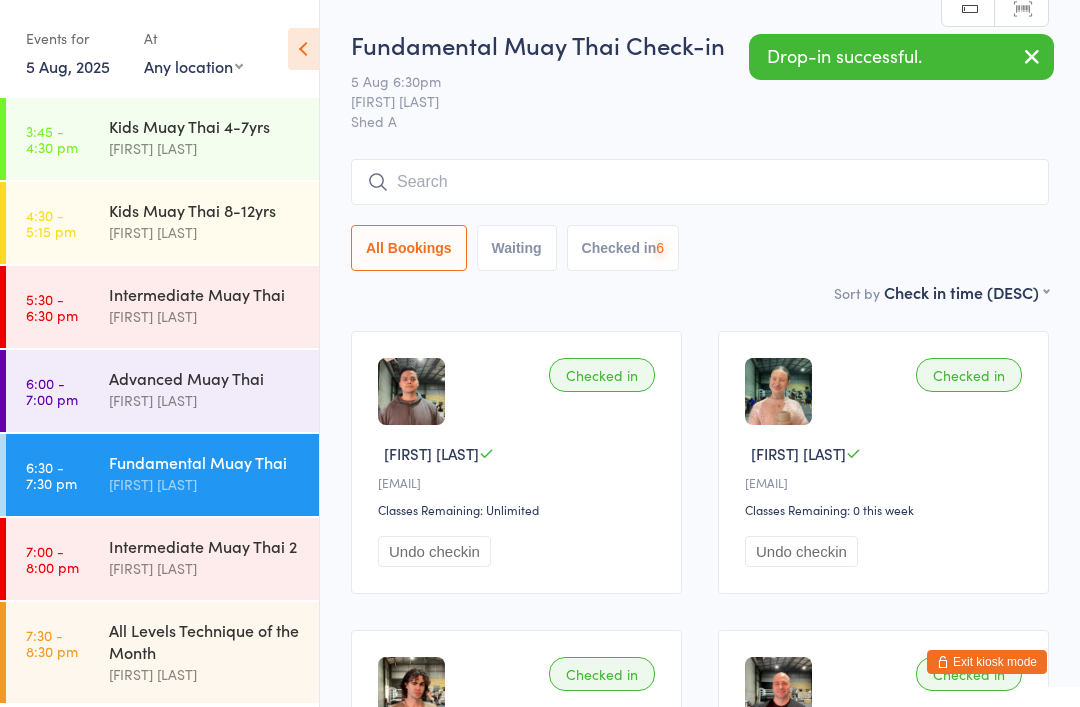 click on "Exit kiosk mode" at bounding box center [987, 662] 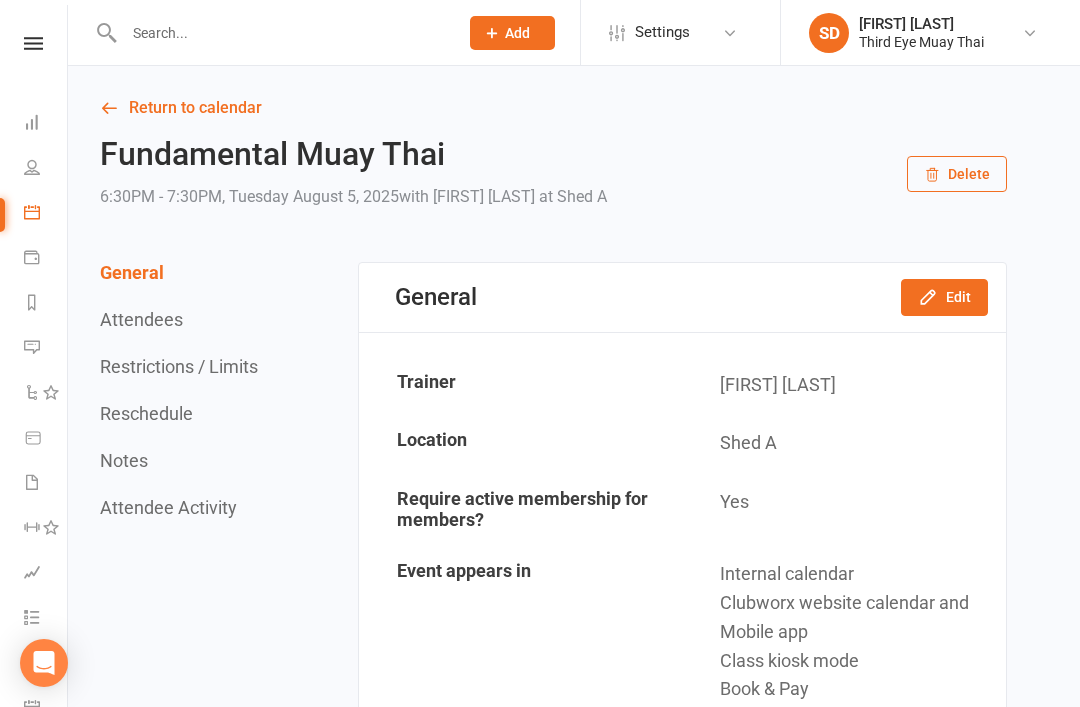 scroll, scrollTop: 0, scrollLeft: 0, axis: both 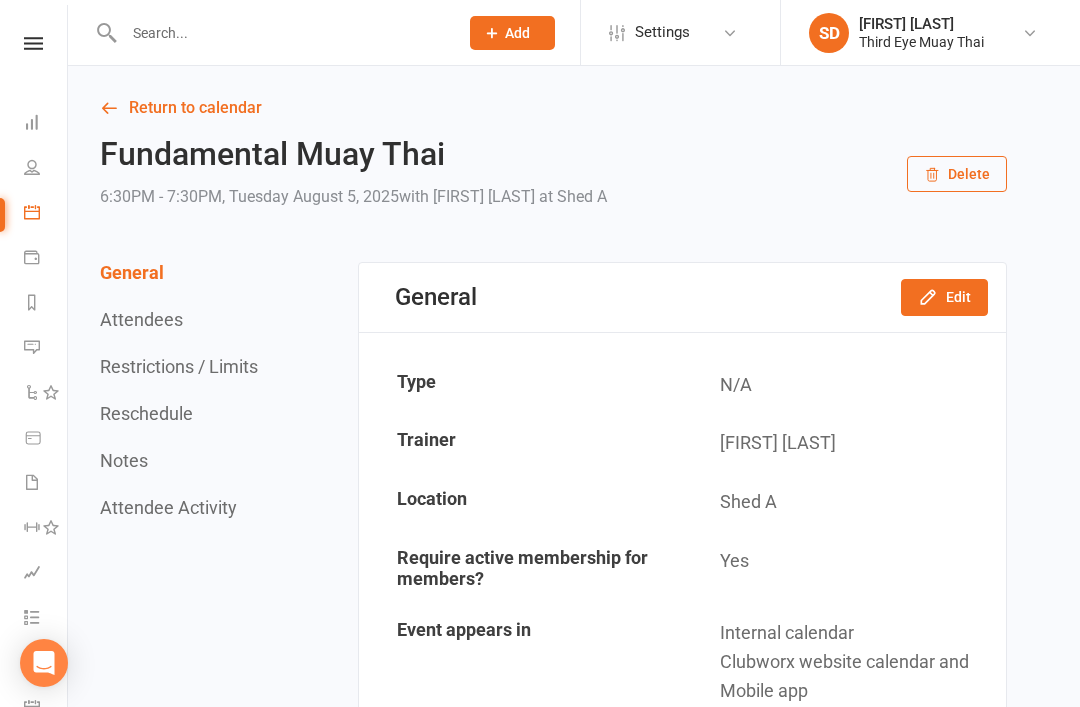 click at bounding box center (281, 33) 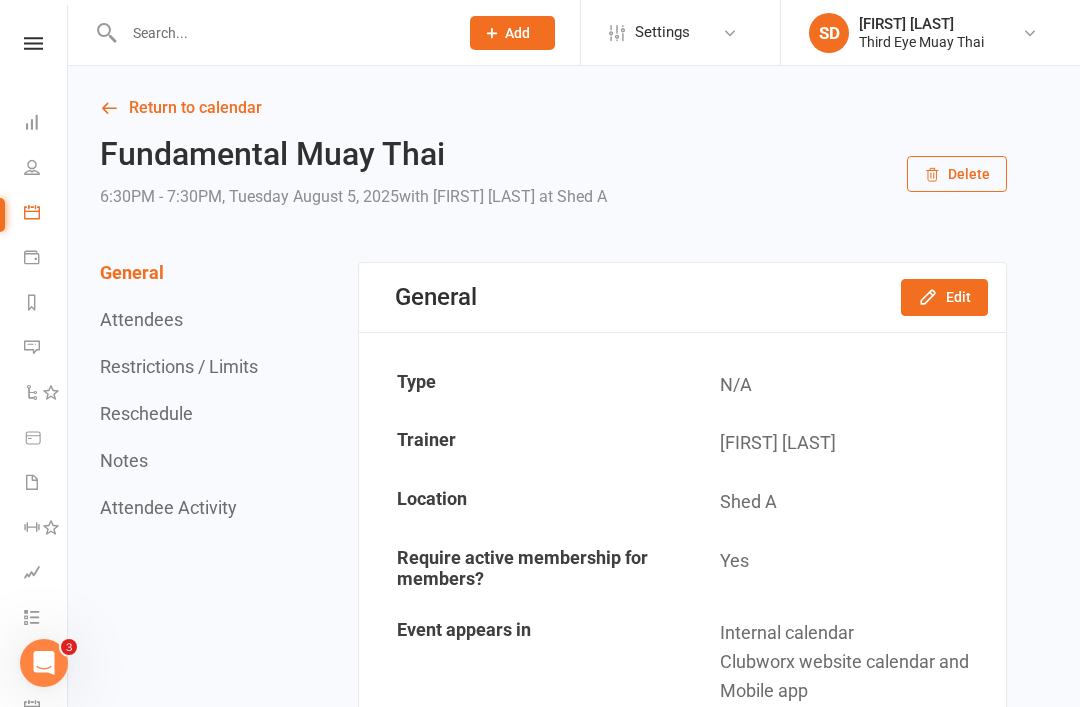 scroll, scrollTop: 0, scrollLeft: 0, axis: both 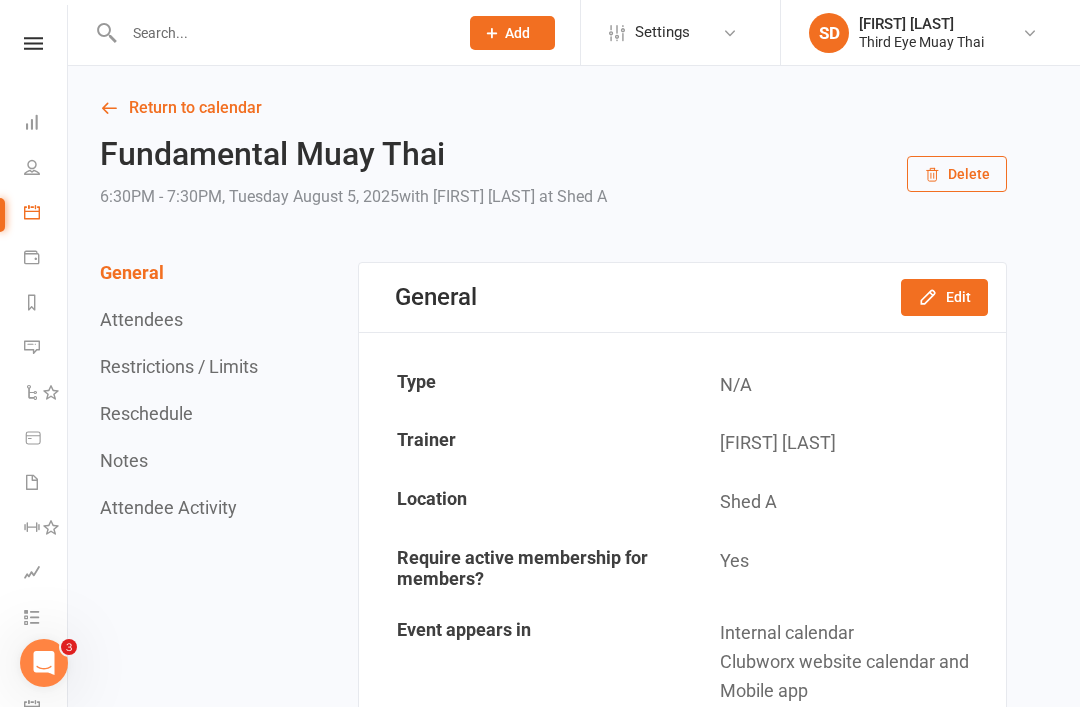 click at bounding box center [32, 122] 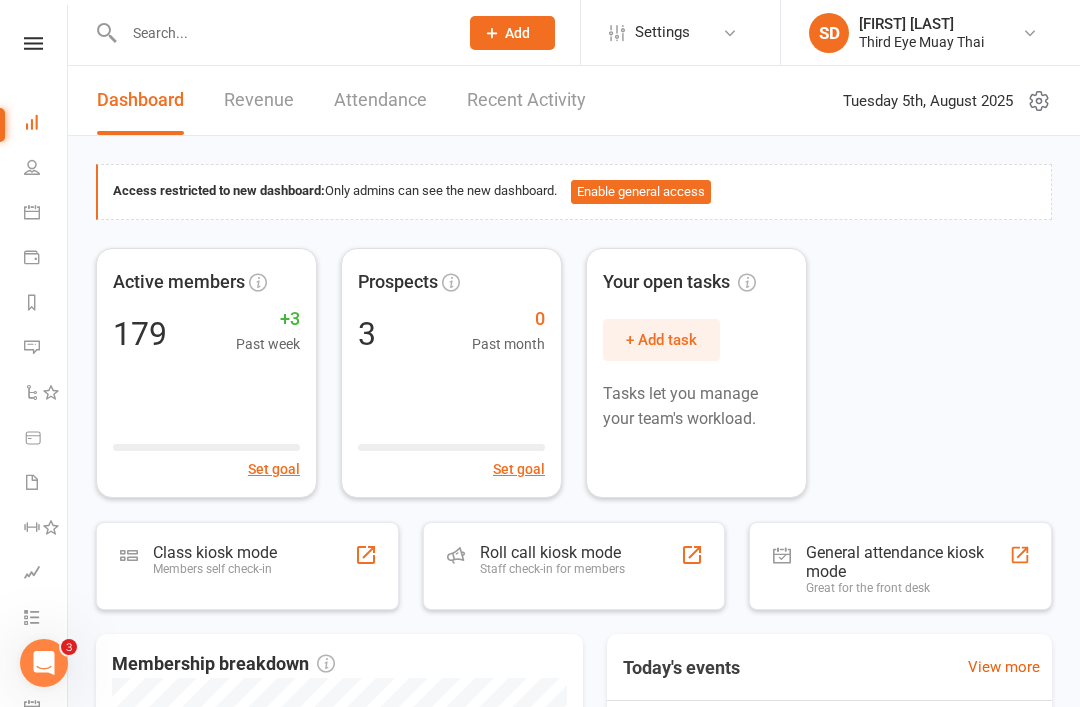 click on "Class kiosk mode Members self check-in" at bounding box center [247, 566] 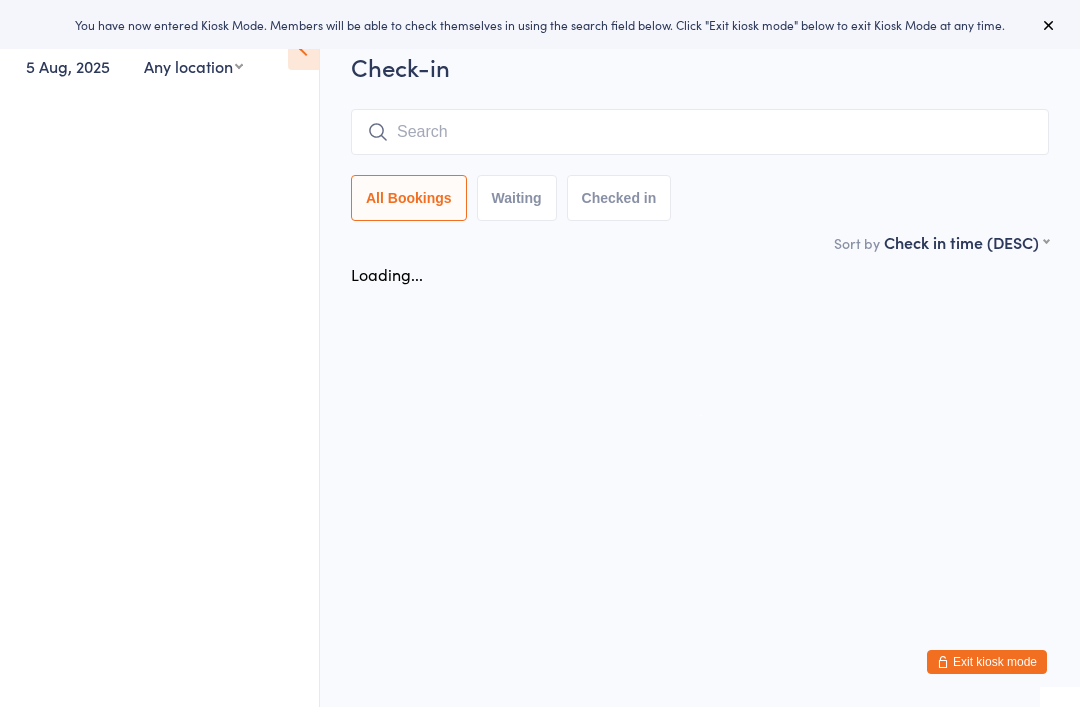 scroll, scrollTop: 0, scrollLeft: 0, axis: both 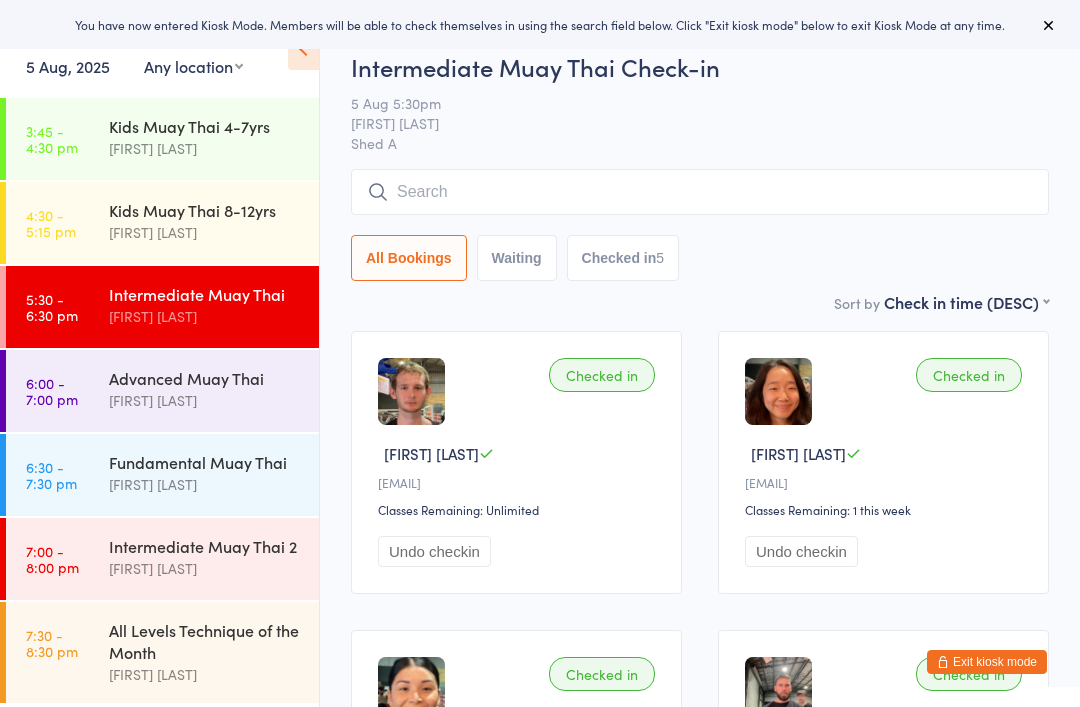 click on "[FIRST] [LAST]" at bounding box center (205, 484) 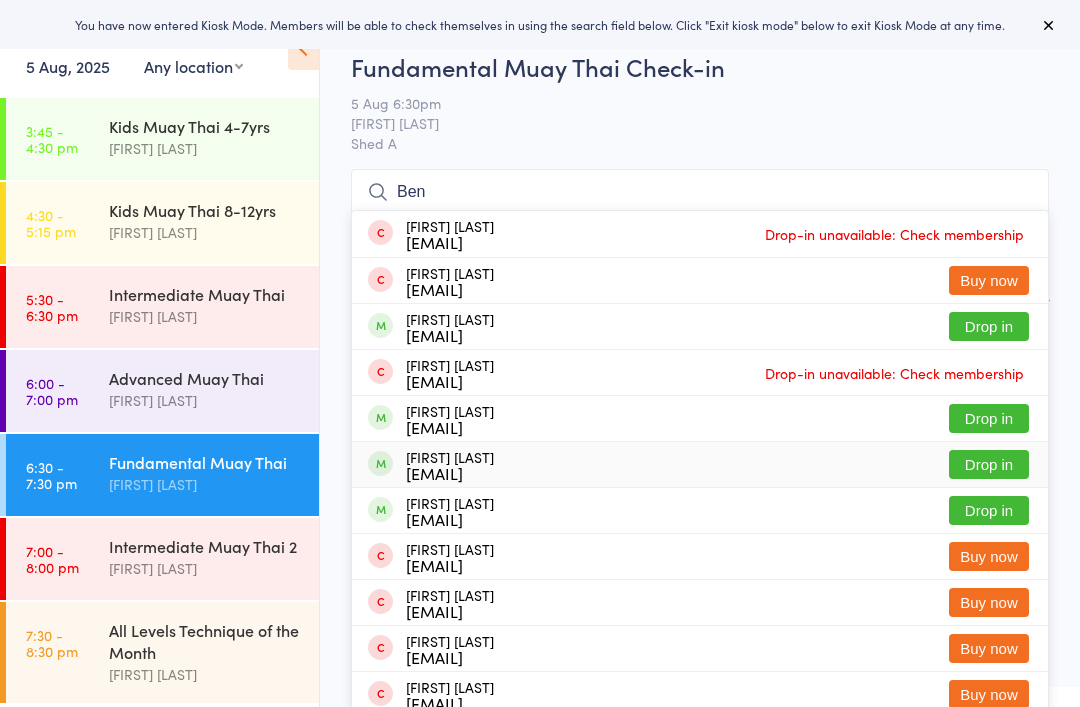 type on "Ben" 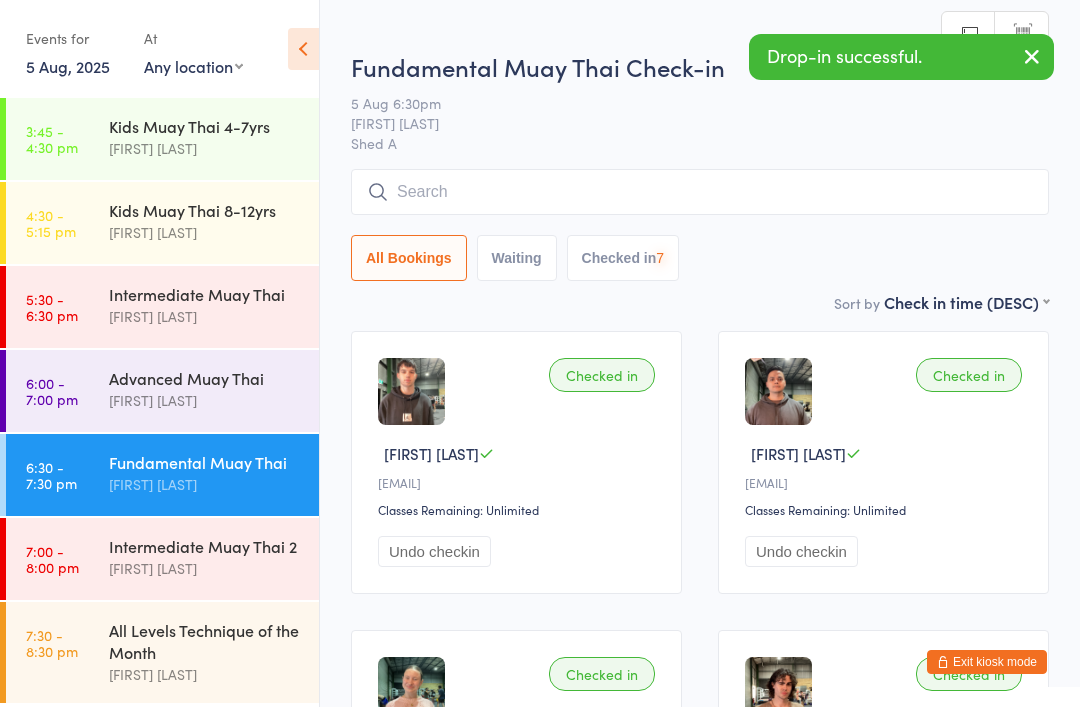 click on "Exit kiosk mode" at bounding box center [987, 662] 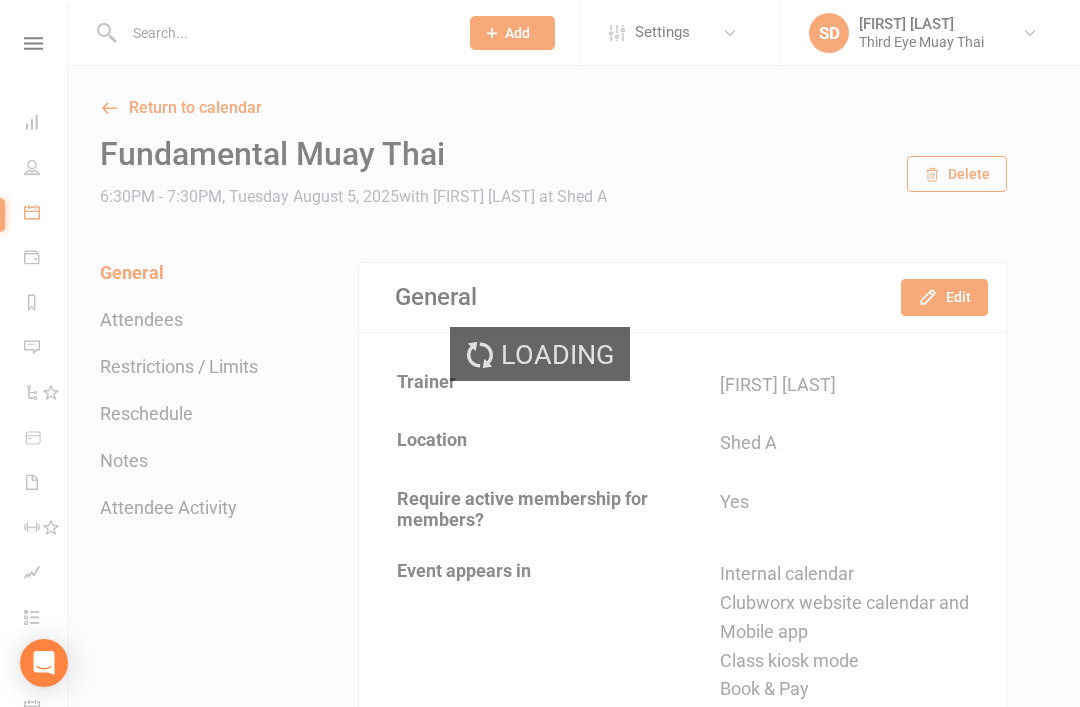 scroll, scrollTop: 0, scrollLeft: 0, axis: both 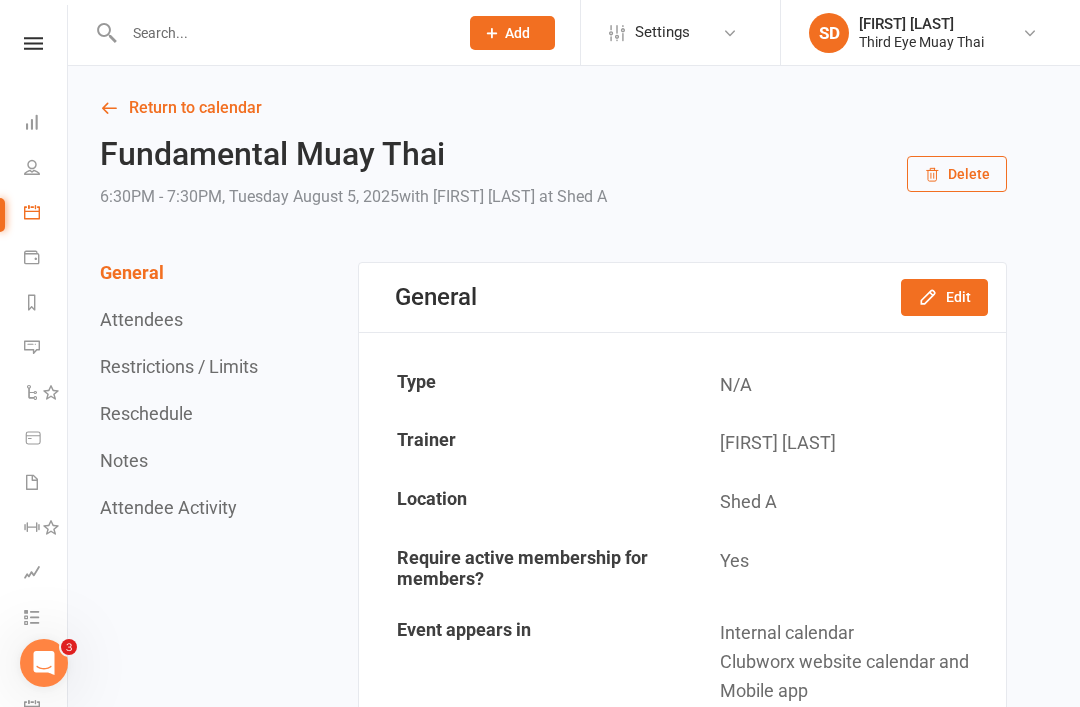 click at bounding box center (281, 33) 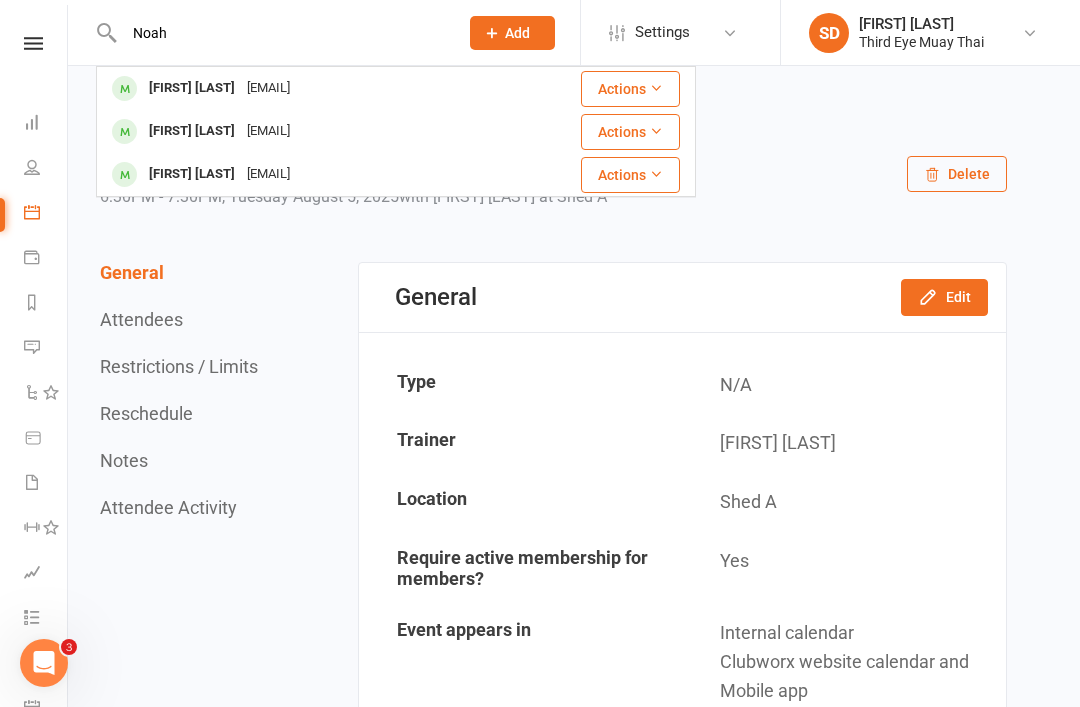 type on "Noah" 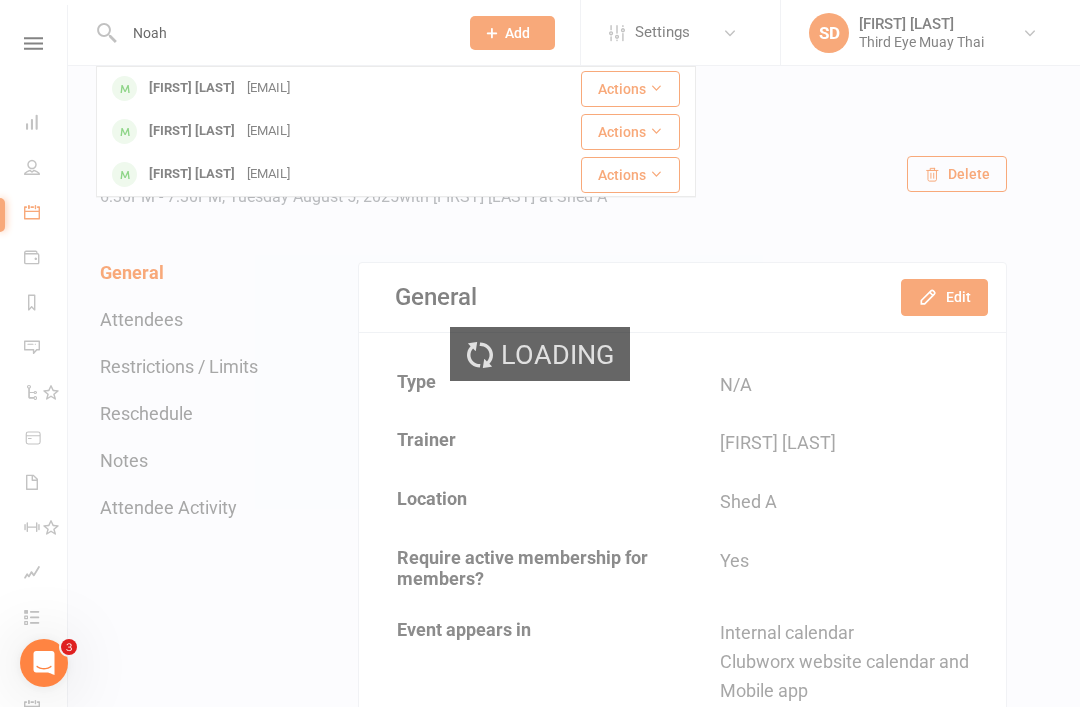 type 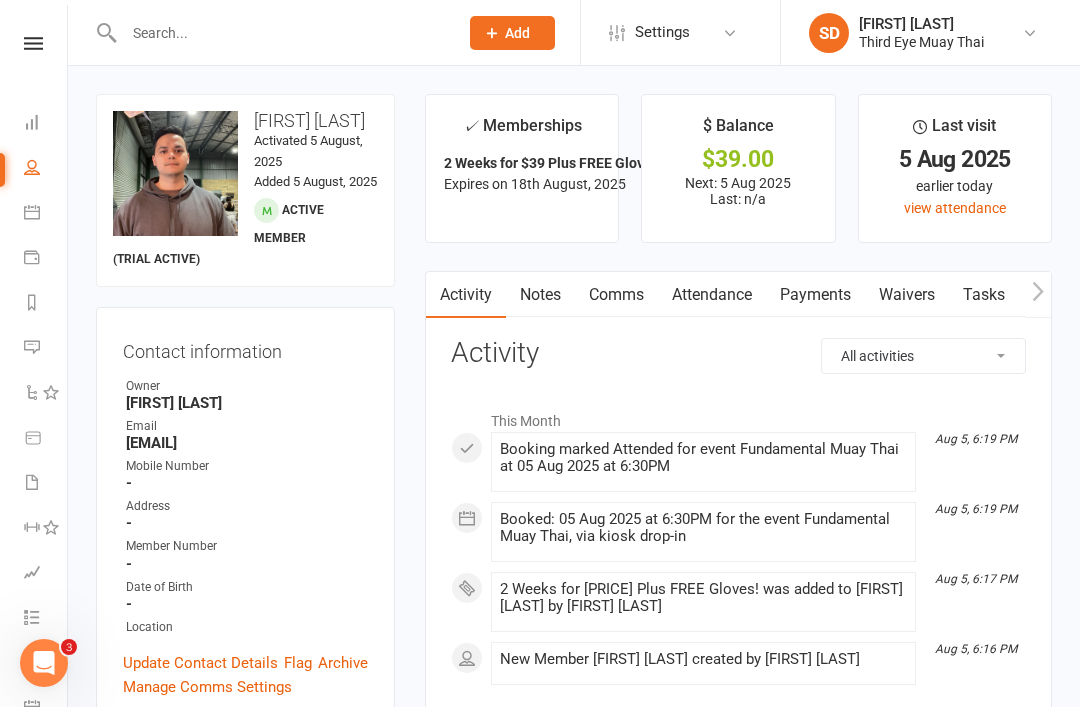 click on "Payments" at bounding box center [815, 295] 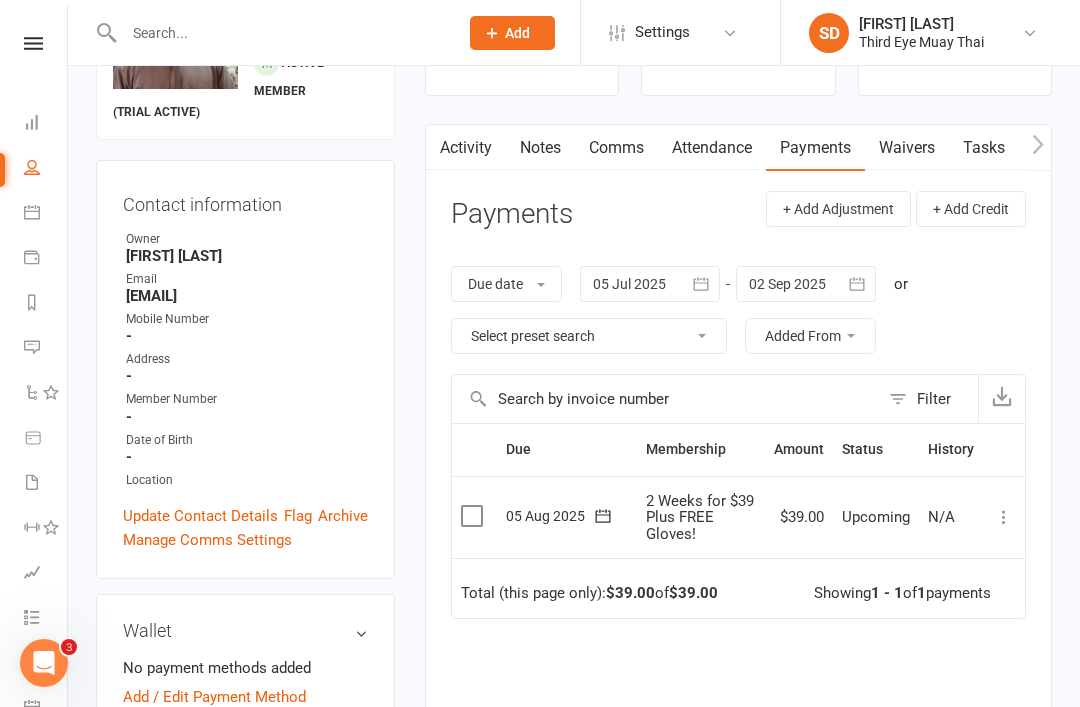 scroll, scrollTop: 219, scrollLeft: 0, axis: vertical 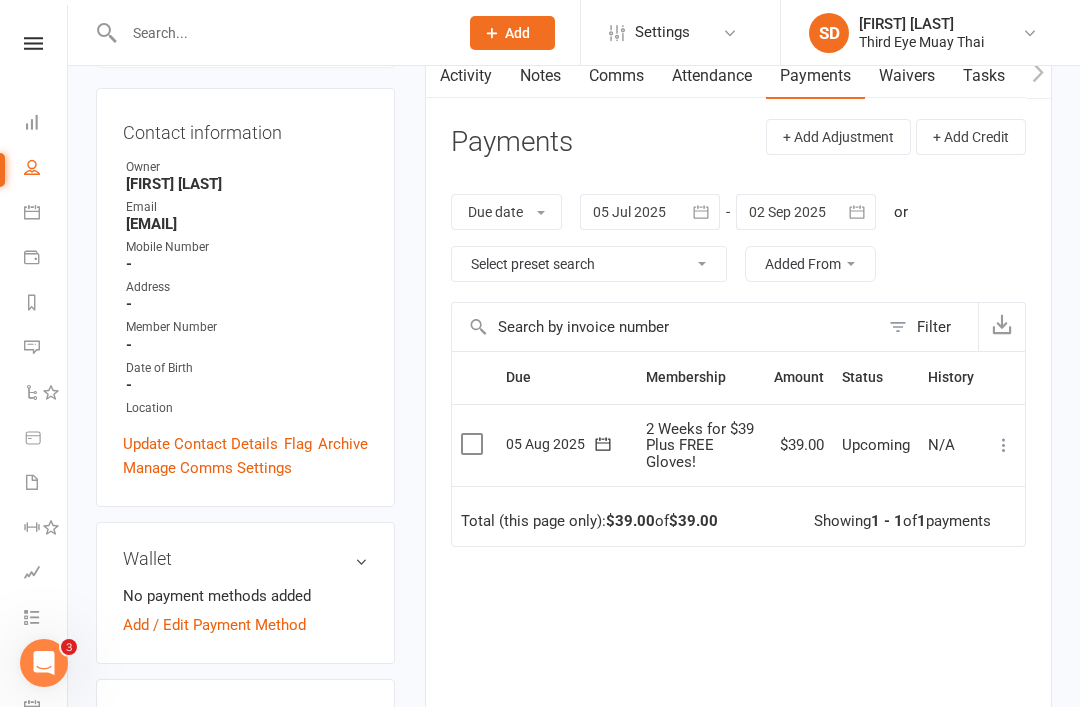 click at bounding box center [1004, 445] 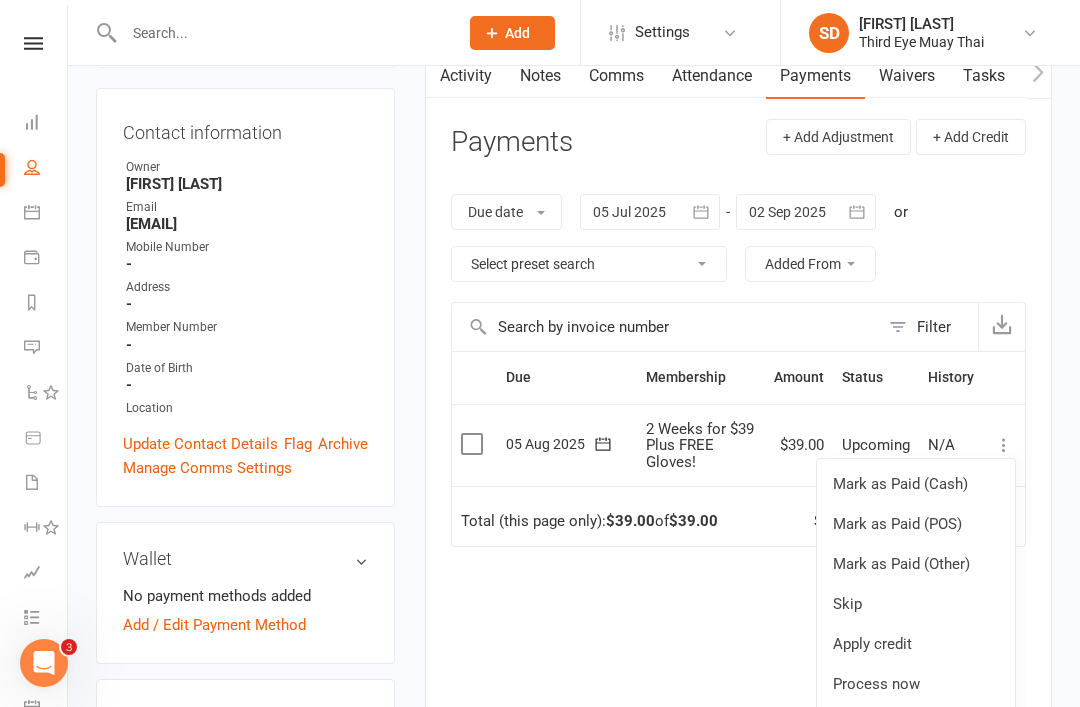 click on "Mark as Paid (POS)" at bounding box center (916, 524) 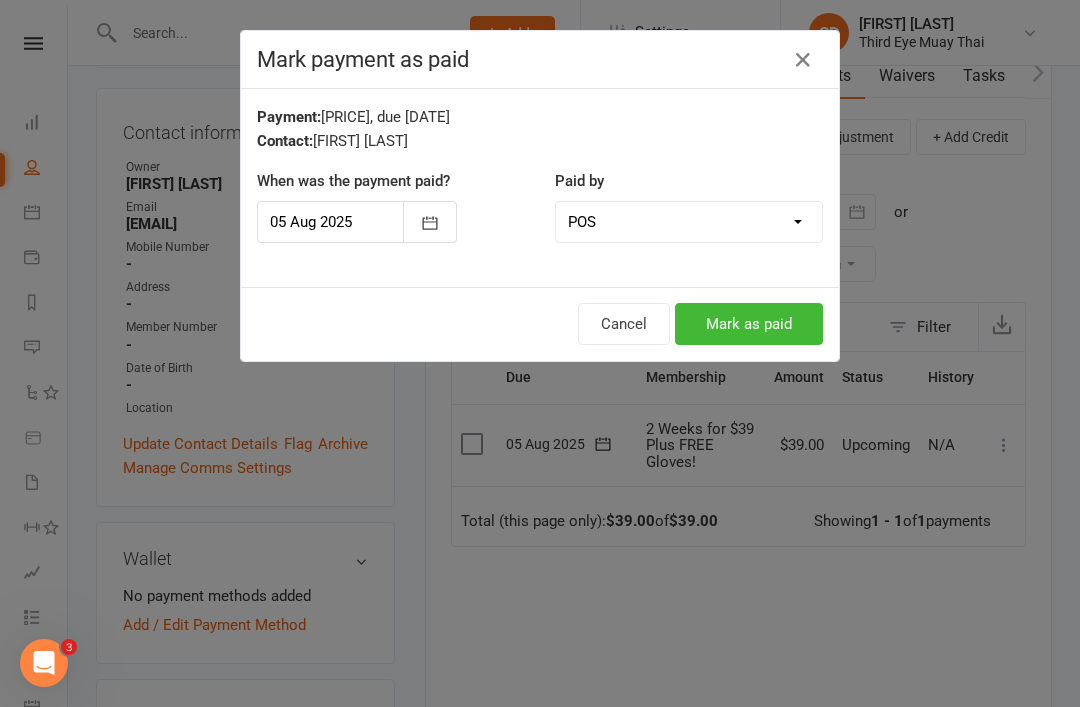click on "Mark as paid" at bounding box center [749, 324] 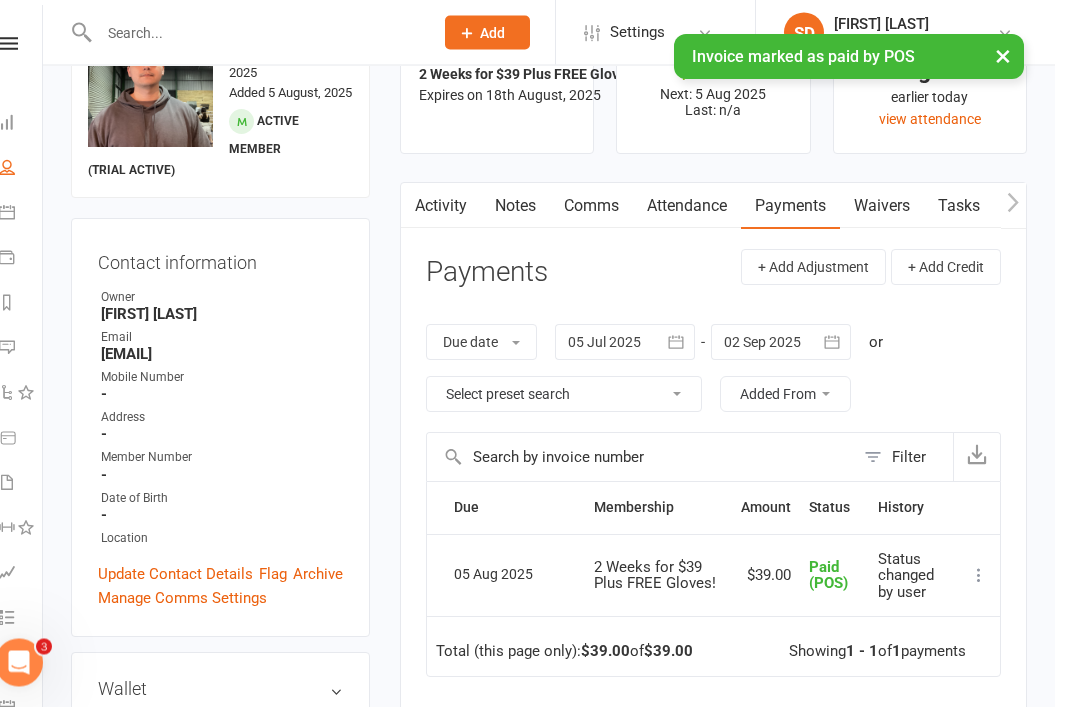 scroll, scrollTop: 0, scrollLeft: 0, axis: both 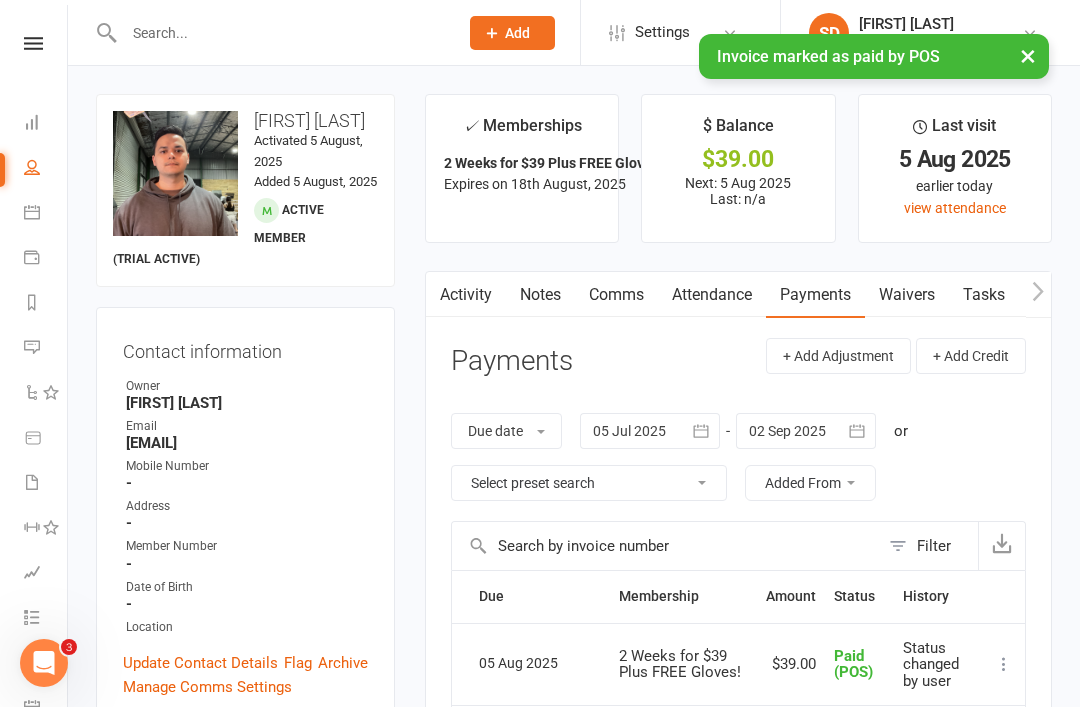 click on "Dashboard" at bounding box center (46, 124) 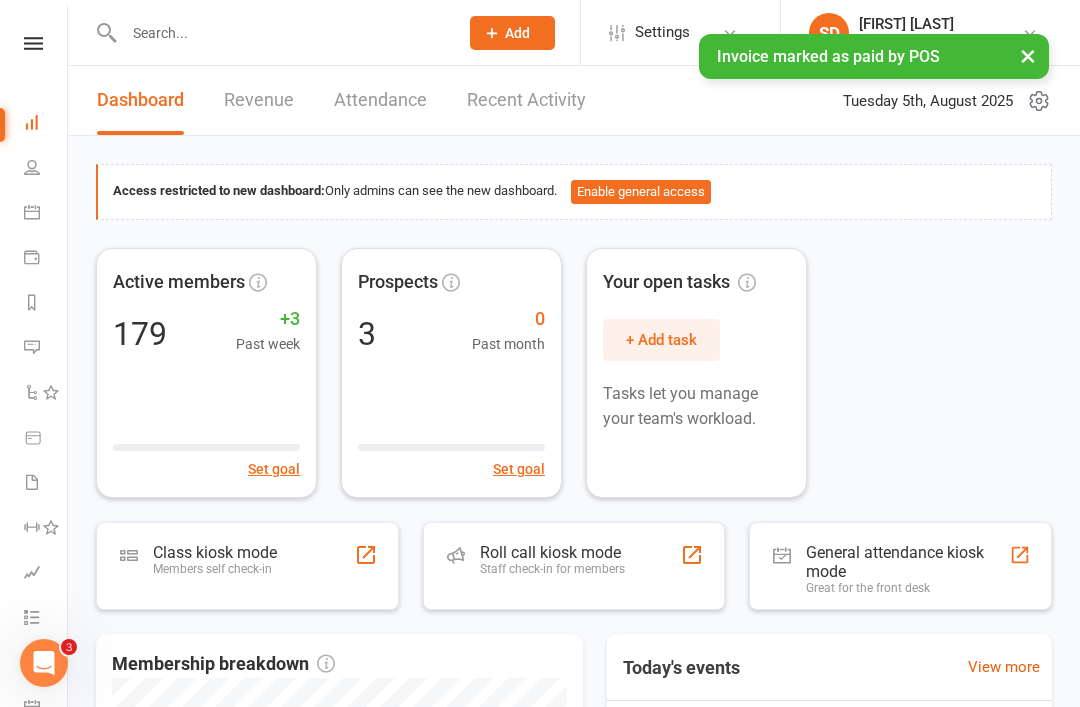 click on "Class kiosk mode" at bounding box center [215, 552] 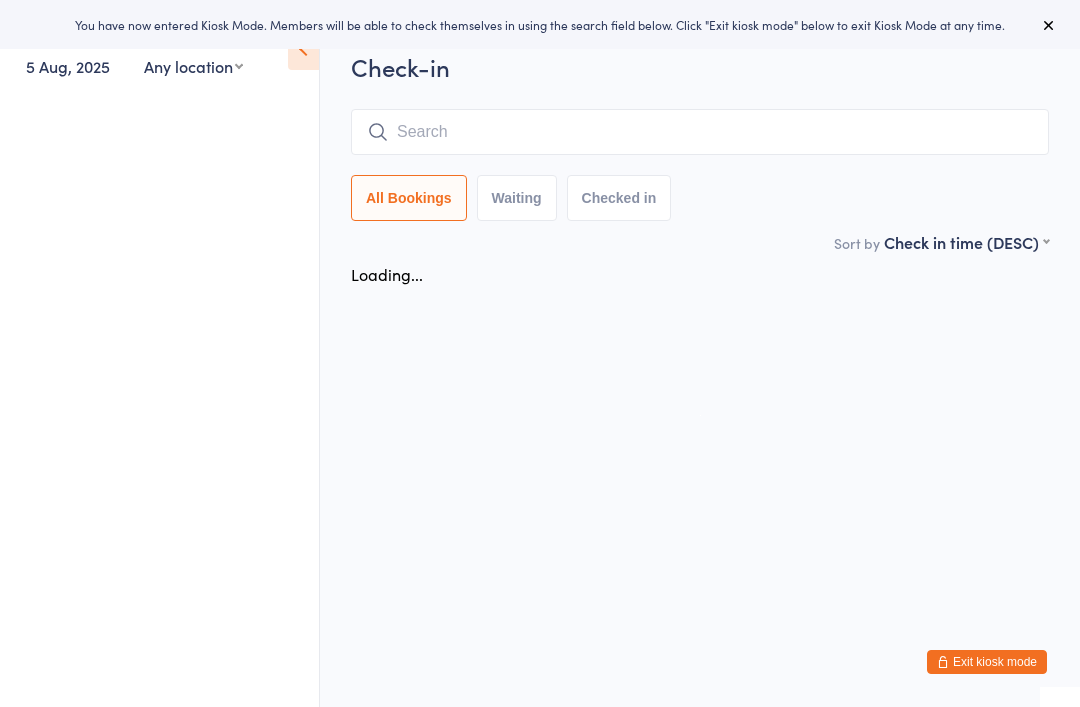 scroll, scrollTop: 0, scrollLeft: 0, axis: both 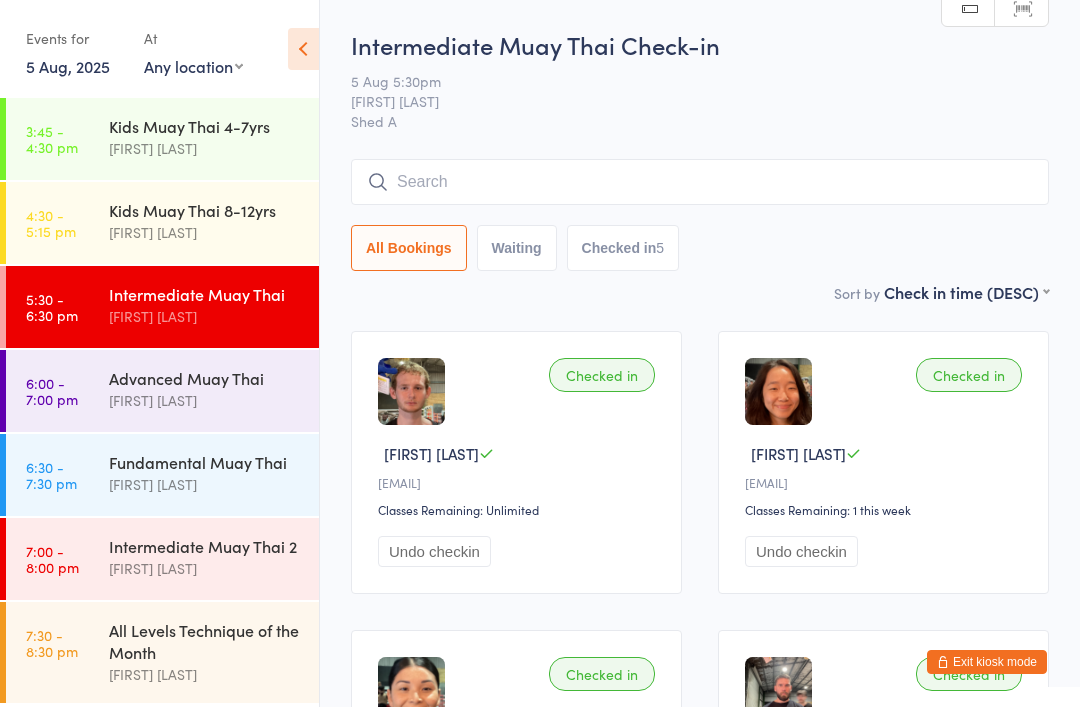 click on "Exit kiosk mode" at bounding box center (987, 662) 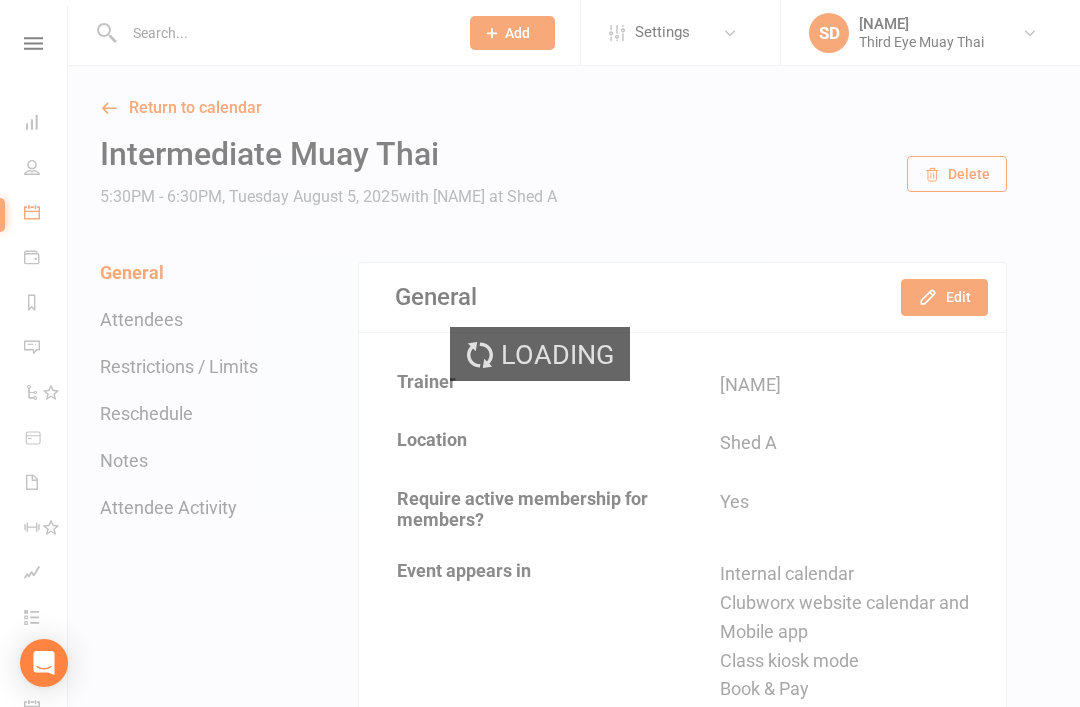 scroll, scrollTop: 0, scrollLeft: 0, axis: both 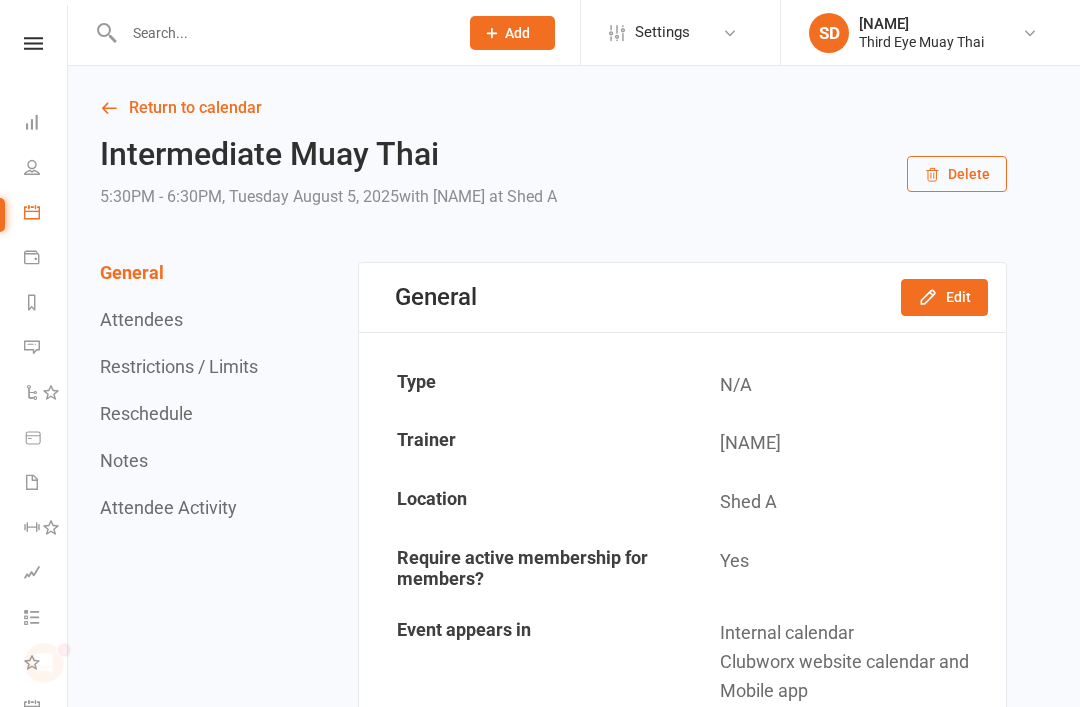 click on "Dashboard" at bounding box center [33, 124] 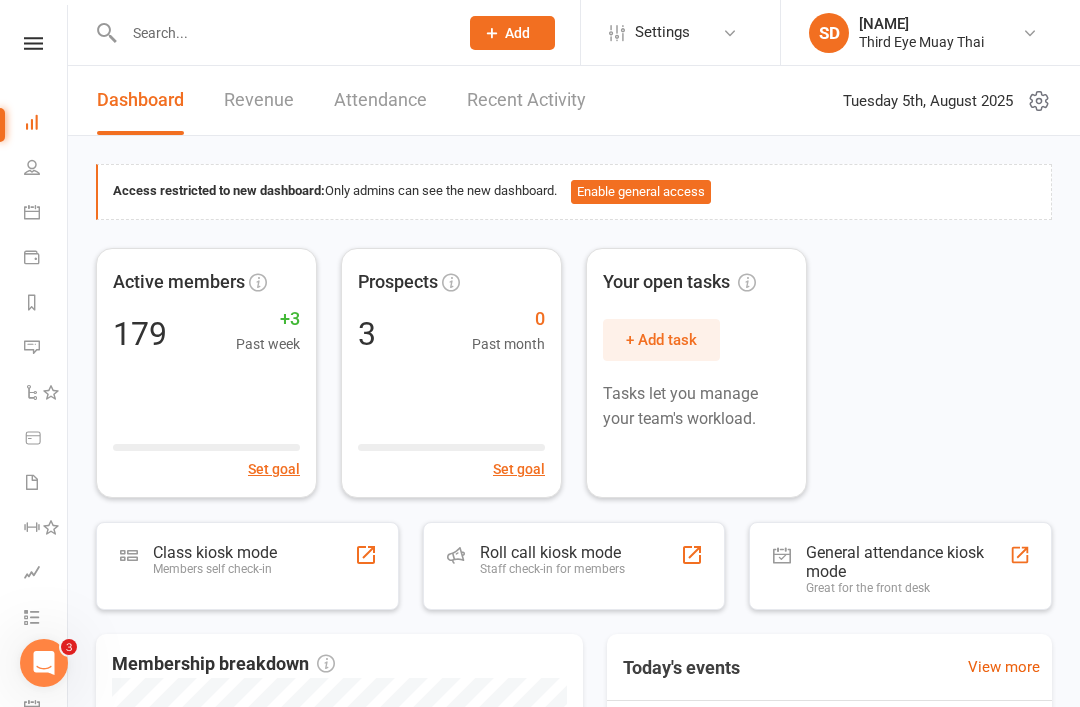 click on "Class kiosk mode" at bounding box center (215, 552) 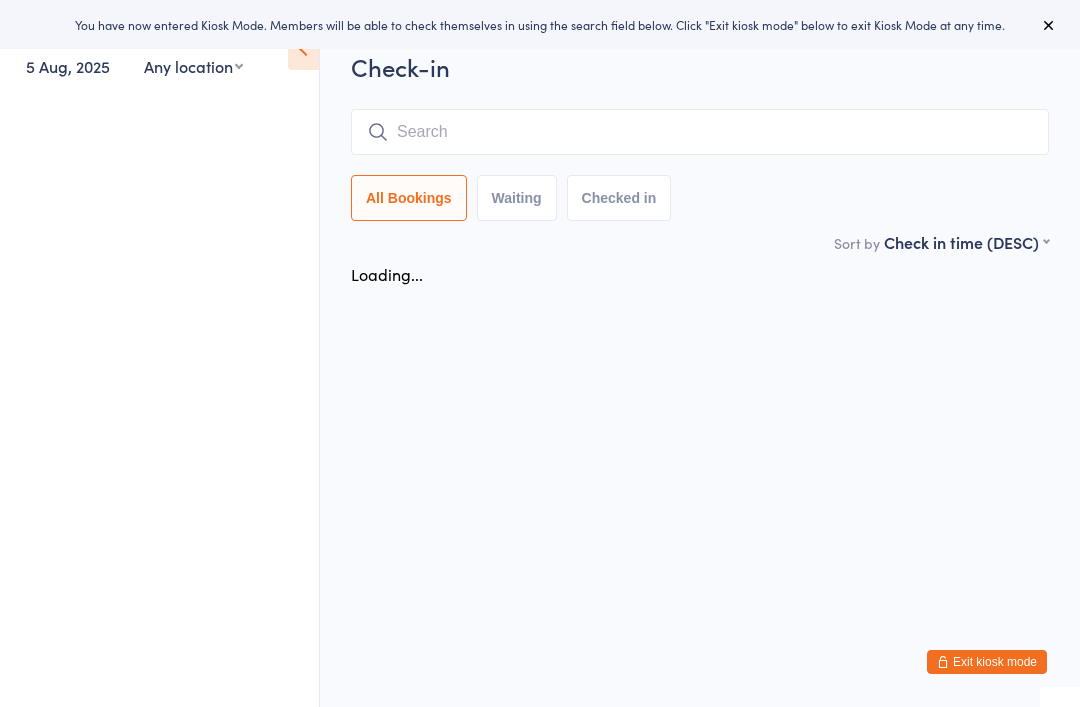 scroll, scrollTop: 0, scrollLeft: 0, axis: both 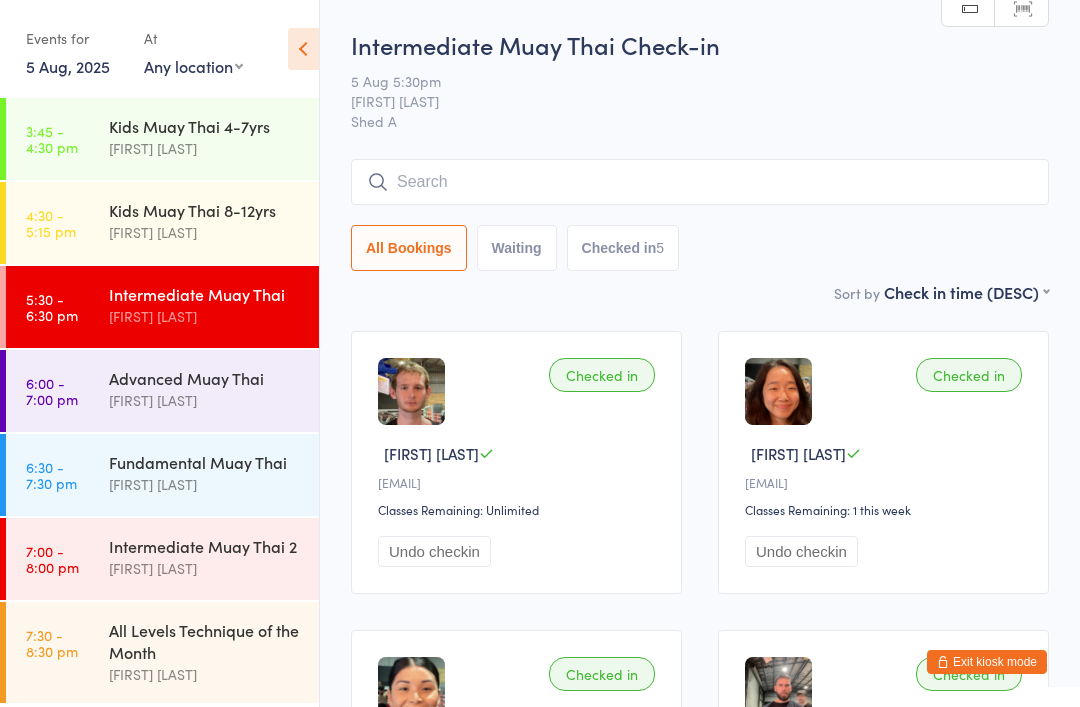click on "Fundamental Muay Thai Shae Dekel" at bounding box center (214, 473) 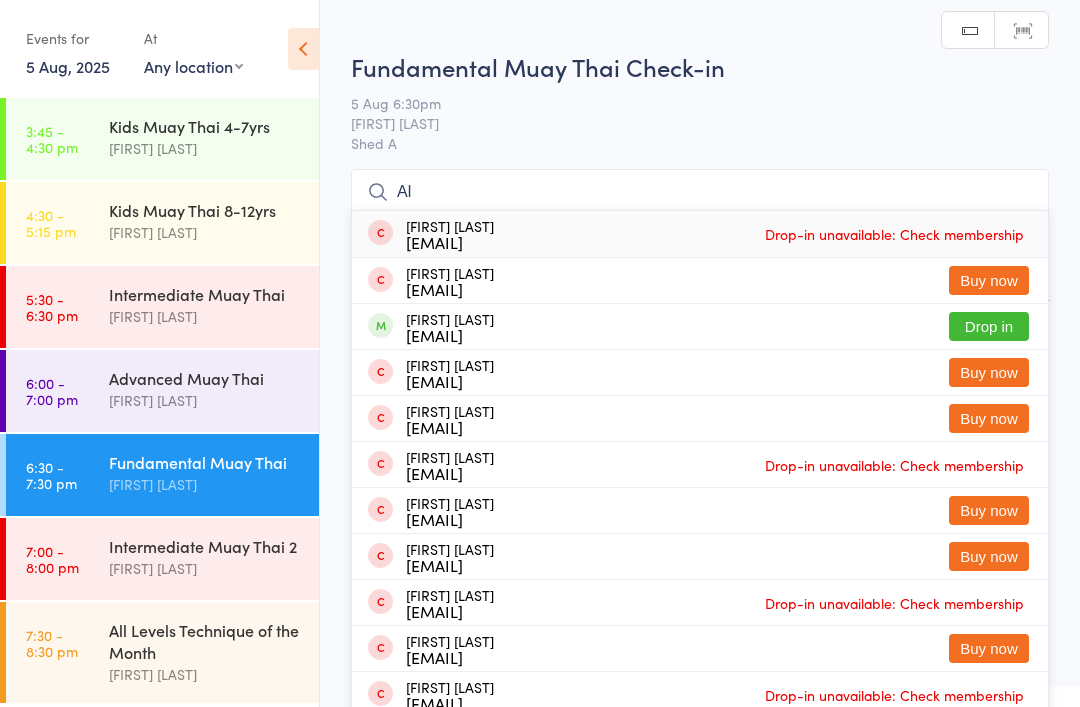 type on "A" 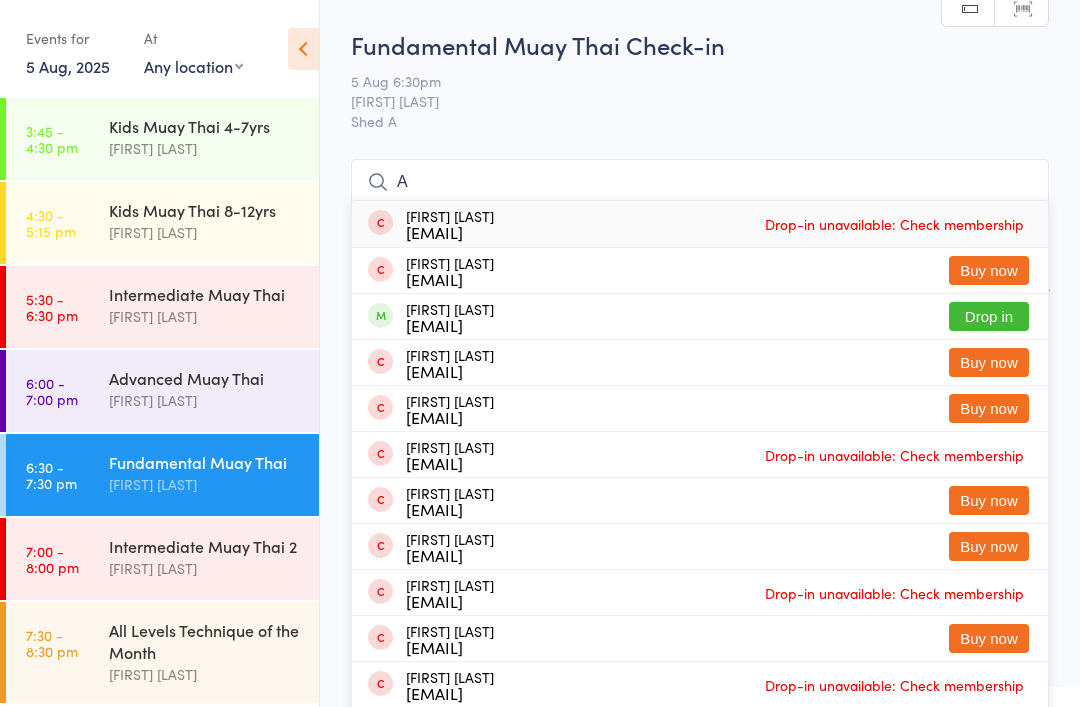 type 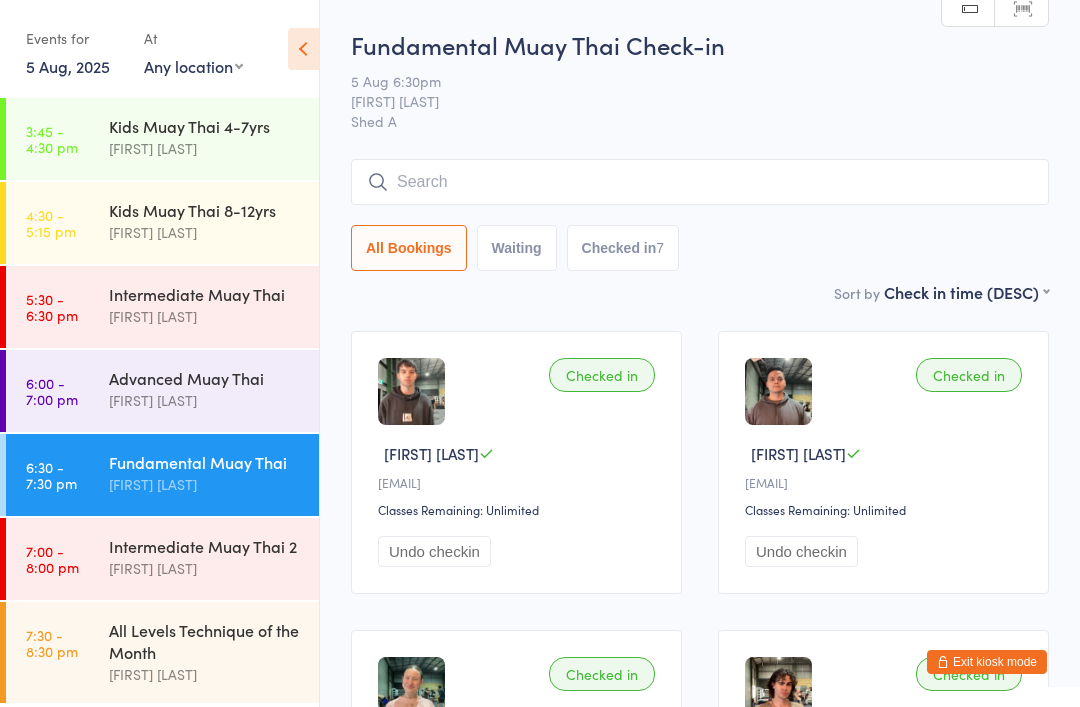 click on "Exit kiosk mode" at bounding box center [987, 662] 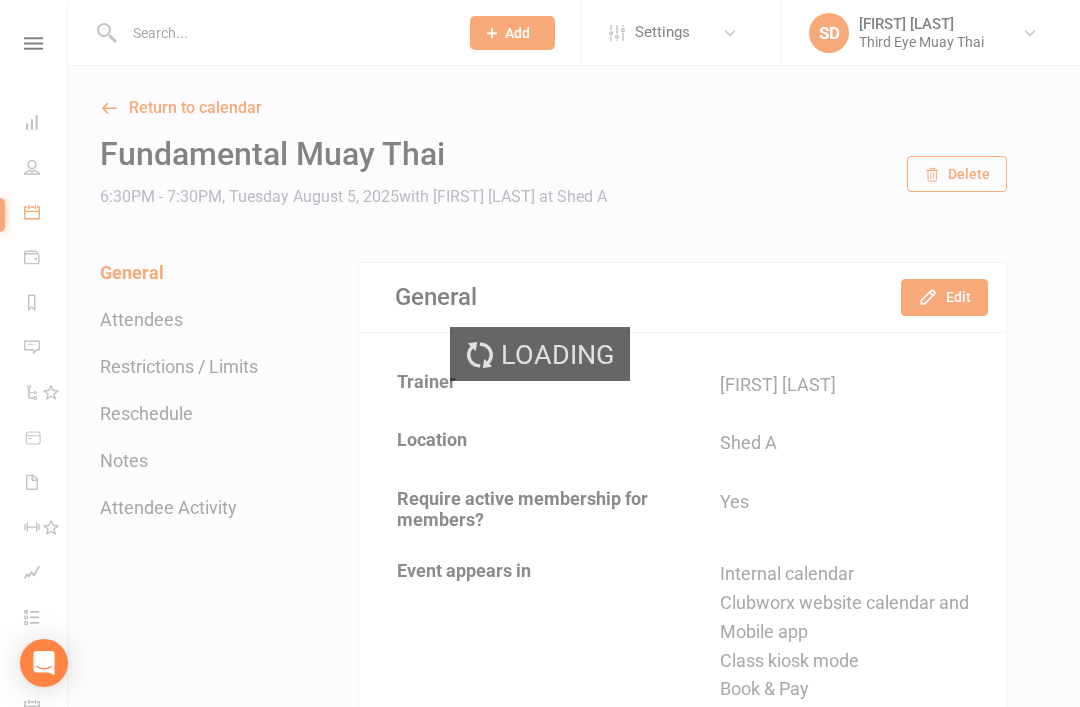 scroll, scrollTop: 0, scrollLeft: 0, axis: both 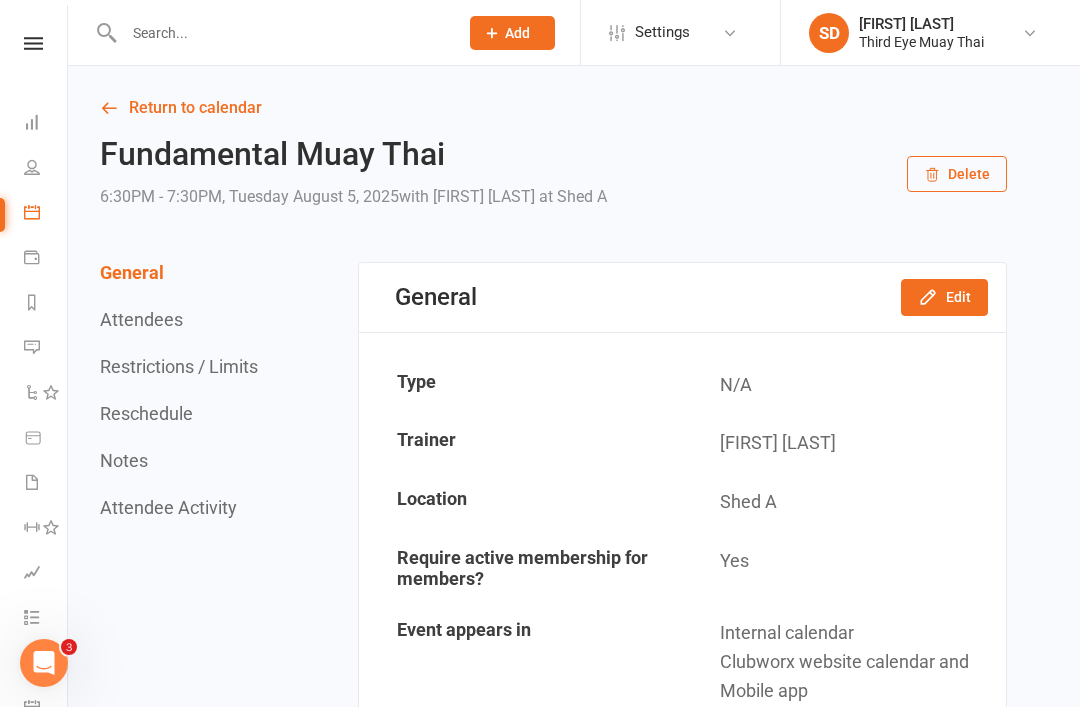 click at bounding box center (32, 122) 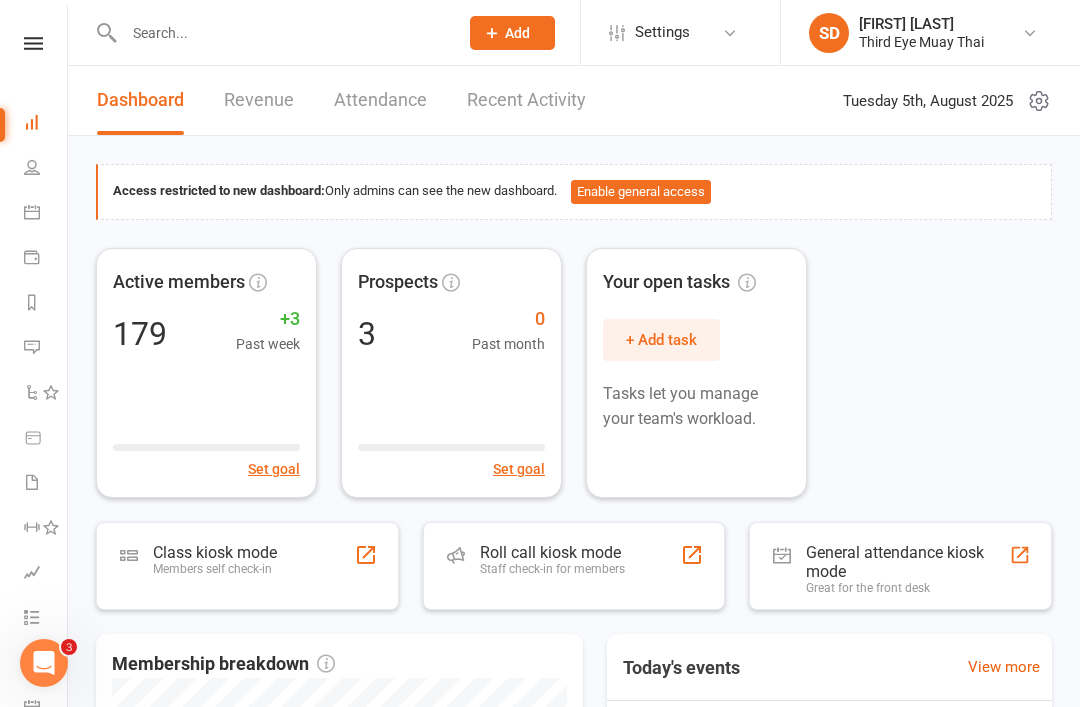 click on "Class kiosk mode" at bounding box center (215, 552) 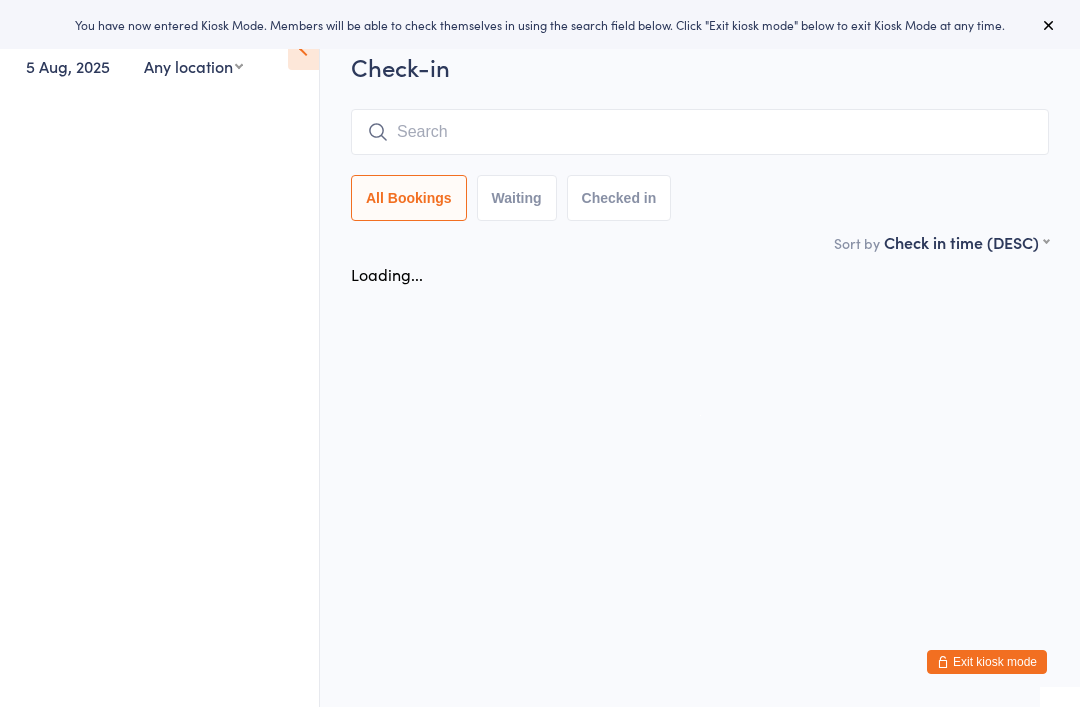scroll, scrollTop: 0, scrollLeft: 0, axis: both 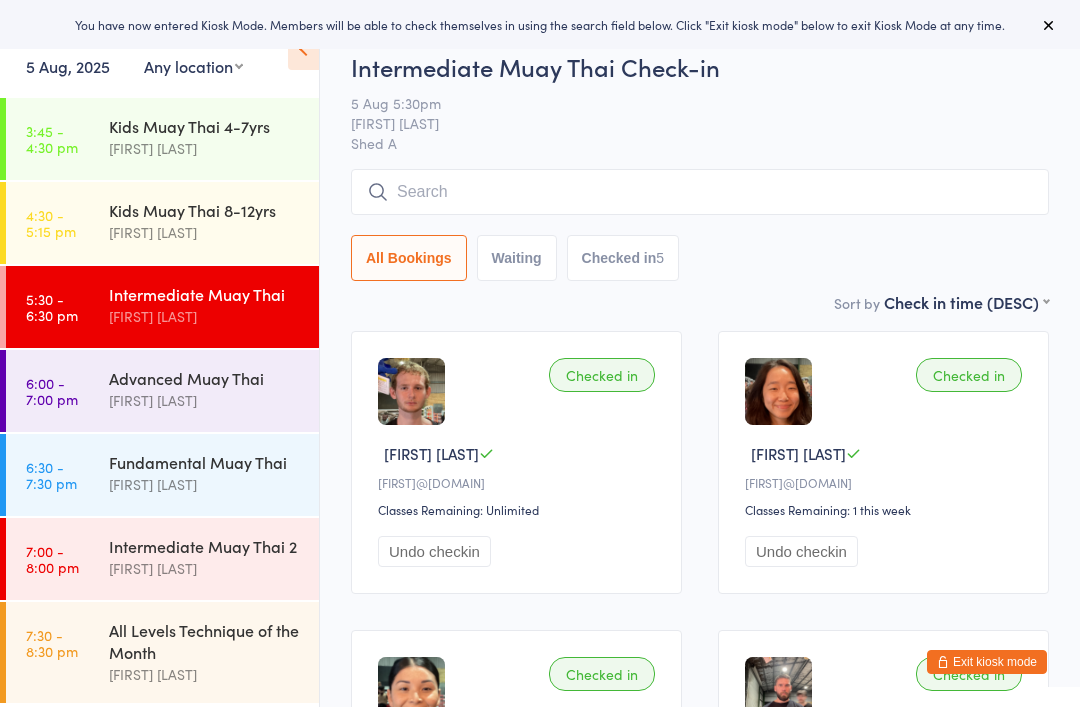 click on "Fundamental Muay Thai" at bounding box center (205, 462) 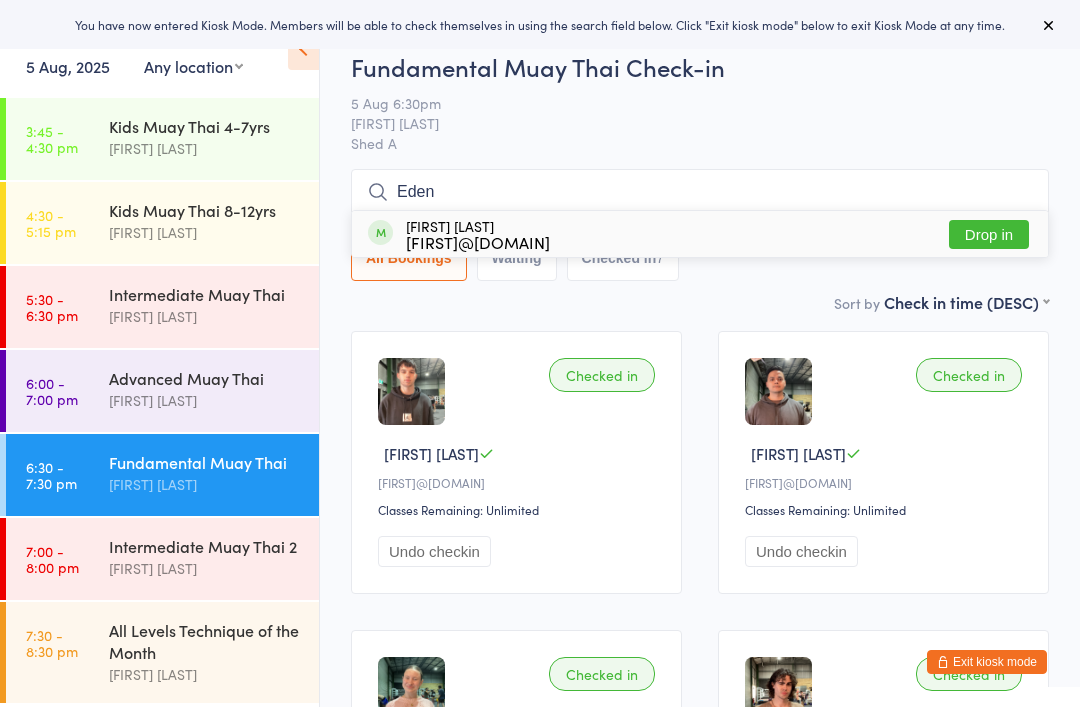 type on "Eden" 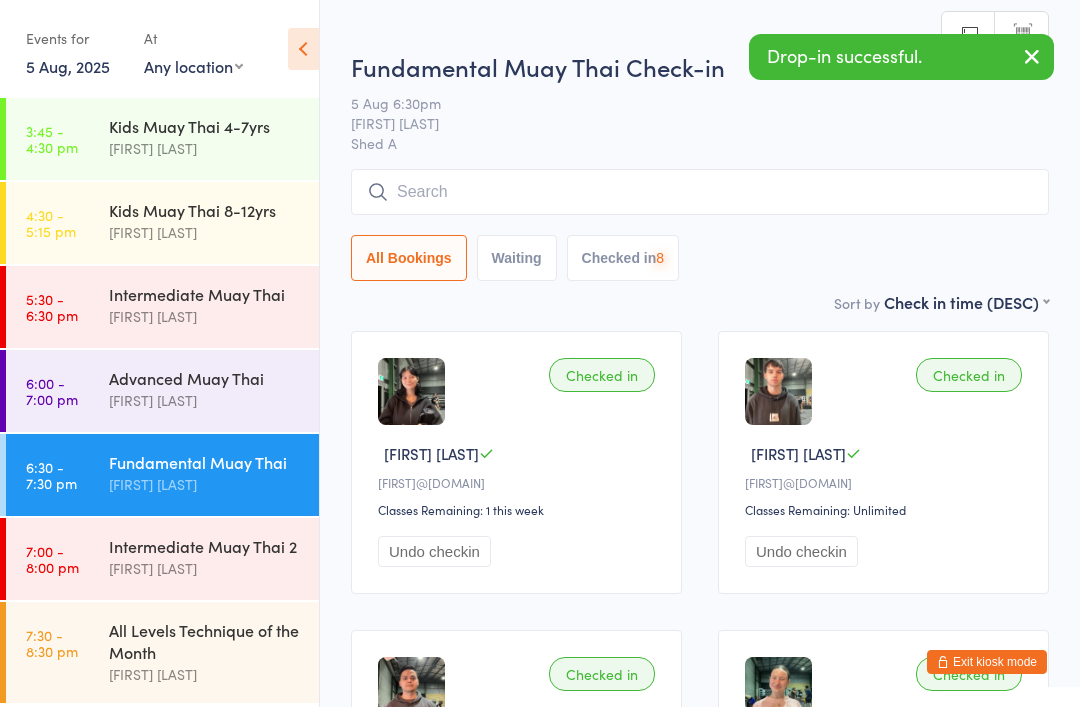 click on "Checked in [FIRST] [LAST]  [FIRST]@[DOMAIN] Classes Remaining: 1 this week   Undo checkin Checked in [FIRST] [LAST]  [FIRST]@[DOMAIN] Classes Remaining: Unlimited   Undo checkin Checked in [FIRST] [LAST]  [FIRST]@[DOMAIN] Classes Remaining: Unlimited   Undo checkin Checked in [FIRST] [LAST]  [FIRST]@[DOMAIN] Classes Remaining: 0 this week   Undo checkin Checked in [FIRST] [LAST]  [FIRST]@[DOMAIN] Classes Remaining: 1 this week   Undo checkin Checked in [FIRST] [LAST]  [FIRST]@[DOMAIN] Classes Remaining: Unlimited   Undo checkin Checked in [FIRST] [LAST]  [FIRST]@[DOMAIN] Classes Remaining: 2 this week   Undo checkin Checked in [FIRST] [LAST]  [FIRST]@[DOMAIN] Classes Remaining: 0 this week   Undo checkin" at bounding box center [700, 911] 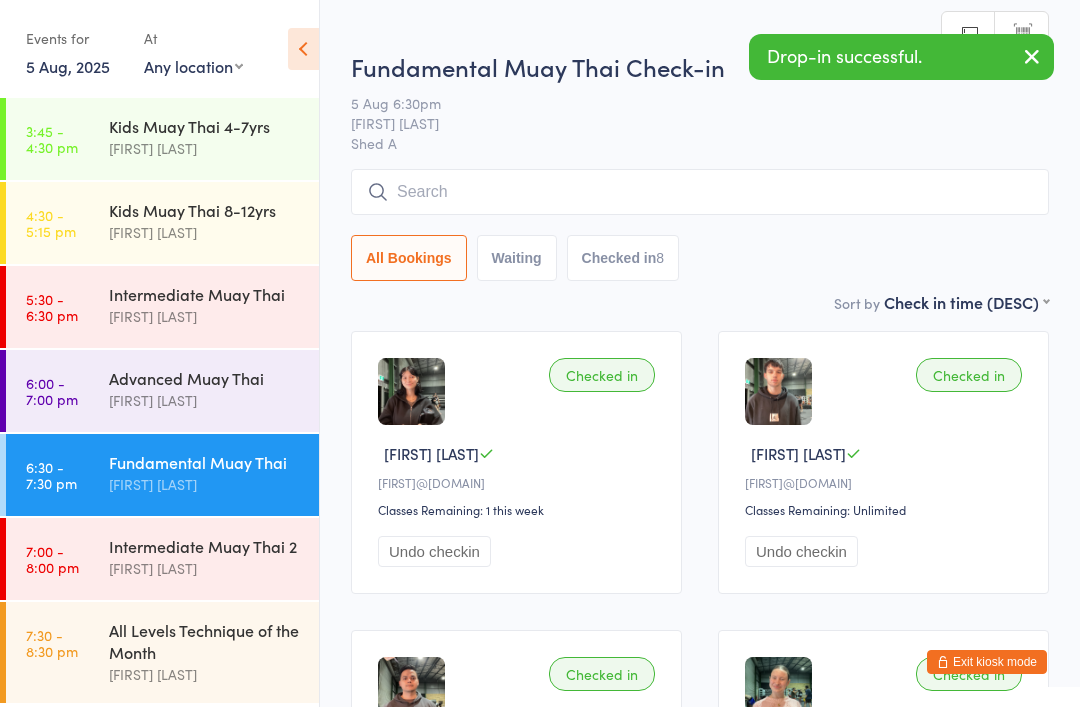 click on "Exit kiosk mode" at bounding box center (987, 662) 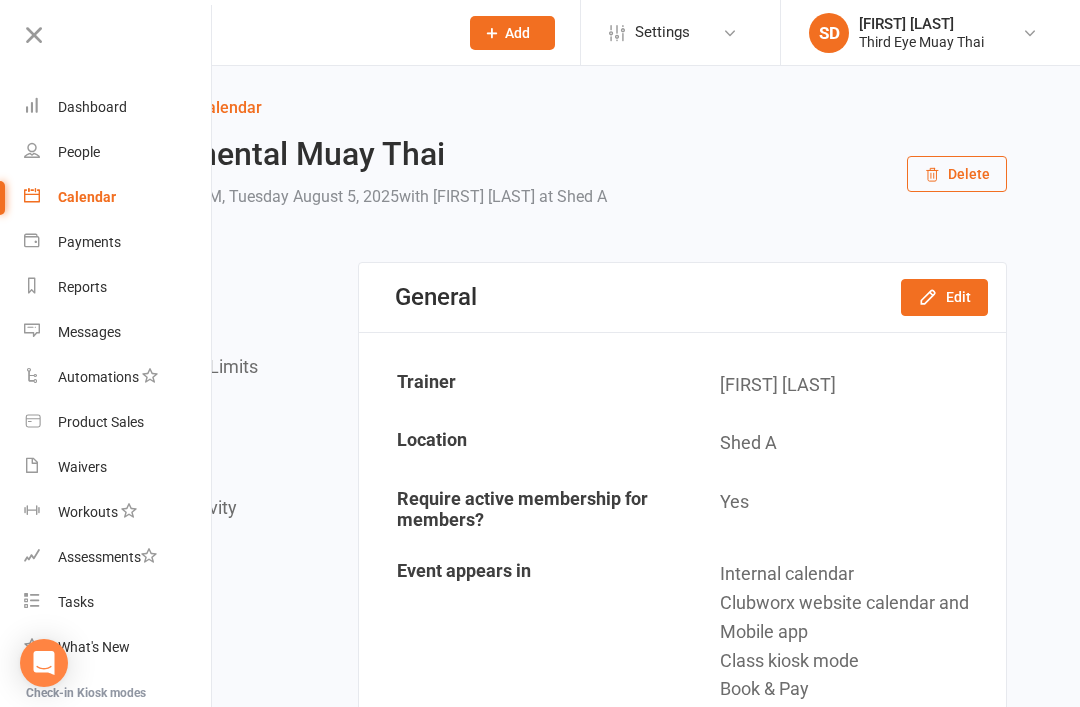scroll, scrollTop: 0, scrollLeft: 0, axis: both 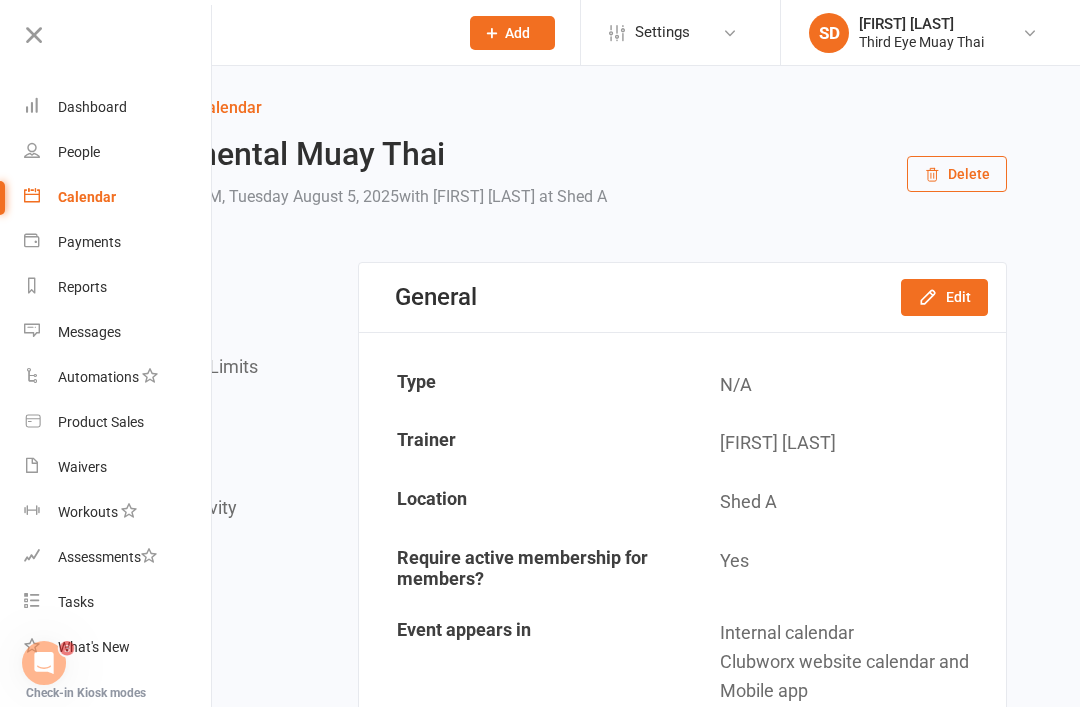 click at bounding box center [34, 35] 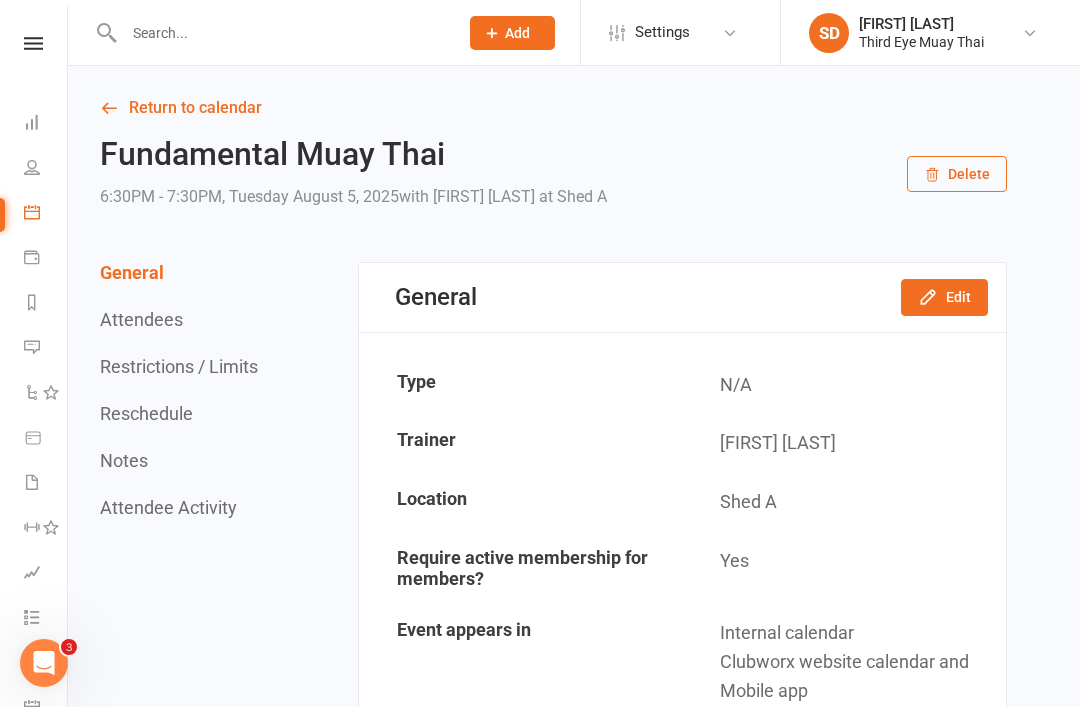 click at bounding box center [281, 33] 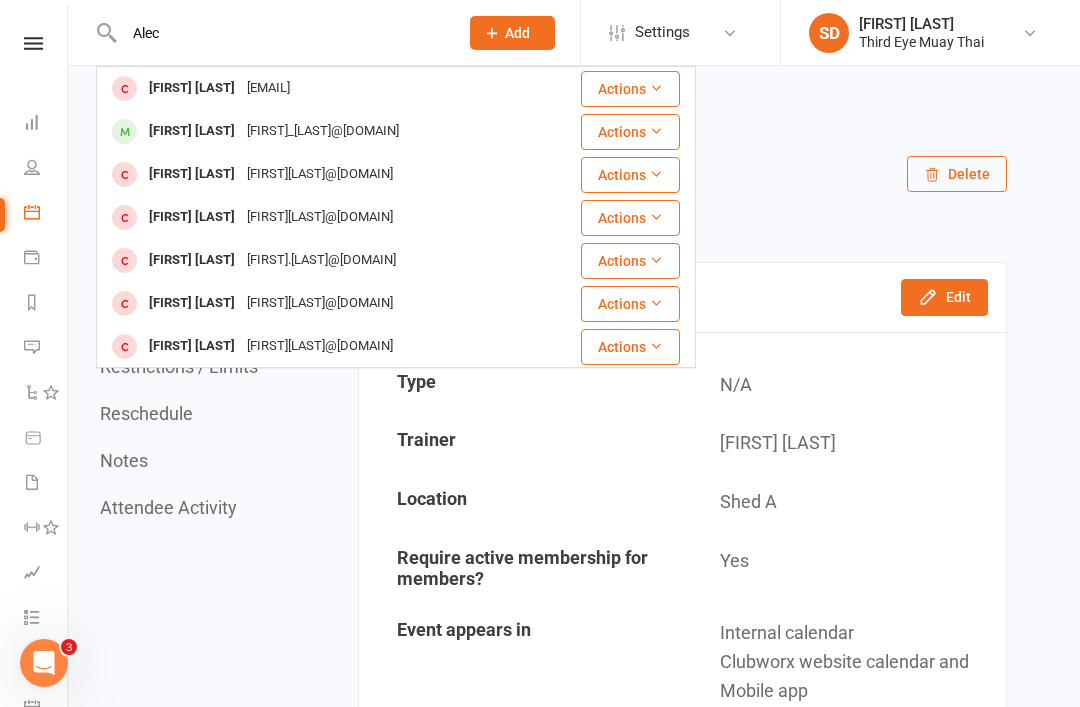 type on "Alec" 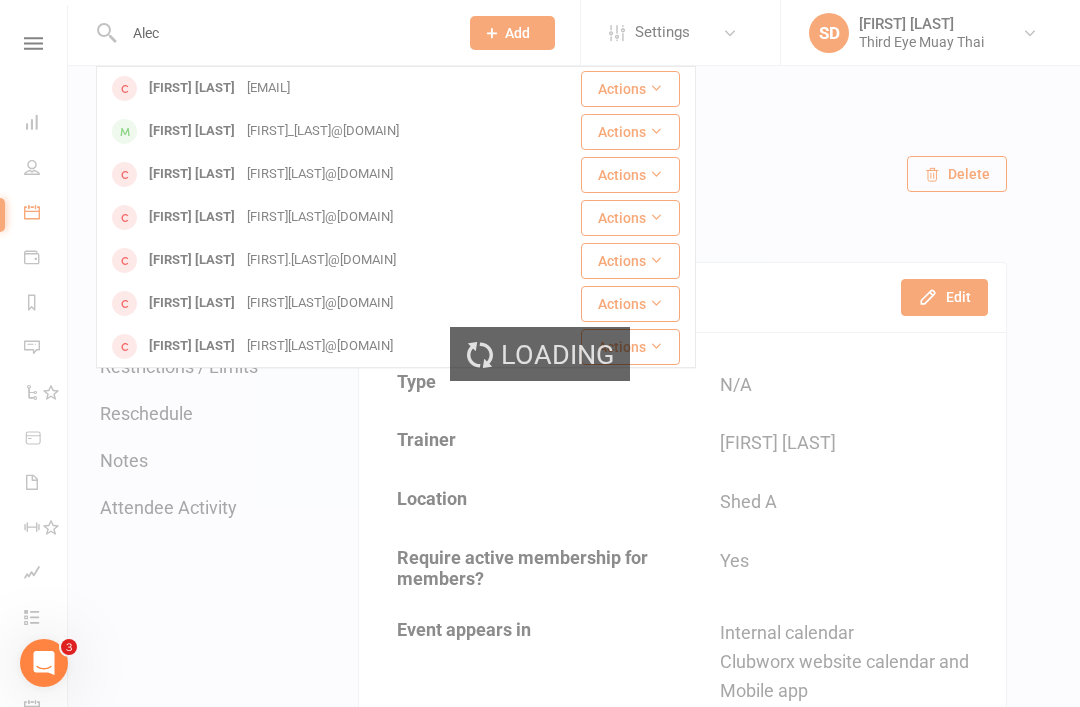 type 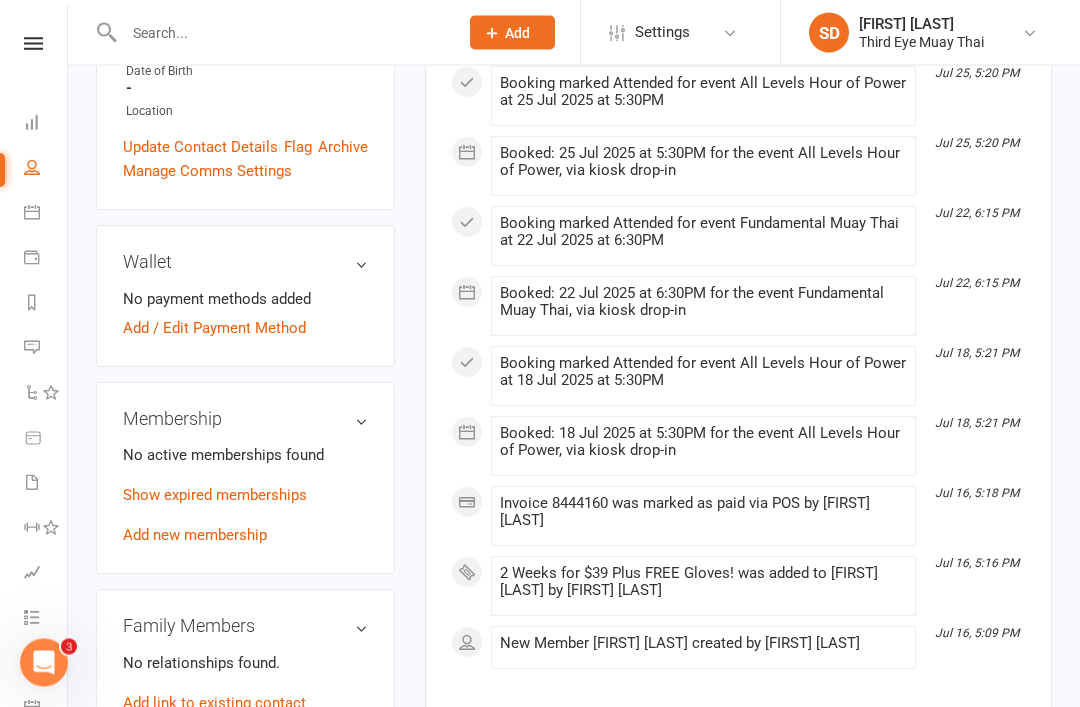 scroll, scrollTop: 503, scrollLeft: 0, axis: vertical 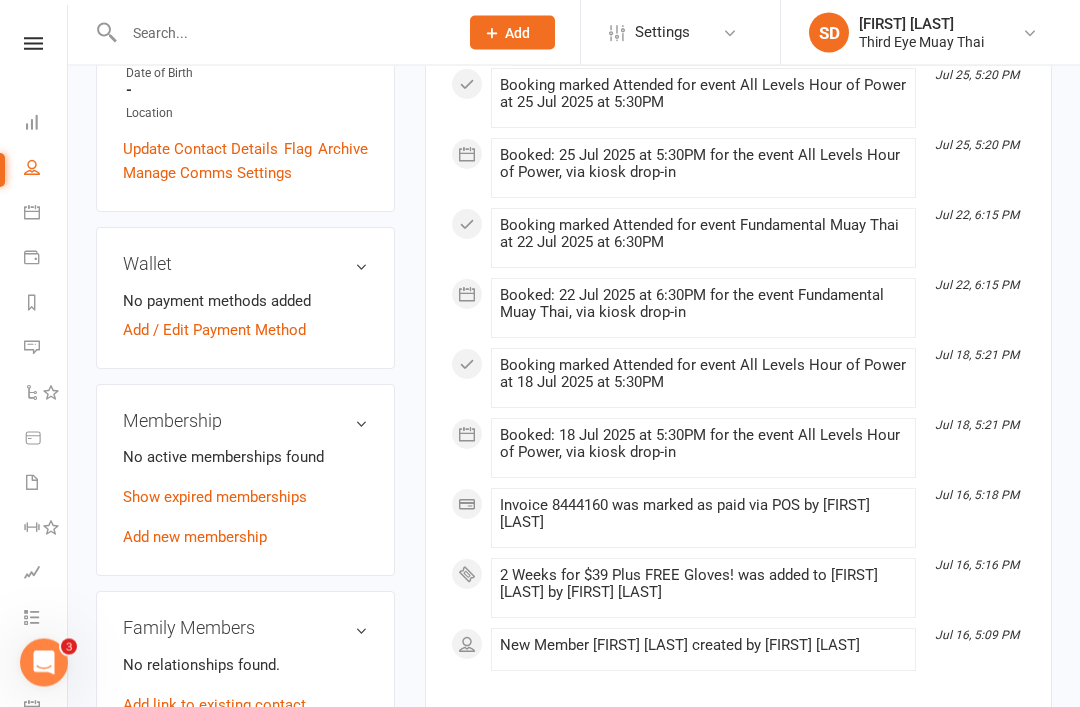 click on "Add / Edit Payment Method" at bounding box center (214, 331) 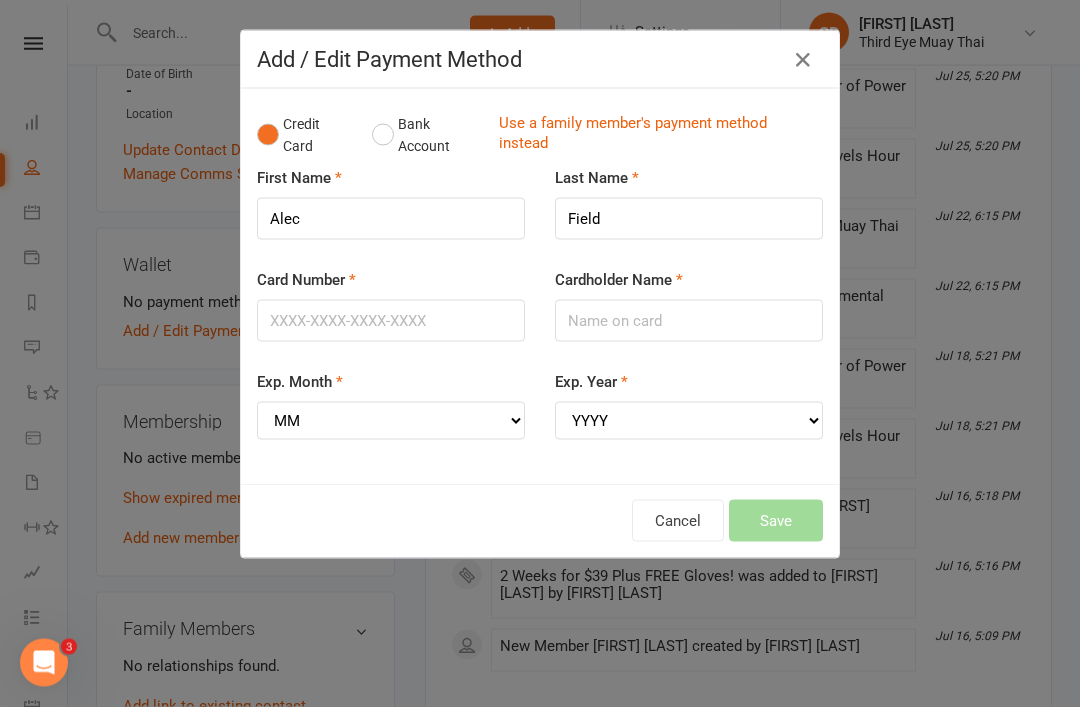 scroll, scrollTop: 504, scrollLeft: 0, axis: vertical 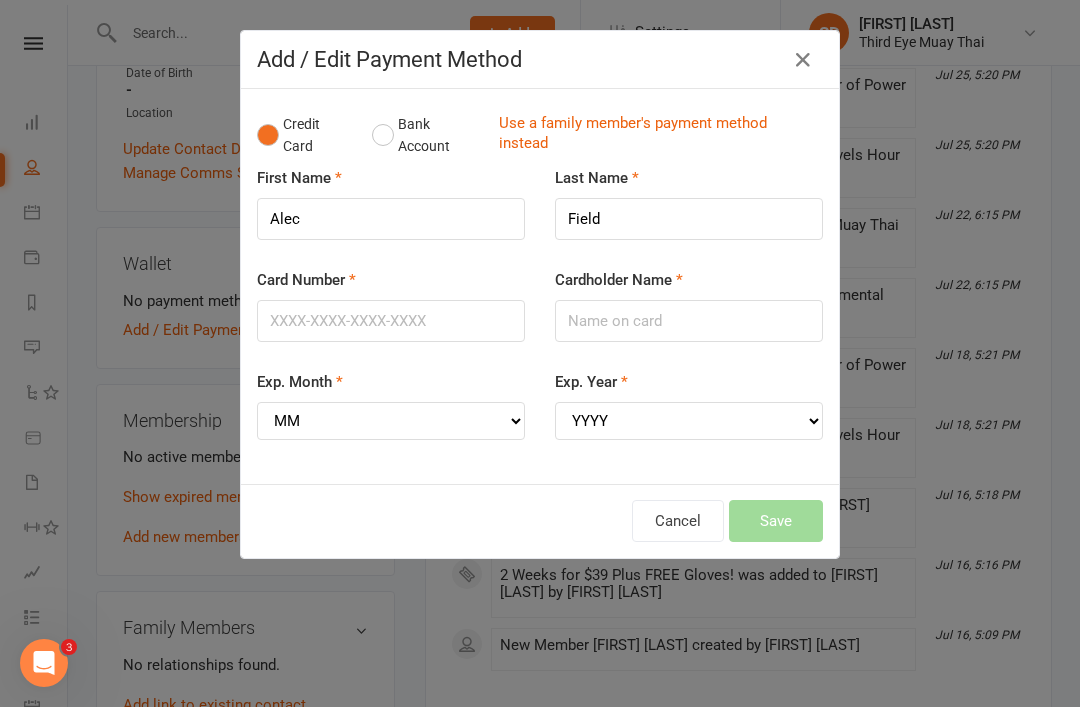click on "Credit Card Bank Account Use a family member's payment method instead" at bounding box center (540, 135) 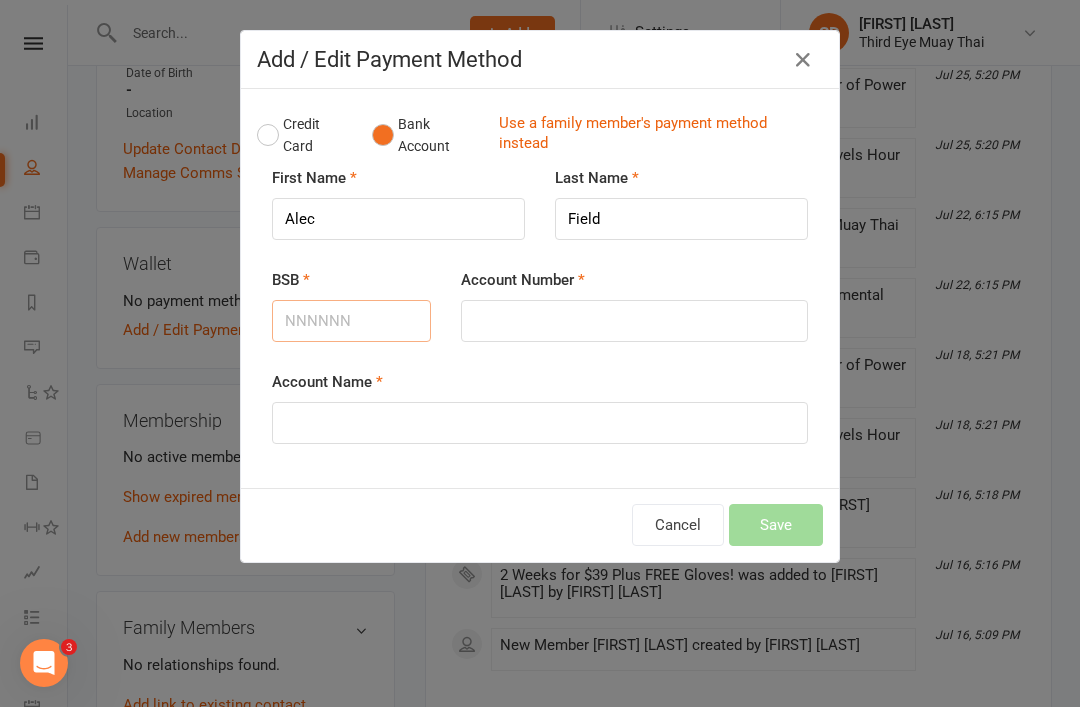 click on "BSB" at bounding box center (351, 321) 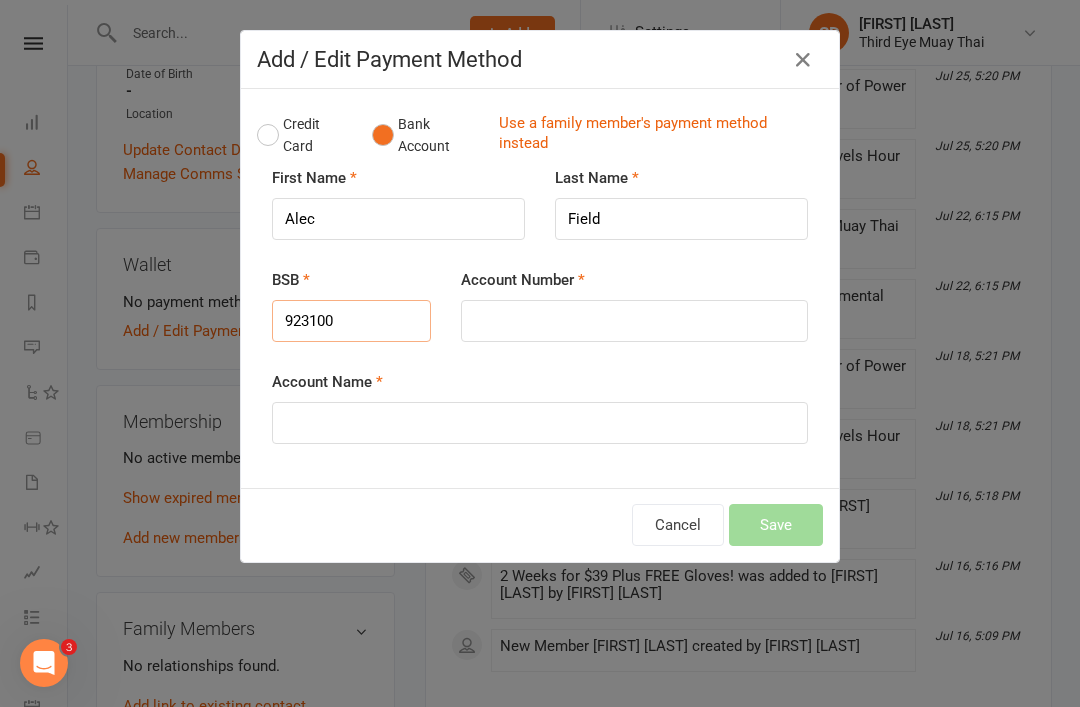 type on "923100" 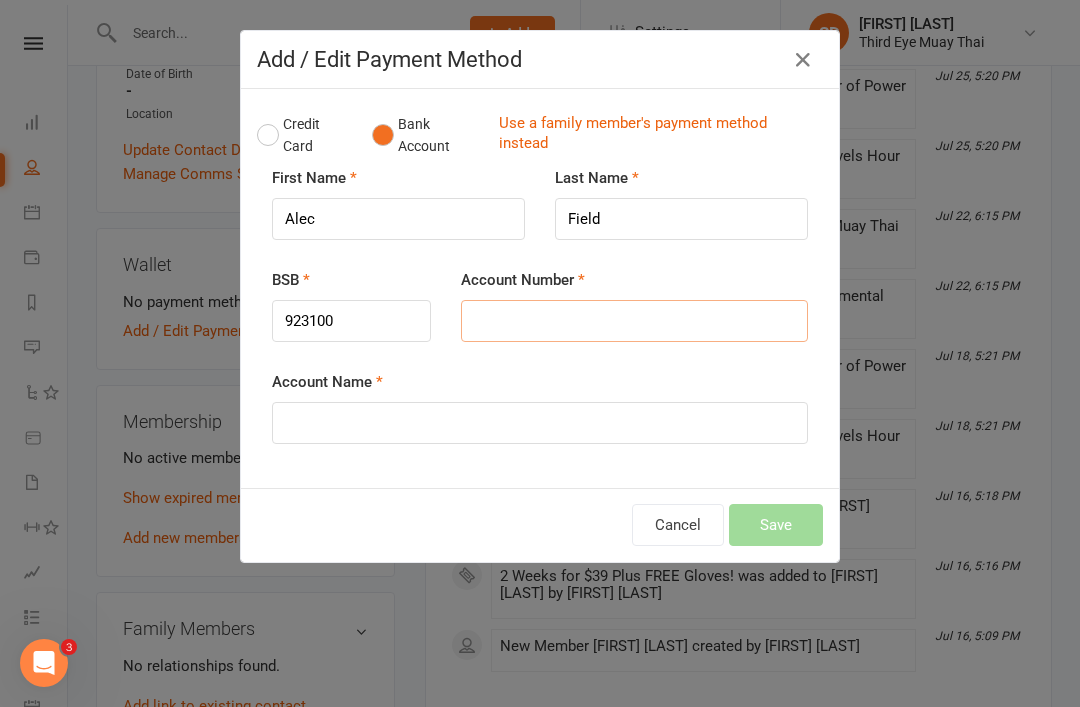 click on "Account Number" at bounding box center (634, 321) 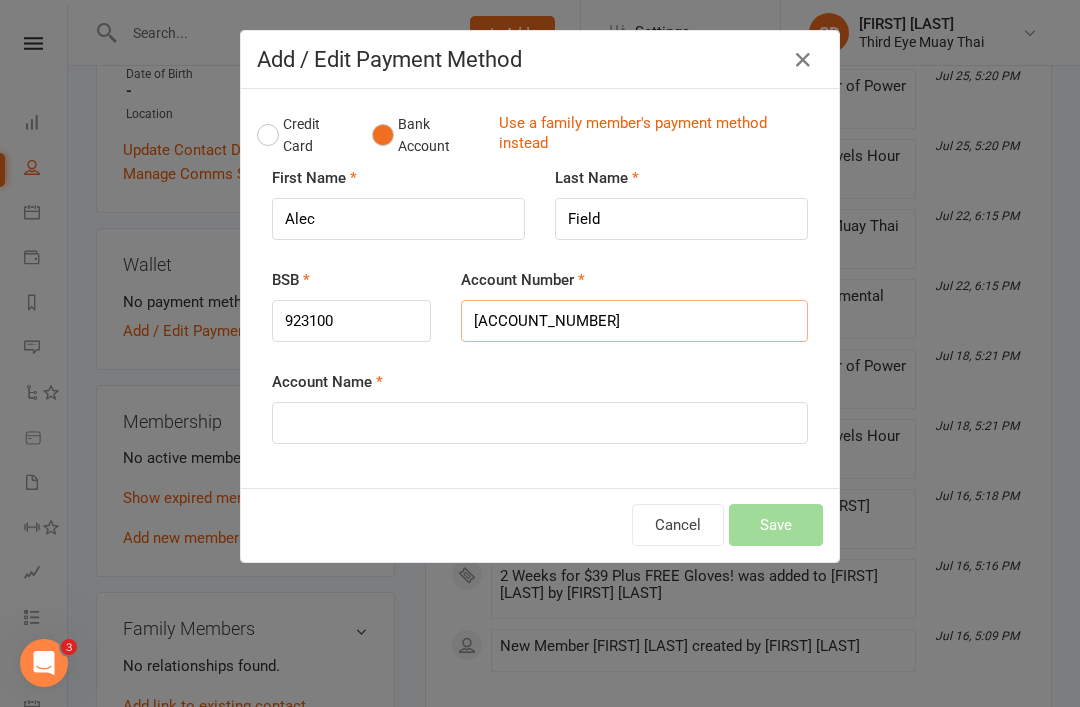 type on "35032590" 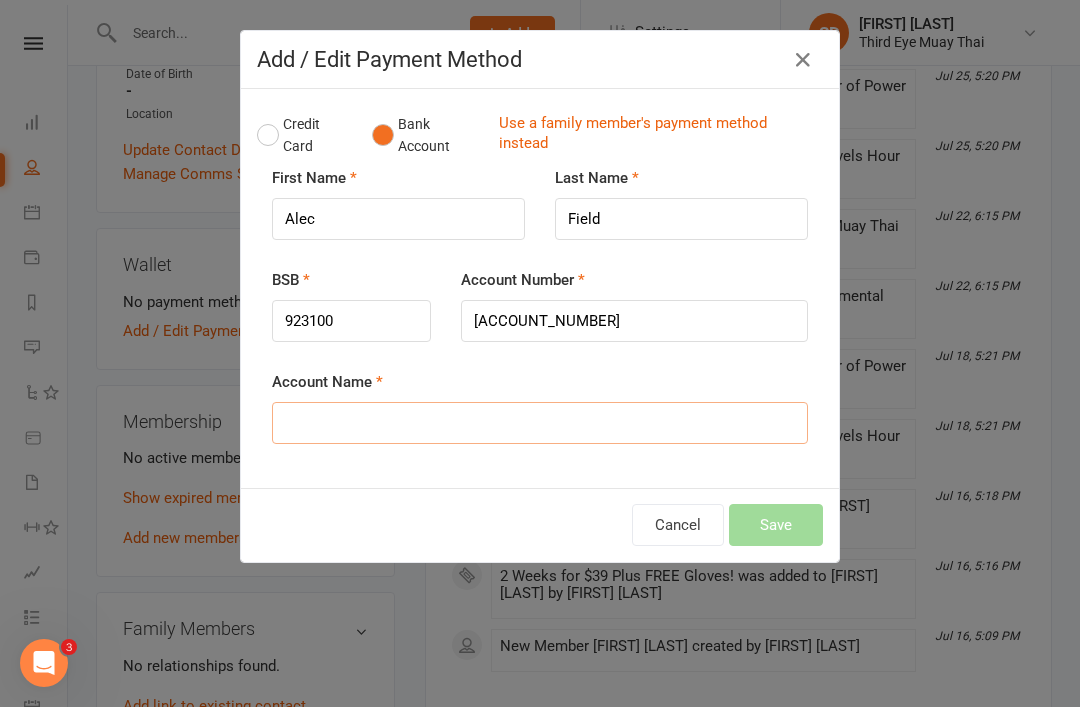 click on "Account Name" at bounding box center [540, 423] 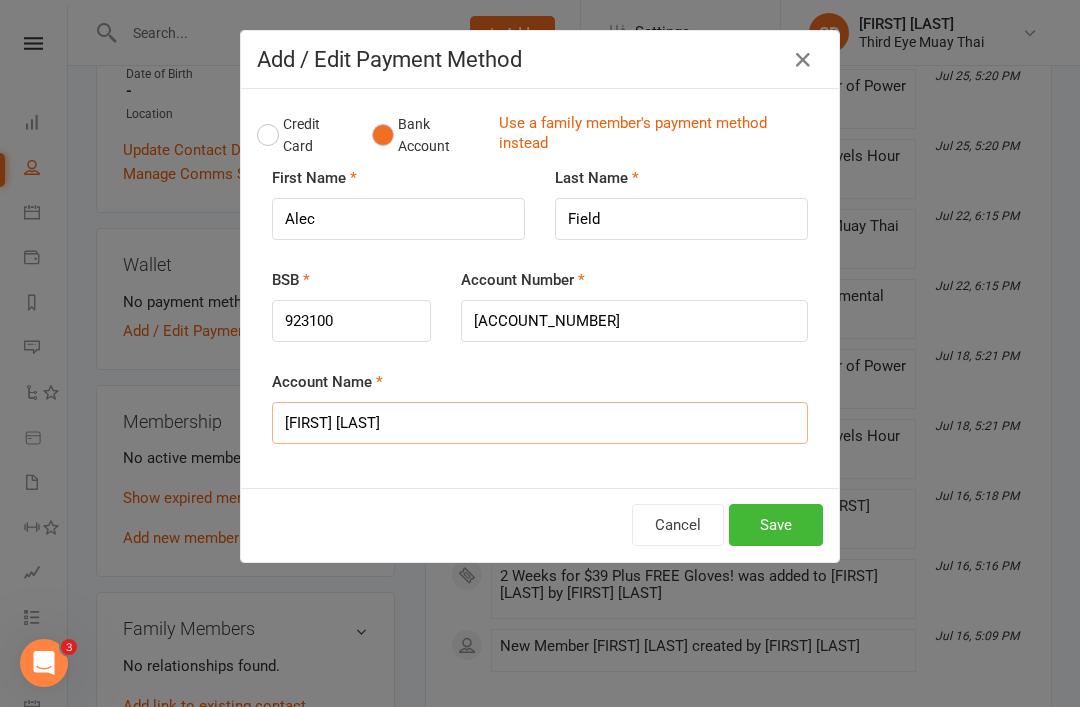 type on "Alec Field" 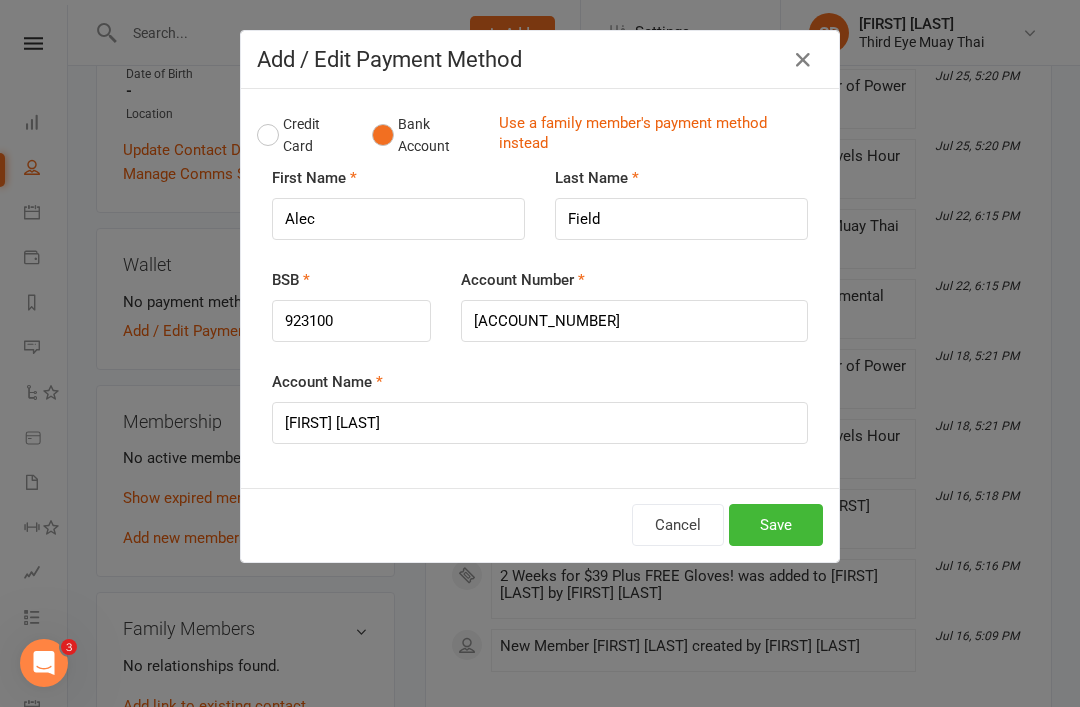 click on "Save" at bounding box center [776, 525] 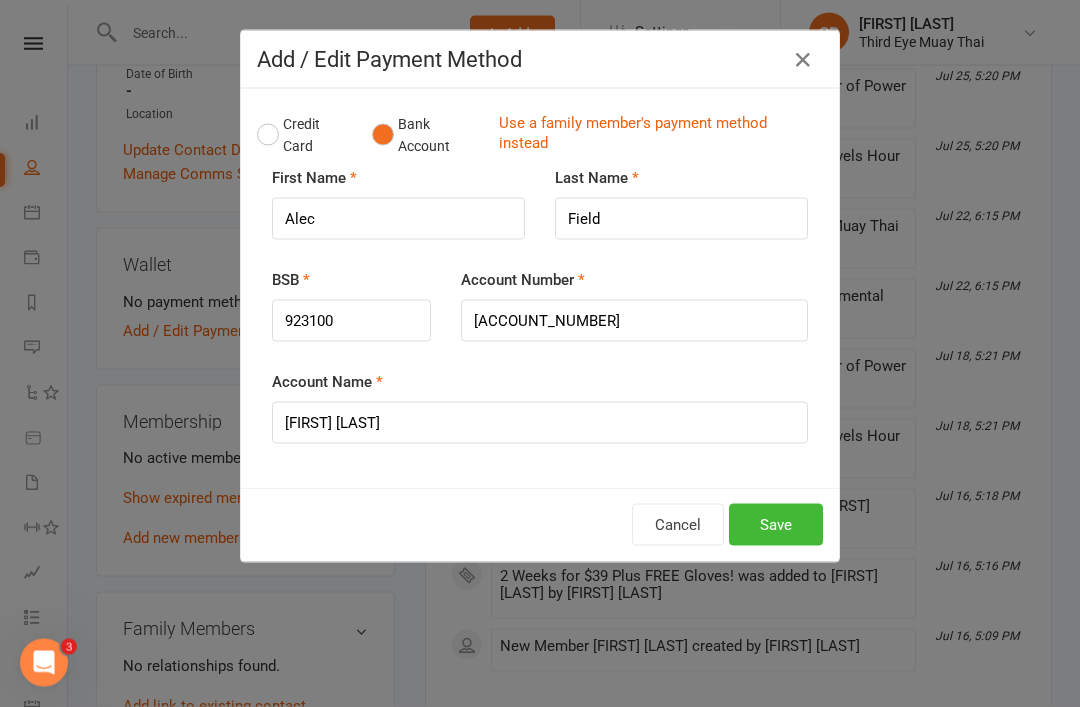 scroll, scrollTop: 504, scrollLeft: 0, axis: vertical 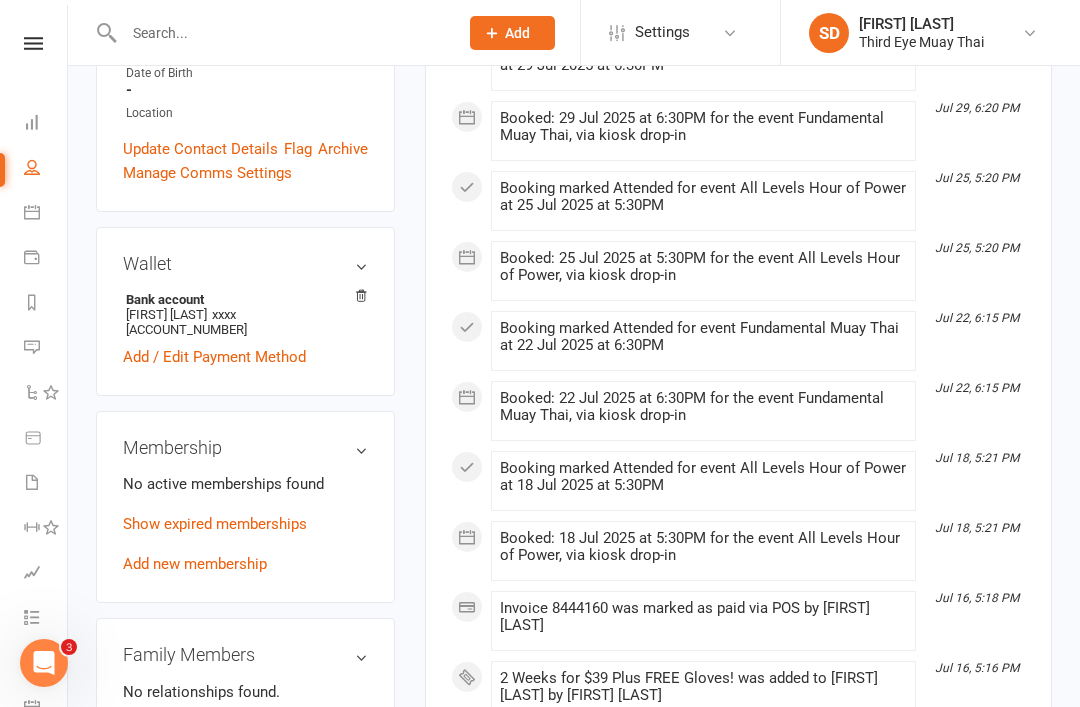 click on "Membership  No active memberships found Show expired memberships Add new membership" at bounding box center (245, 507) 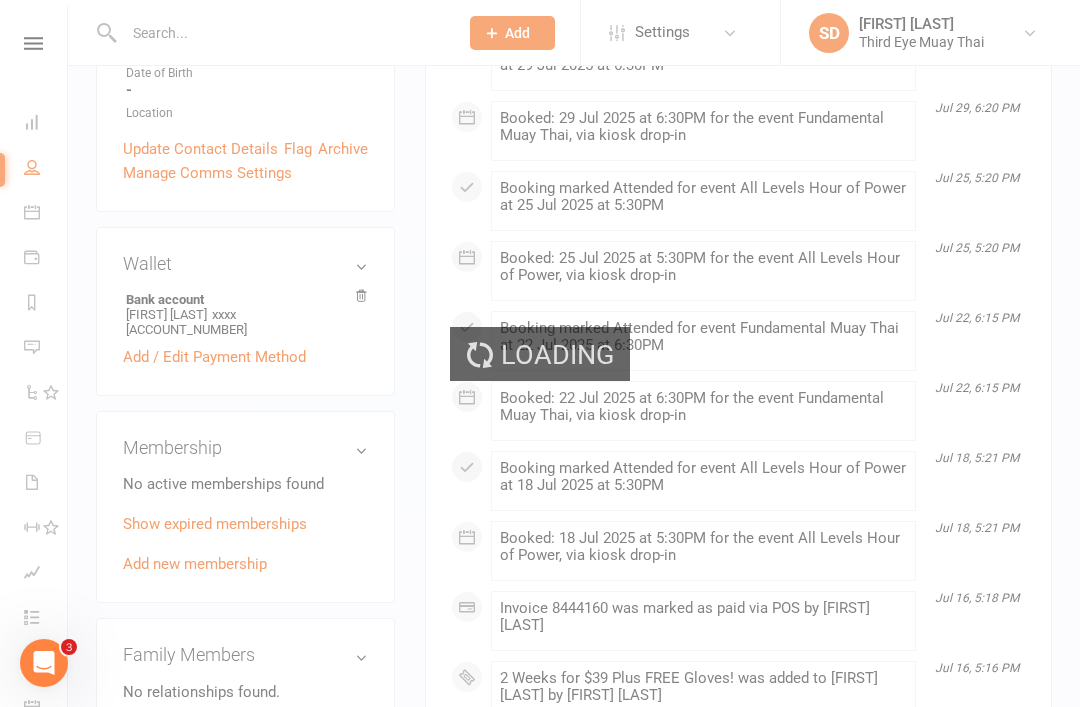 scroll, scrollTop: 0, scrollLeft: 0, axis: both 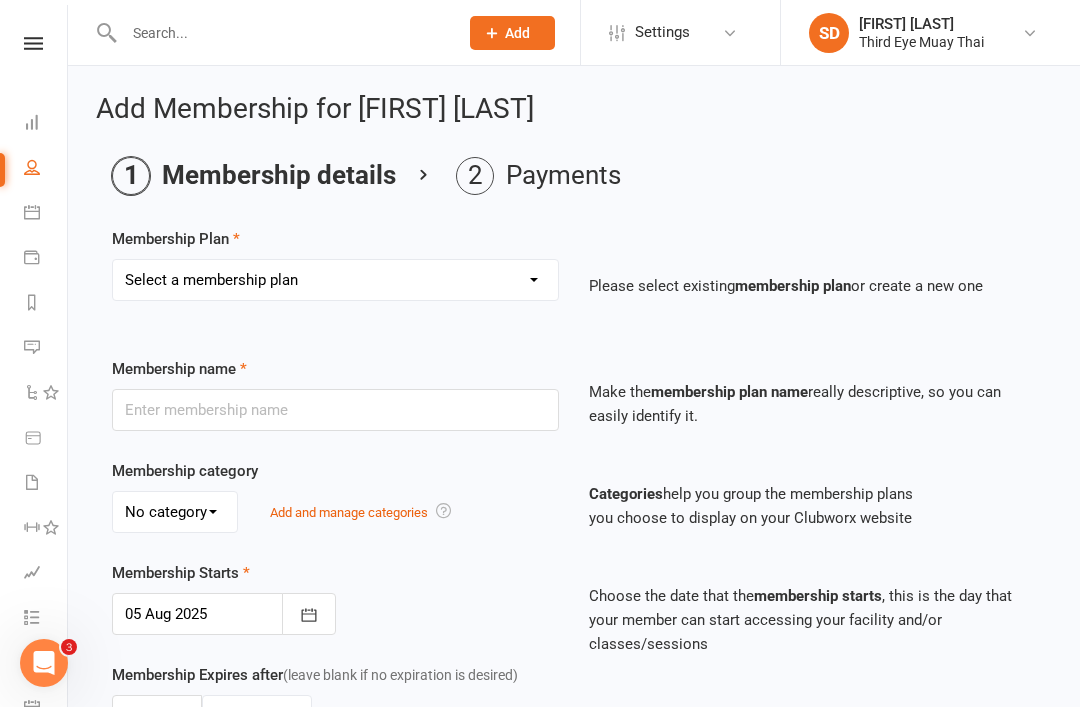 click on "Select a membership plan Create new Membership Plan 1 per week casual visit 1 per week casual visit (no registration fee) 2 sessions per week (no registration fee) Unlimited sessions per week (no registration fee) 2 sessions per week Unlimited sessions per week Unlimited sessions monthly Unlimited sessions monthly (no registration fee) Unlimited sessions 3 monthly Unlimited sessions 3 monthly (no registration fee) Unlimited sessions 6 monthly (no registration fee) 4 sessions per week monthly (no registration fee) 4 sessions per week 55 (no registration fee) 2 Weeks for $39 Plus FREE Gloves! Two Week Trial $39 - Tap Kids and Teens 1 Per Week Kids and Teens 2 Per Week Kids and Teens 3 Per Week Kids and Teens Unlimited Per Week 3 sessions per week Referral - 1 week free" at bounding box center [335, 280] 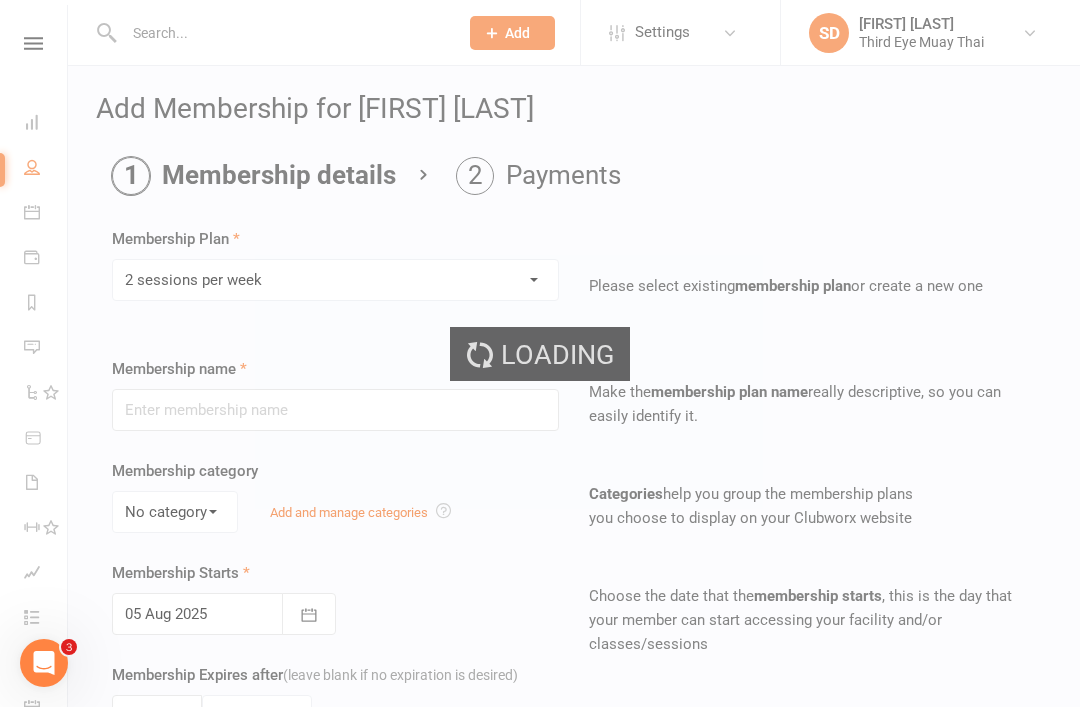 type on "2 sessions per week" 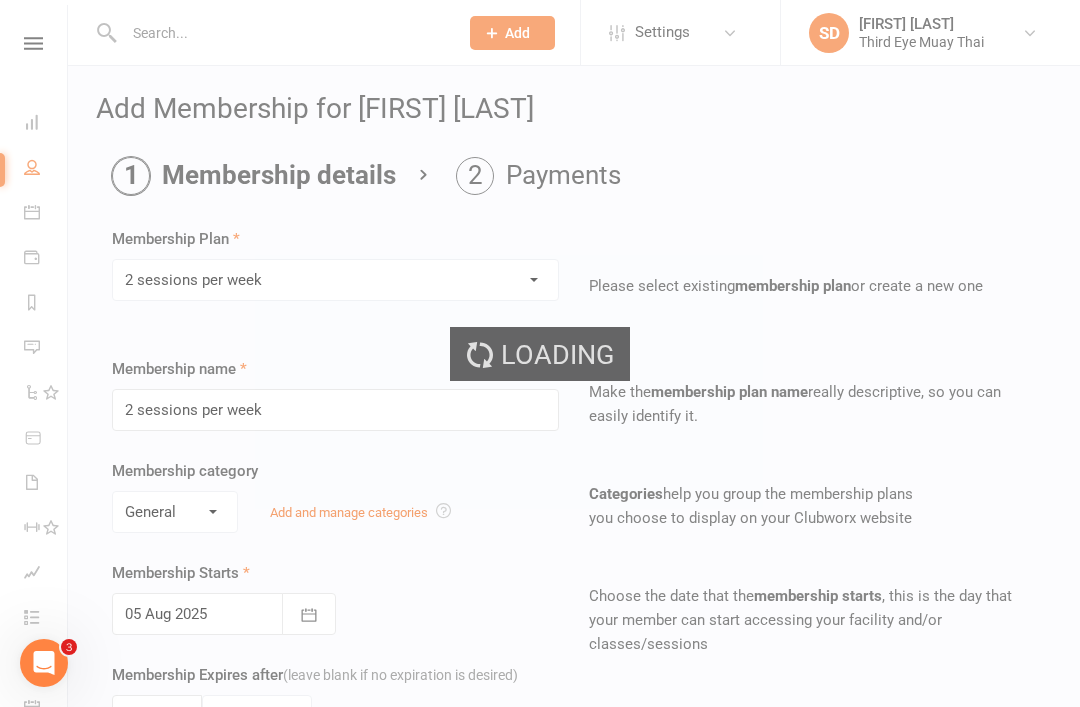type on "2" 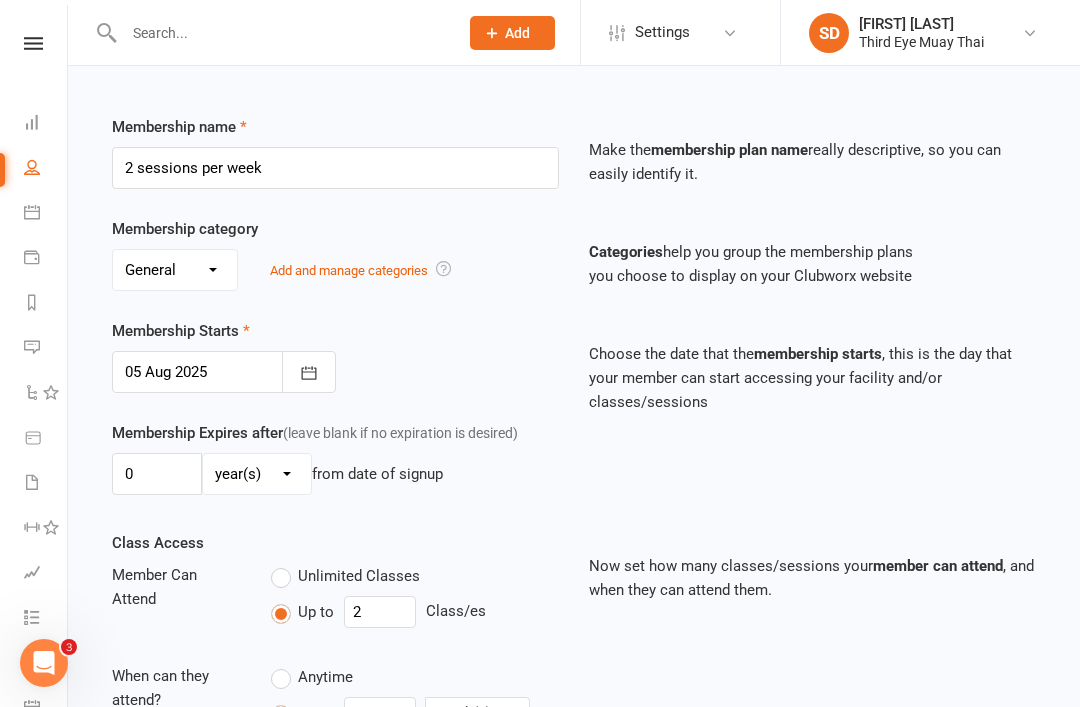 scroll, scrollTop: 645, scrollLeft: 0, axis: vertical 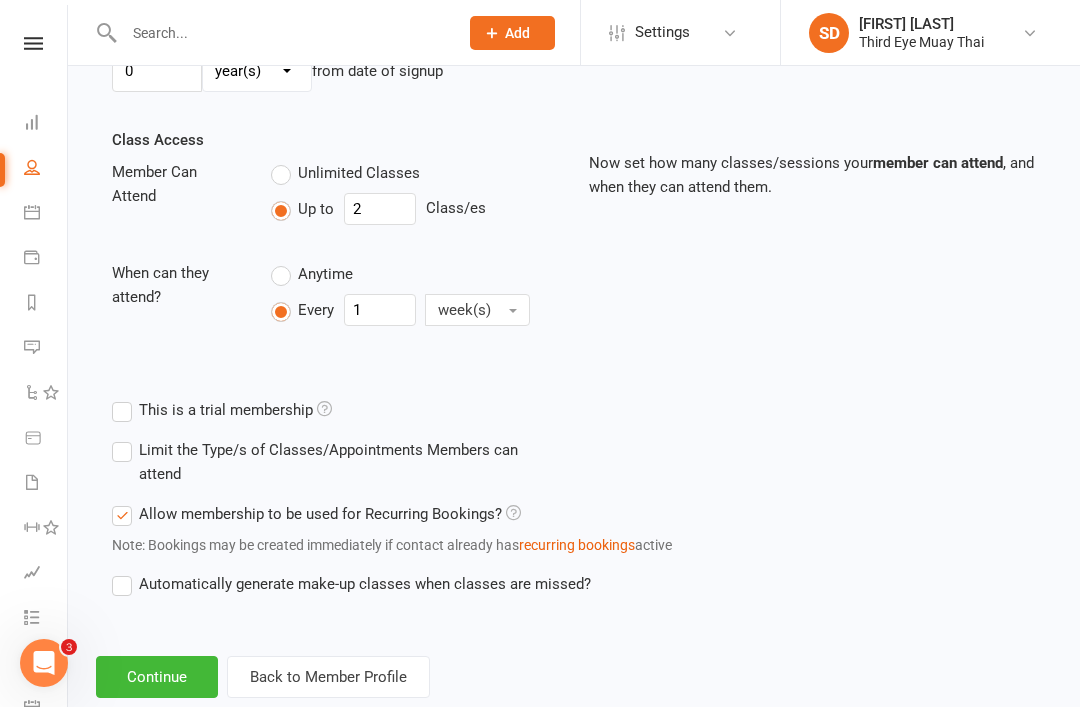 click on "Continue" at bounding box center [157, 677] 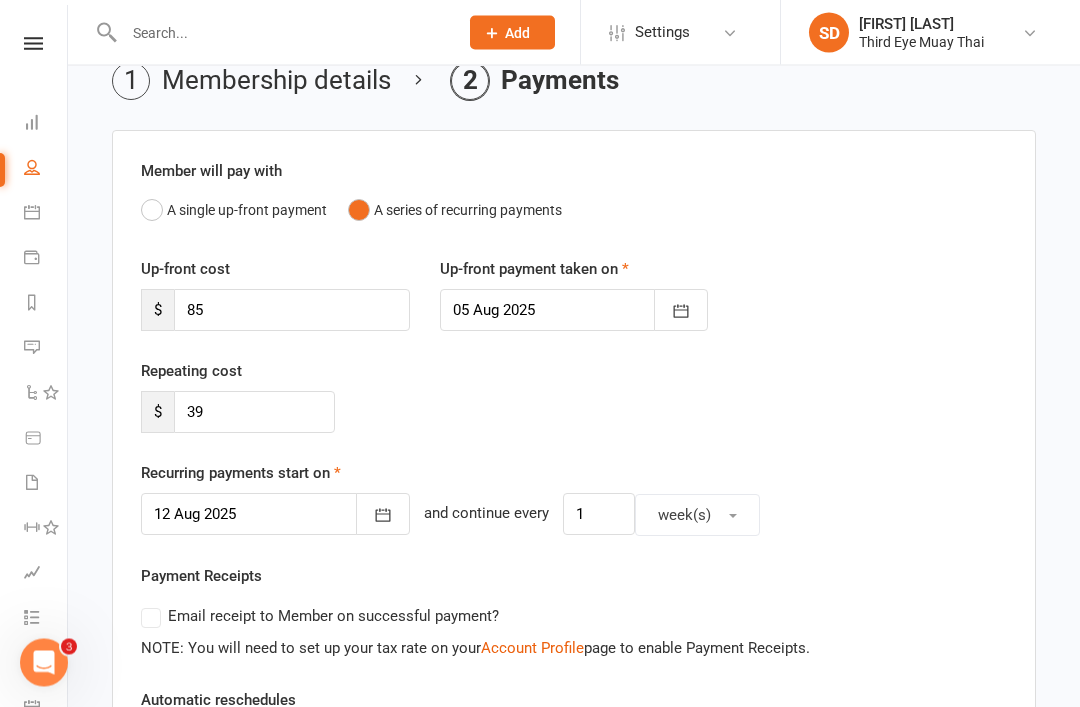 click 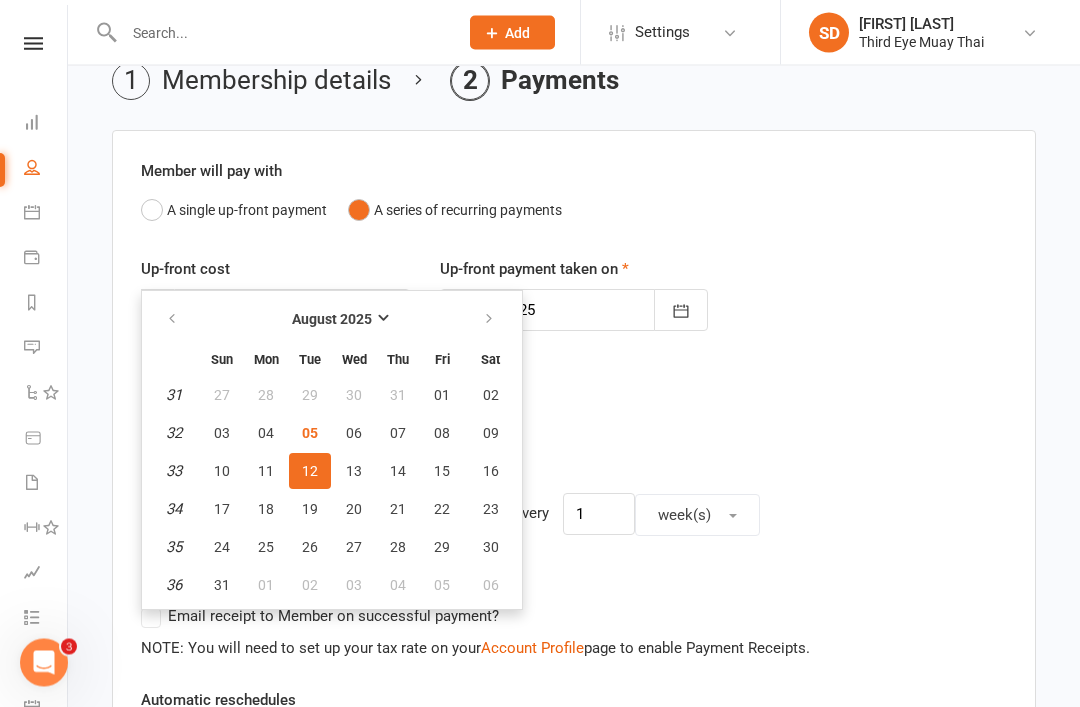 scroll, scrollTop: 95, scrollLeft: 0, axis: vertical 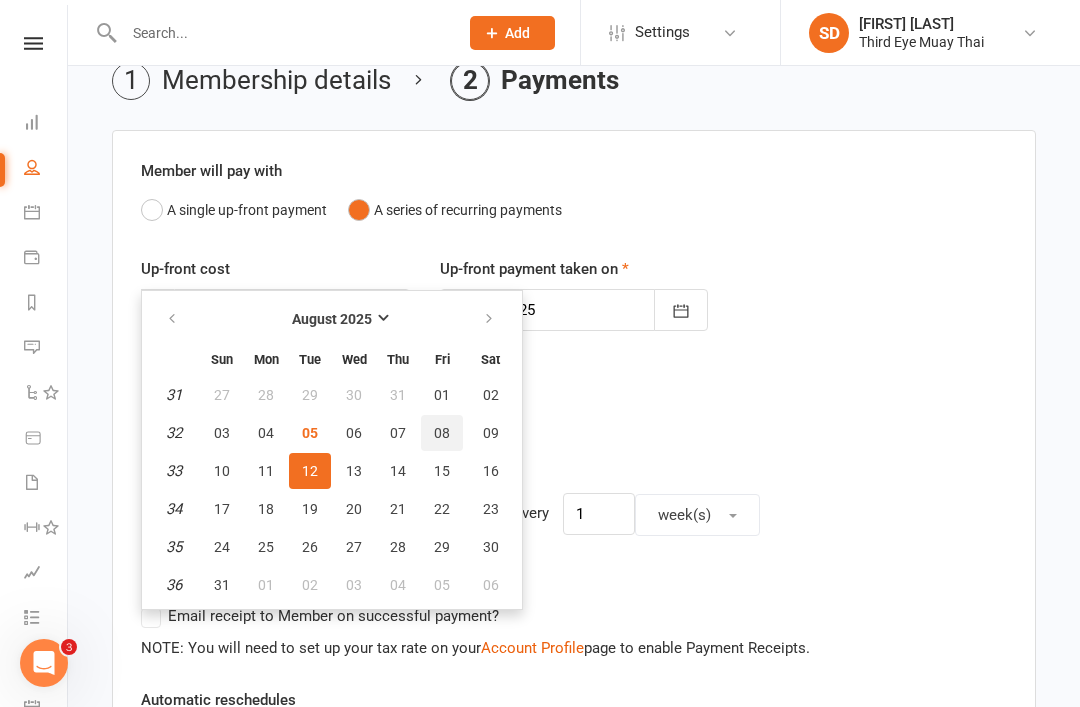 click on "08" at bounding box center (442, 433) 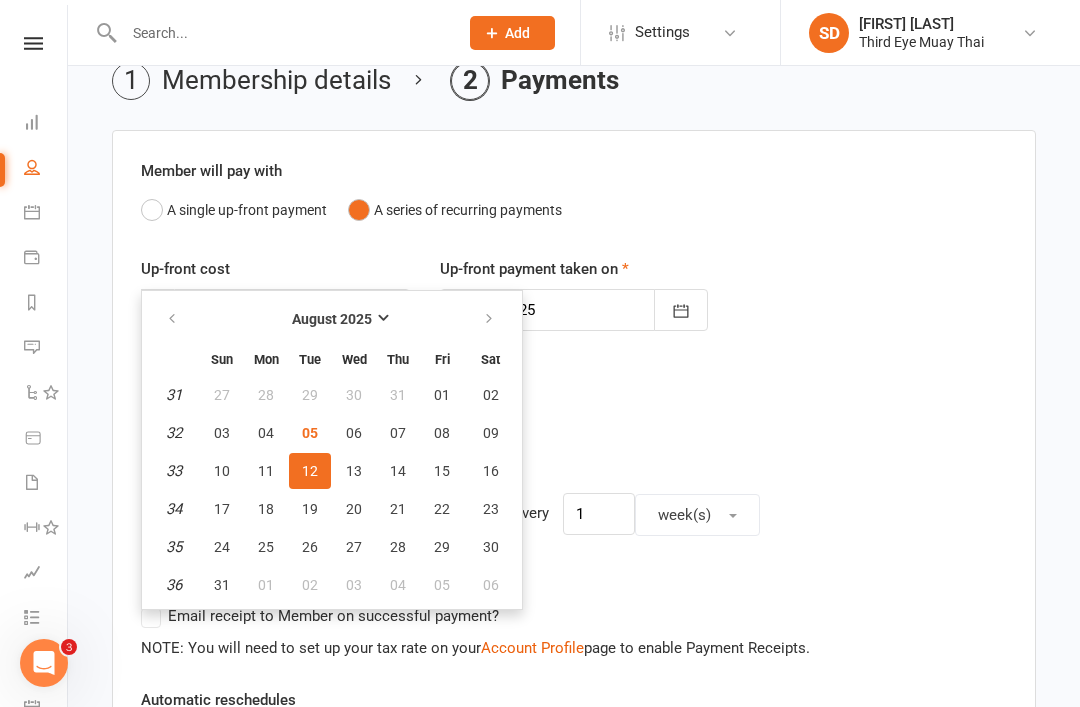 type on "08 Aug 2025" 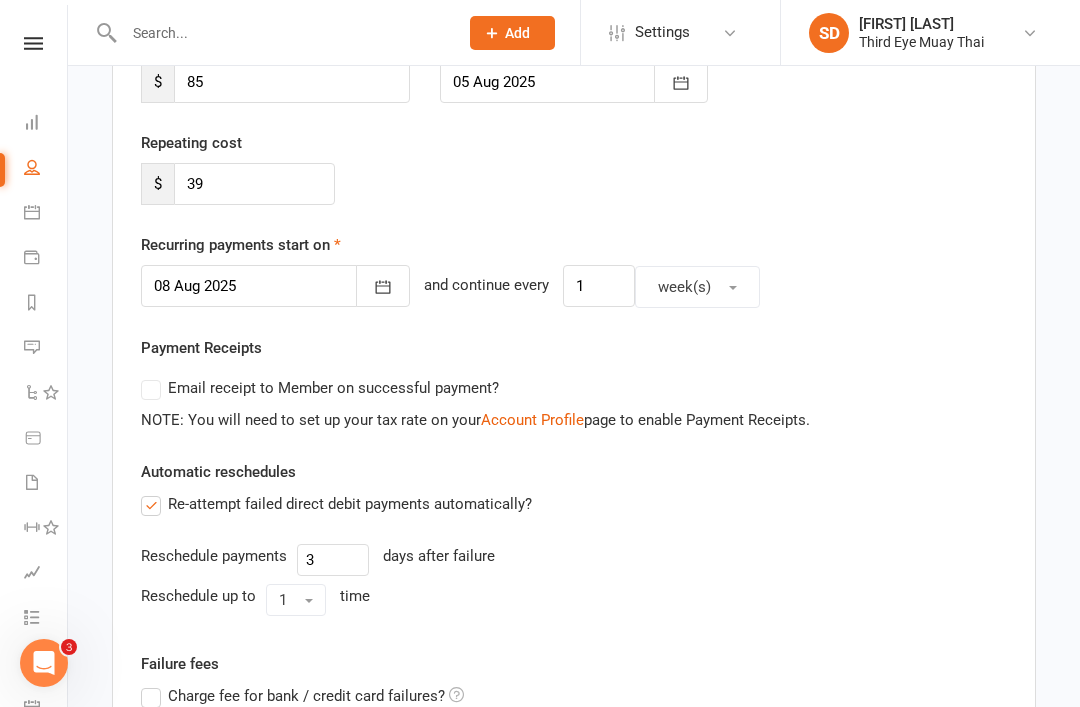 scroll, scrollTop: 659, scrollLeft: 0, axis: vertical 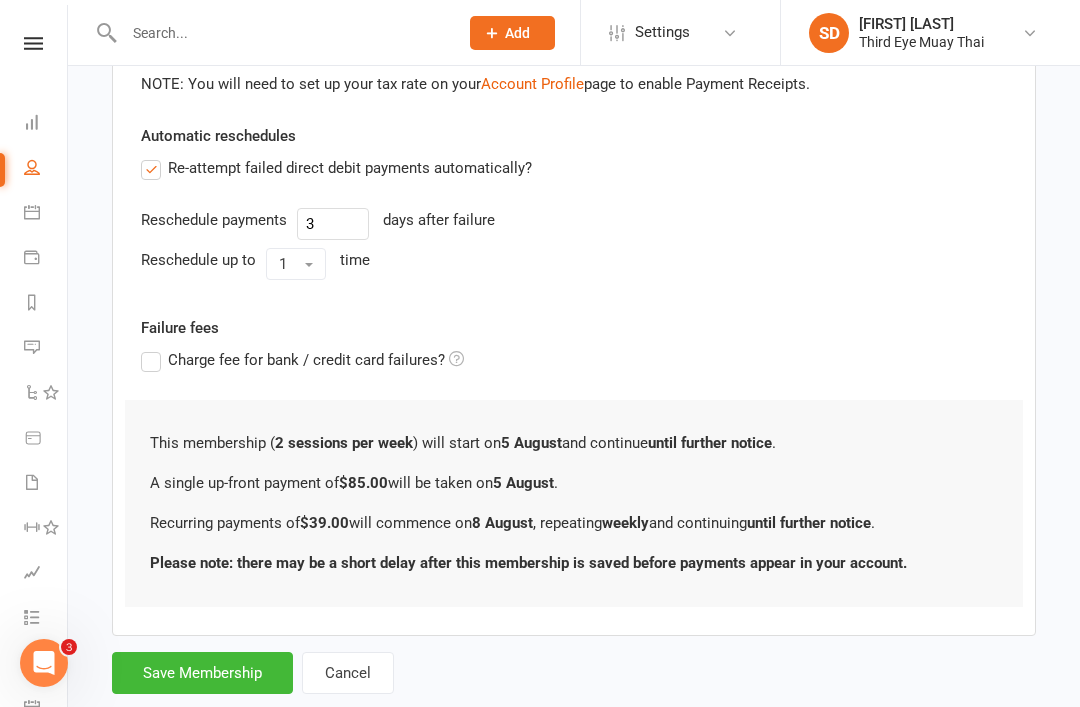 click on "Save Membership" at bounding box center (202, 673) 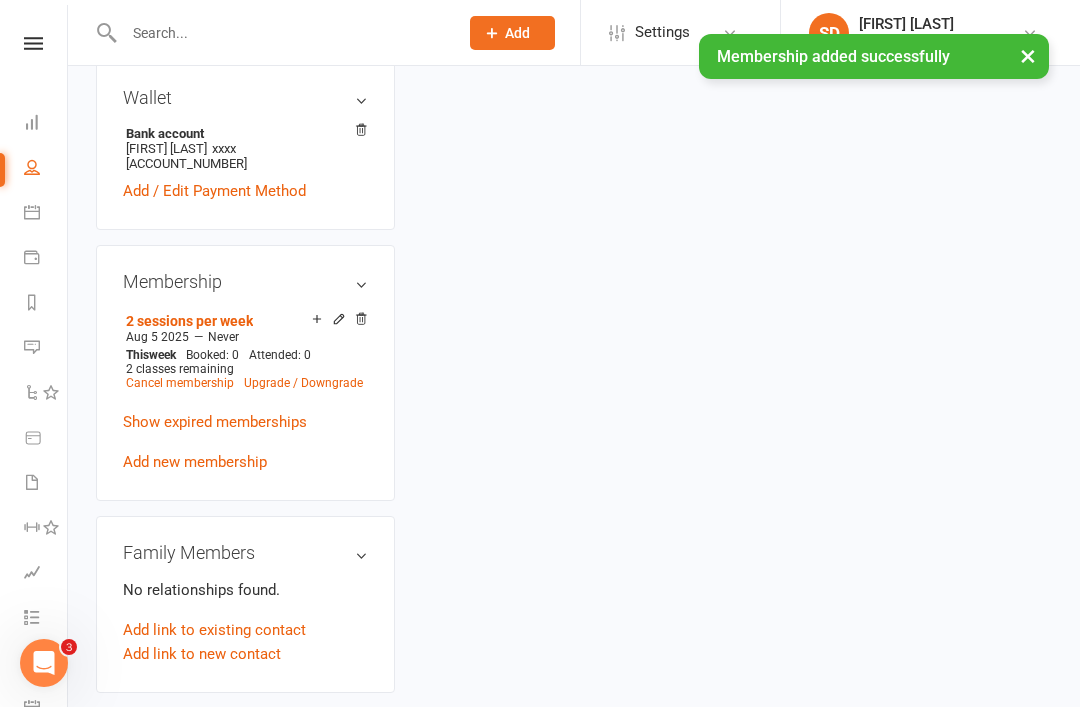 scroll, scrollTop: 0, scrollLeft: 0, axis: both 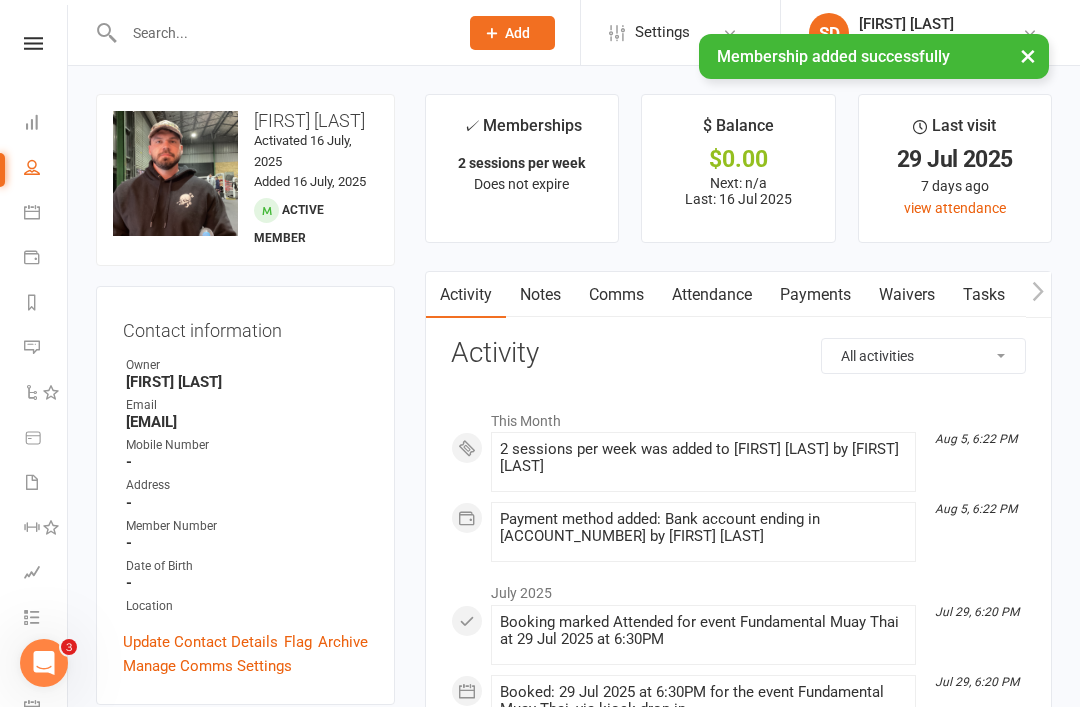 click on "Dashboard" at bounding box center [46, 124] 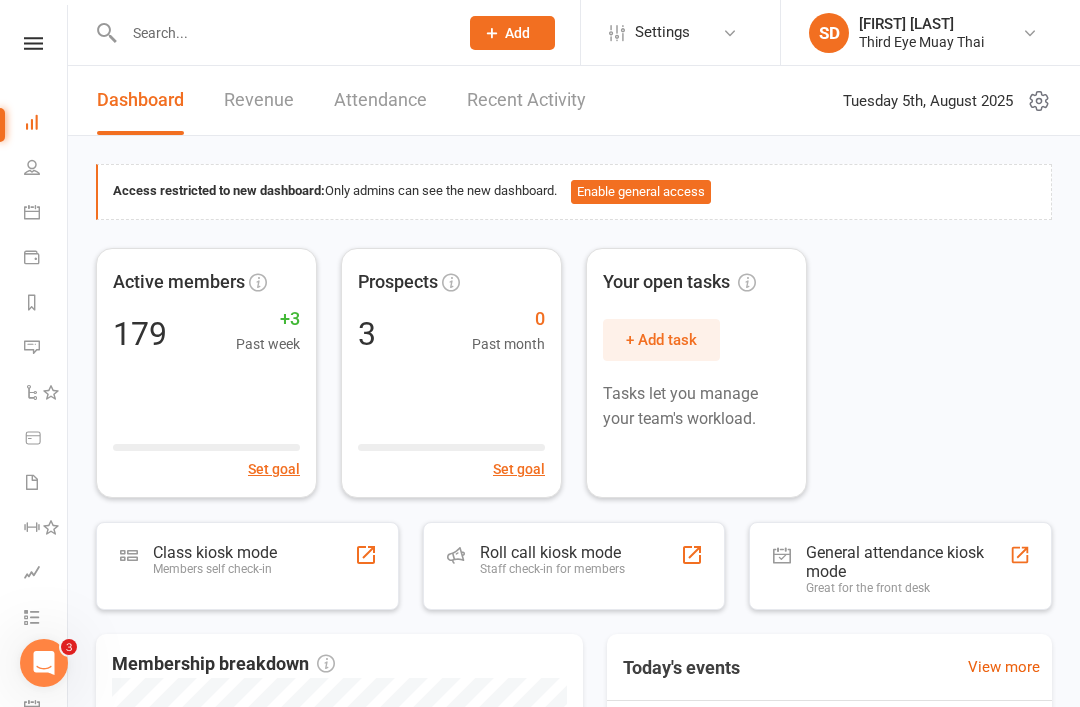 click on "Class kiosk mode" at bounding box center [215, 552] 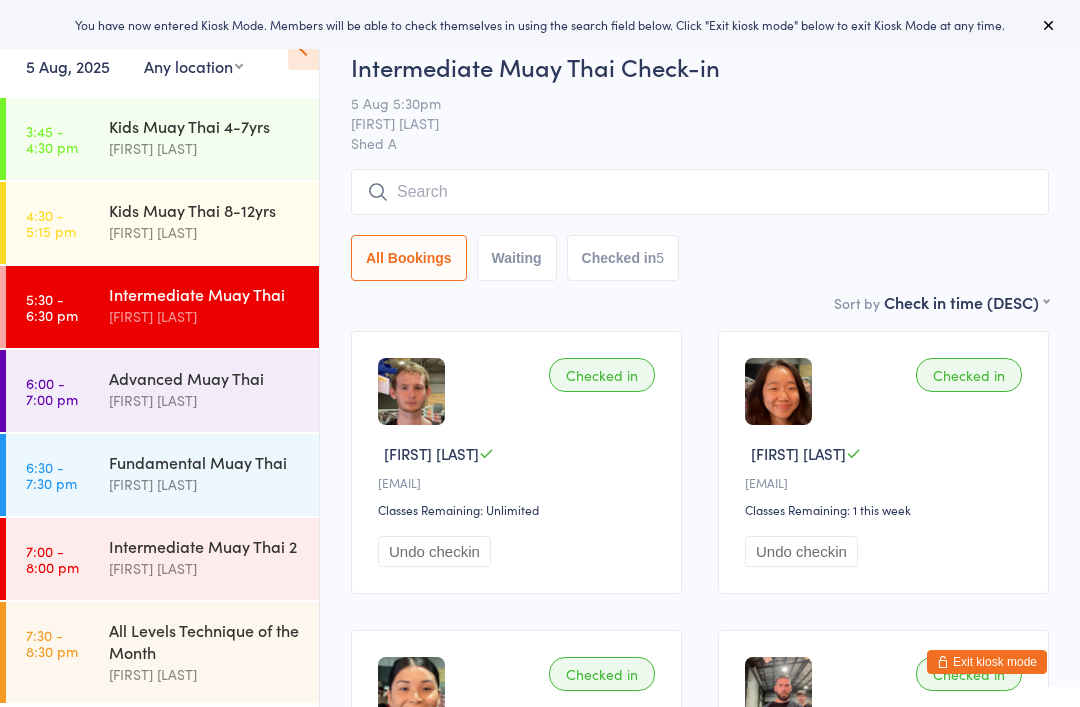 scroll, scrollTop: 0, scrollLeft: 0, axis: both 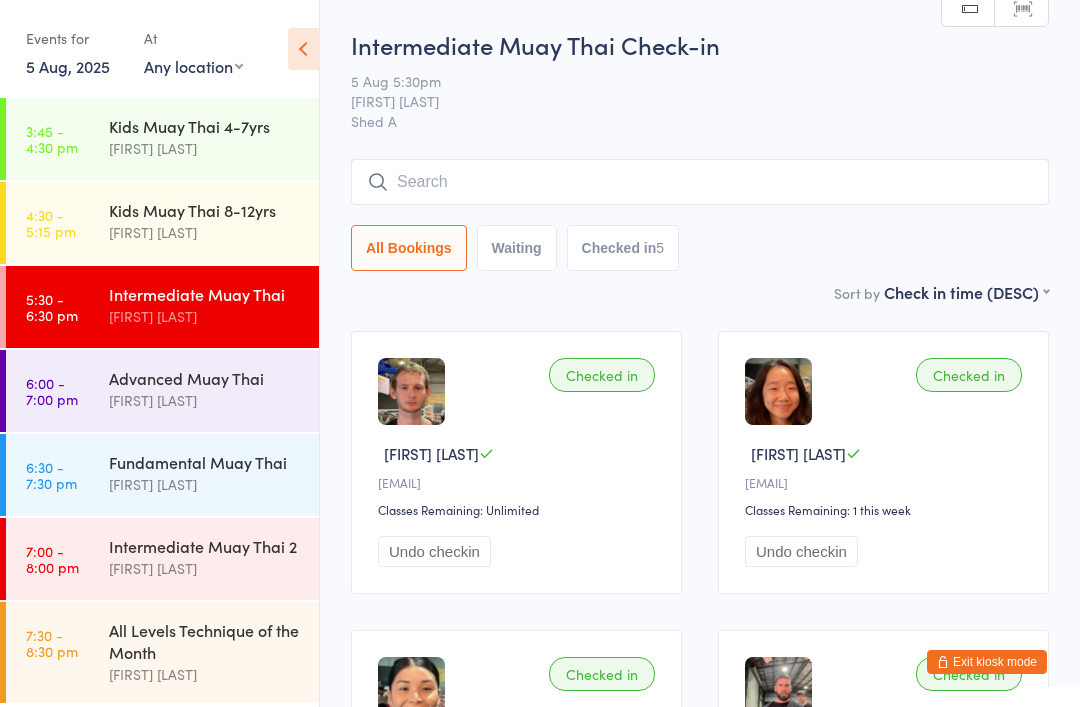 click on "Fundamental Muay Thai" at bounding box center (205, 462) 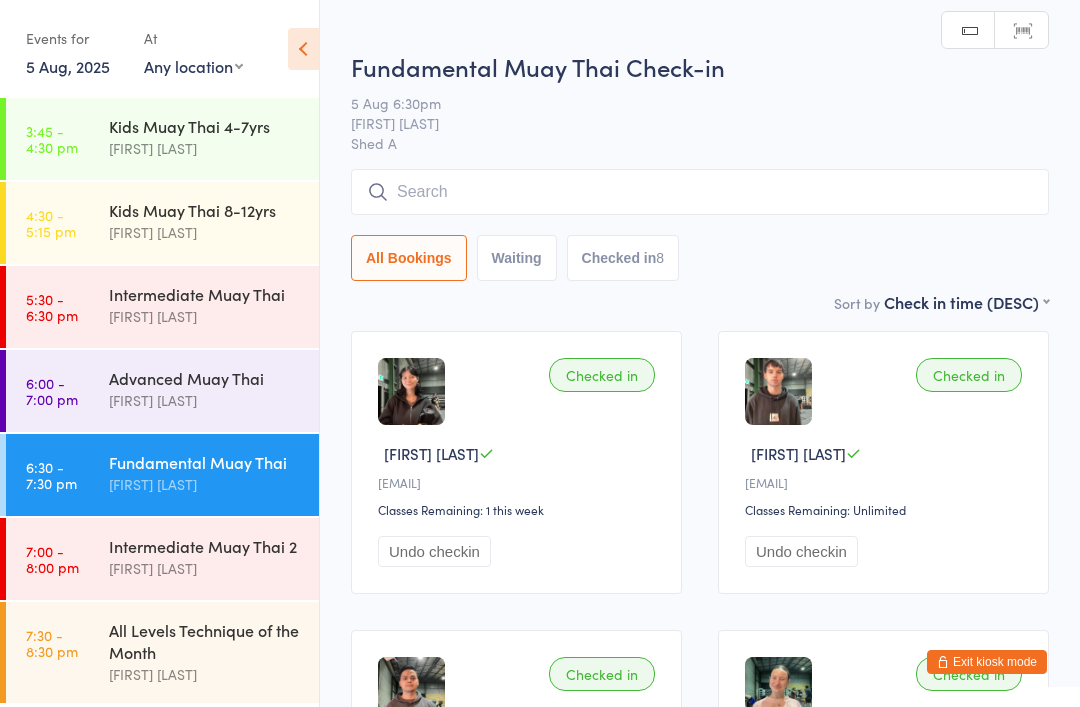 click on "Exit kiosk mode" at bounding box center (987, 662) 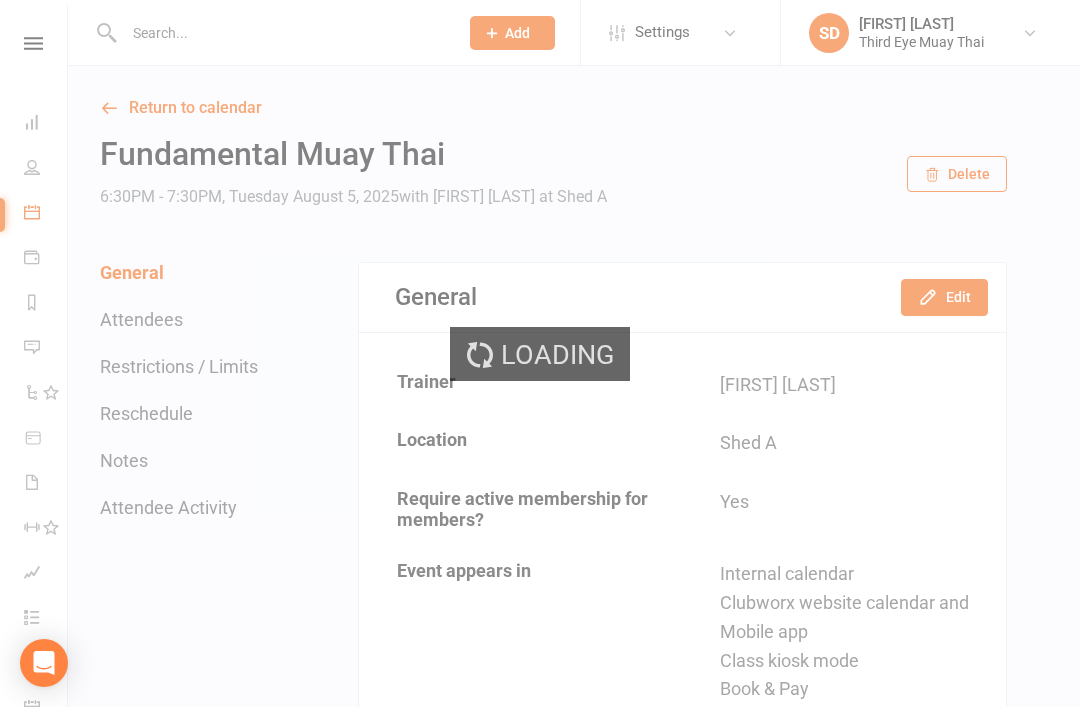 scroll, scrollTop: 0, scrollLeft: 0, axis: both 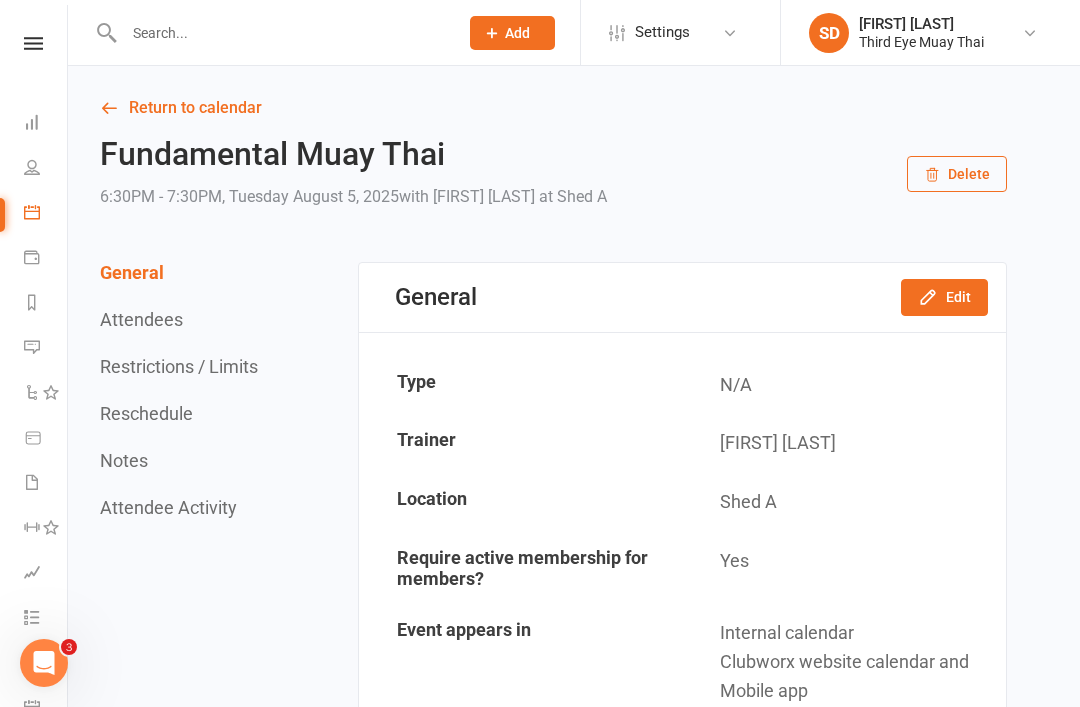 click on "Add" 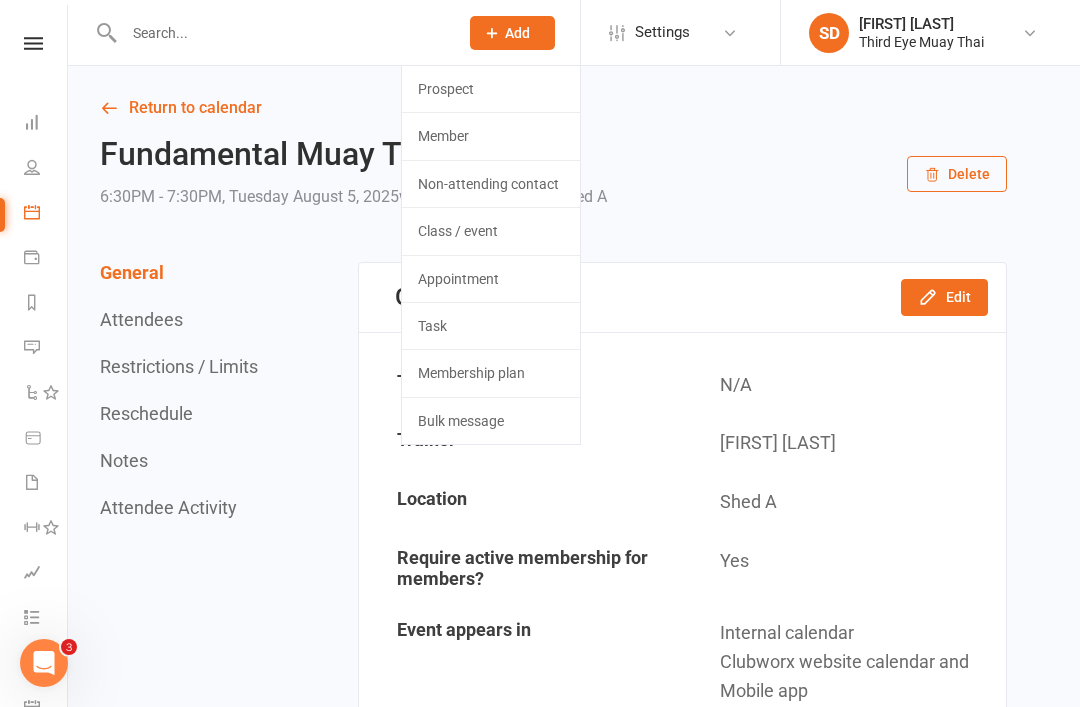 click on "Member" 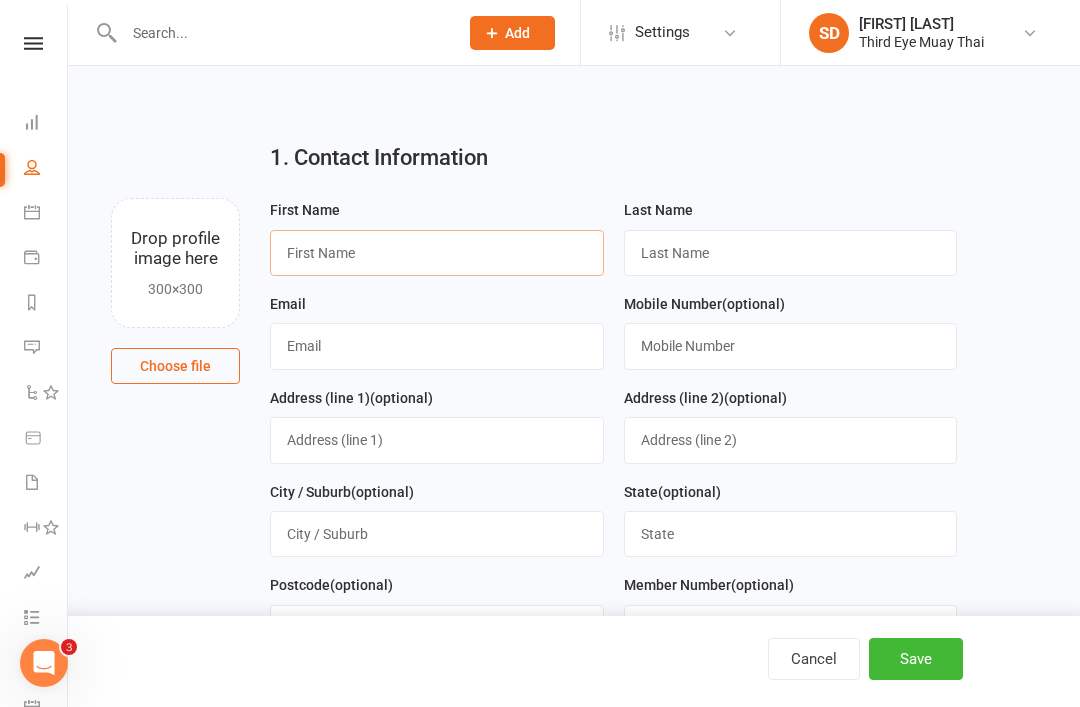 click at bounding box center (437, 253) 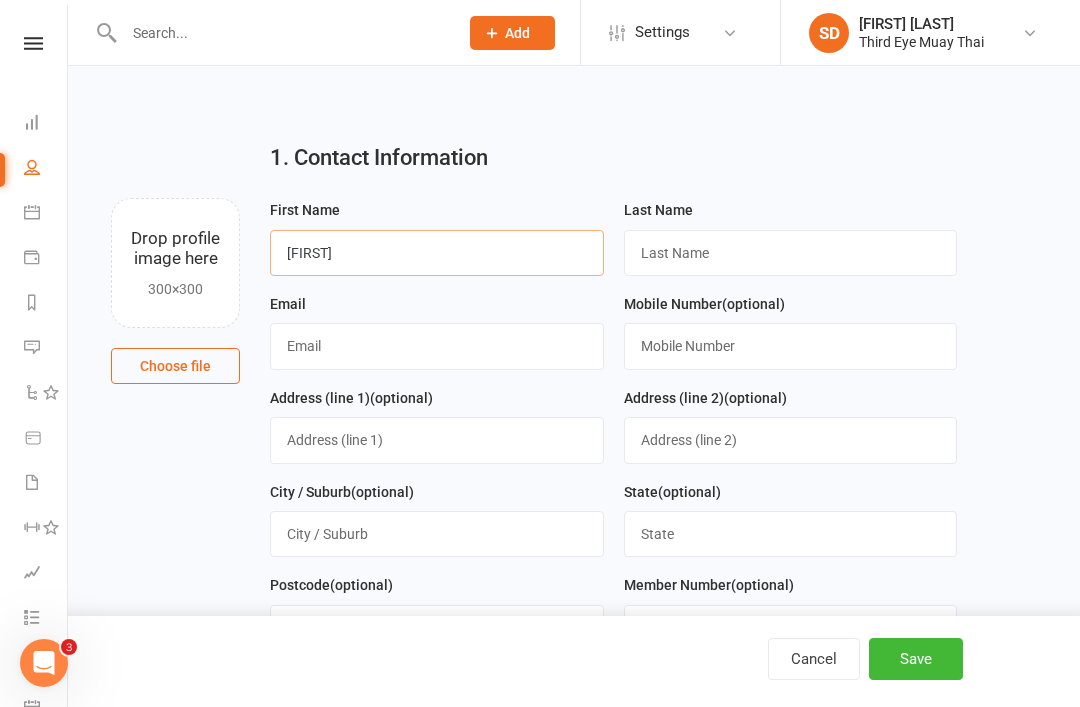 type on "Connor" 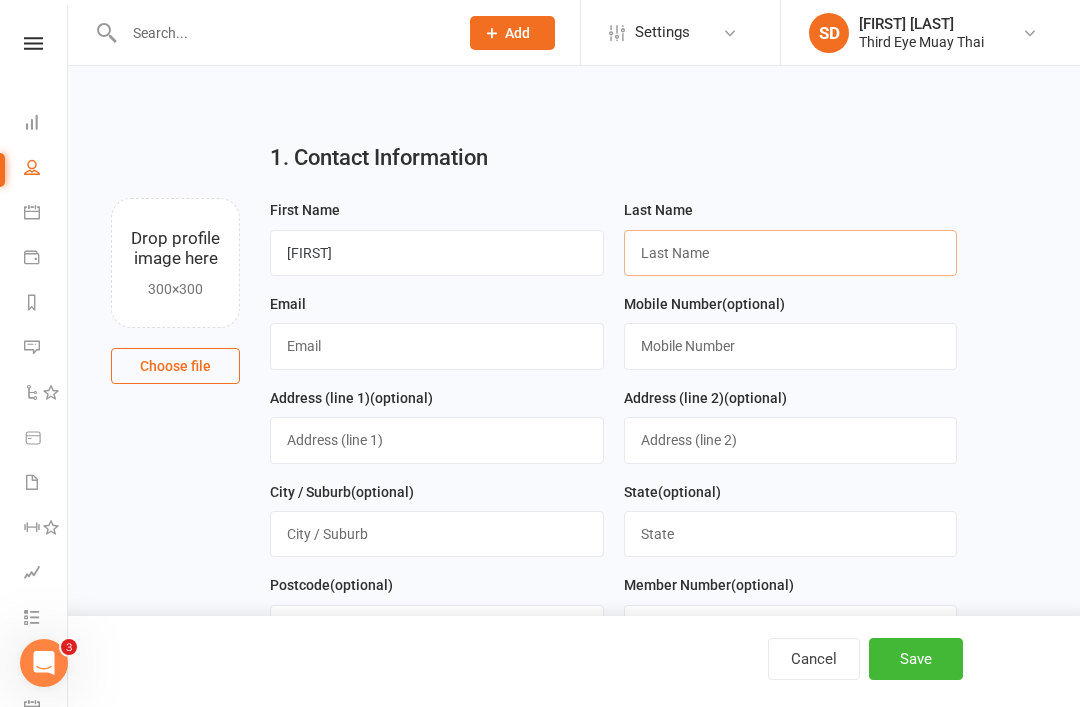 click at bounding box center (791, 253) 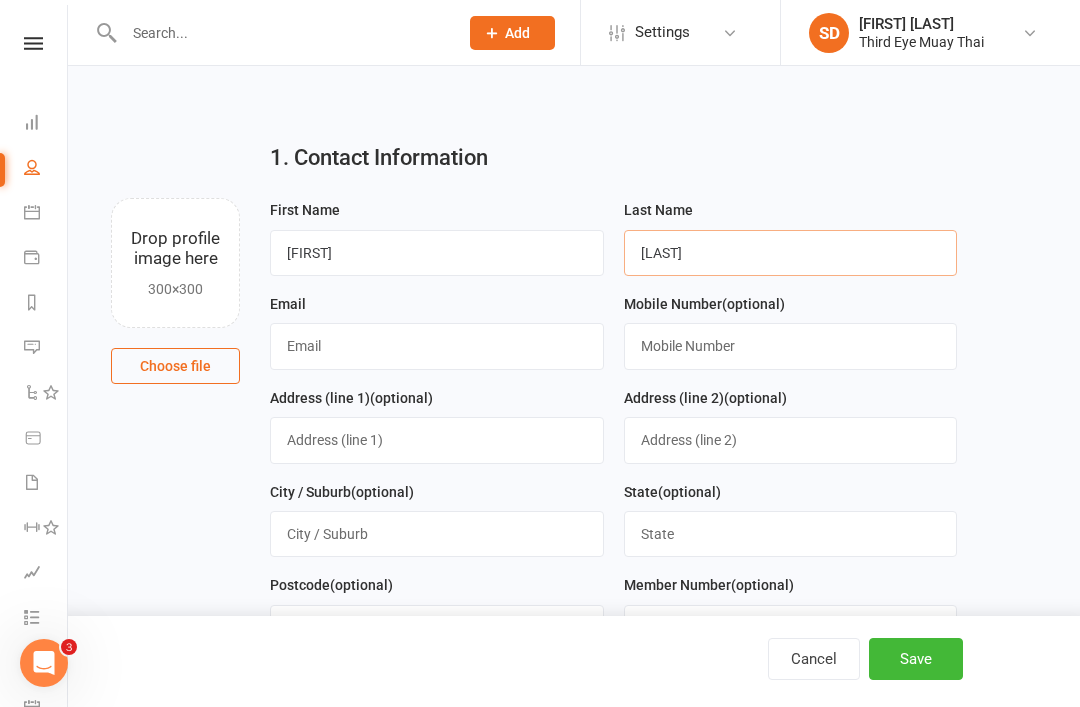 type on "McInnes" 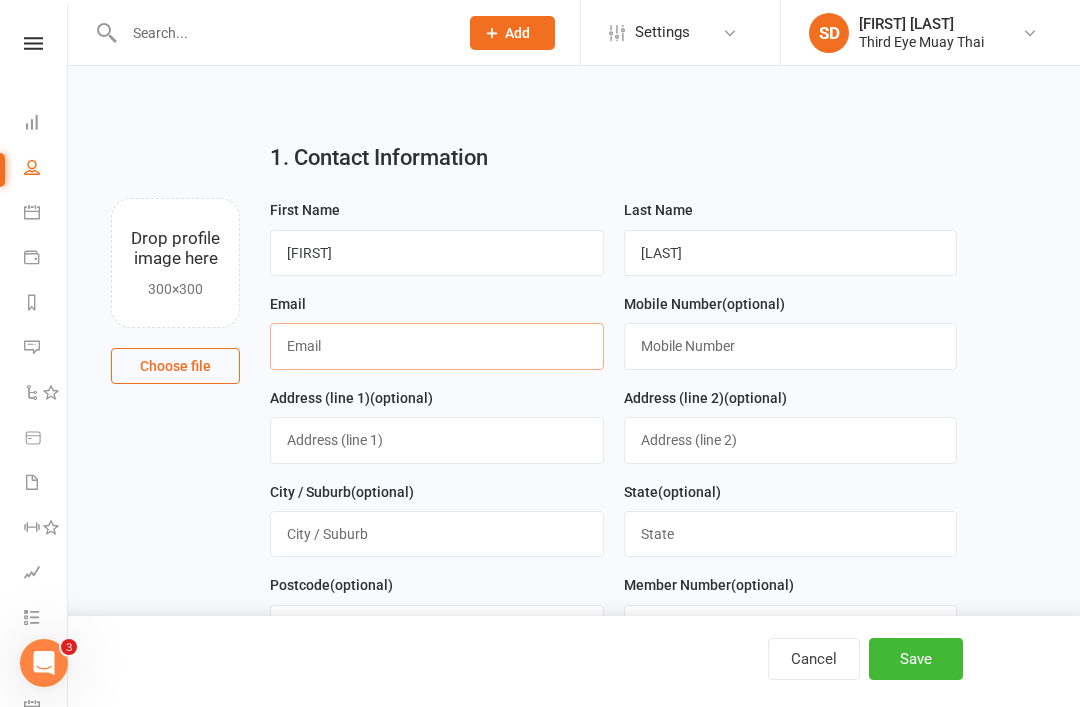 click at bounding box center (437, 346) 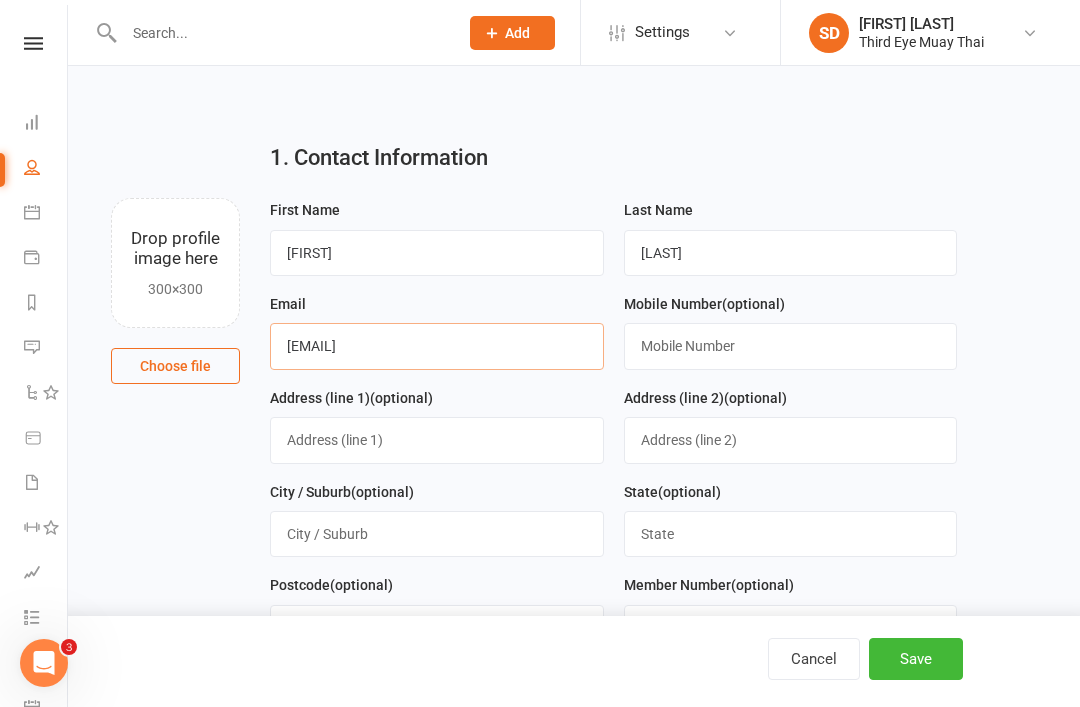 type on "connor.mcinnes16@outlook.com" 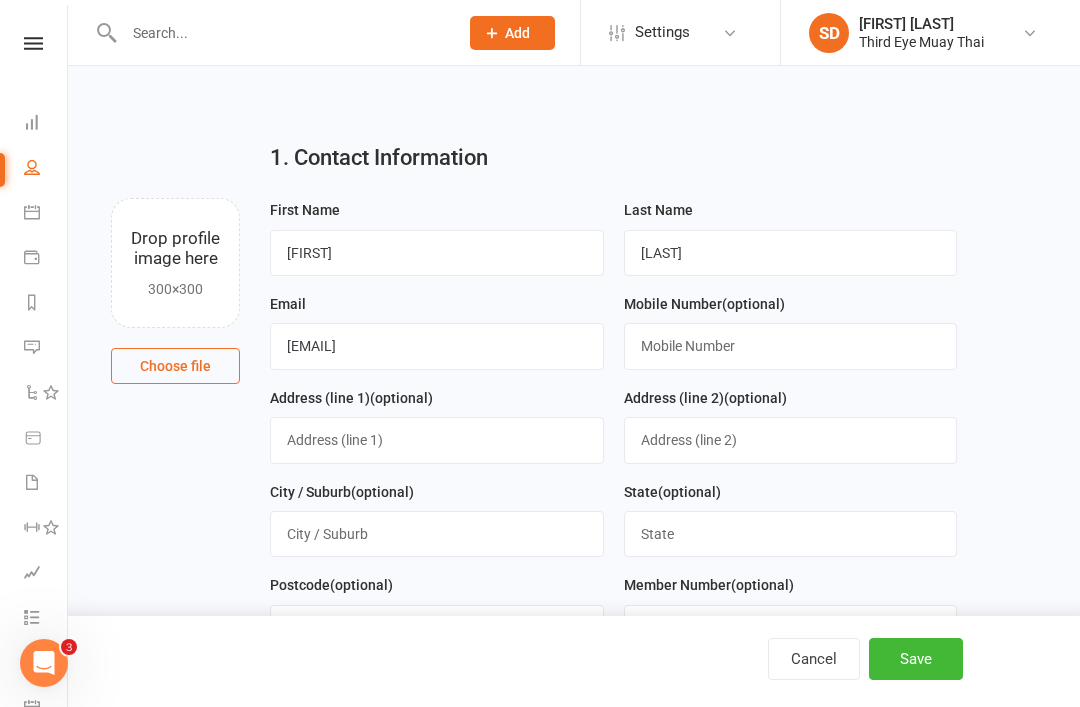 click on "Save" at bounding box center (916, 659) 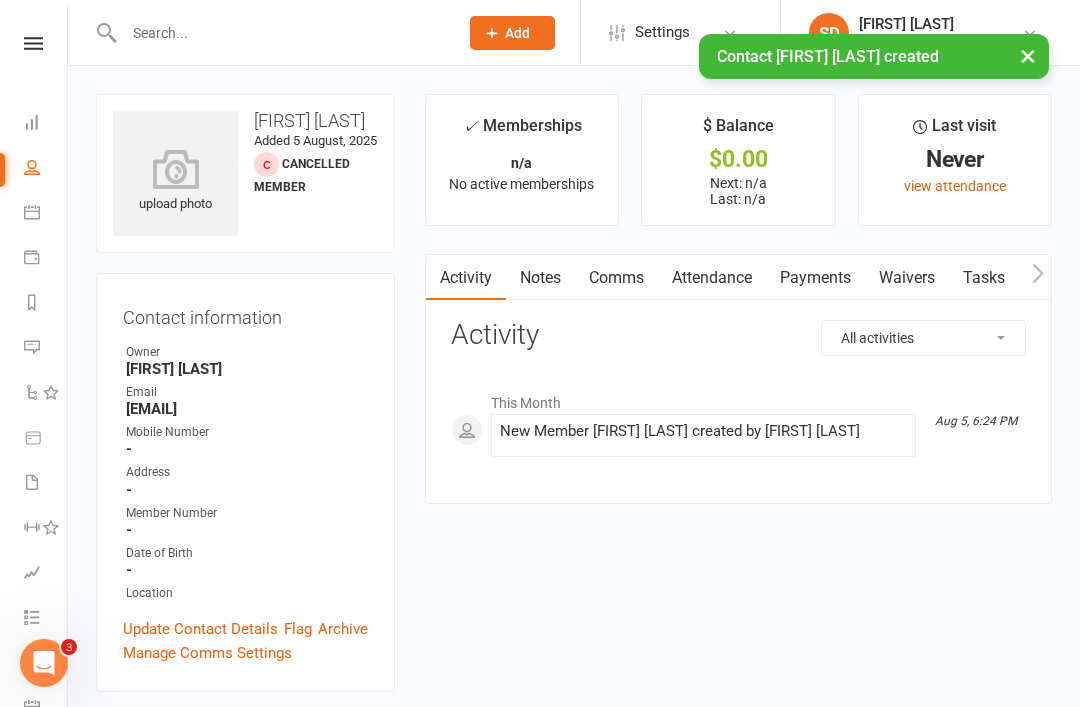 click at bounding box center (175, 169) 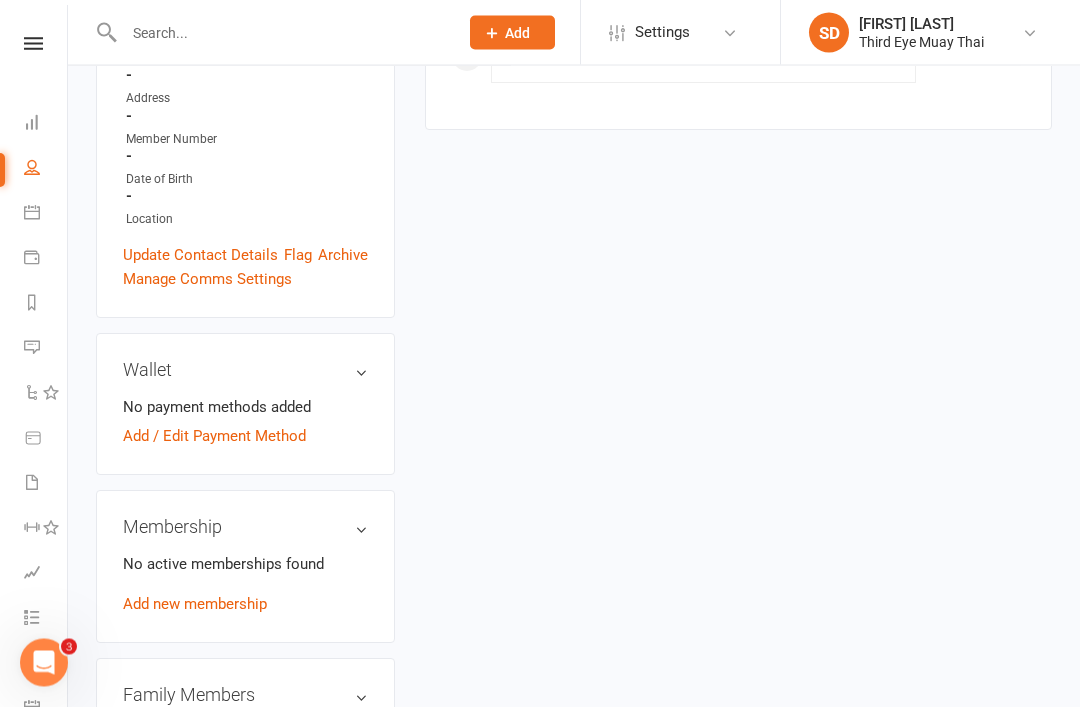 click on "Add new membership" at bounding box center [195, 605] 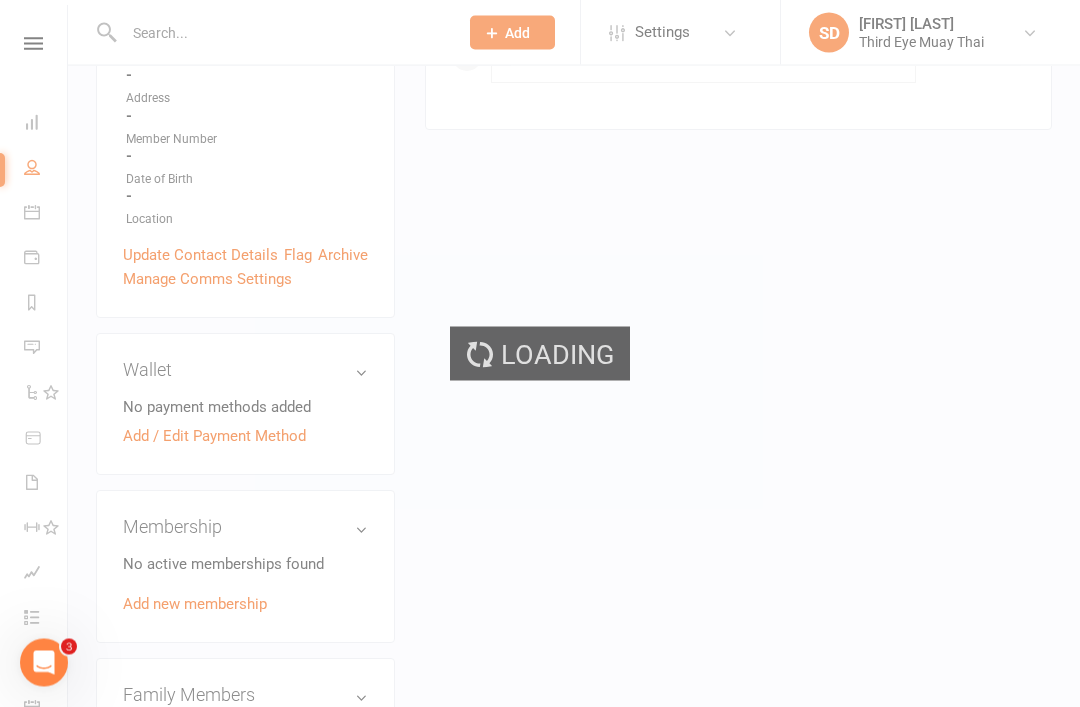 scroll, scrollTop: 374, scrollLeft: 0, axis: vertical 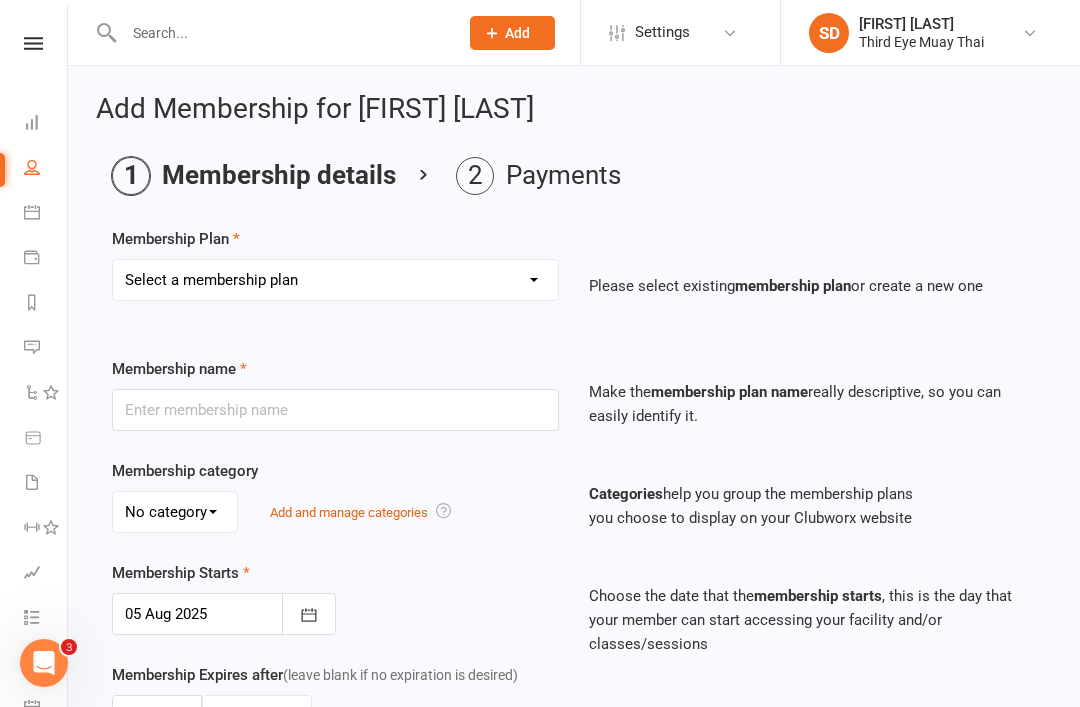 click on "Select a membership plan Create new Membership Plan 1 per week casual visit 1 per week casual visit (no registration fee) 2 sessions per week (no registration fee) Unlimited sessions per week (no registration fee) 2 sessions per week Unlimited sessions per week Unlimited sessions monthly Unlimited sessions monthly (no registration fee) Unlimited sessions 3 monthly Unlimited sessions 3 monthly (no registration fee) Unlimited sessions 6 monthly (no registration fee) 4 sessions per week monthly (no registration fee) 4 sessions per week 55 (no registration fee) 2 Weeks for $39 Plus FREE Gloves! Two Week Trial $39 - Tap Kids and Teens 1 Per Week Kids and Teens 2 Per Week Kids and Teens 3 Per Week Kids and Teens Unlimited Per Week 3 sessions per week Referral - 1 week free" at bounding box center (335, 280) 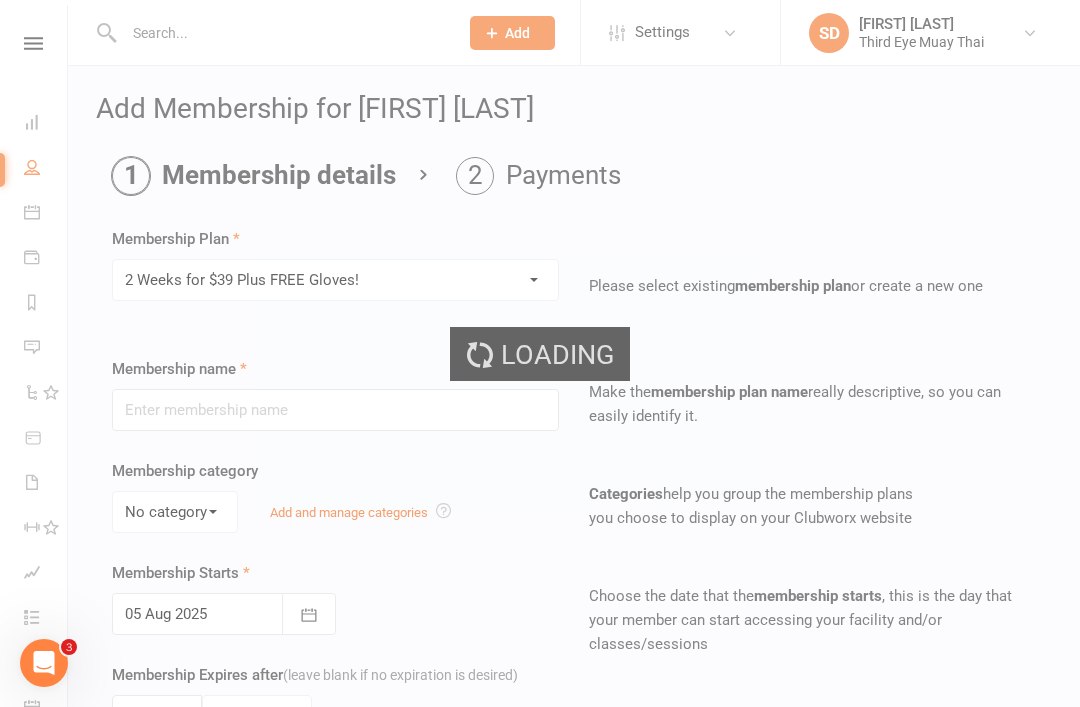 type on "2 Weeks for $39 Plus FREE Gloves!" 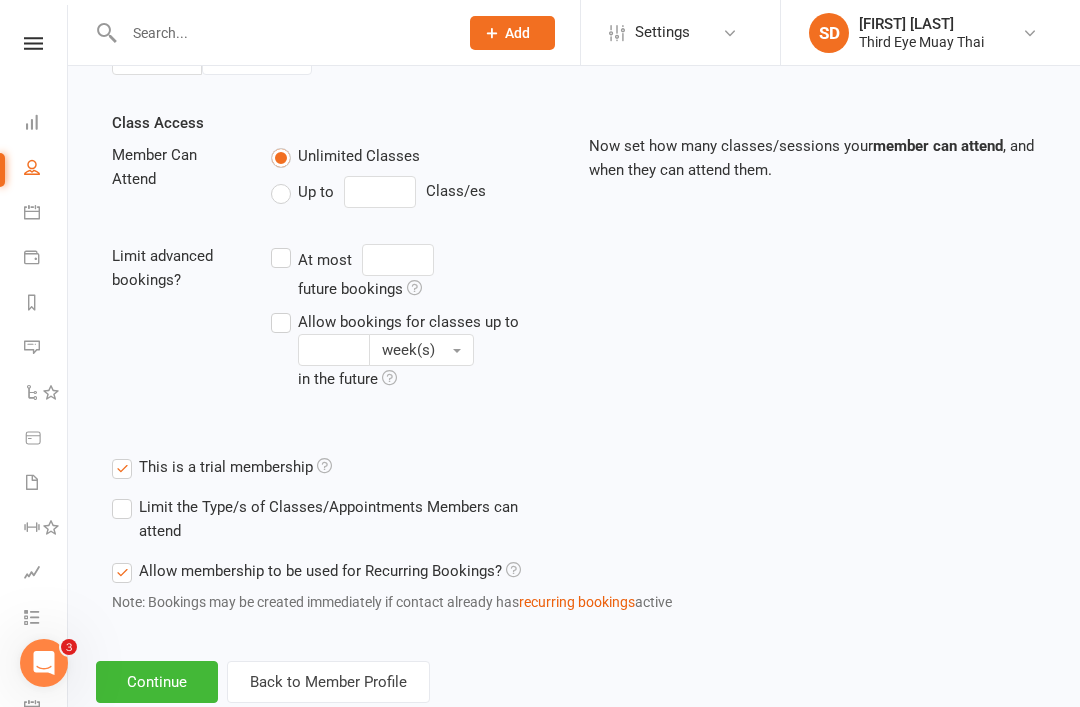 scroll, scrollTop: 667, scrollLeft: 0, axis: vertical 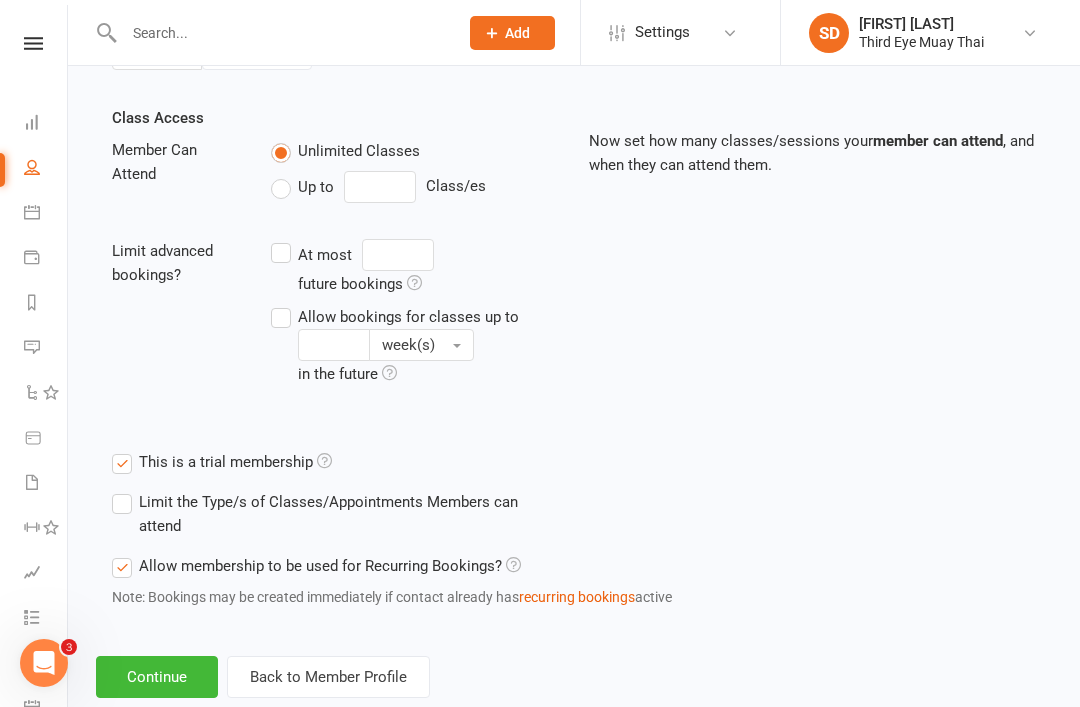 click on "Continue" at bounding box center (157, 677) 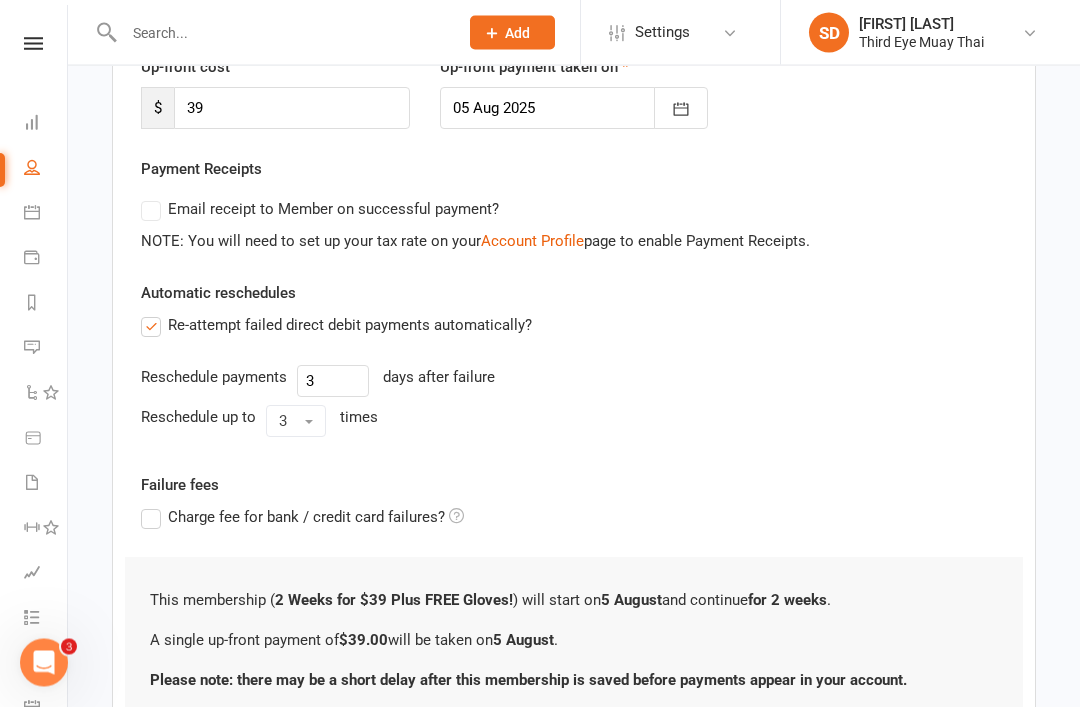 scroll, scrollTop: 414, scrollLeft: 0, axis: vertical 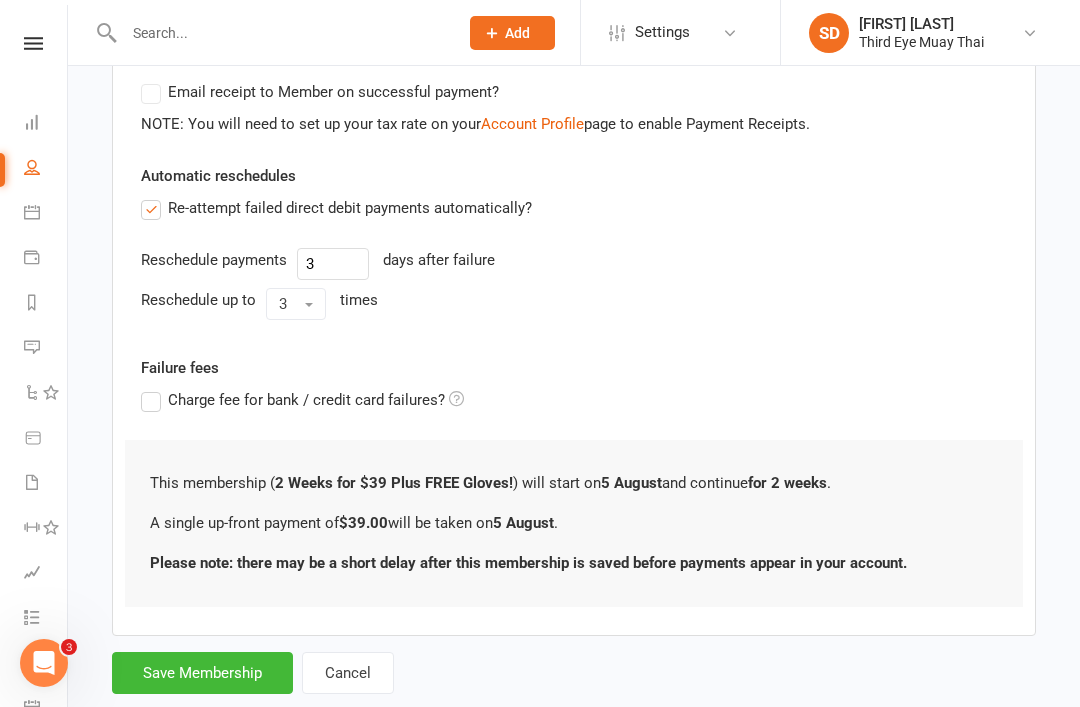 click on "Save Membership" at bounding box center (202, 673) 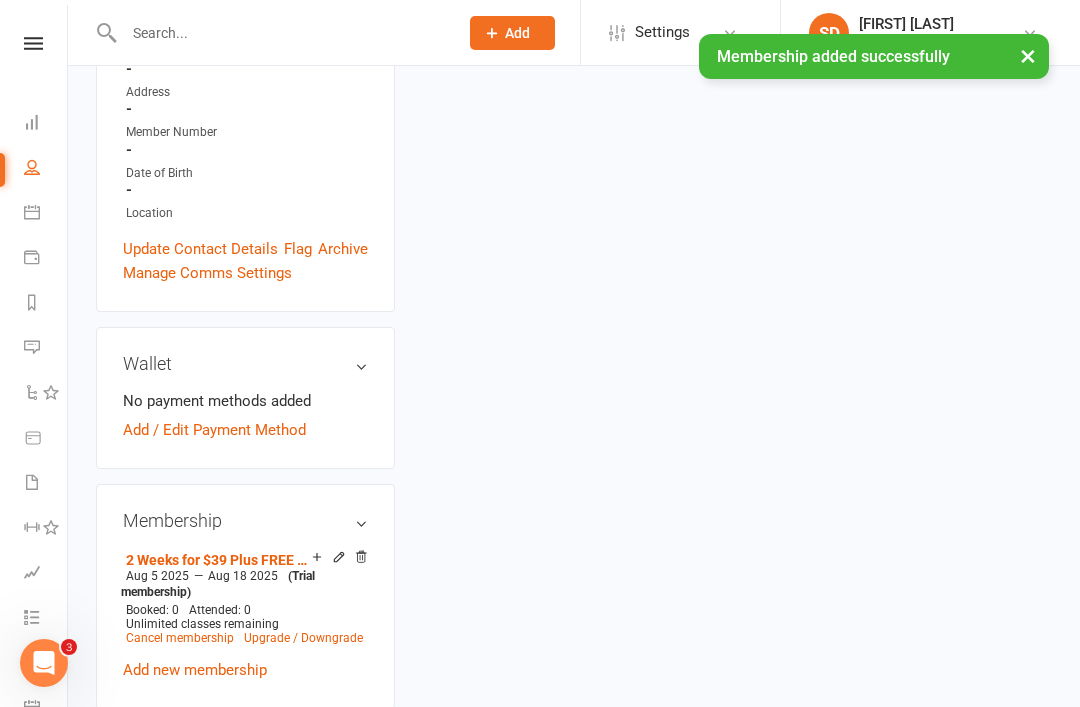 scroll, scrollTop: 0, scrollLeft: 0, axis: both 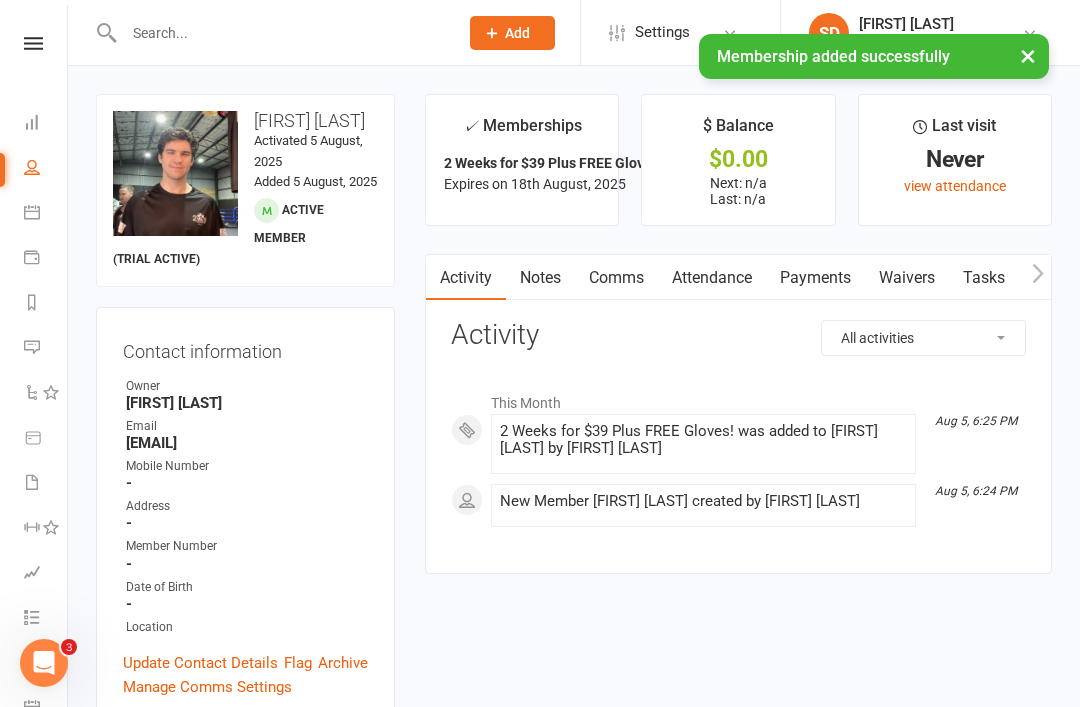 click at bounding box center (281, 33) 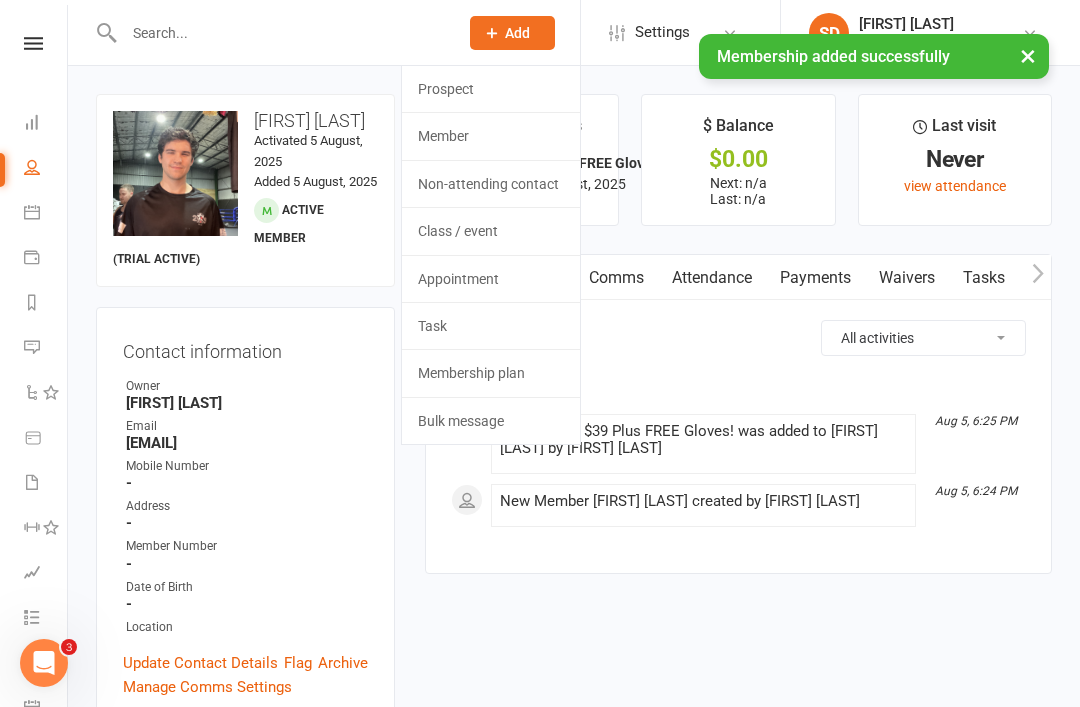 click on "Member" 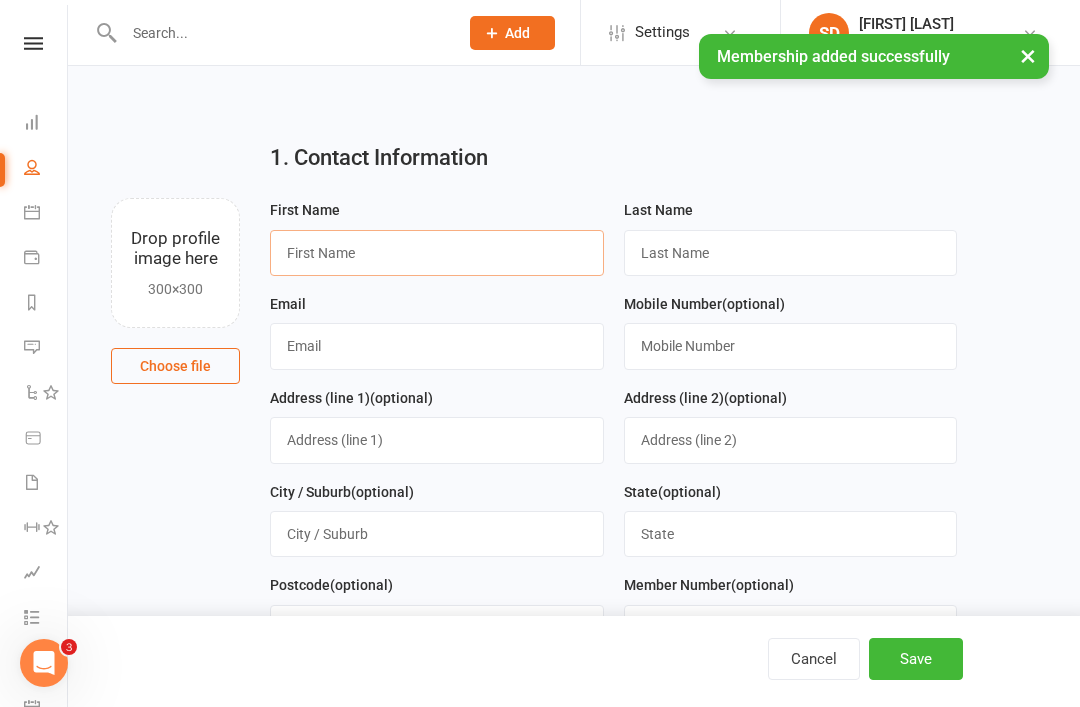 click at bounding box center (437, 253) 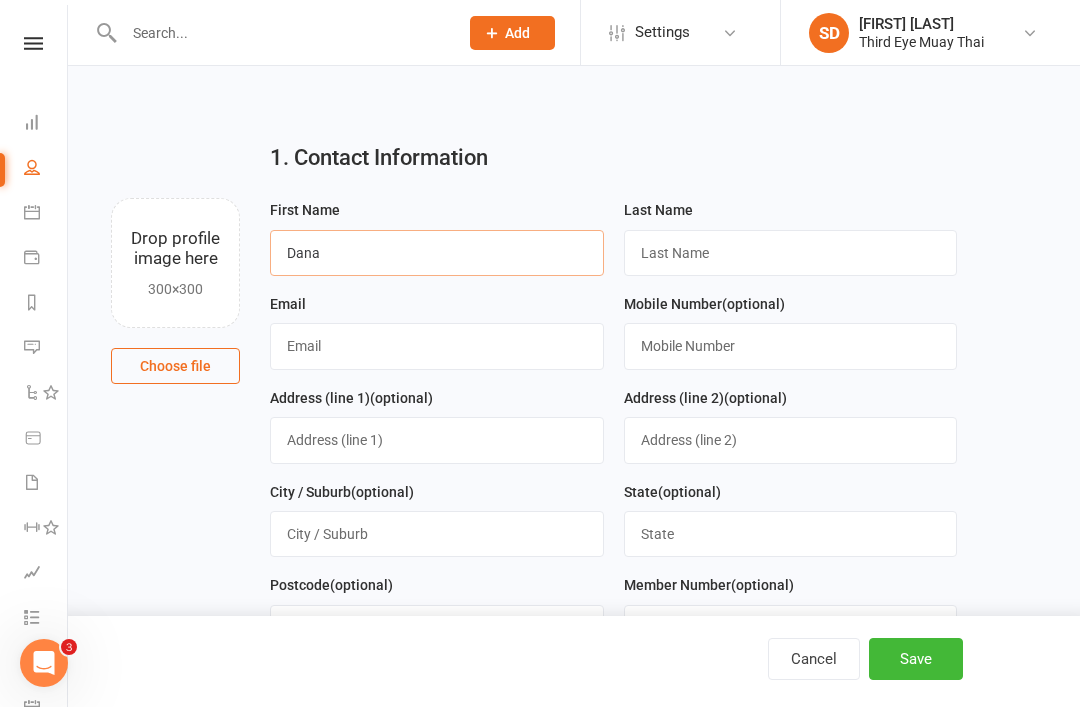 type on "Dana" 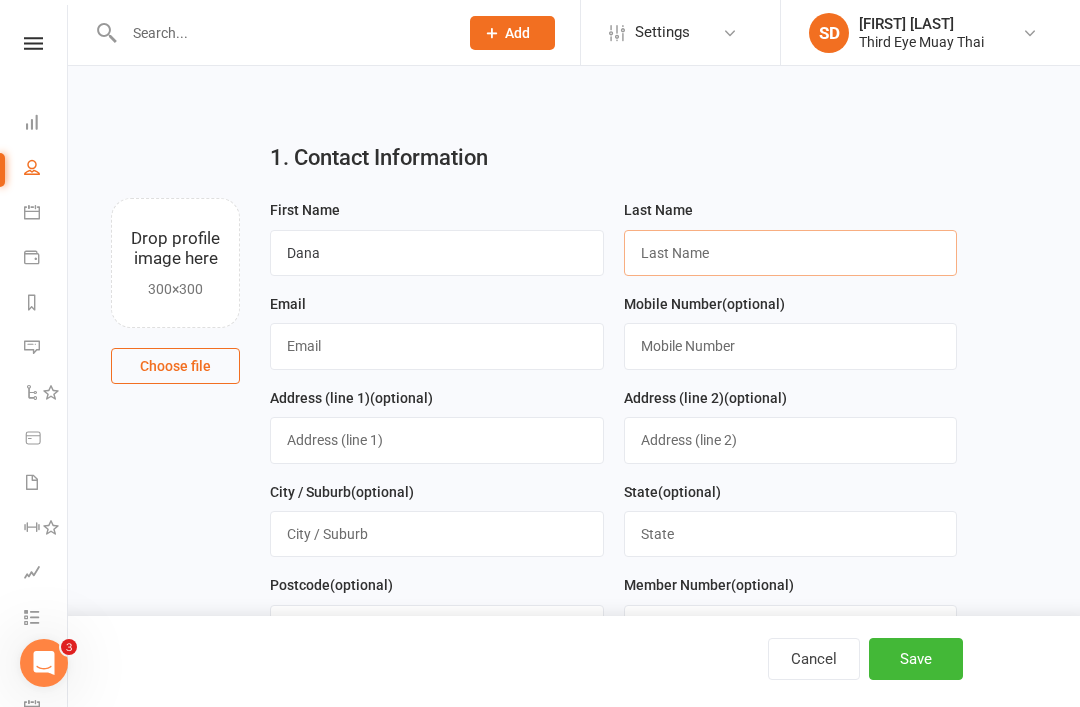 click at bounding box center [791, 253] 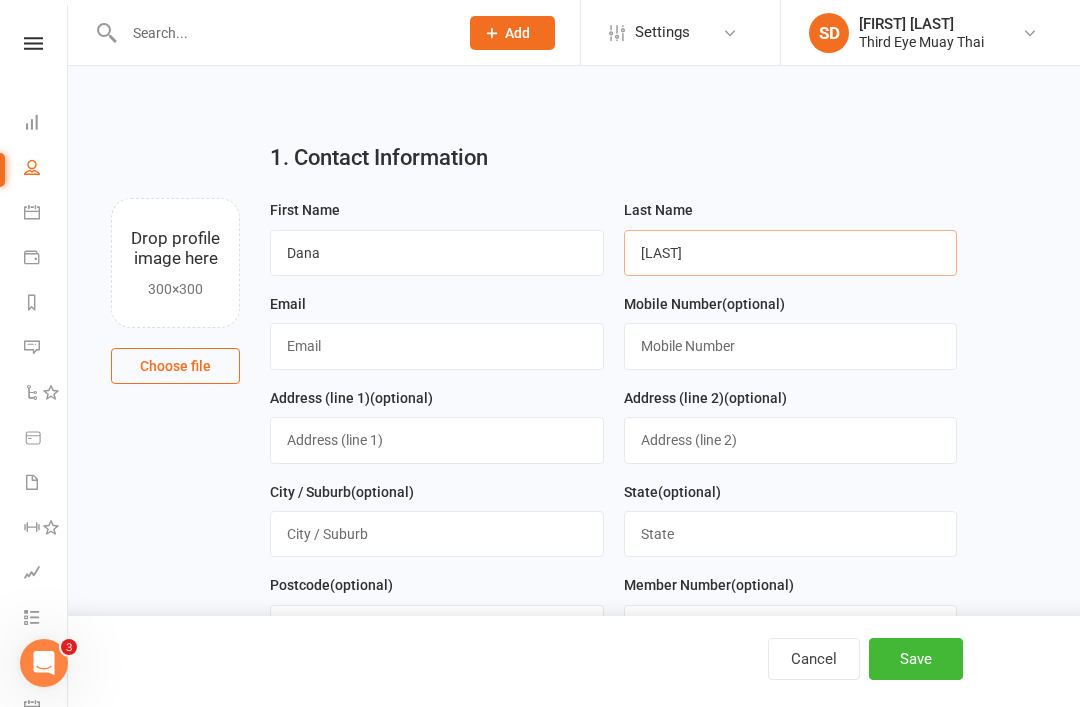 type on "Ohmenzetter" 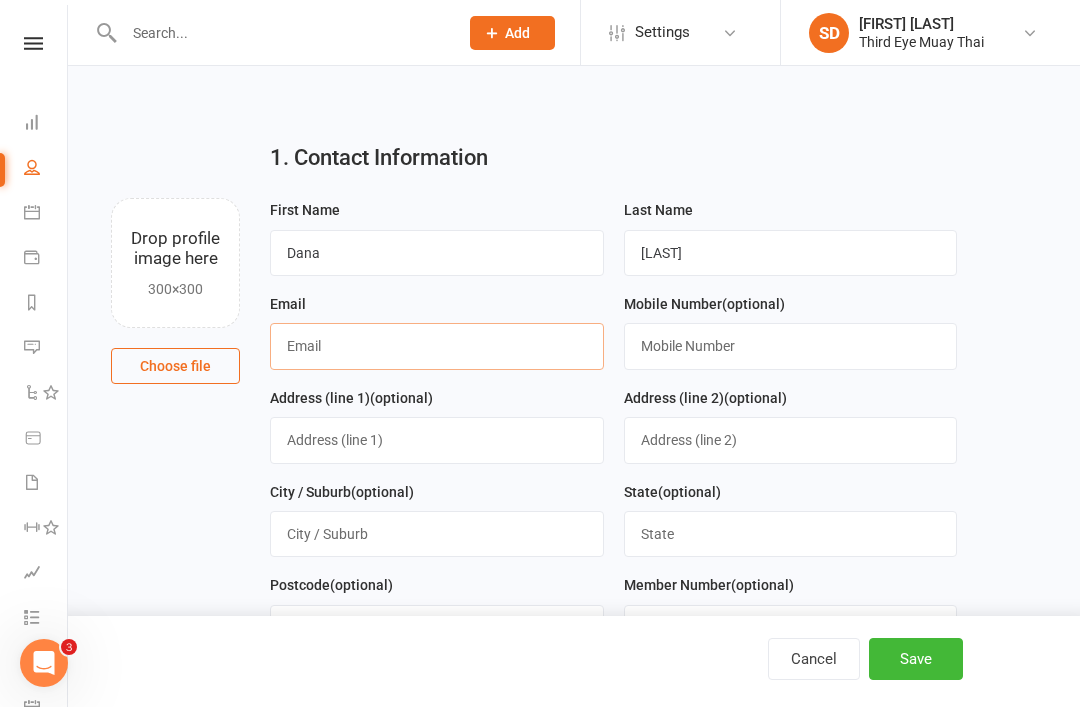 click at bounding box center (437, 346) 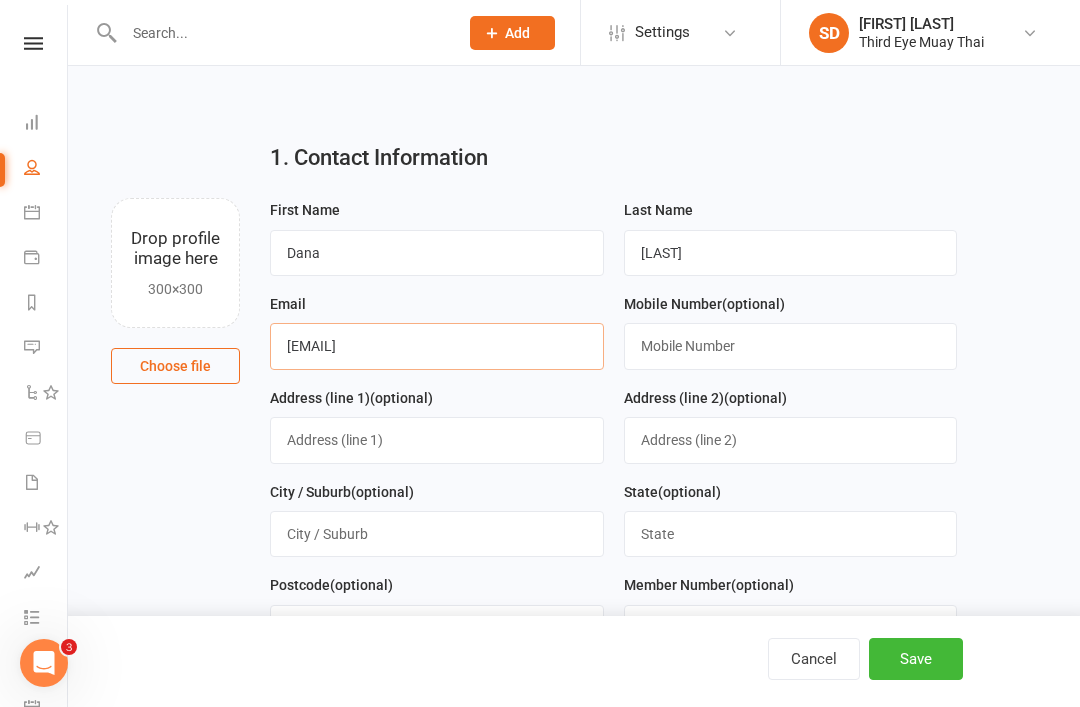 type on "danarose080@gmail.com" 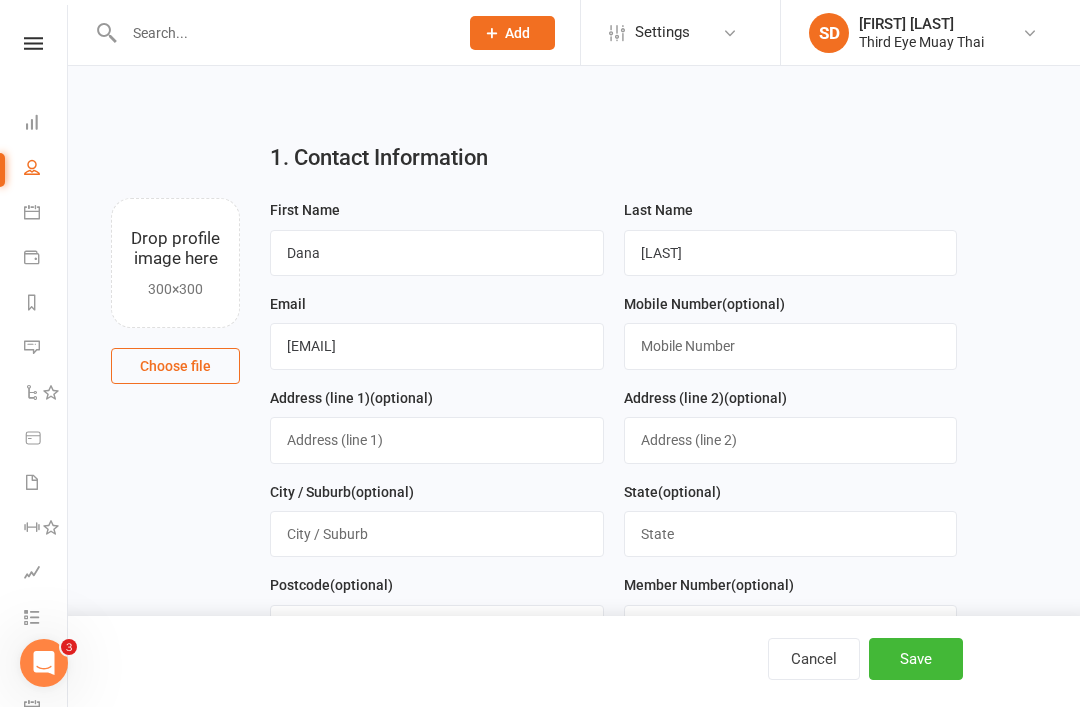 click on "Save" at bounding box center [916, 659] 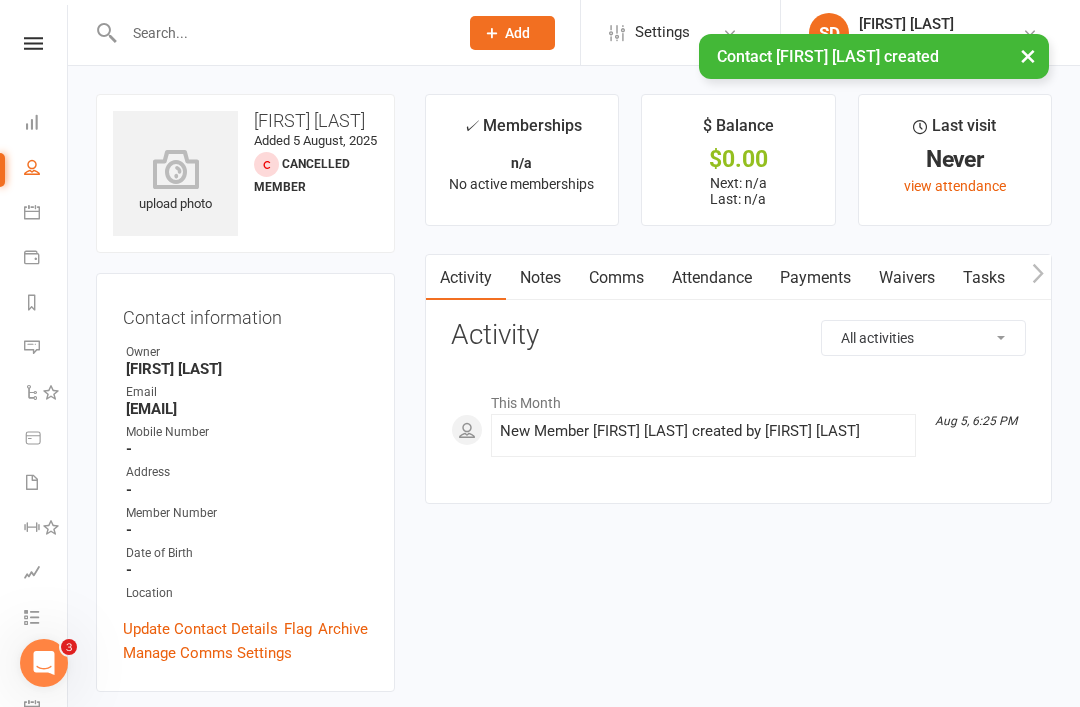 click on "upload photo" at bounding box center [175, 182] 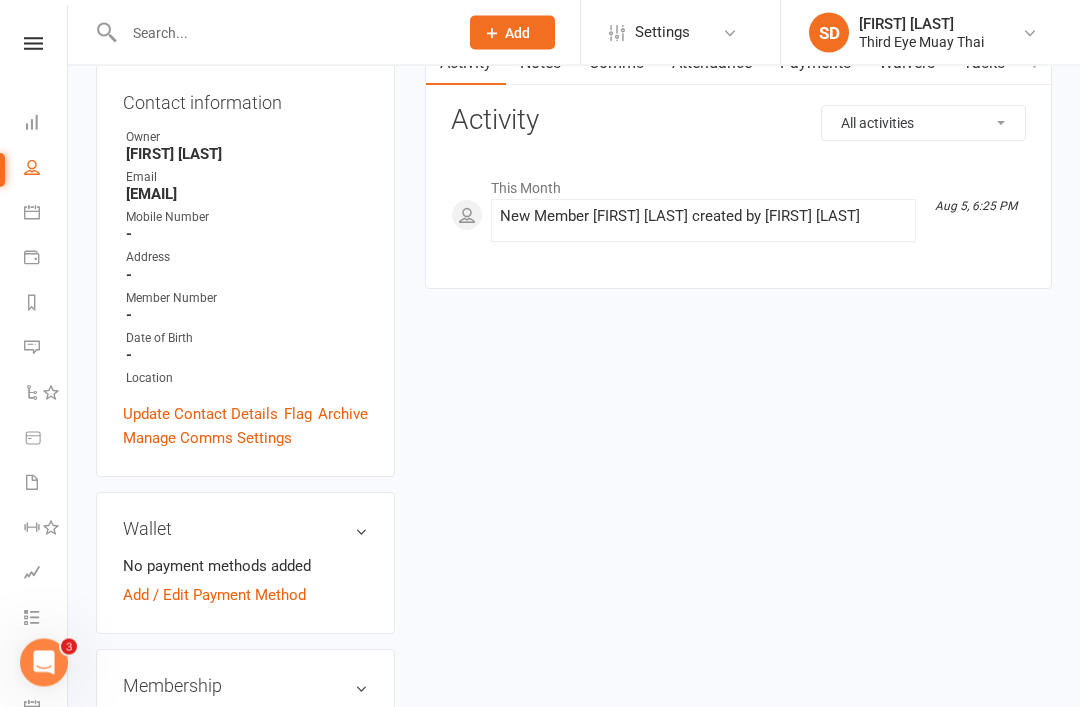 scroll, scrollTop: 307, scrollLeft: 0, axis: vertical 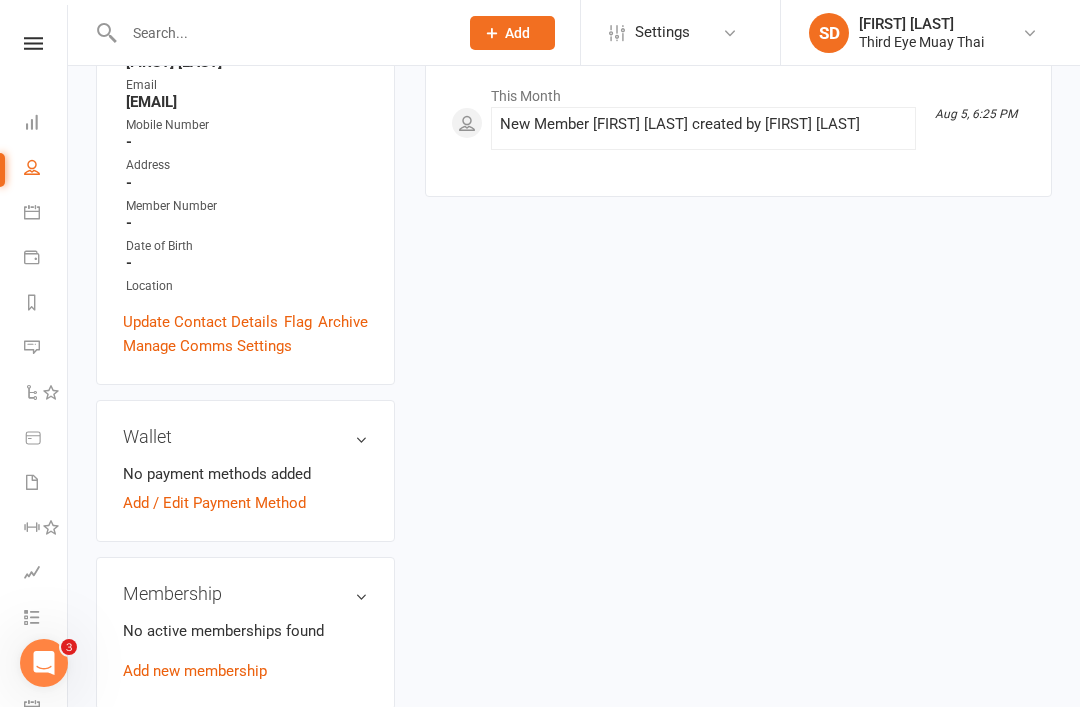click on "No active memberships found Add new membership" at bounding box center [245, 651] 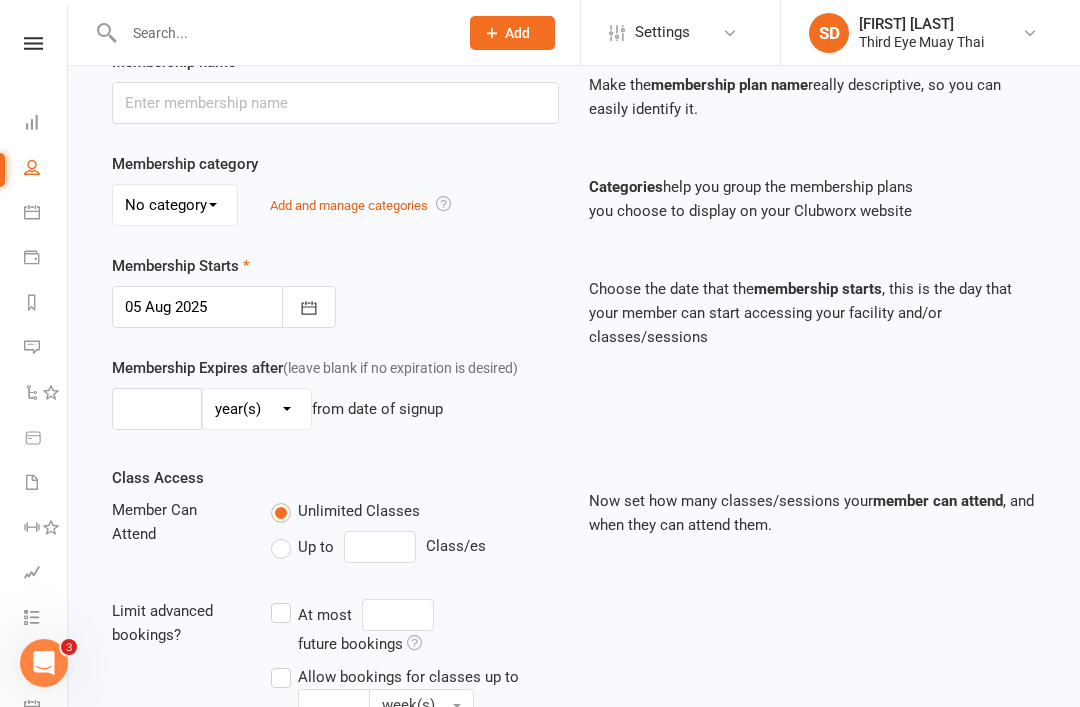 scroll, scrollTop: 0, scrollLeft: 0, axis: both 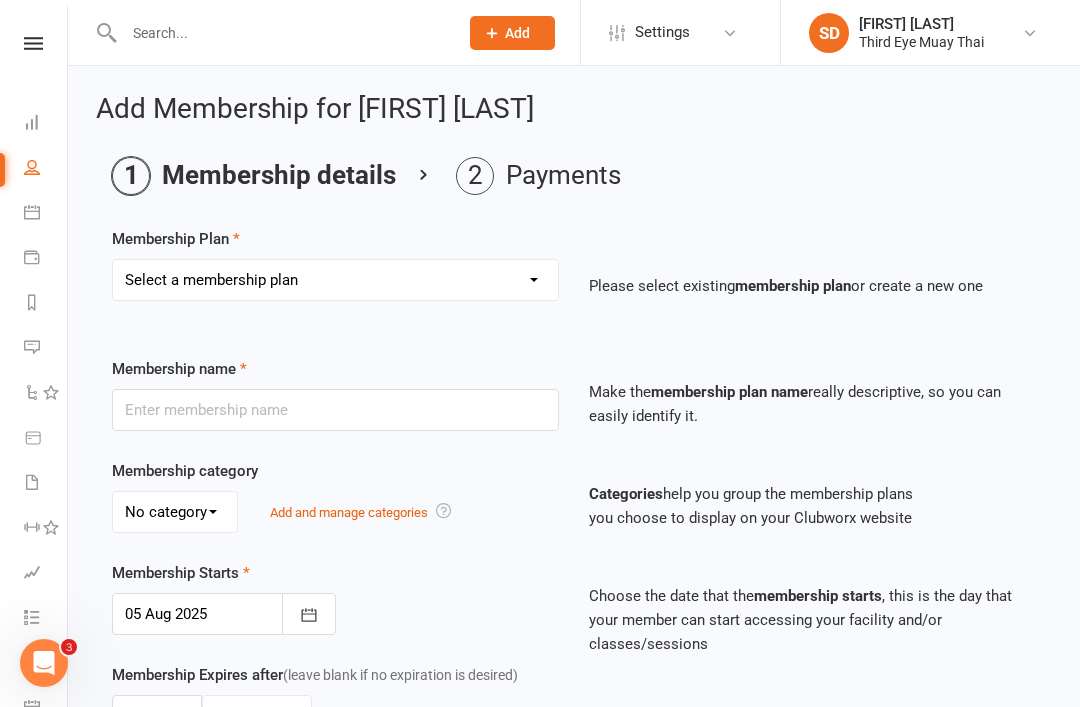 click on "Select a membership plan Create new Membership Plan 1 per week casual visit 1 per week casual visit (no registration fee) 2 sessions per week (no registration fee) Unlimited sessions per week (no registration fee) 2 sessions per week Unlimited sessions per week Unlimited sessions monthly Unlimited sessions monthly (no registration fee) Unlimited sessions 3 monthly Unlimited sessions 3 monthly (no registration fee) Unlimited sessions 6 monthly (no registration fee) 4 sessions per week monthly (no registration fee) 4 sessions per week 55 (no registration fee) 2 Weeks for $39 Plus FREE Gloves! Two Week Trial $39 - Tap Kids and Teens 1 Per Week Kids and Teens 2 Per Week Kids and Teens 3 Per Week Kids and Teens Unlimited Per Week 3 sessions per week Referral - 1 week free" at bounding box center [335, 280] 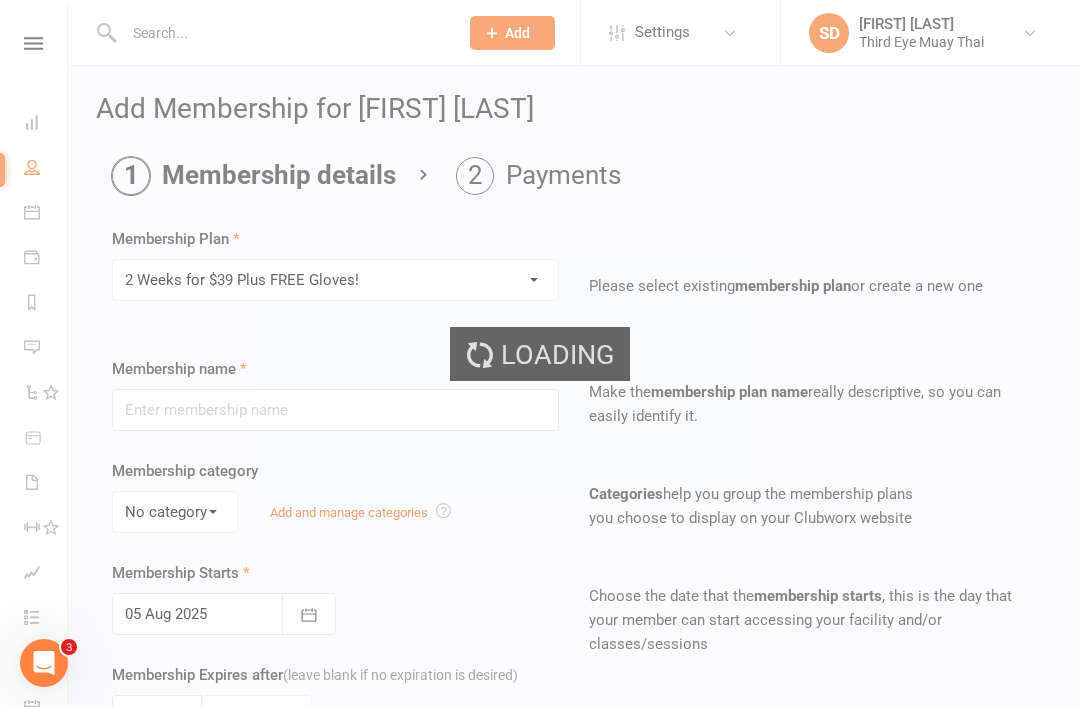 type on "2 Weeks for $39 Plus FREE Gloves!" 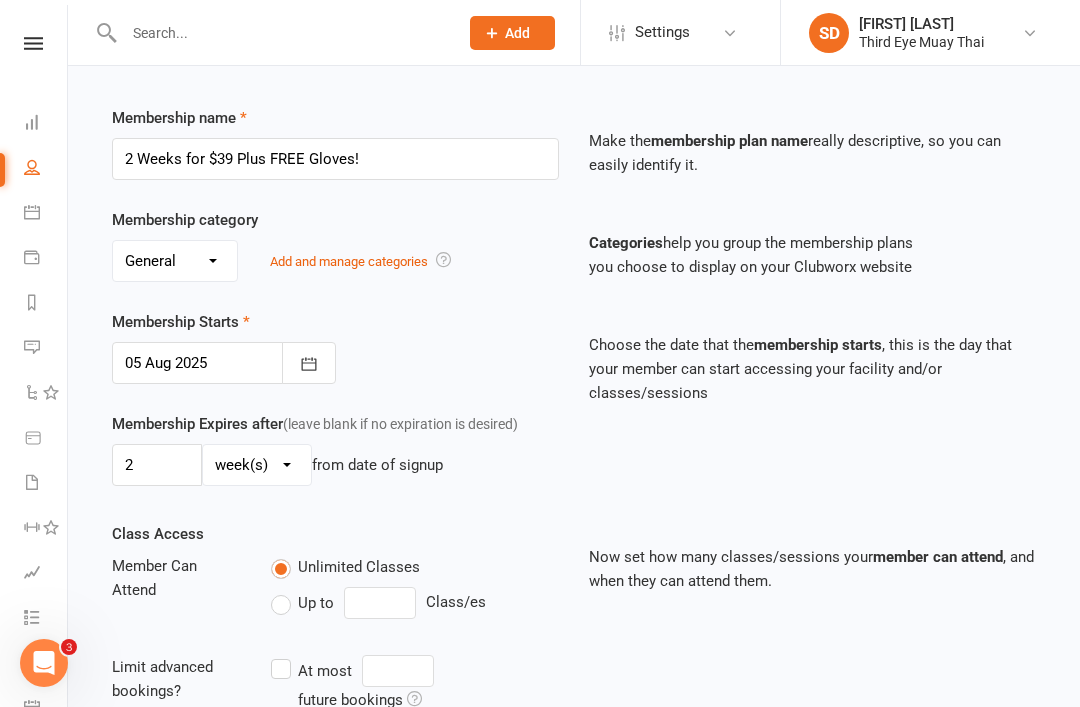 scroll, scrollTop: 667, scrollLeft: 0, axis: vertical 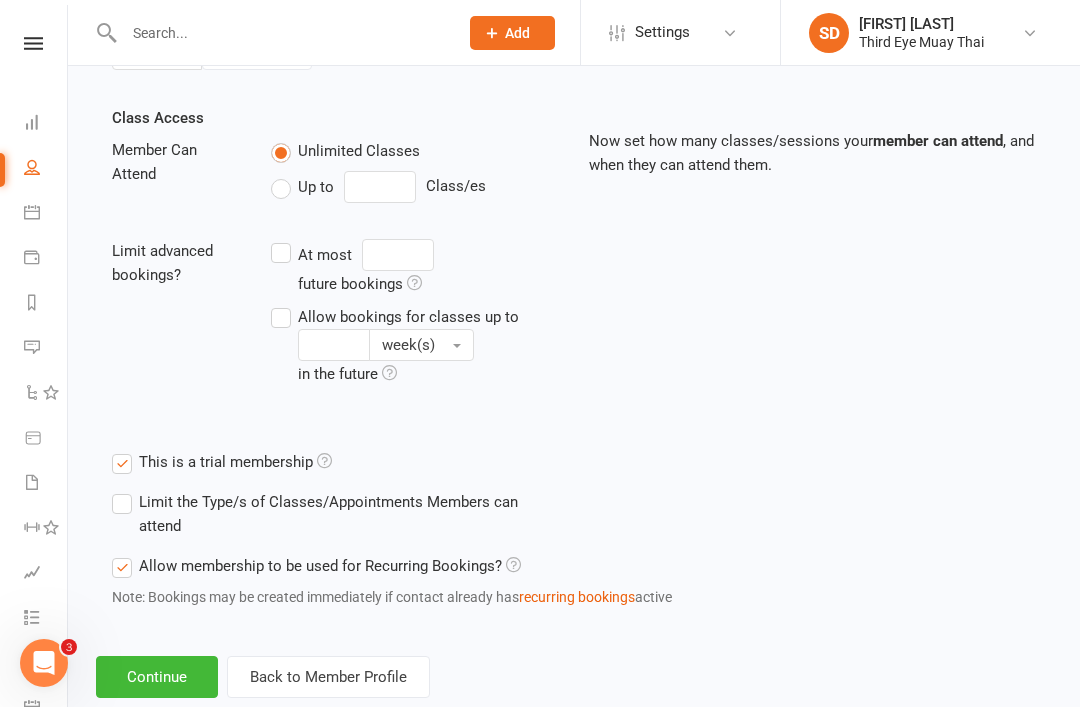 click on "Continue" at bounding box center (157, 677) 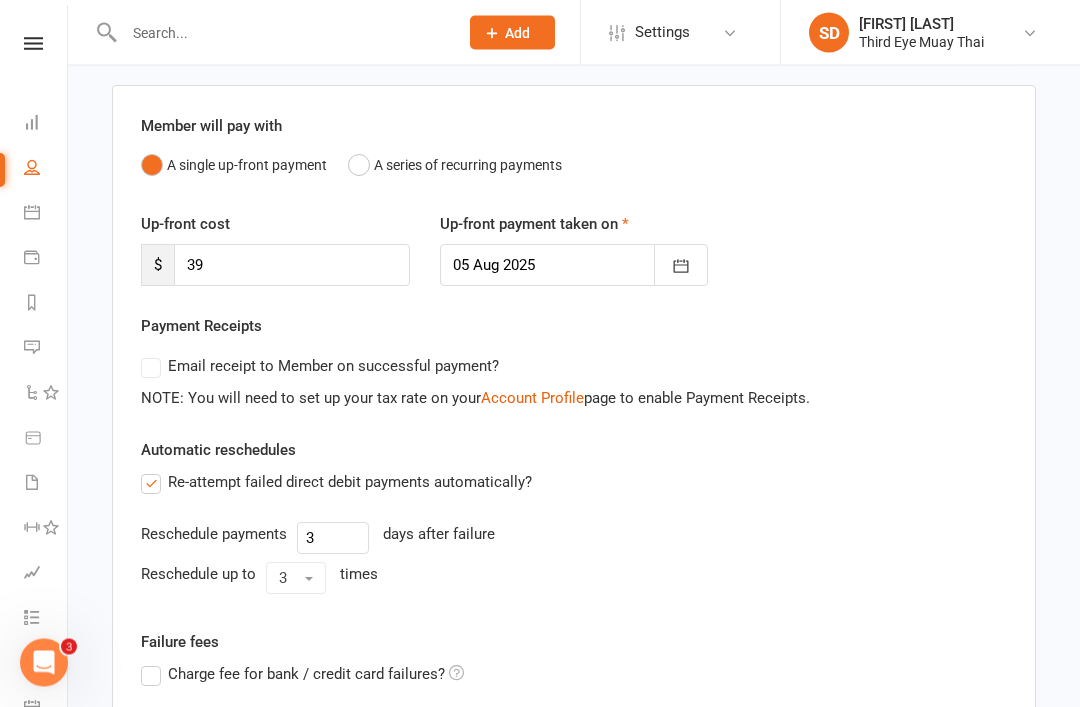 scroll, scrollTop: 414, scrollLeft: 0, axis: vertical 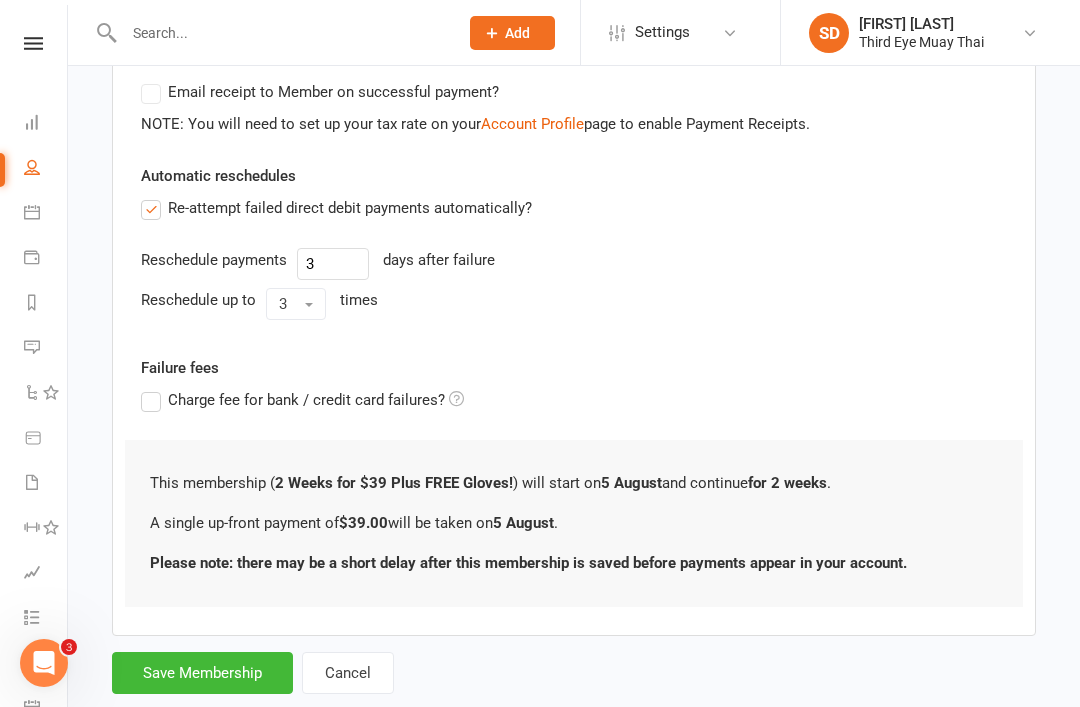 click on "Save Membership" at bounding box center (202, 673) 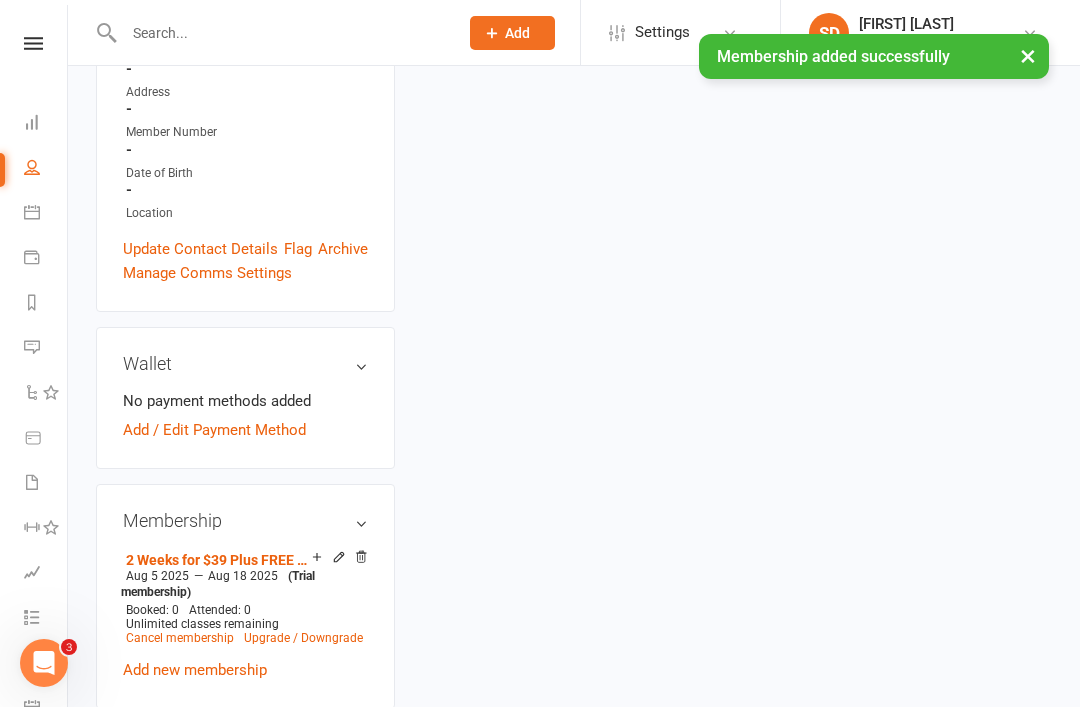 scroll, scrollTop: 0, scrollLeft: 0, axis: both 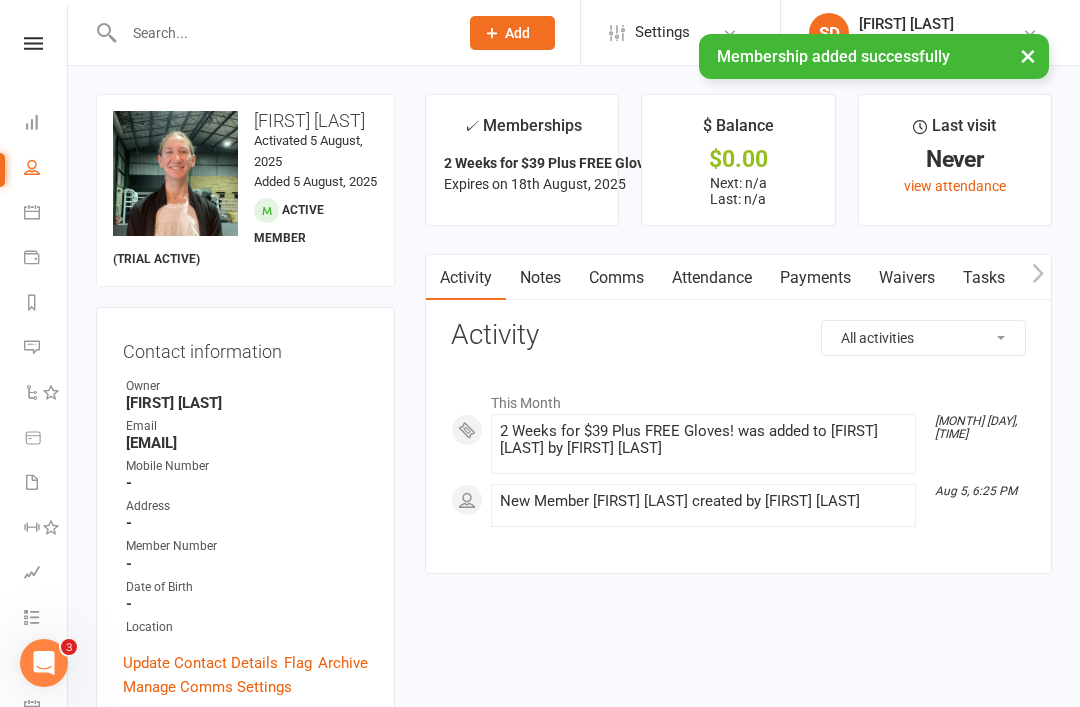 click at bounding box center [281, 33] 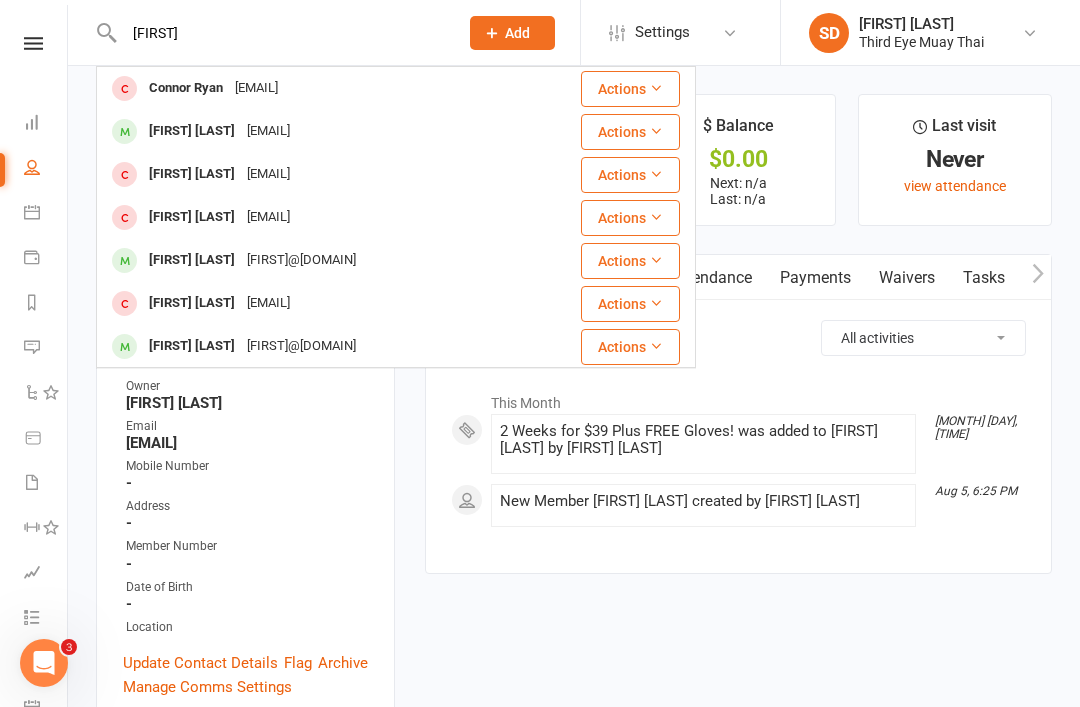 type on "Connor" 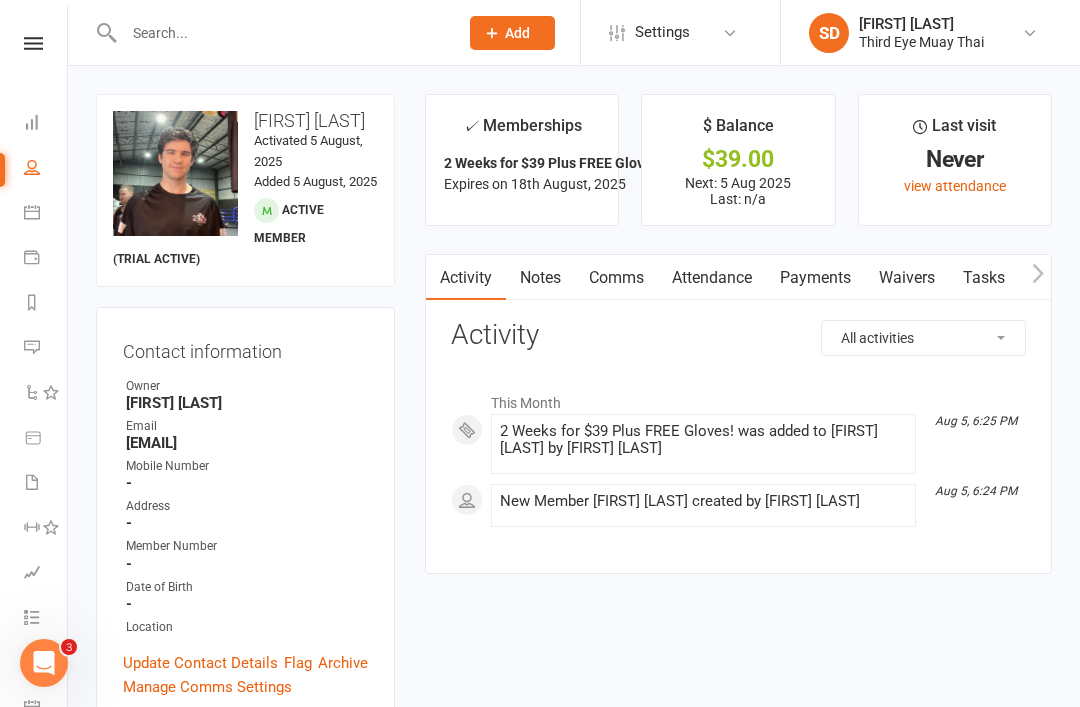 click on "Payments" at bounding box center [815, 278] 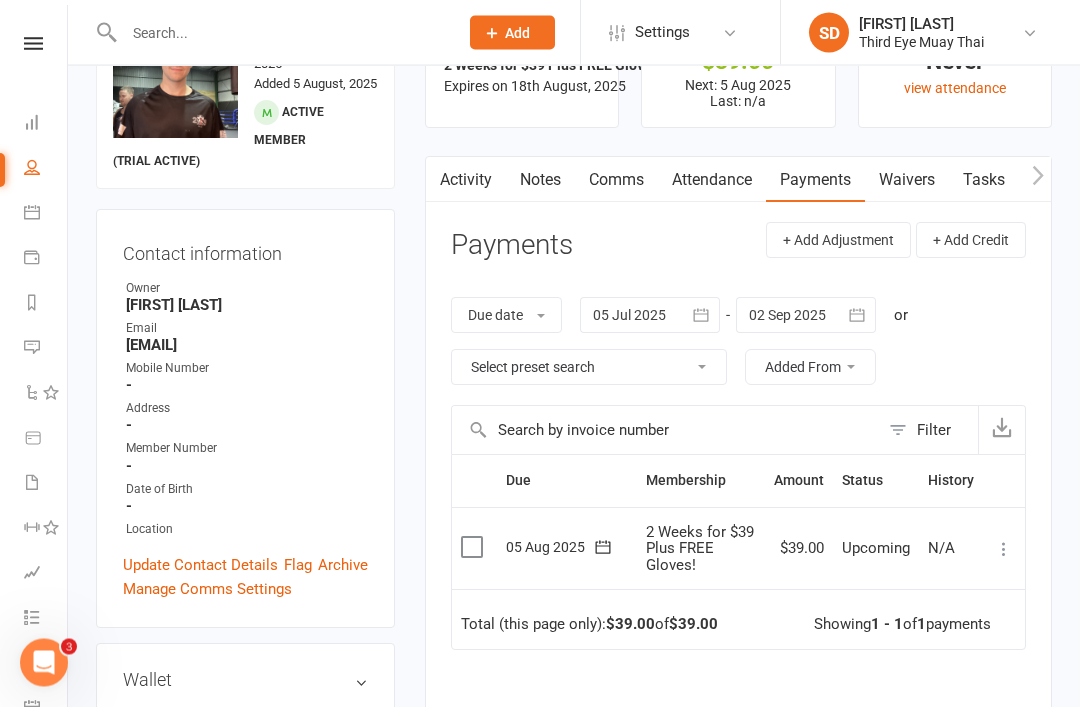 click at bounding box center (1004, 550) 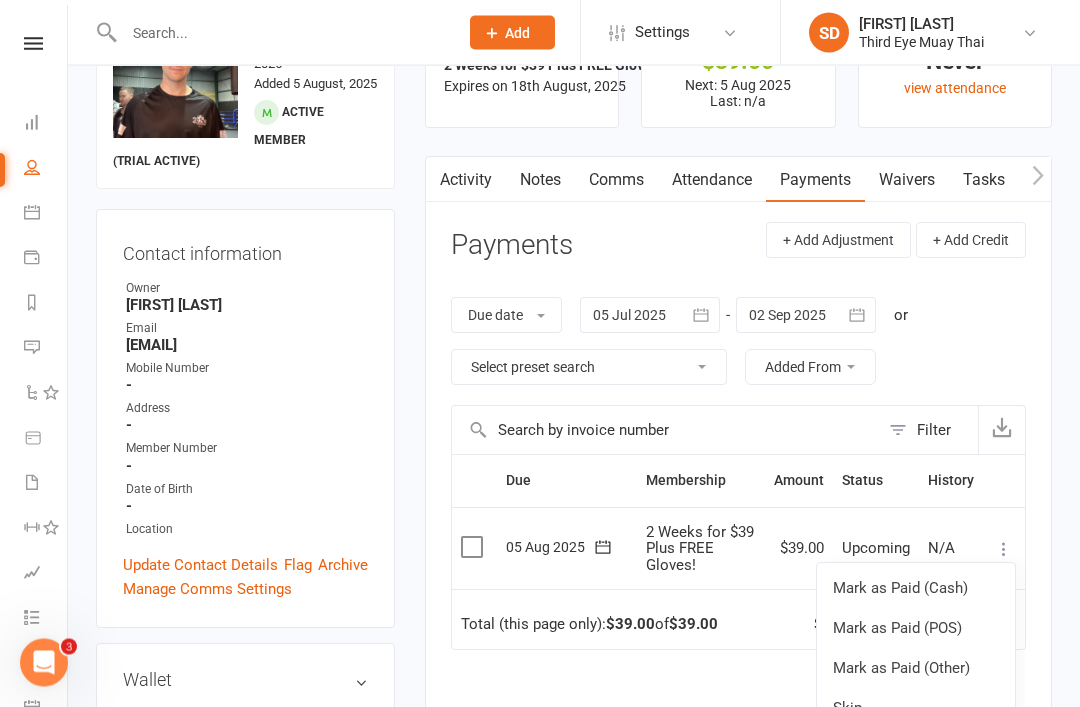 scroll, scrollTop: 98, scrollLeft: 0, axis: vertical 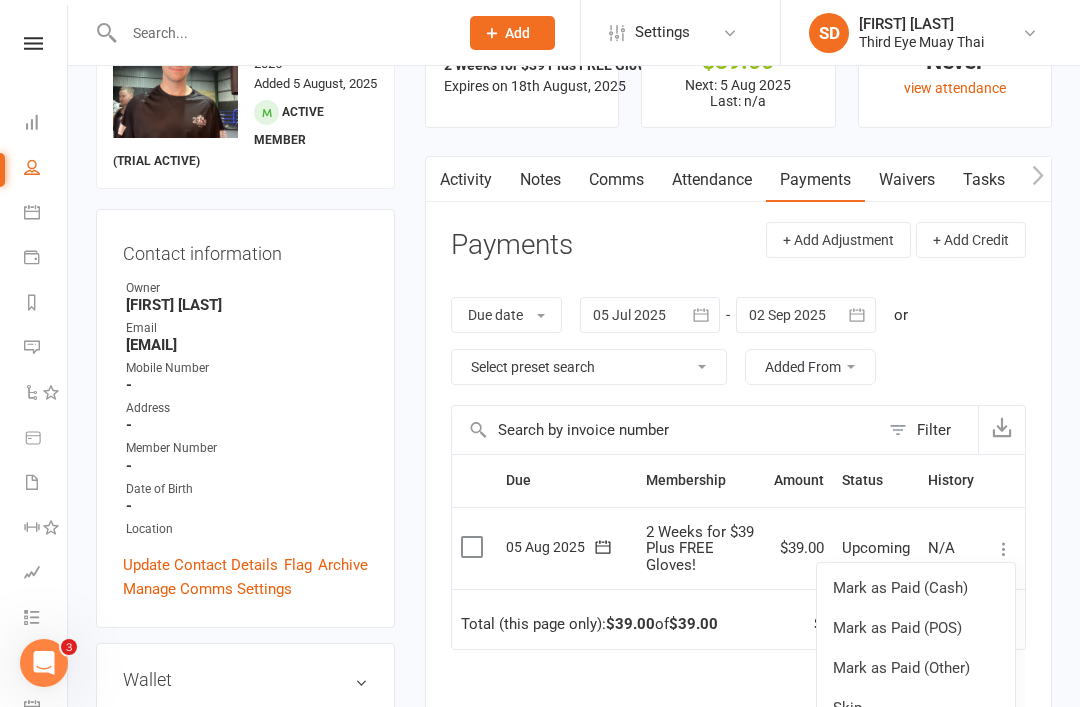 click on "Mark as Paid (POS)" at bounding box center (916, 628) 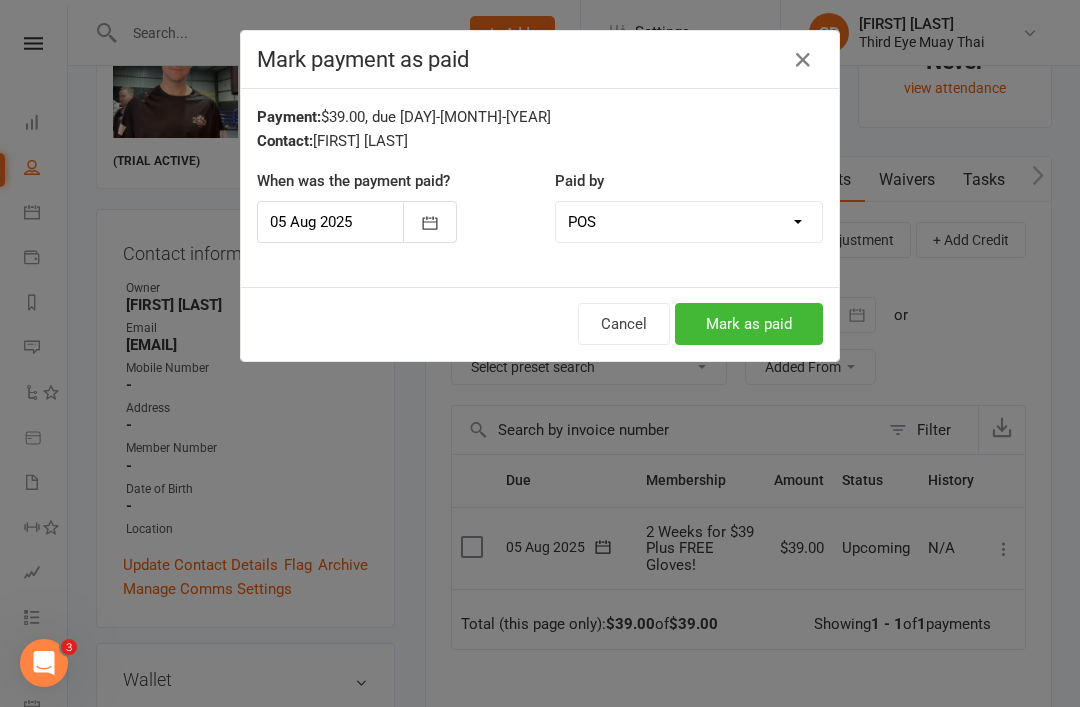 click on "Mark as paid" at bounding box center [749, 324] 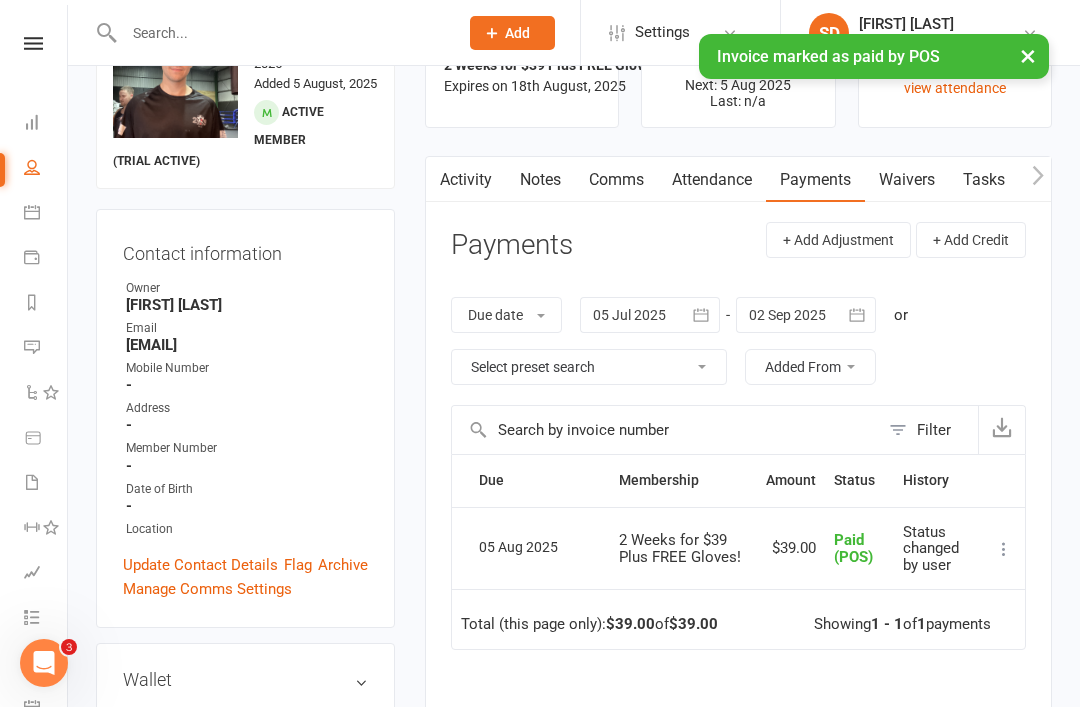 scroll, scrollTop: 0, scrollLeft: 0, axis: both 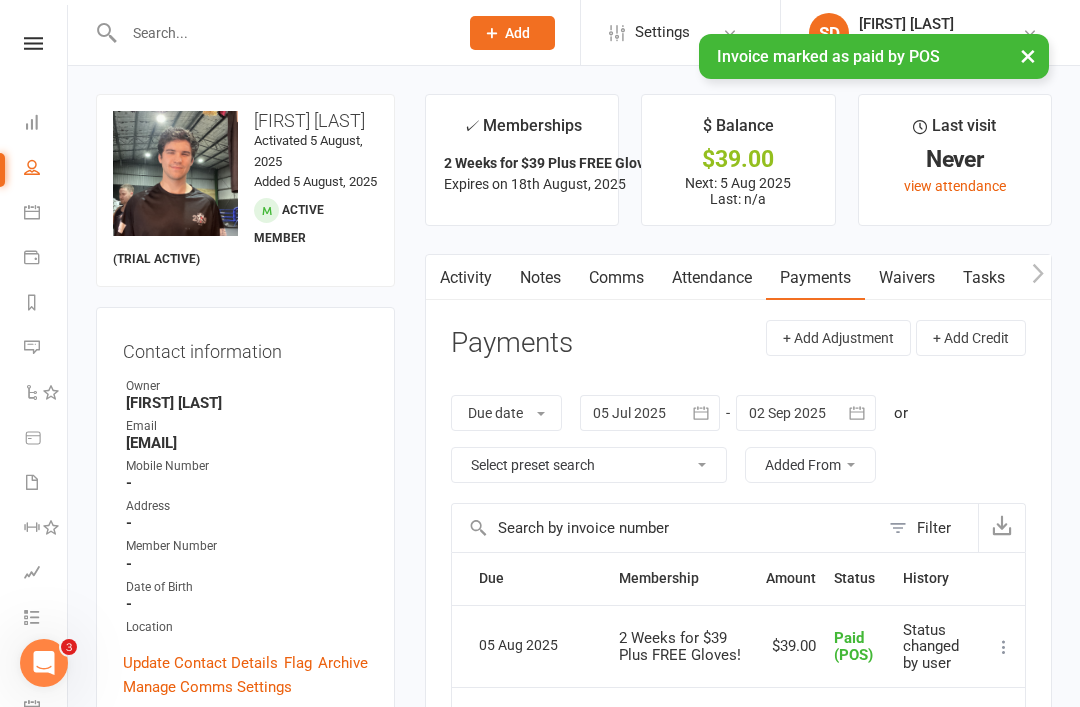 click at bounding box center [281, 33] 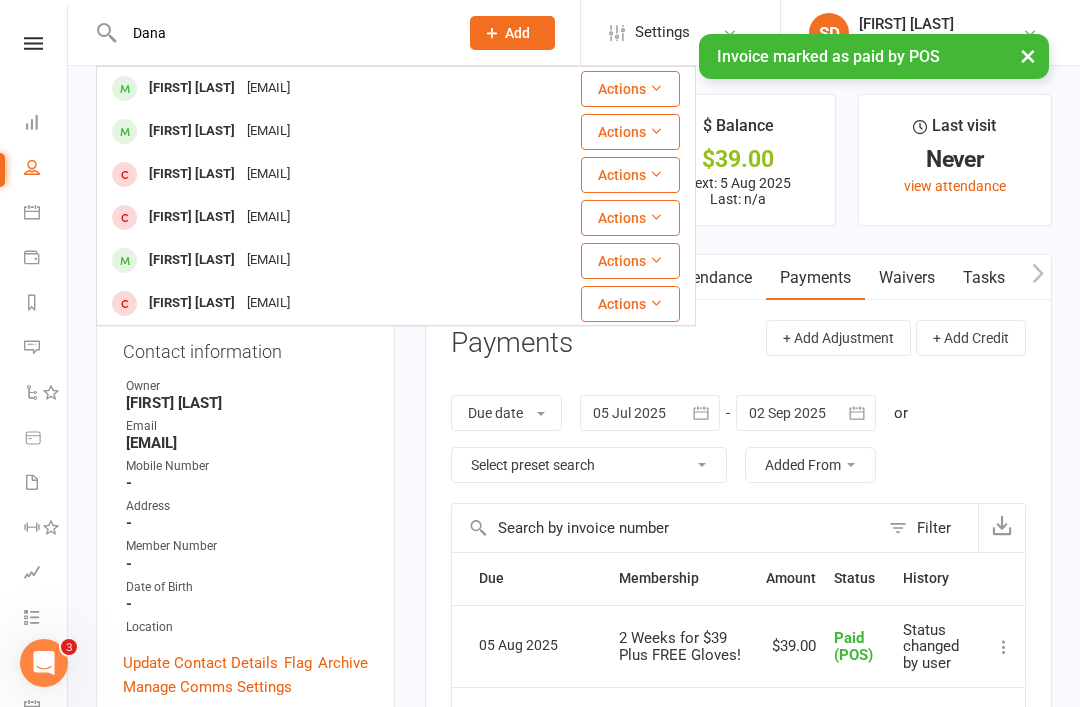 type on "Dana" 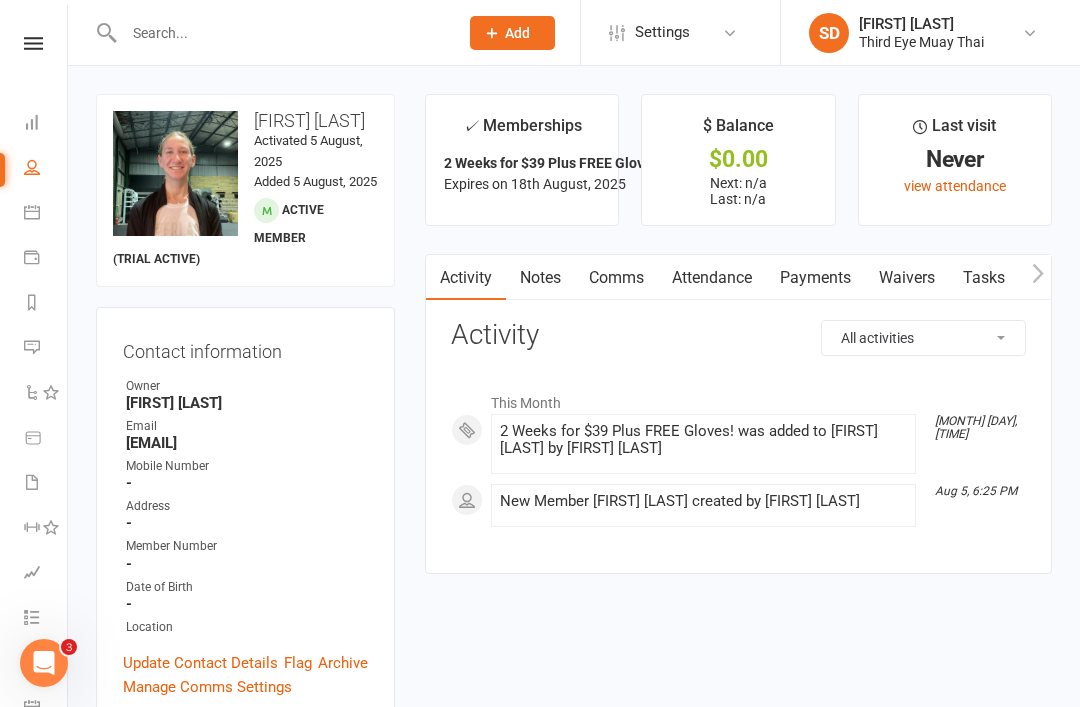 click on "Payments" at bounding box center [815, 278] 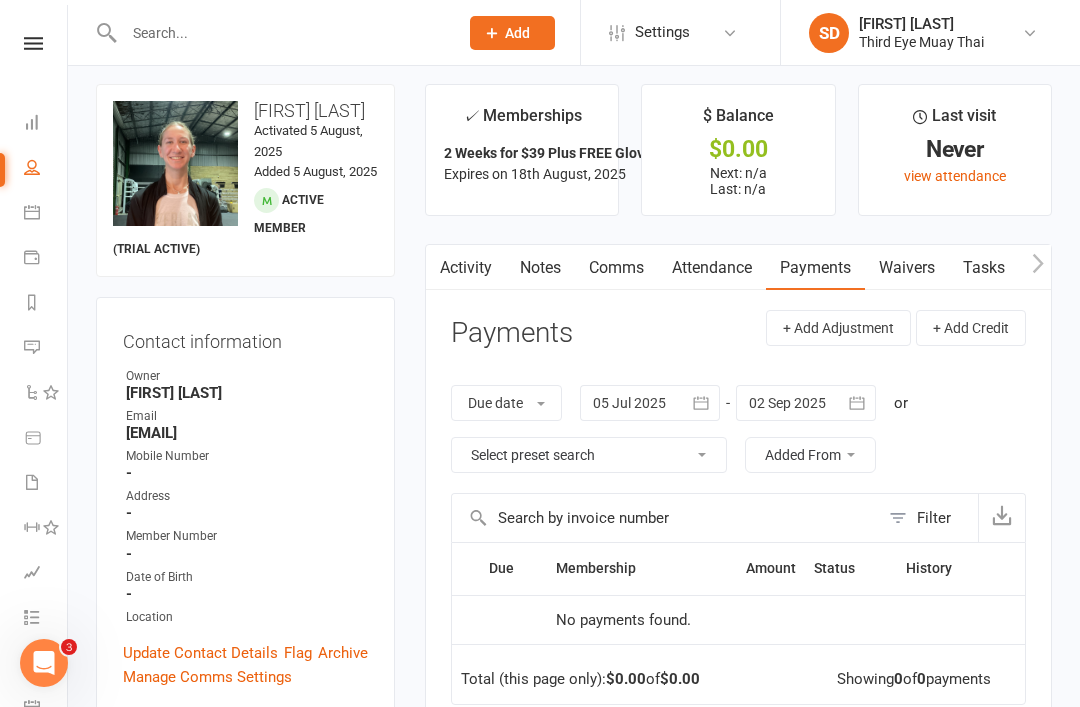 scroll, scrollTop: 0, scrollLeft: 0, axis: both 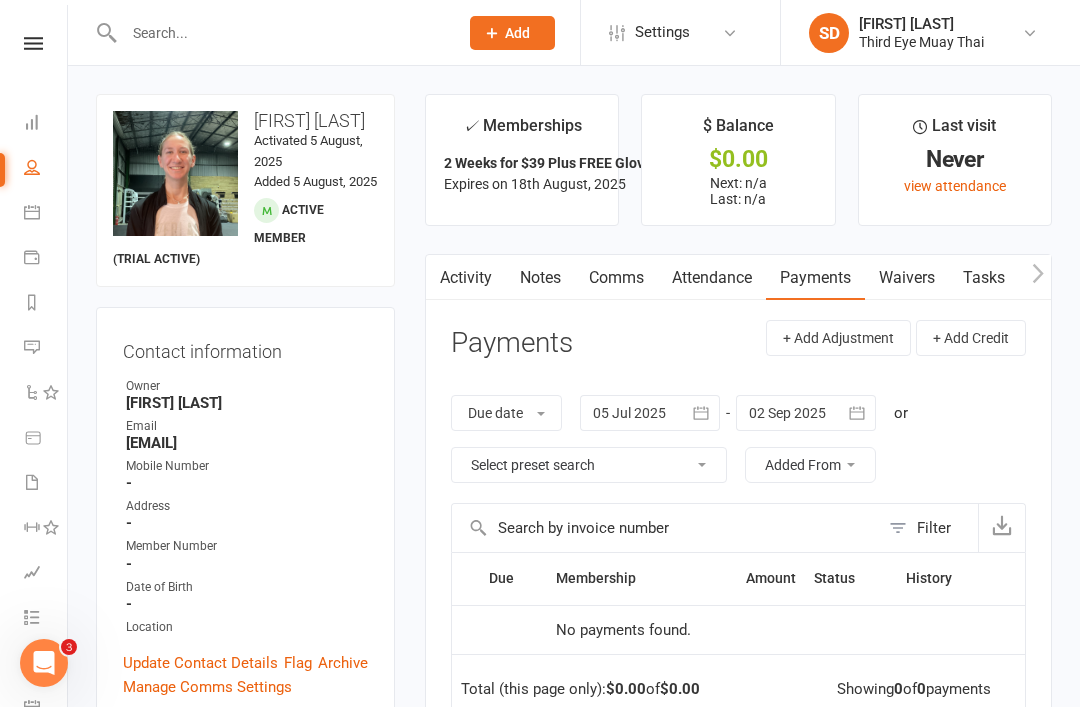 click on "Add" 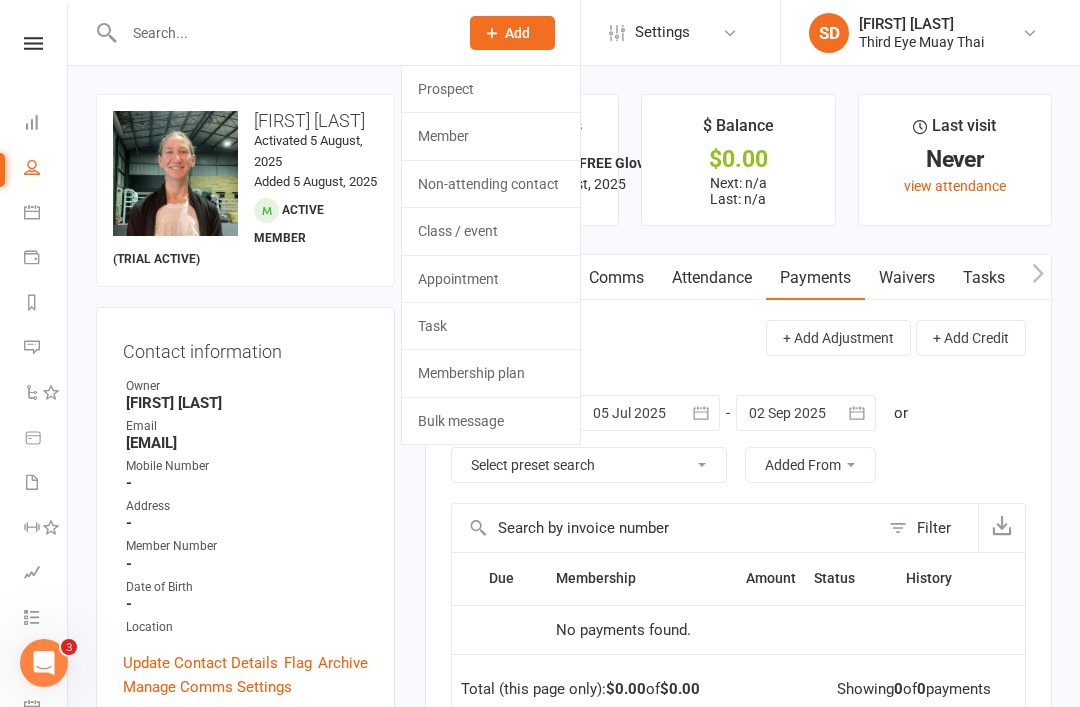 click on "Member" 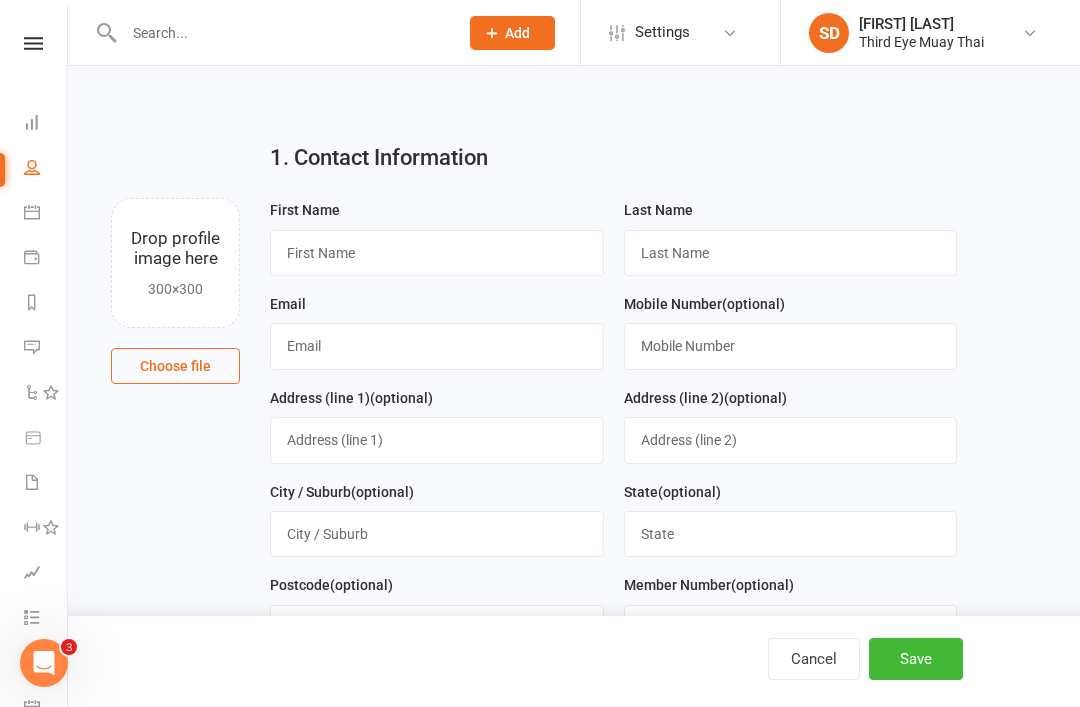 click on "Cancel" at bounding box center (814, 659) 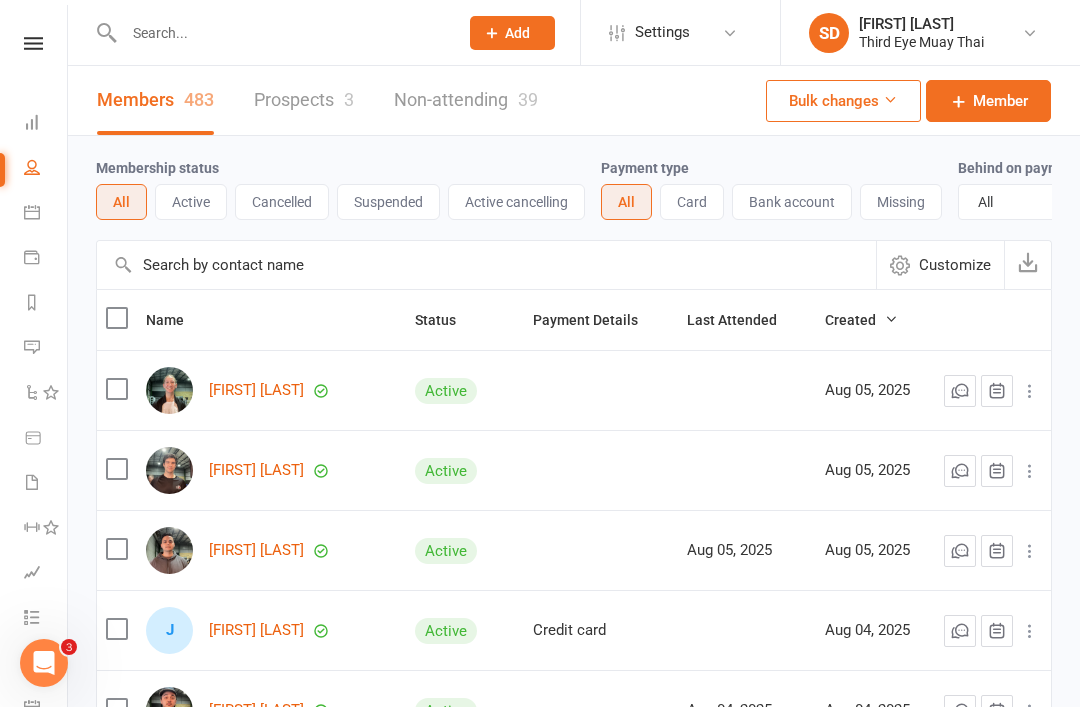 click at bounding box center (32, 122) 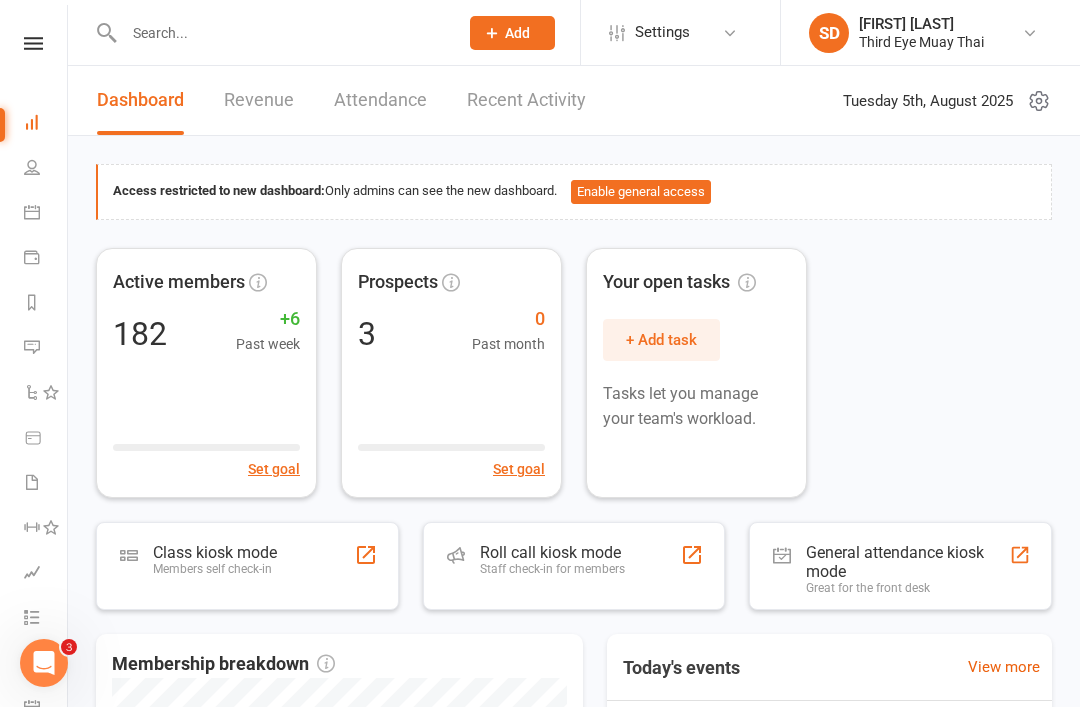 click on "Class kiosk mode Members self check-in" at bounding box center [247, 566] 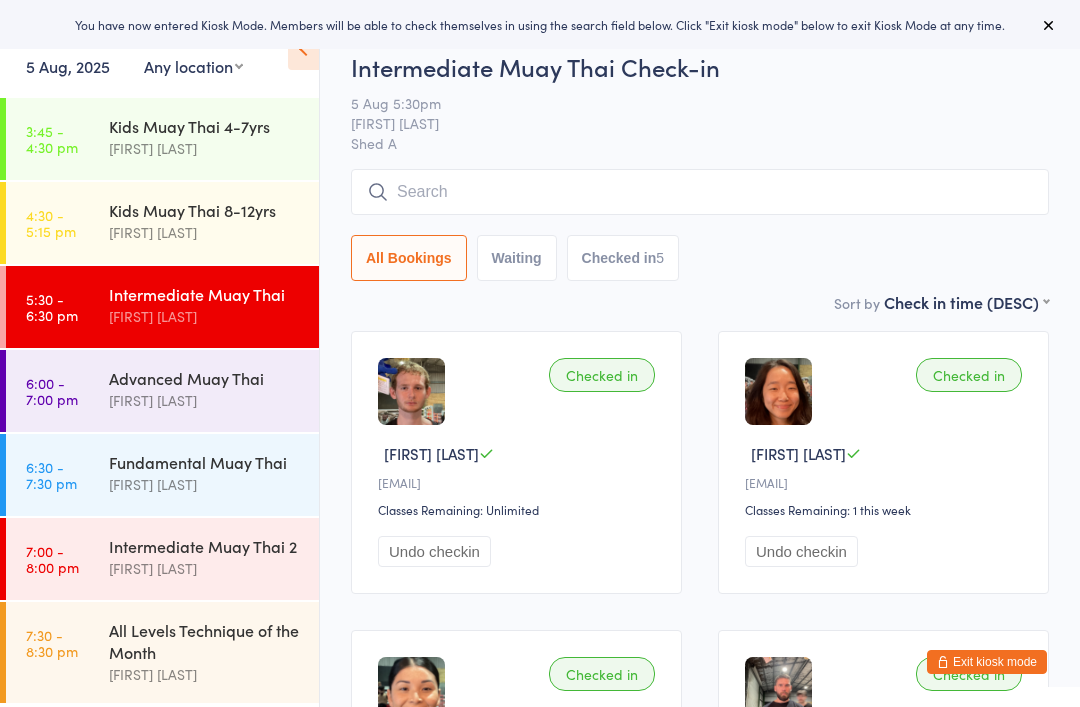 scroll, scrollTop: 0, scrollLeft: 0, axis: both 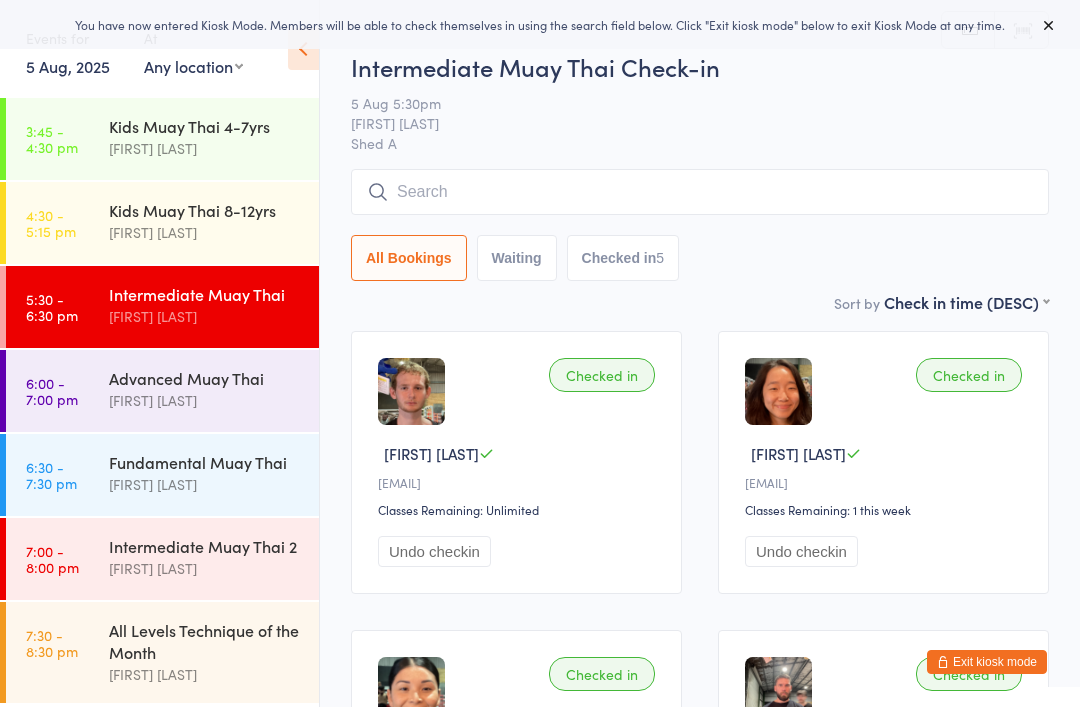 click on "Fundamental Muay Thai" at bounding box center [205, 462] 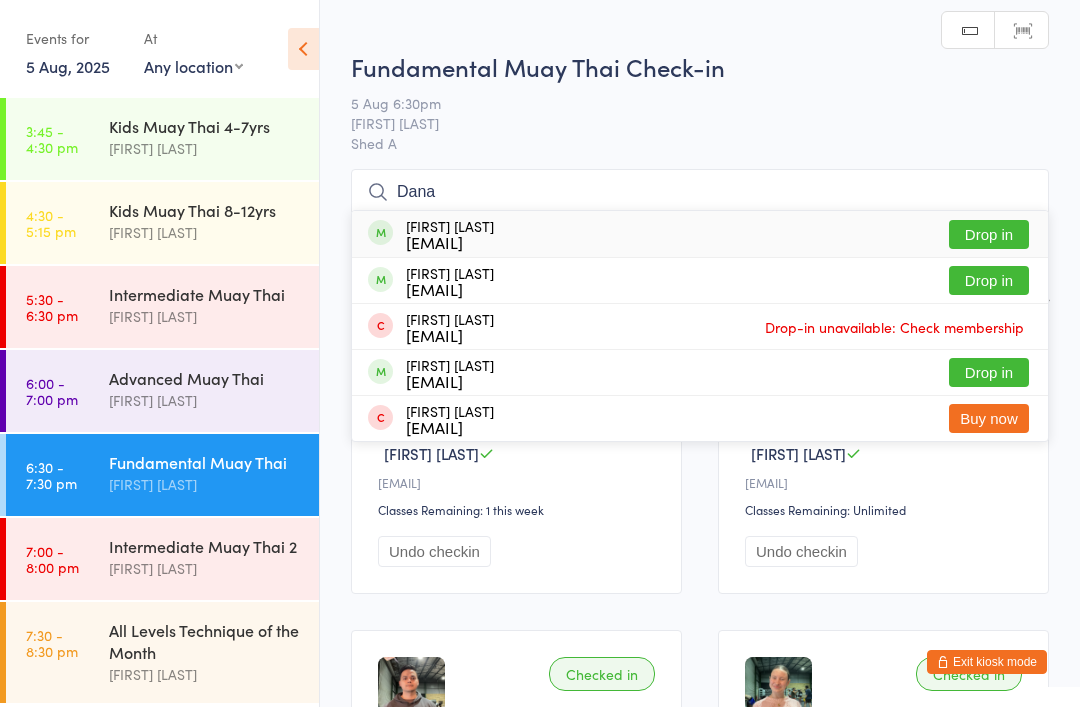 type on "Dana" 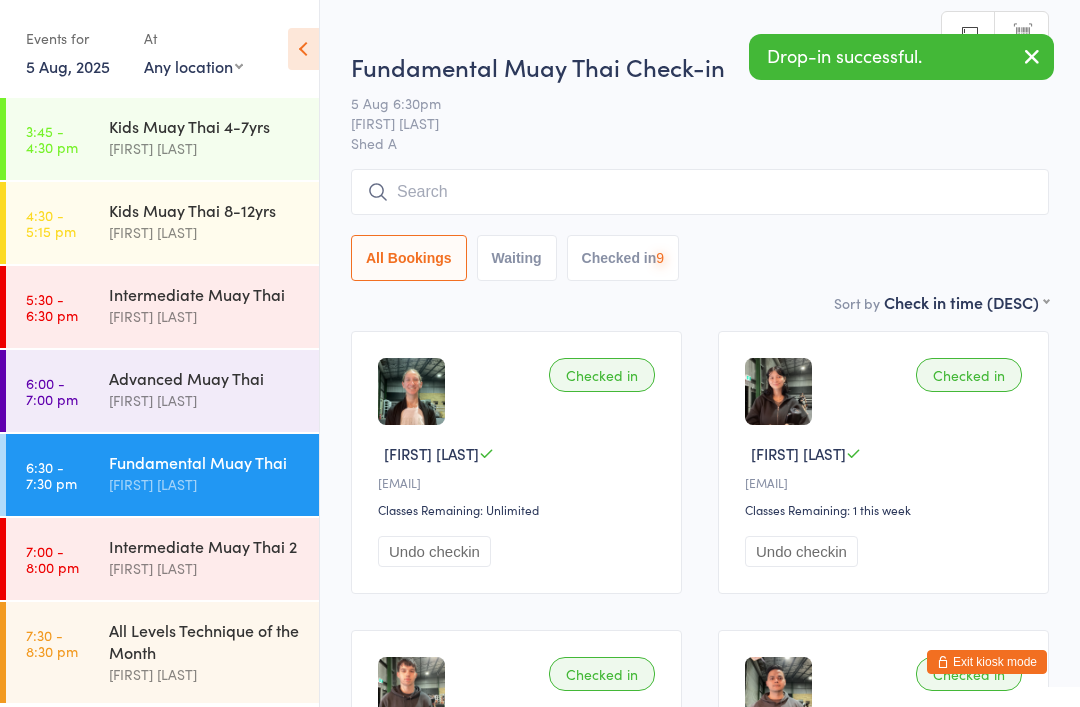 type on "O" 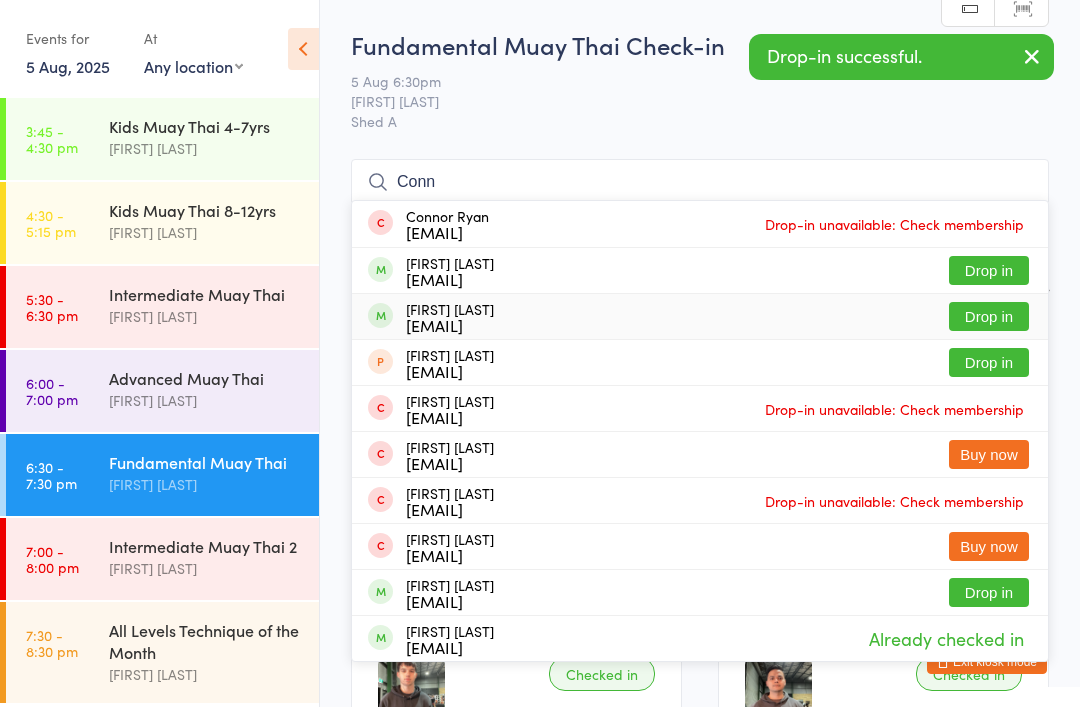type on "Conn" 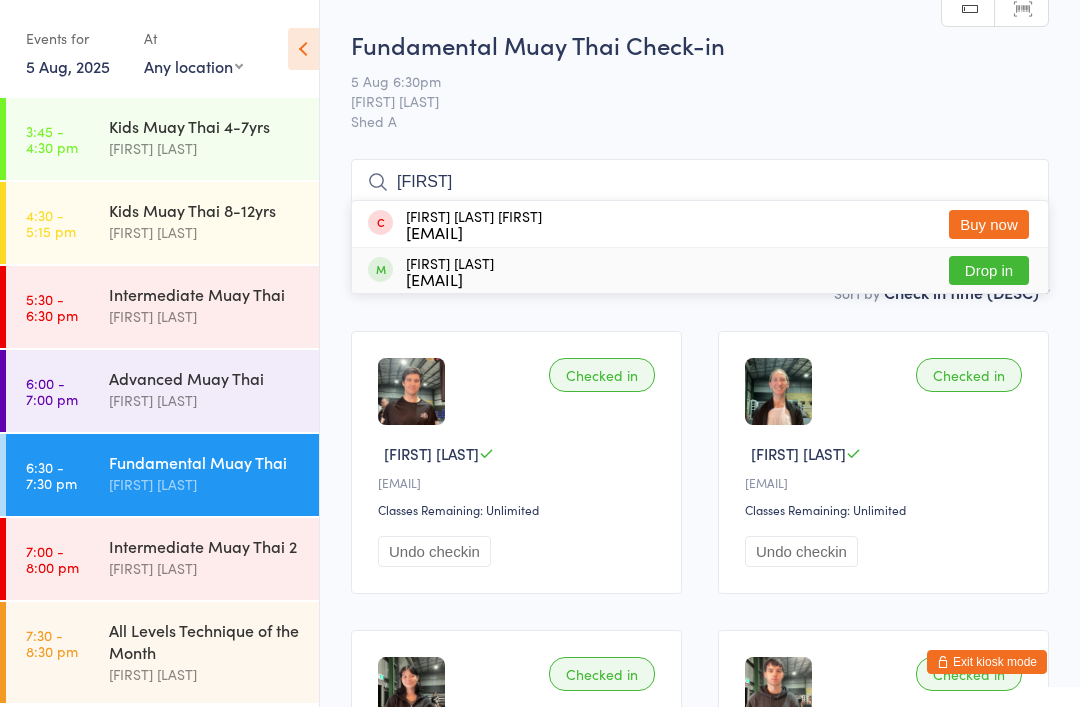 type on "[FIRST]" 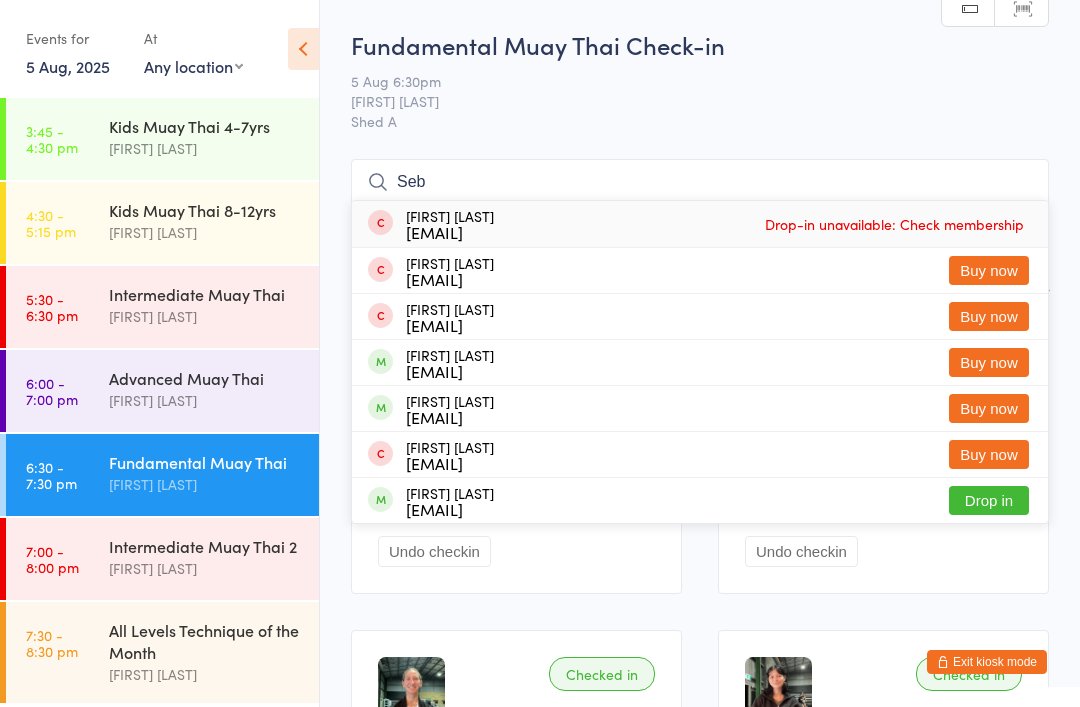 type on "Seb" 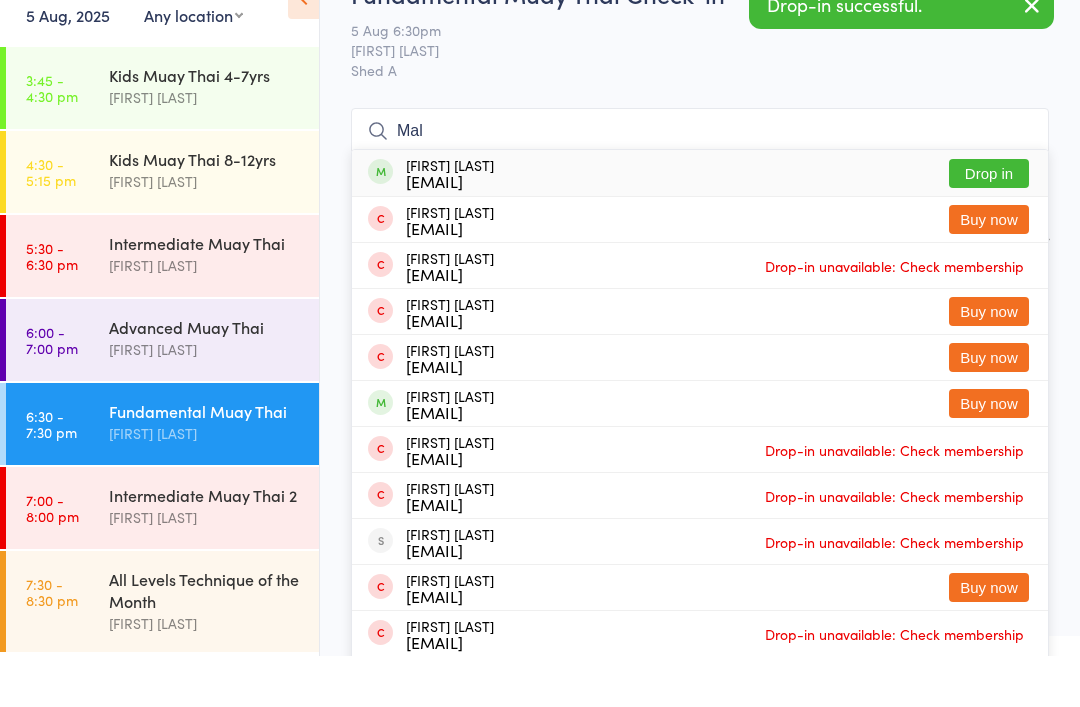 type on "Mal" 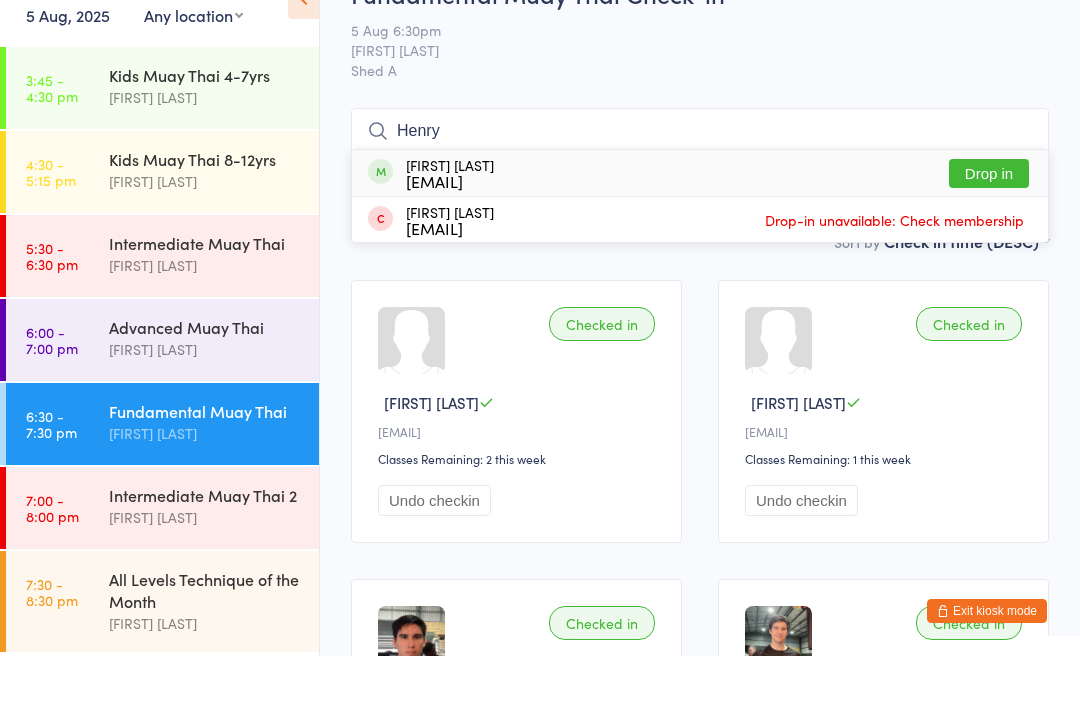 type on "Henry" 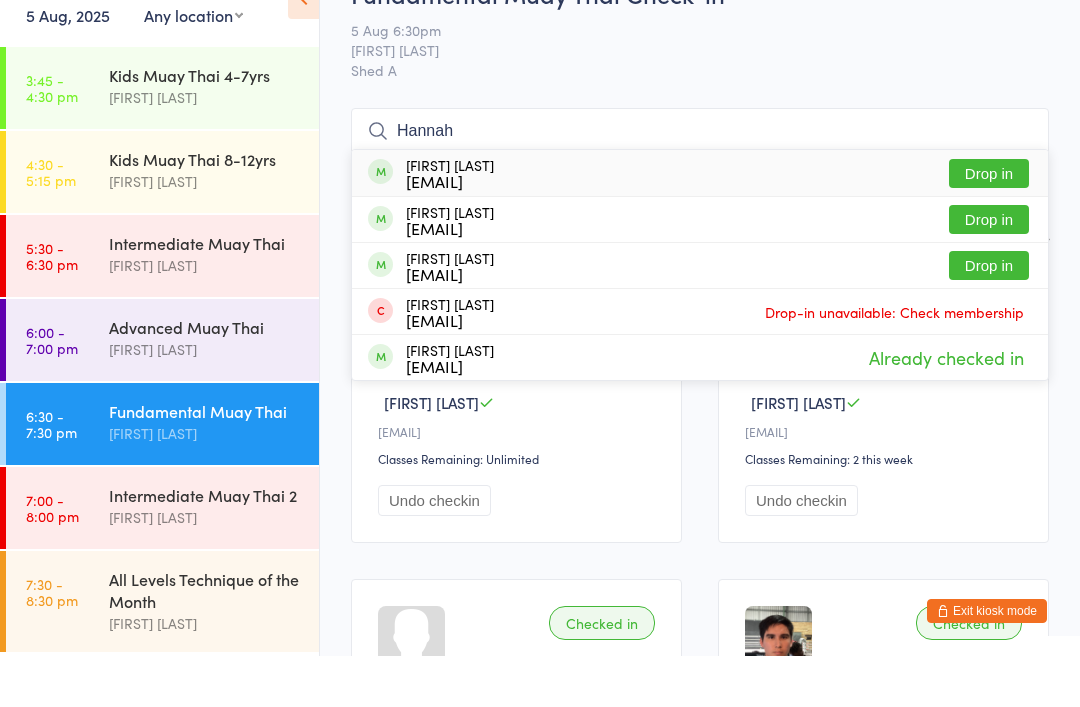 type on "Hannah" 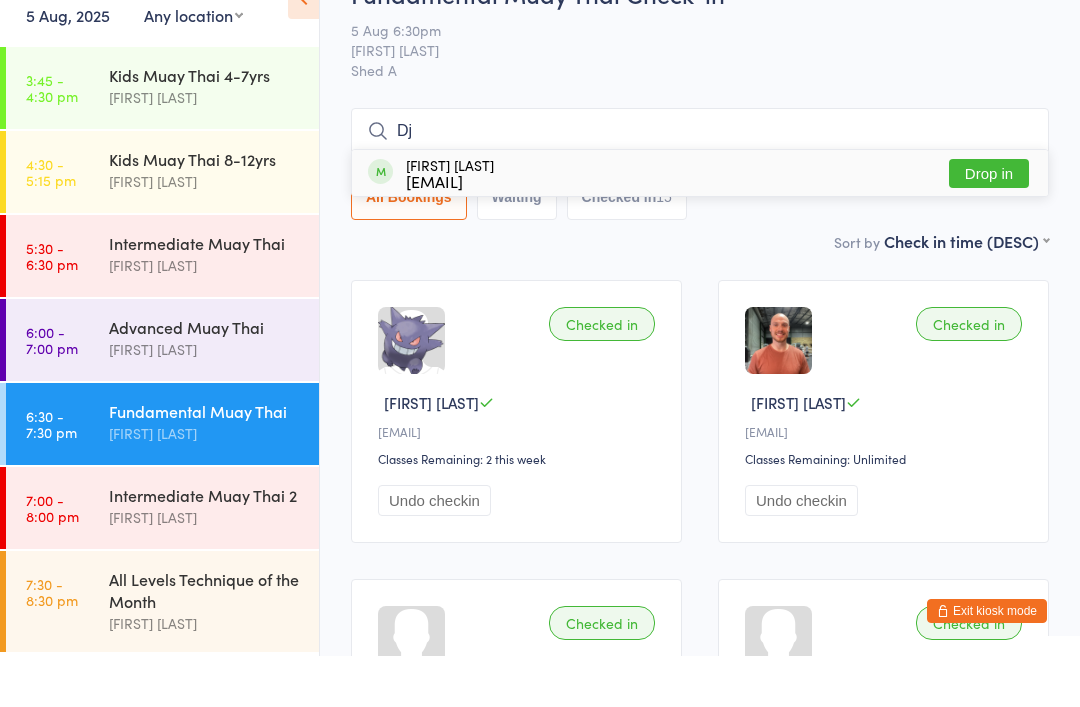 type on "Dj" 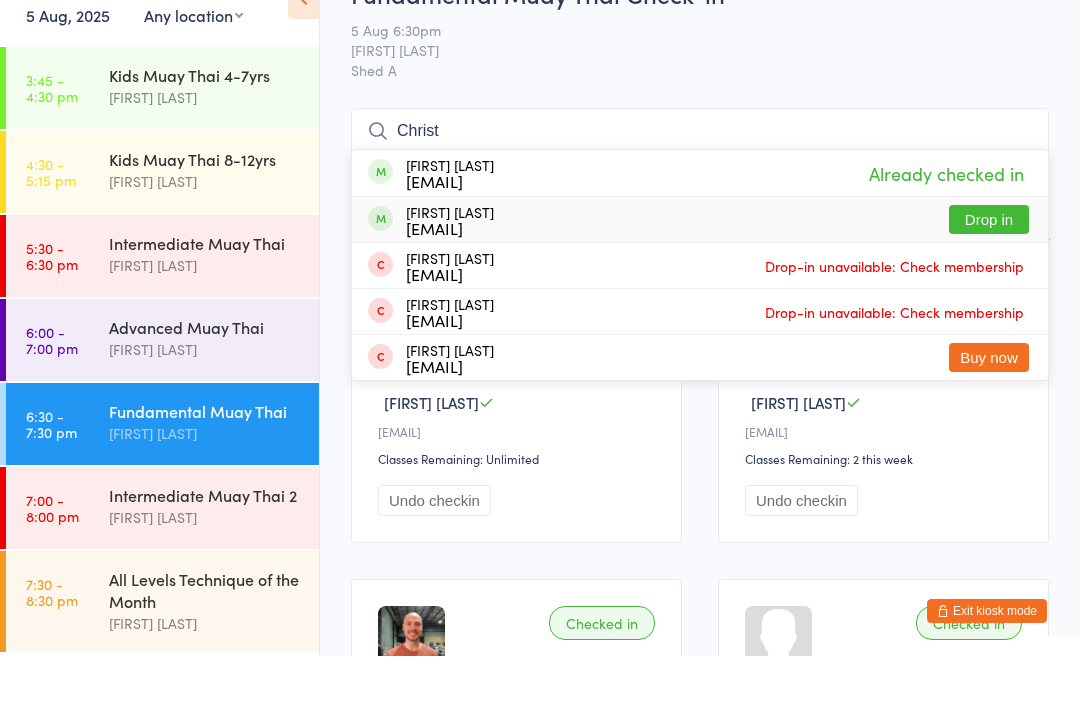 type on "Christ" 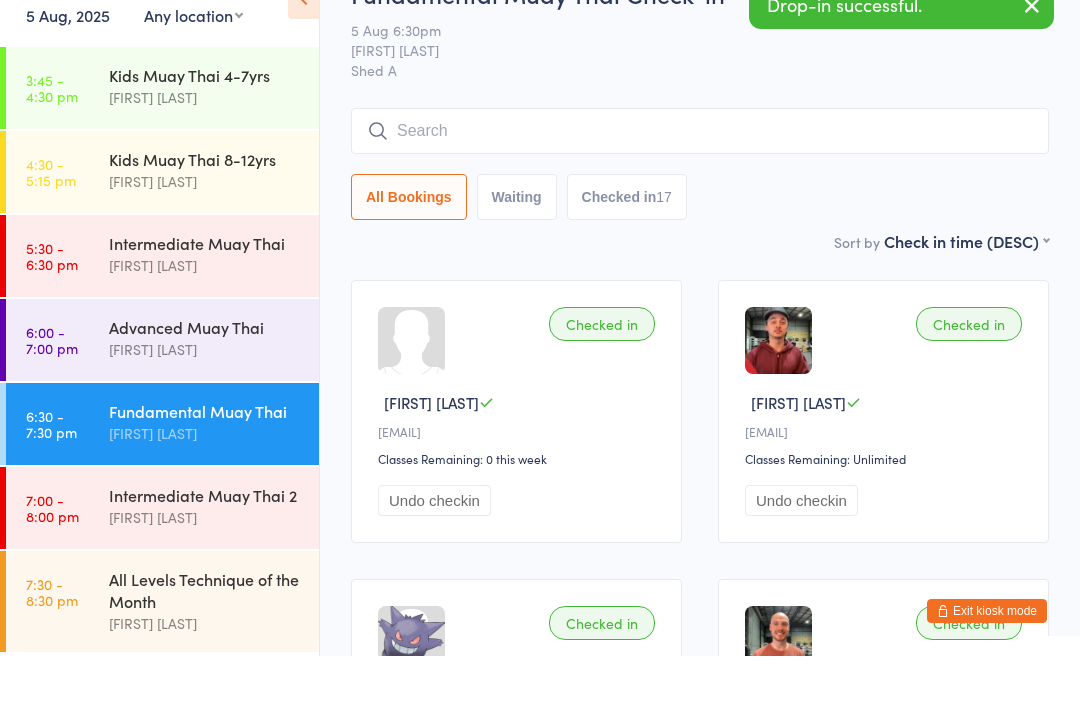 click on "[FIRST] [LAST]" at bounding box center [205, 568] 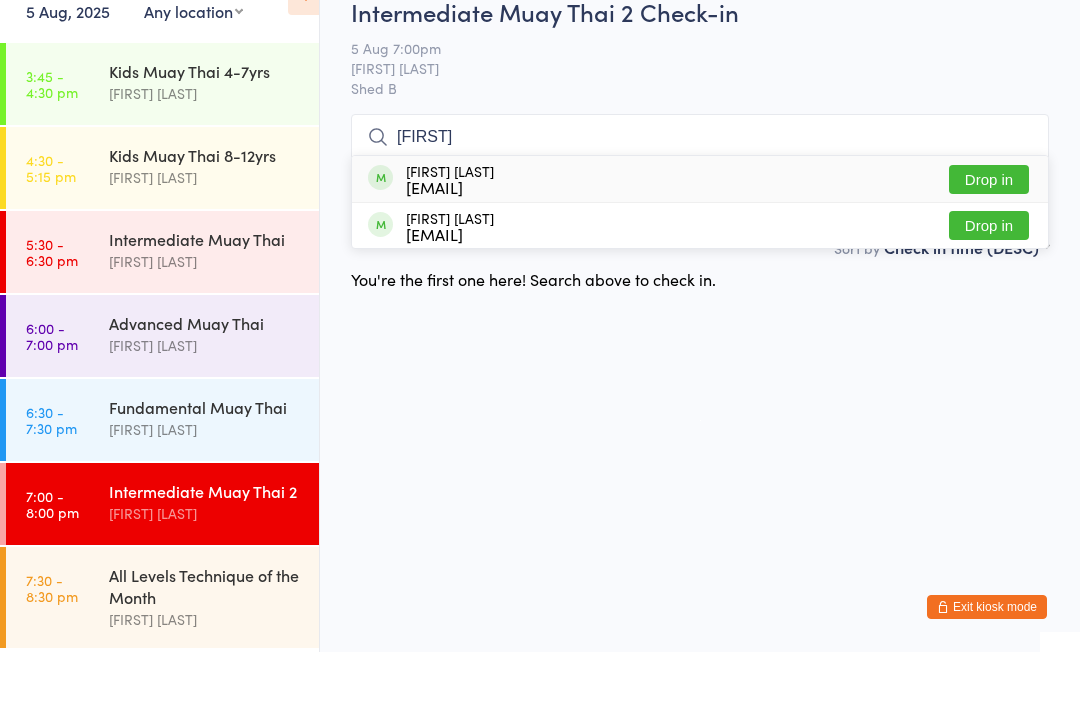 type on "[FIRST]" 